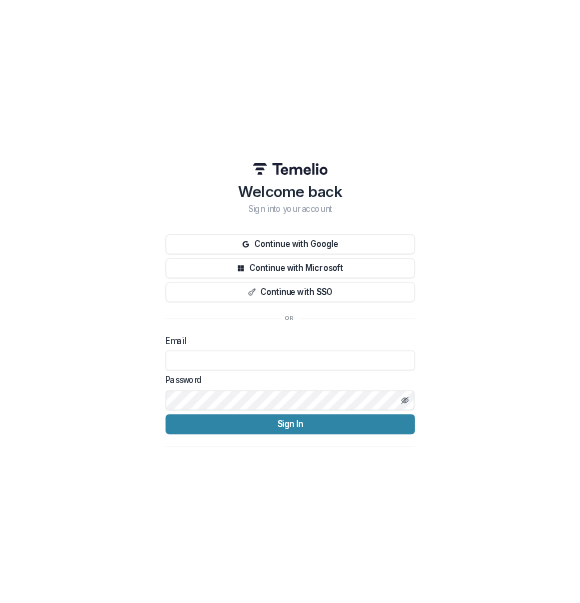 scroll, scrollTop: 0, scrollLeft: 0, axis: both 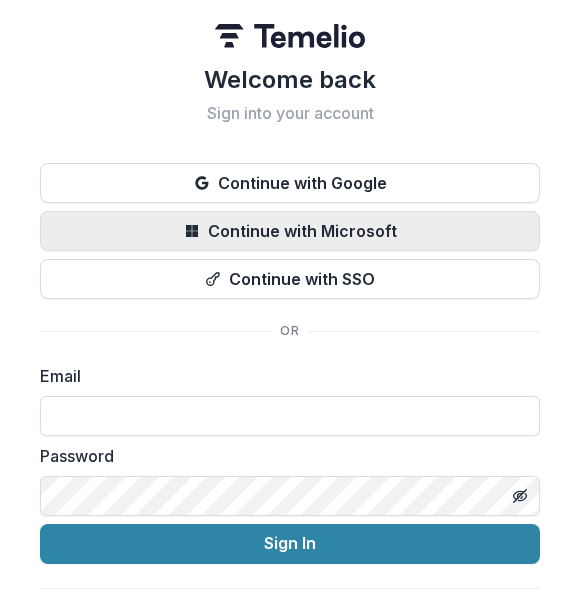 click on "Continue with Microsoft" at bounding box center (290, 231) 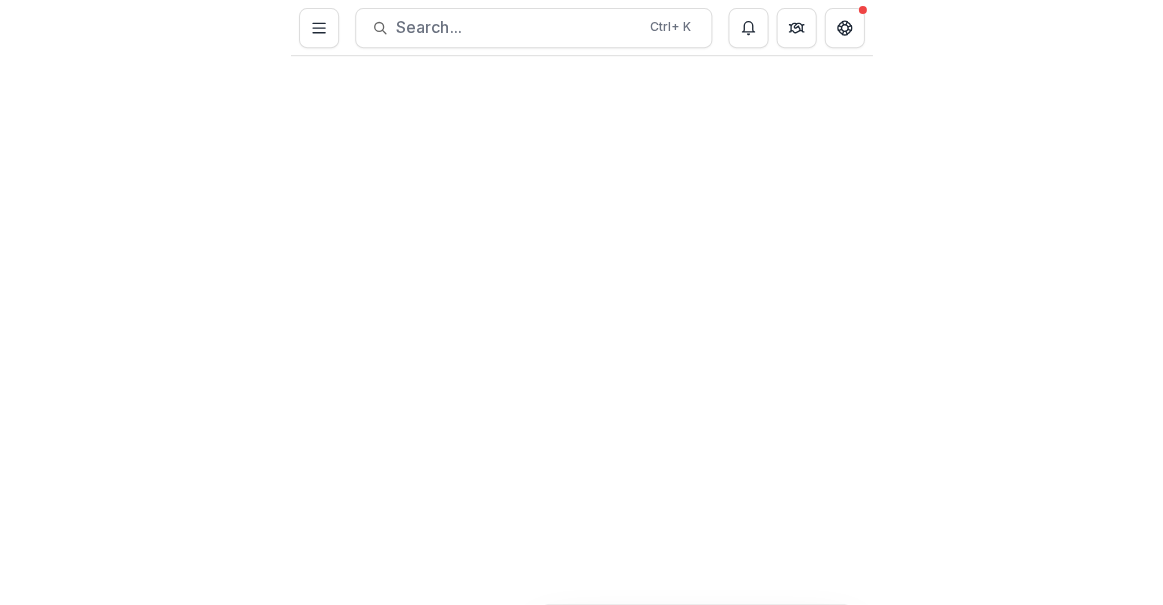 scroll, scrollTop: 0, scrollLeft: 0, axis: both 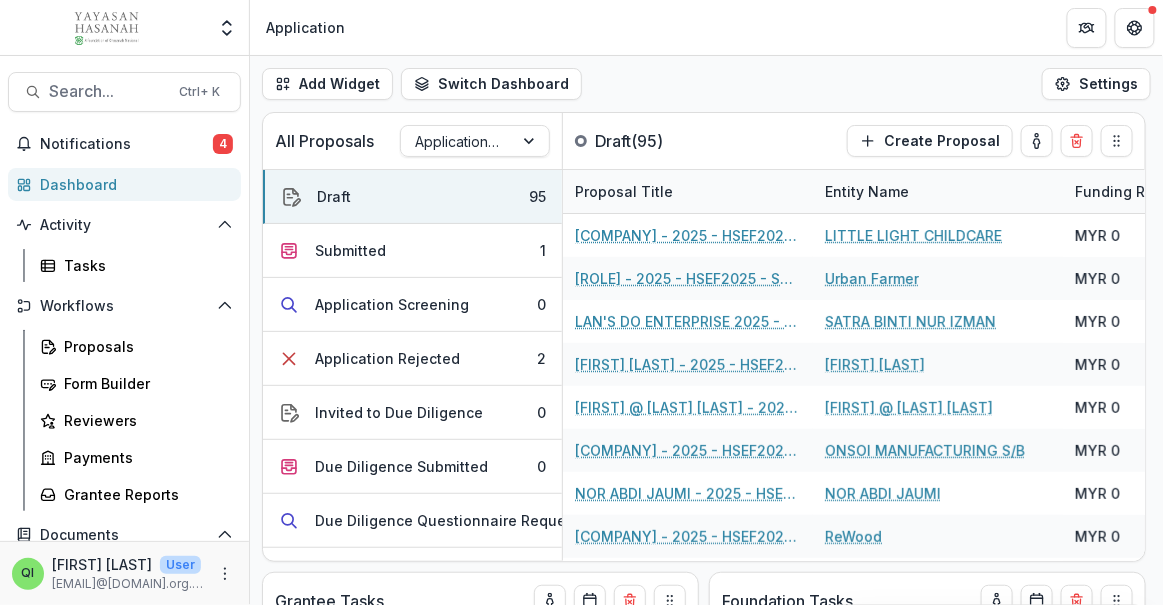click at bounding box center (106, 28) 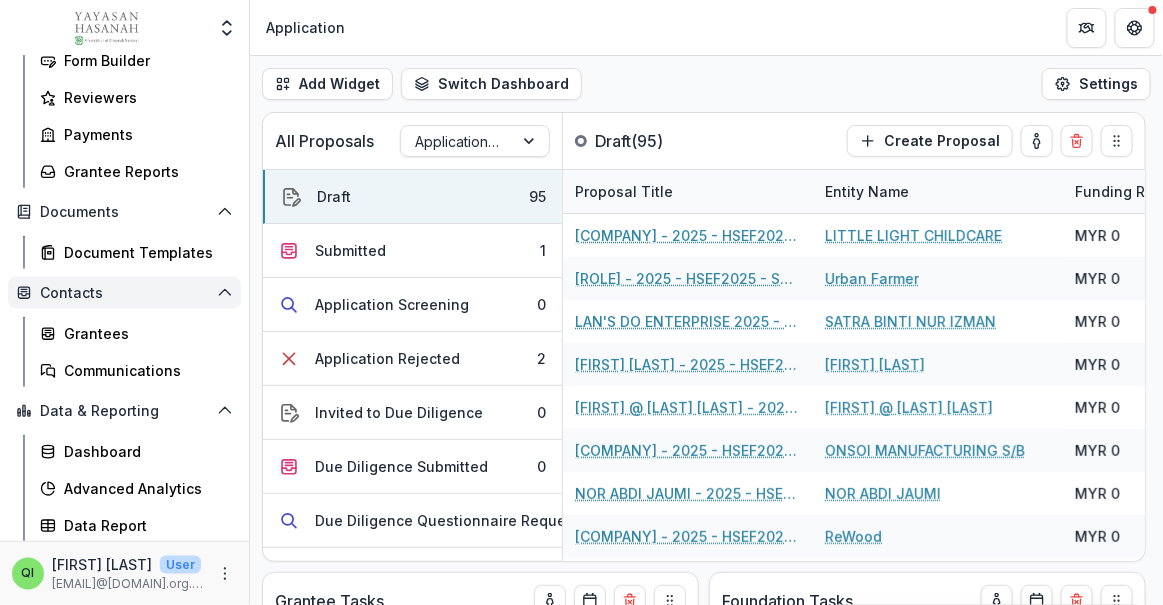 scroll, scrollTop: 141, scrollLeft: 0, axis: vertical 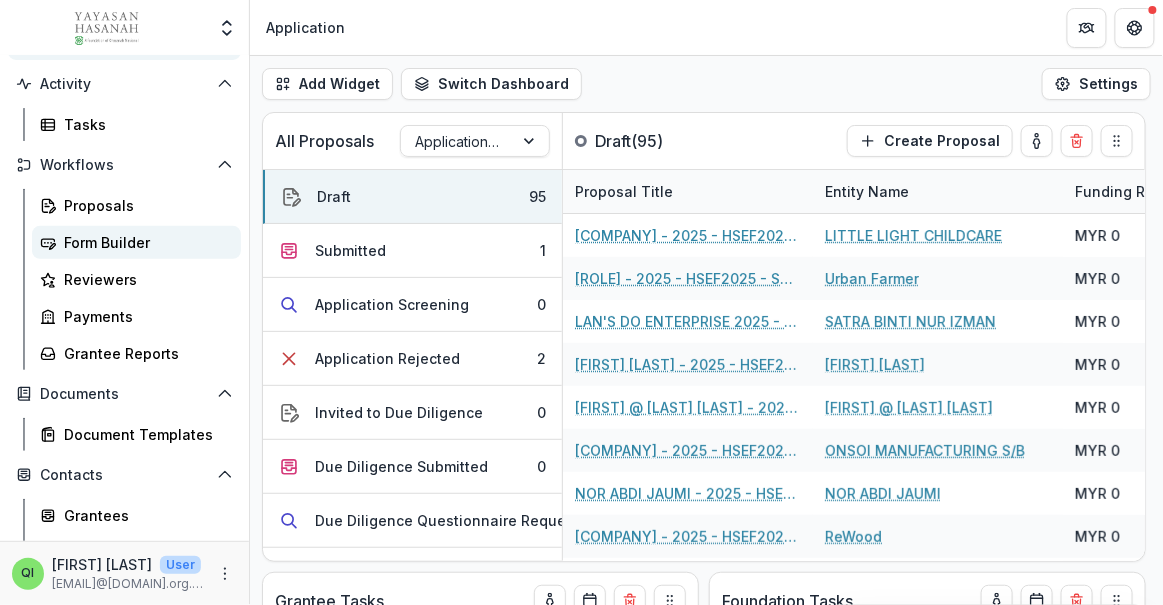 click on "Form Builder" at bounding box center [136, 242] 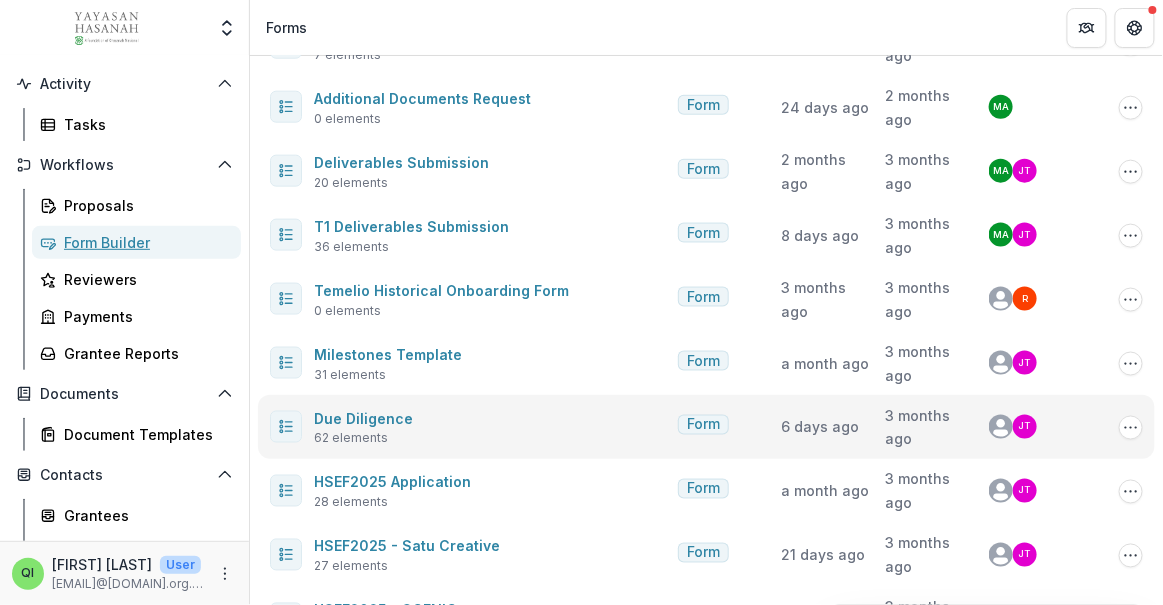 scroll, scrollTop: 545, scrollLeft: 0, axis: vertical 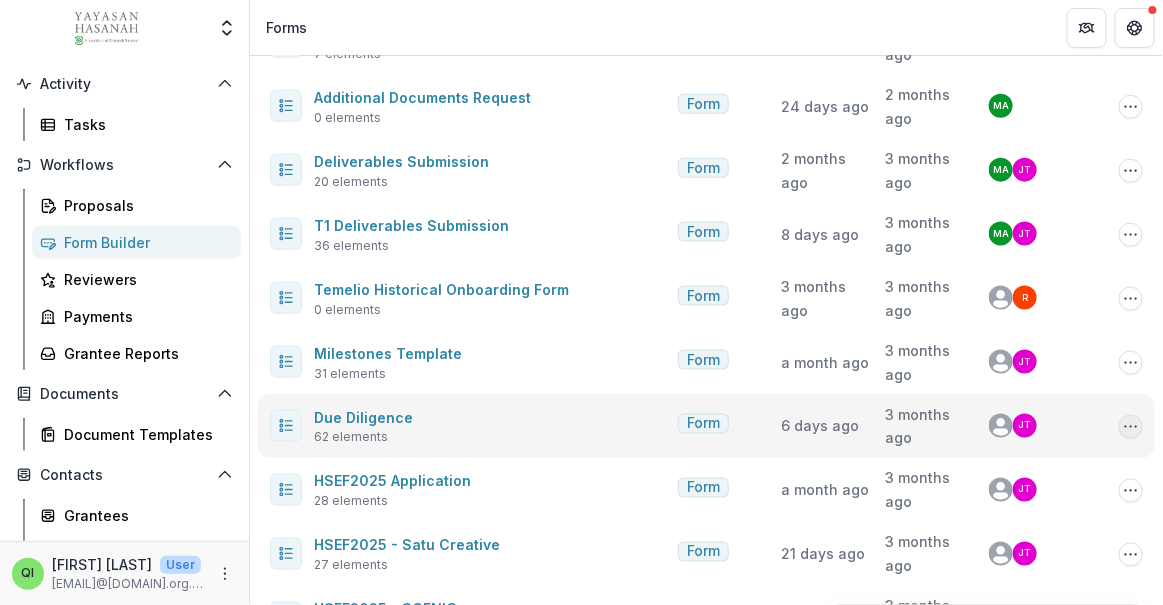 click 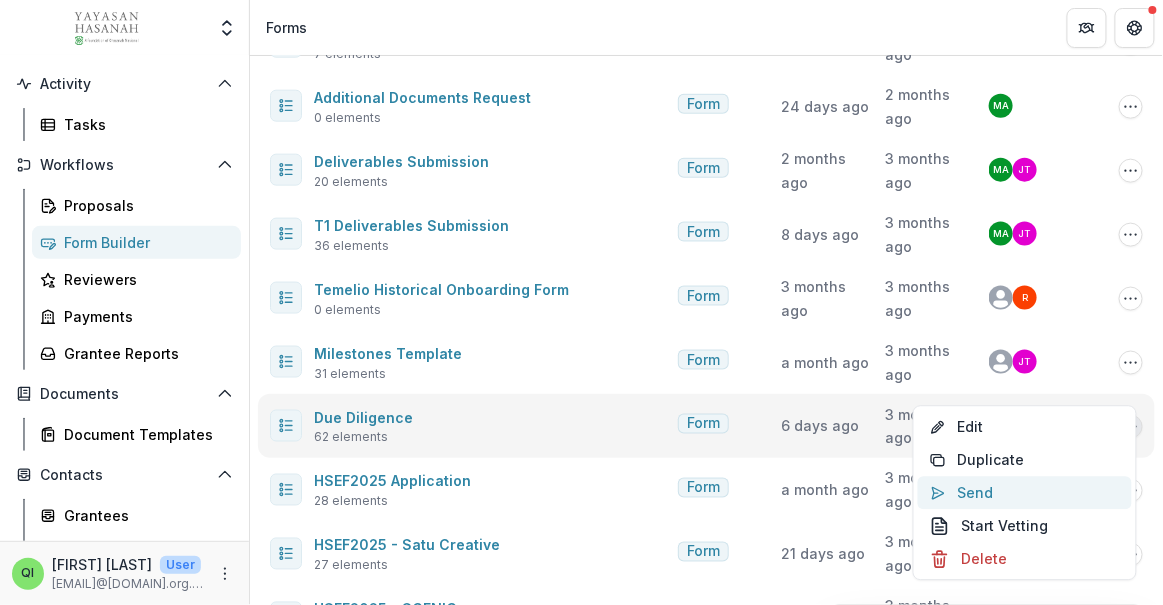 click on "Send" at bounding box center [1025, 492] 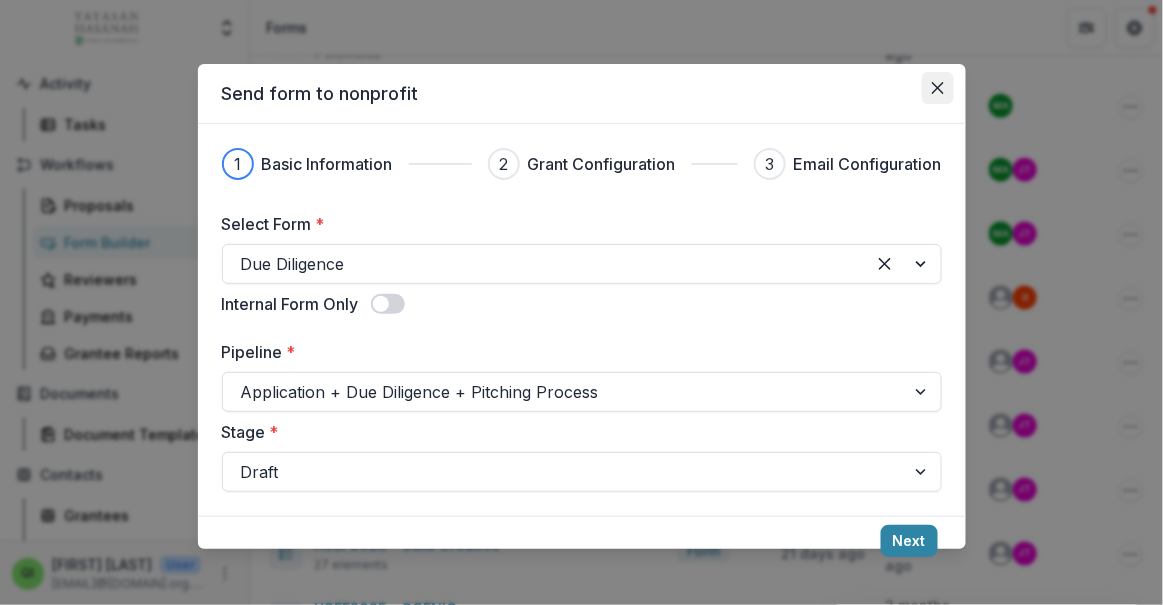 click at bounding box center [938, 88] 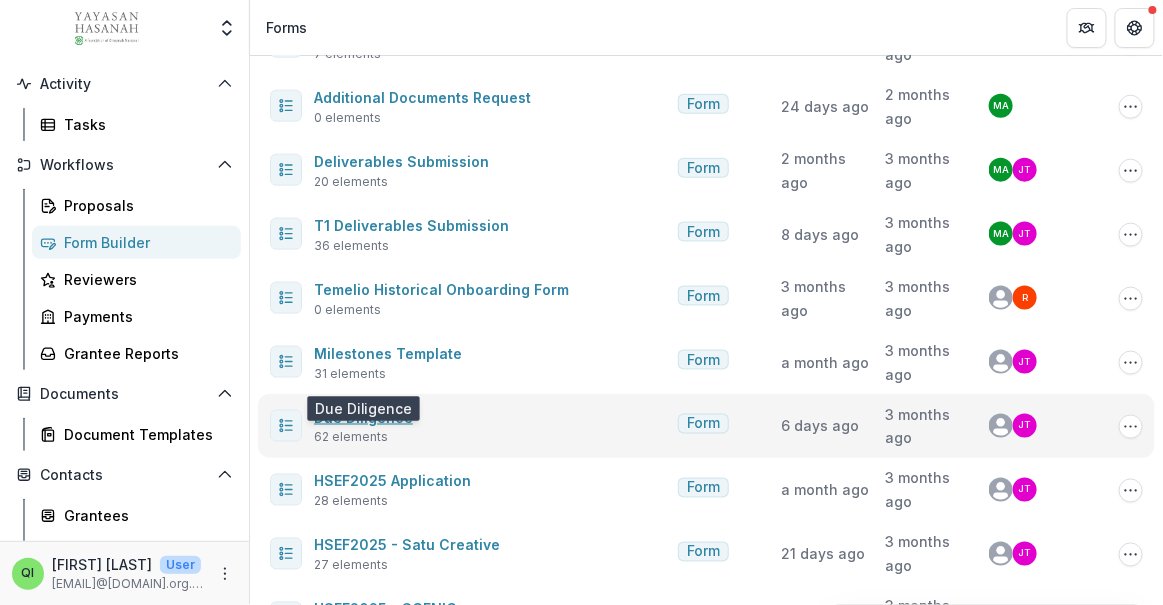 click on "Due Diligence" at bounding box center (363, 417) 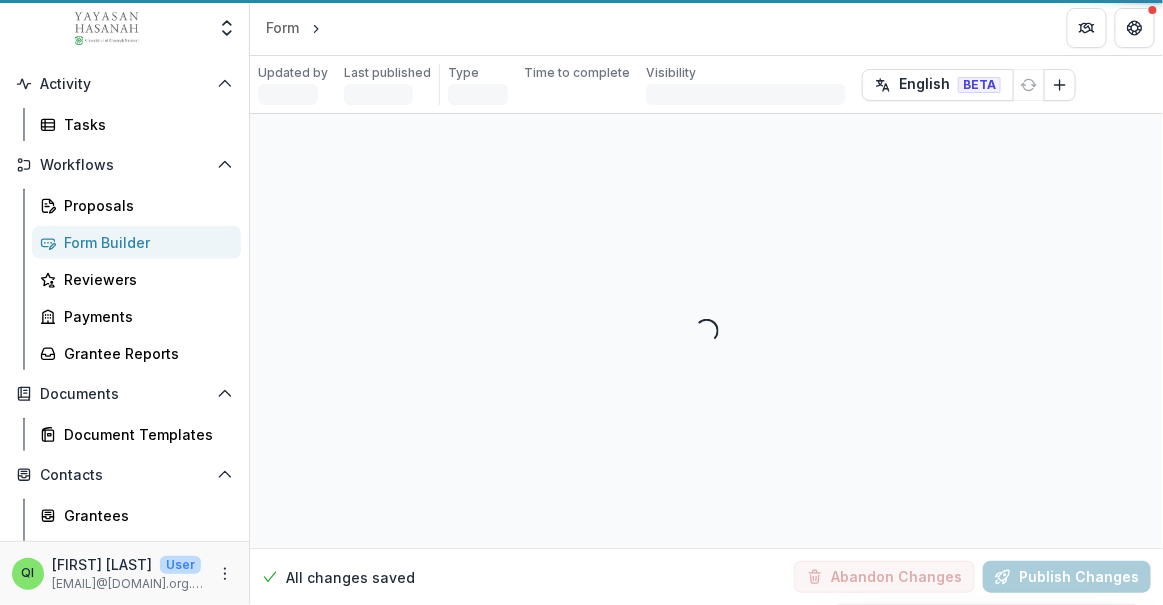 scroll, scrollTop: 0, scrollLeft: 0, axis: both 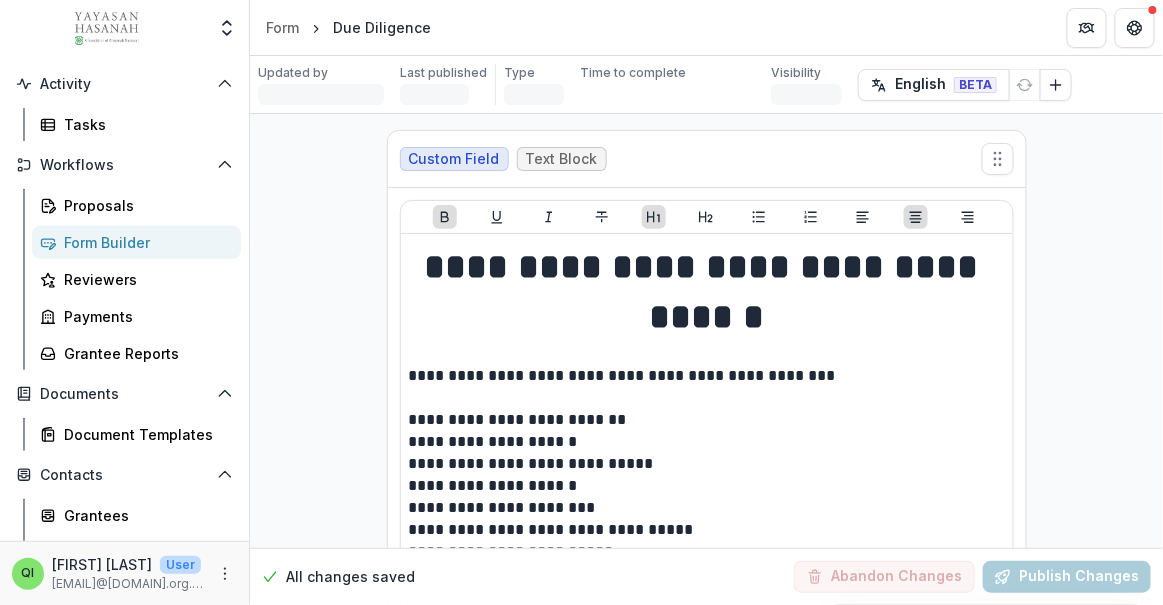 click on "**********" at bounding box center [706, 16695] 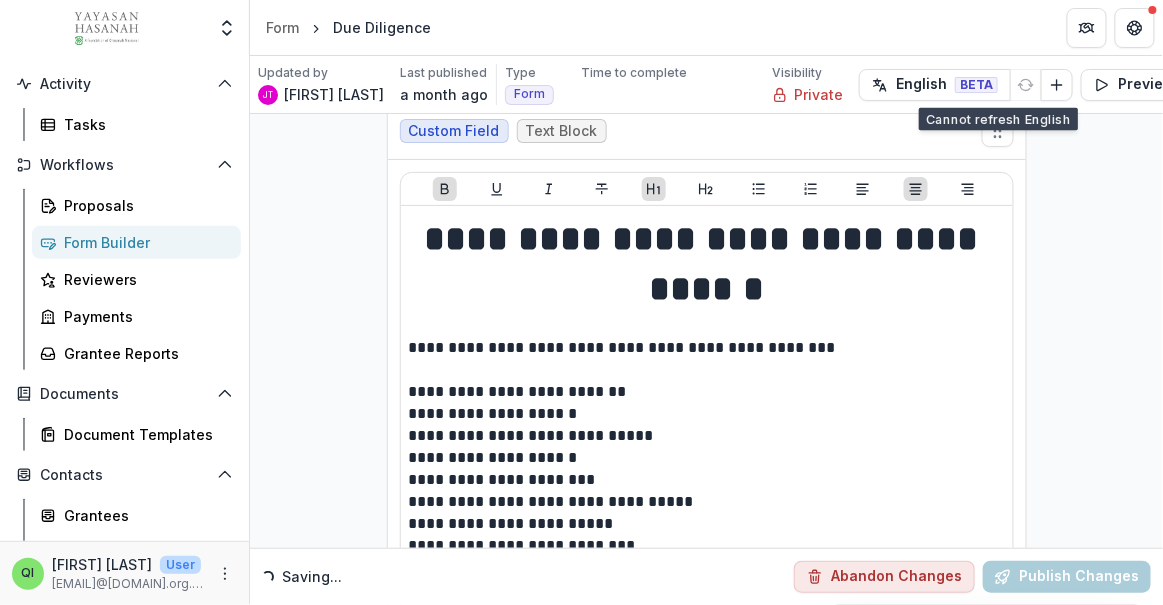 scroll, scrollTop: 0, scrollLeft: 0, axis: both 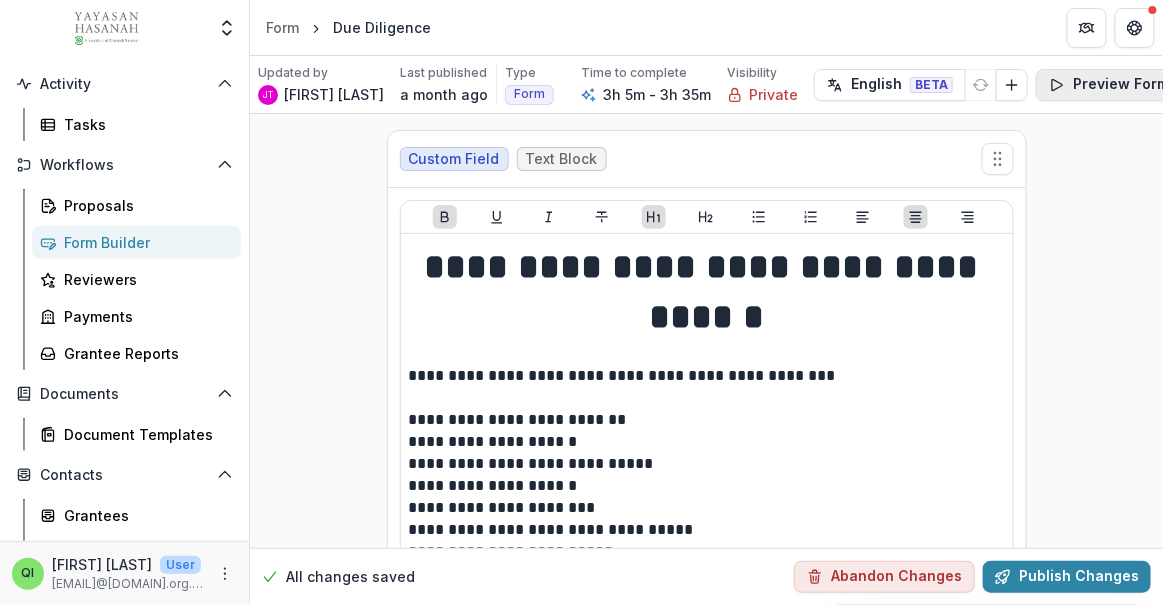 click on "Preview Form" at bounding box center [1109, 85] 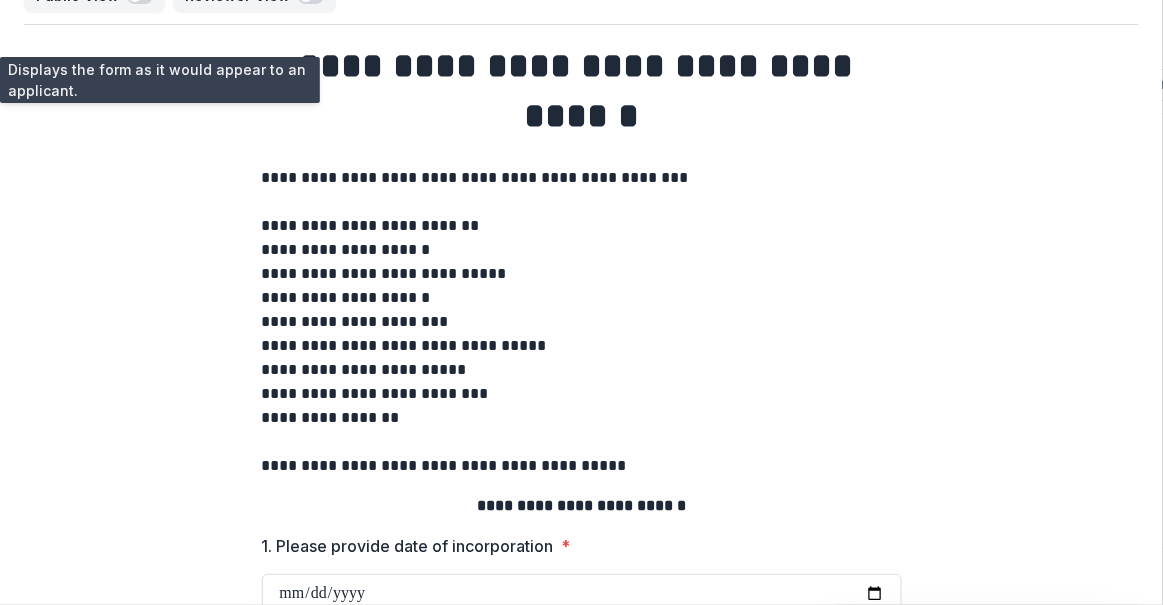 scroll, scrollTop: 0, scrollLeft: 0, axis: both 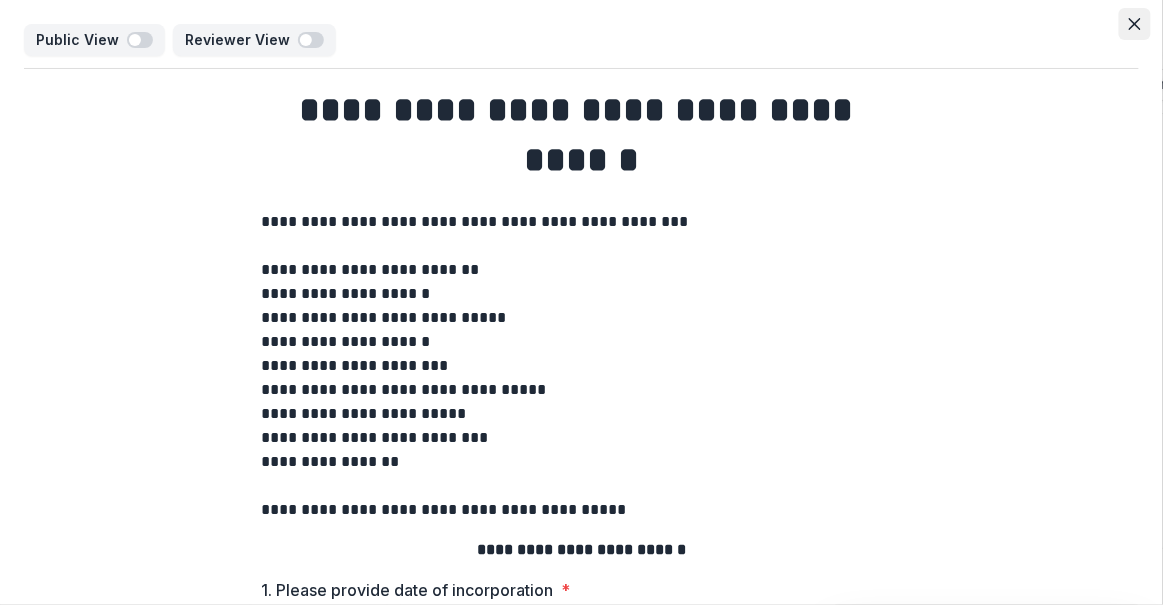 click at bounding box center (1135, 24) 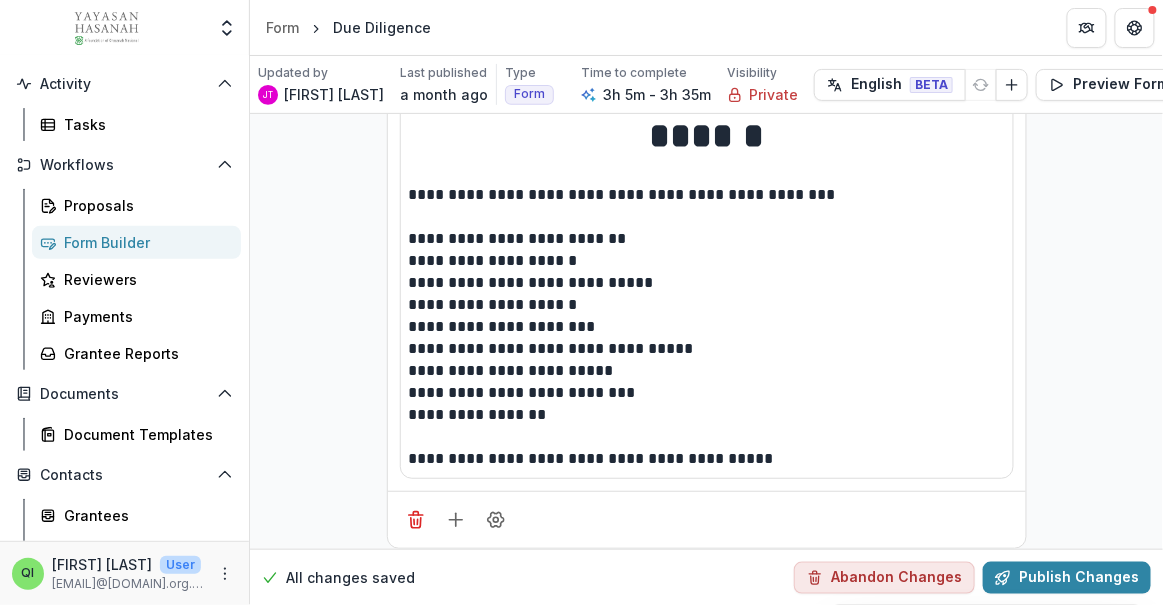 scroll, scrollTop: 0, scrollLeft: 0, axis: both 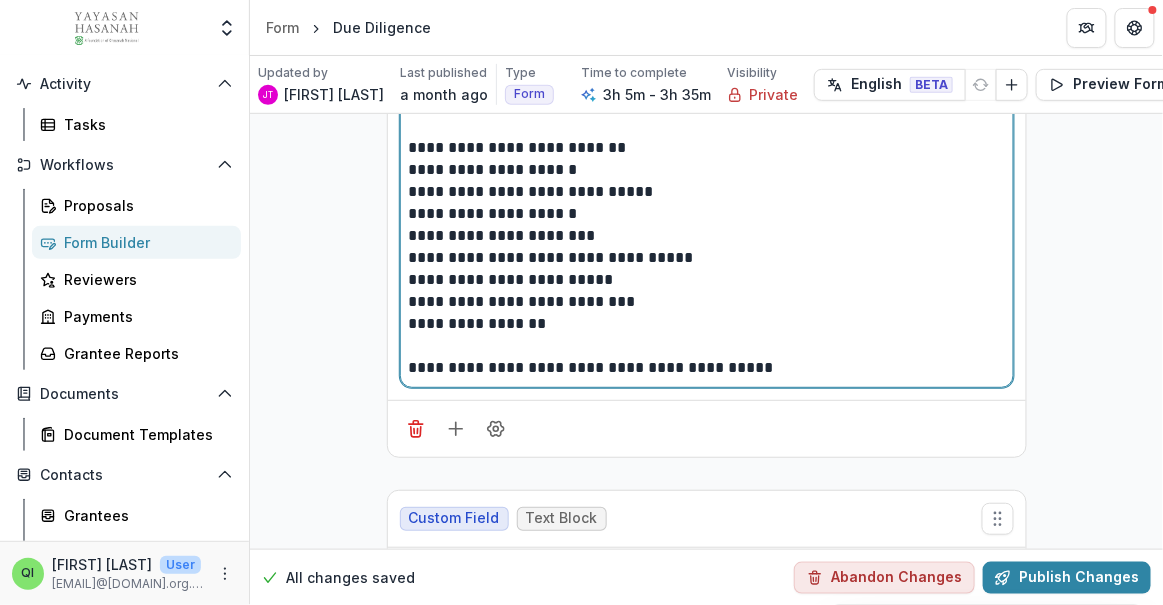 click on "**********" at bounding box center [707, 174] 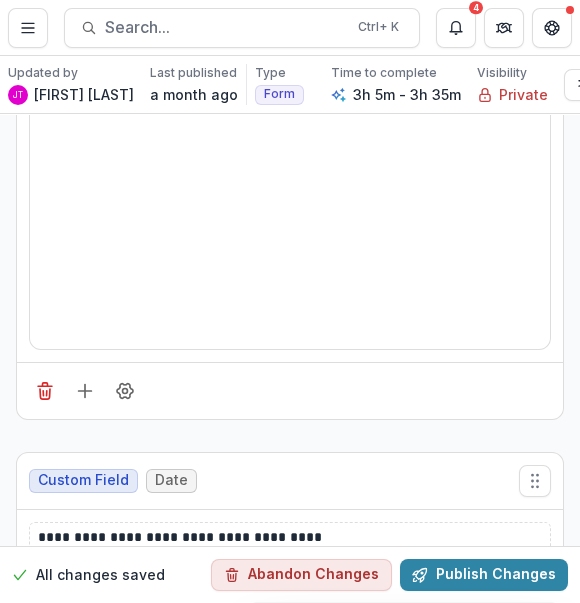 scroll, scrollTop: 1090, scrollLeft: 0, axis: vertical 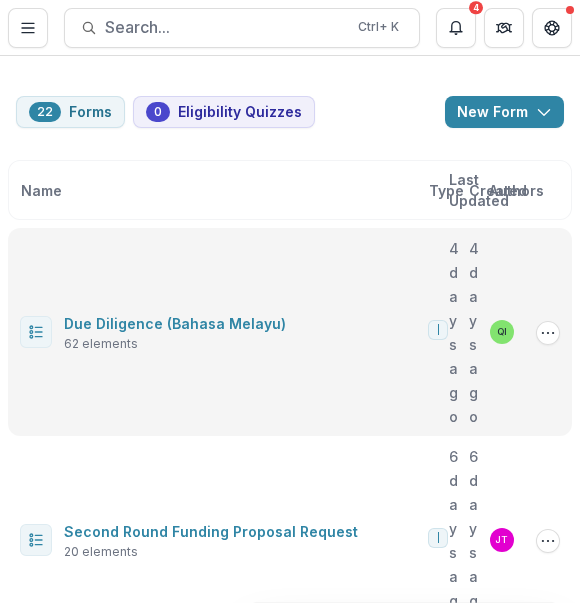 click on "Due Diligence (Bahasa Melayu) 62   elements Form 4 days ago 4 days ago QI Edit Duplicate Send Start Vetting Delete" at bounding box center [290, 332] 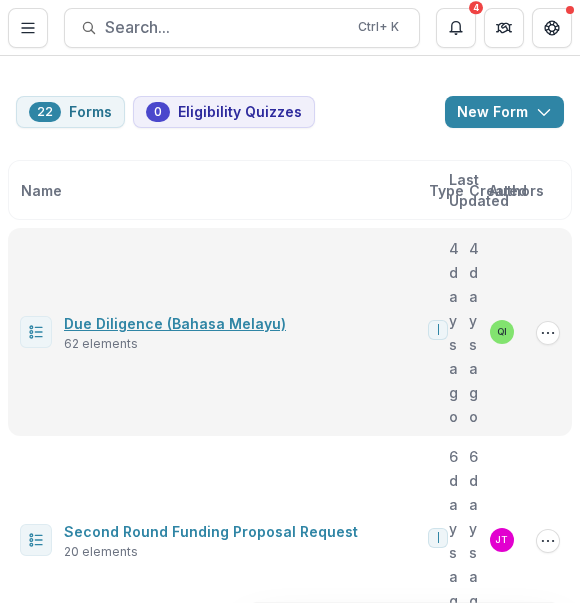 click on "Due Diligence (Bahasa Melayu)" at bounding box center [175, 323] 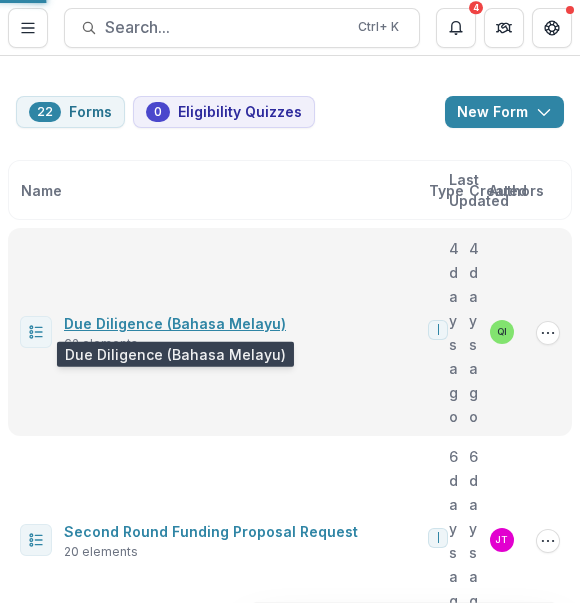 click on "Due Diligence (Bahasa Melayu)" at bounding box center [175, 323] 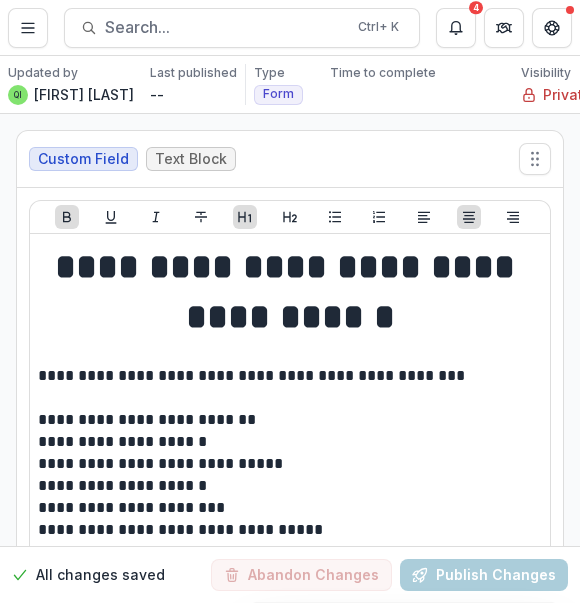 scroll, scrollTop: 90, scrollLeft: 0, axis: vertical 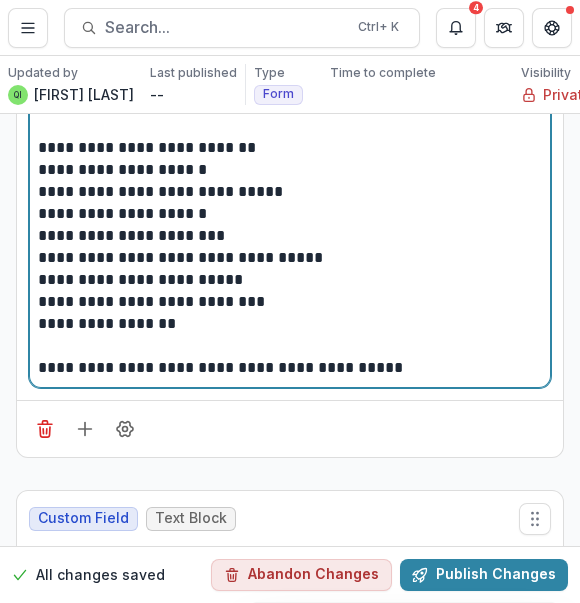 click on "**********" at bounding box center (290, 174) 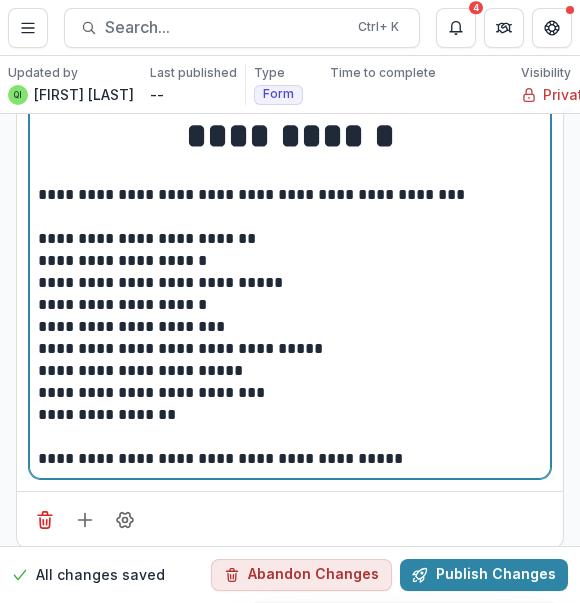 click on "**********" at bounding box center (288, 327) 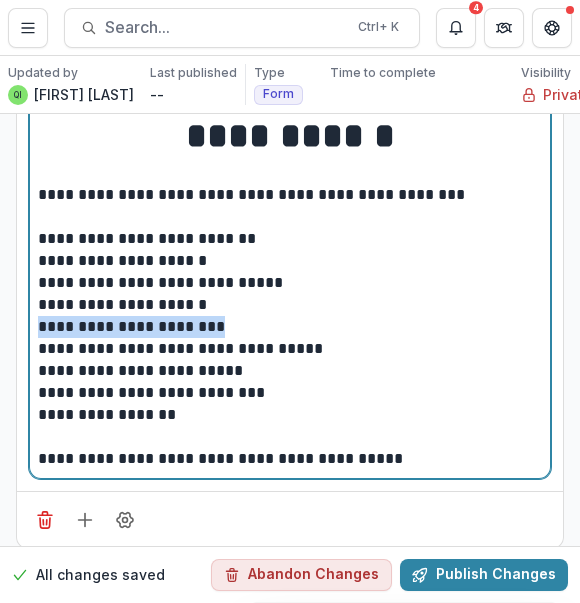 click on "**********" at bounding box center (288, 327) 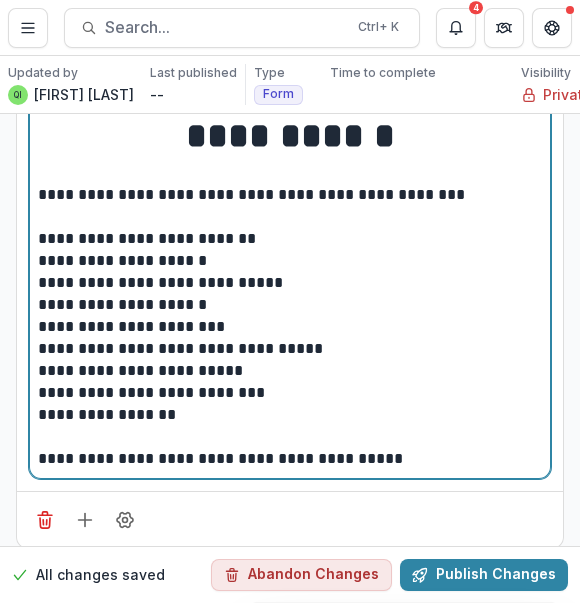 click on "**********" at bounding box center (288, 305) 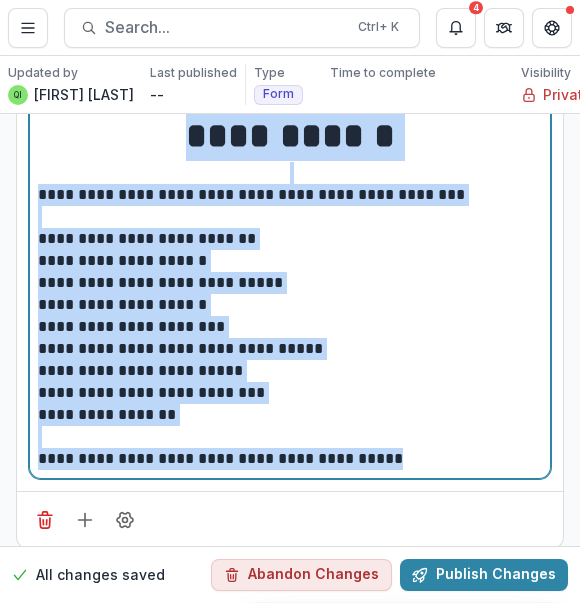 copy on "**********" 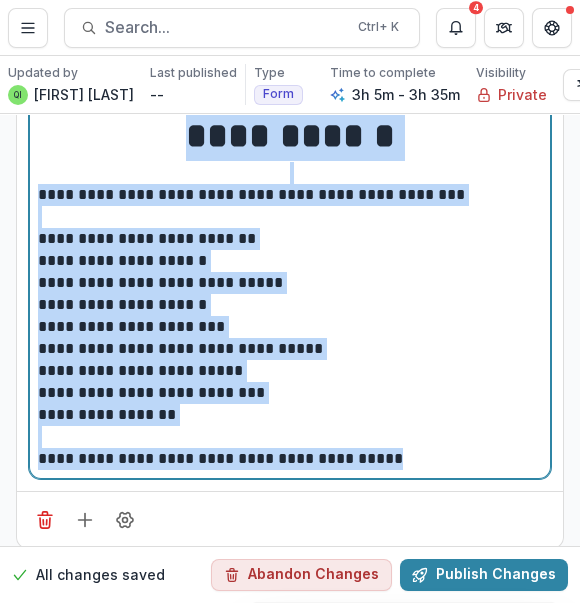 click on "**********" at bounding box center [288, 206] 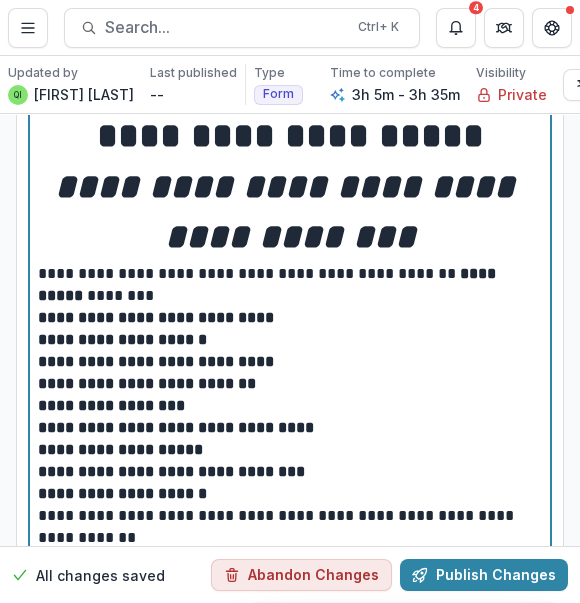 click on "**********" at bounding box center (290, 162) 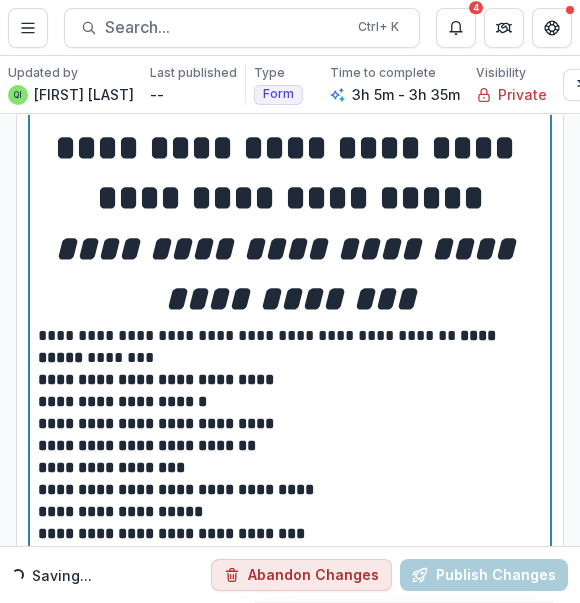 scroll, scrollTop: 90, scrollLeft: 0, axis: vertical 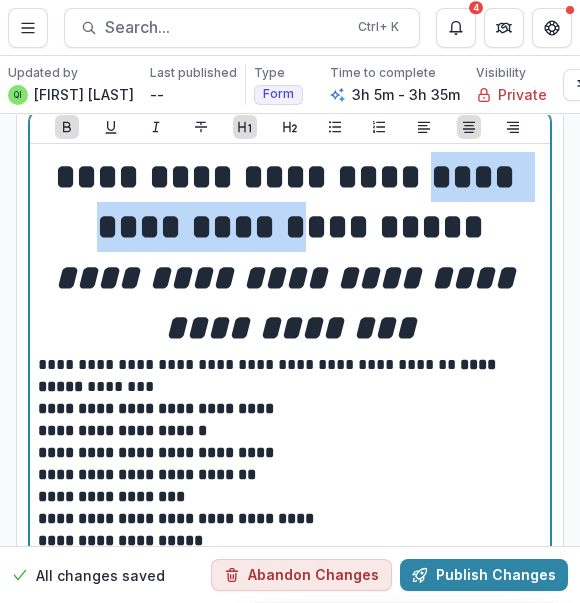 drag, startPoint x: 327, startPoint y: 216, endPoint x: 61, endPoint y: 229, distance: 266.31747 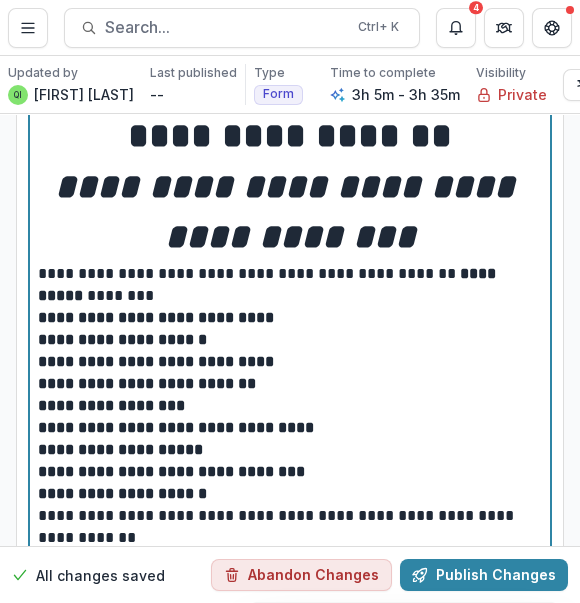 scroll, scrollTop: 363, scrollLeft: 0, axis: vertical 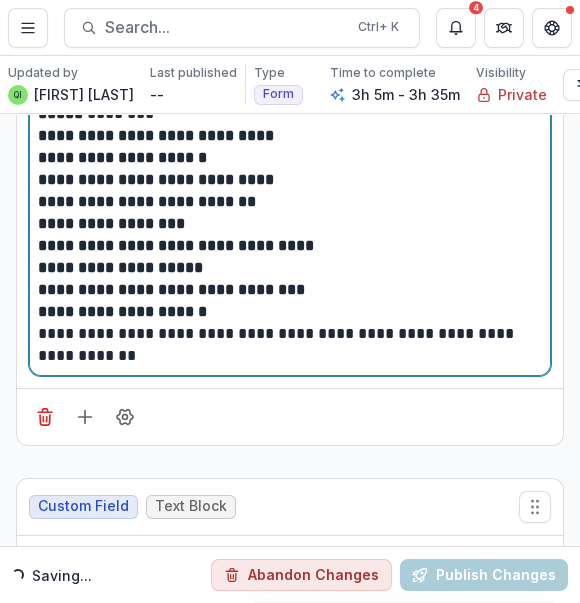 click on "**********" at bounding box center (288, 345) 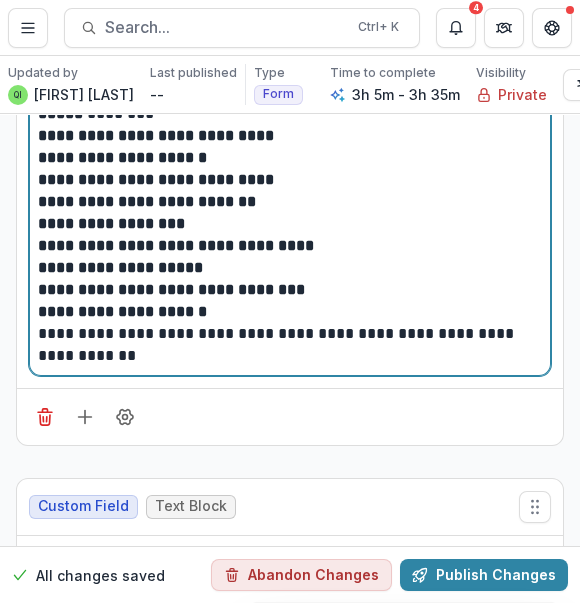 click on "**********" at bounding box center (288, 345) 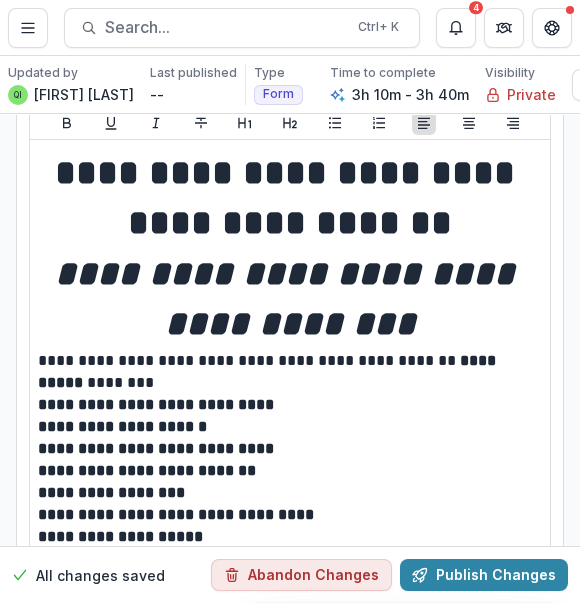 scroll, scrollTop: 90, scrollLeft: 0, axis: vertical 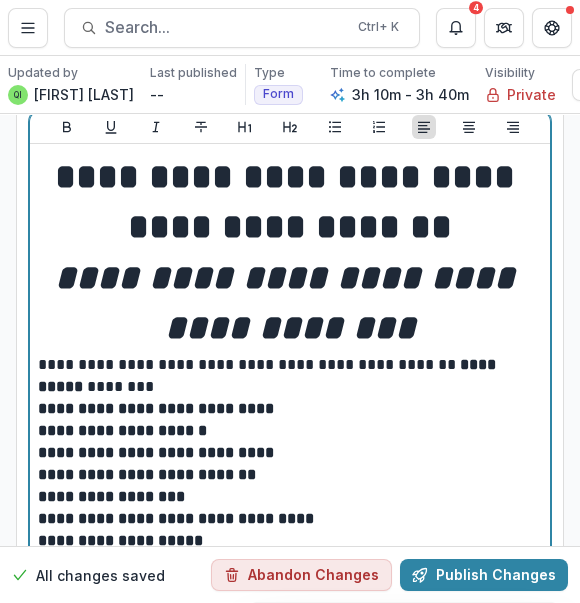 click on "**********" at bounding box center (290, 303) 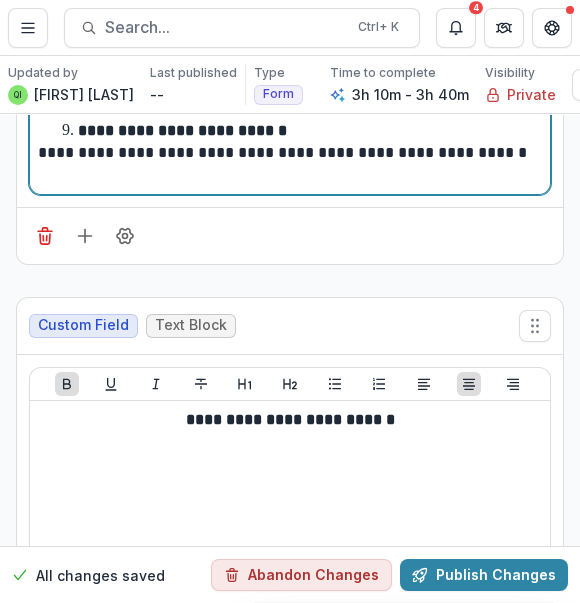 scroll, scrollTop: 454, scrollLeft: 0, axis: vertical 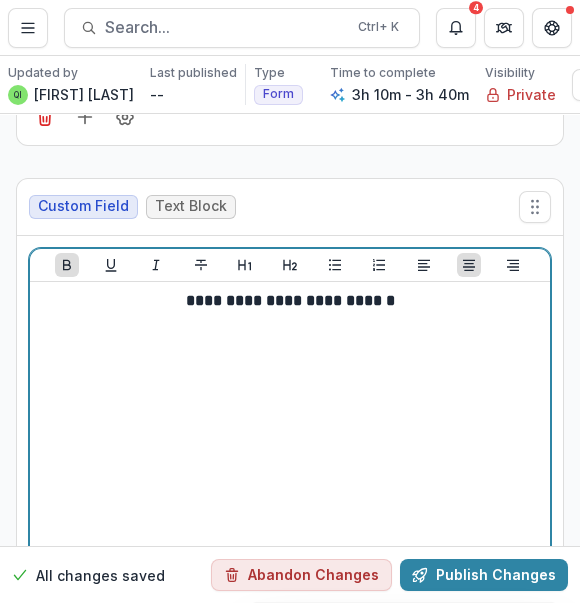 click on "**********" at bounding box center [290, 440] 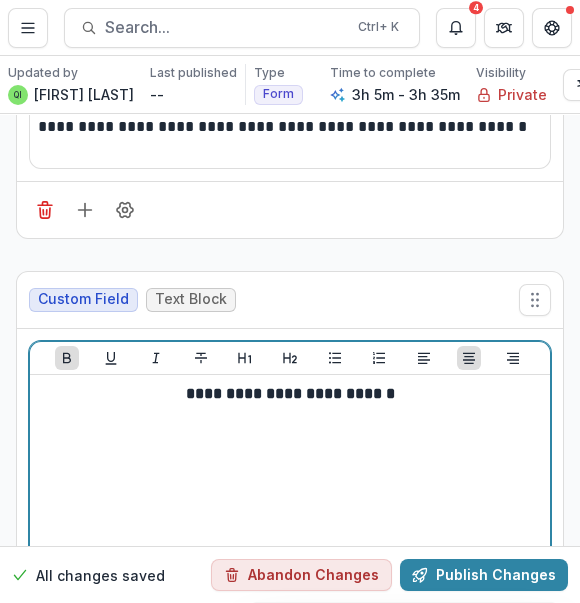 scroll, scrollTop: 454, scrollLeft: 0, axis: vertical 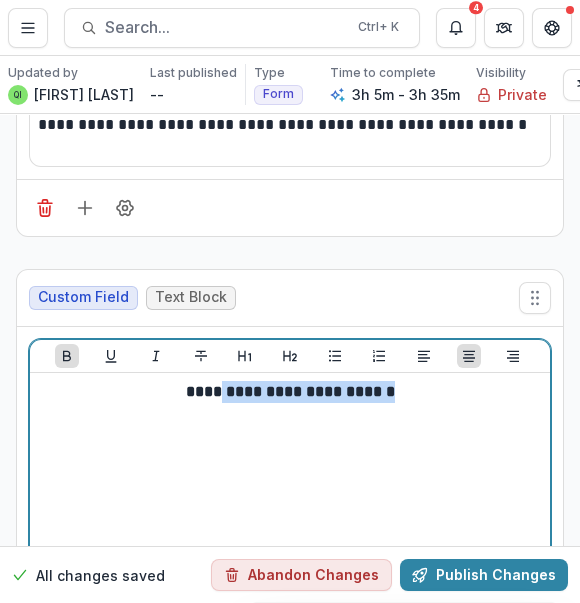 drag, startPoint x: 450, startPoint y: 382, endPoint x: 187, endPoint y: 379, distance: 263.01712 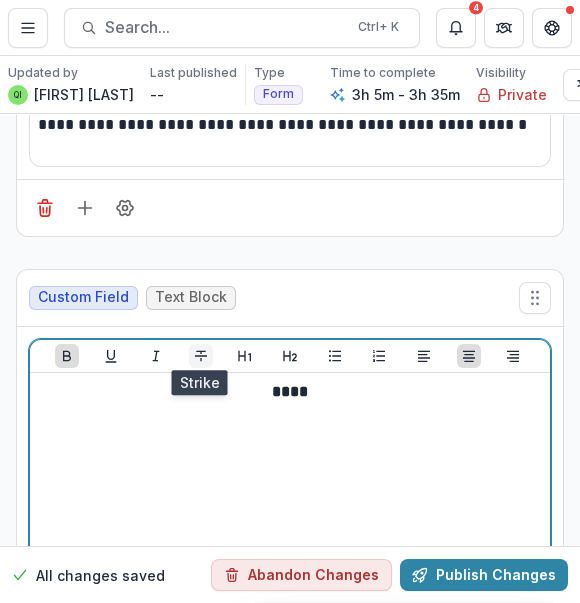 type 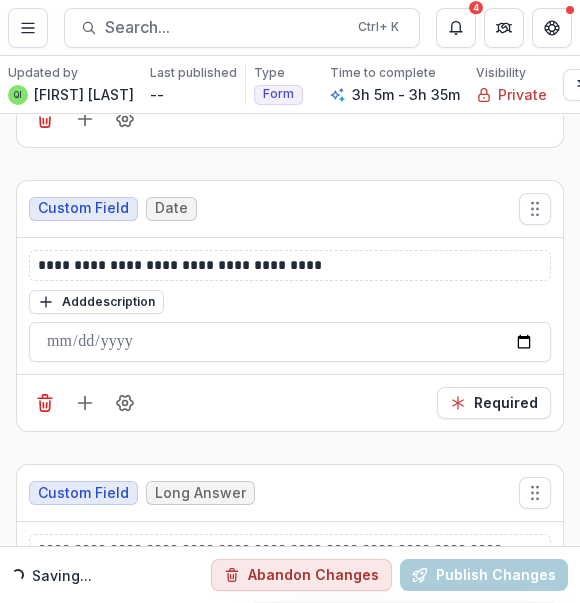 scroll, scrollTop: 1090, scrollLeft: 0, axis: vertical 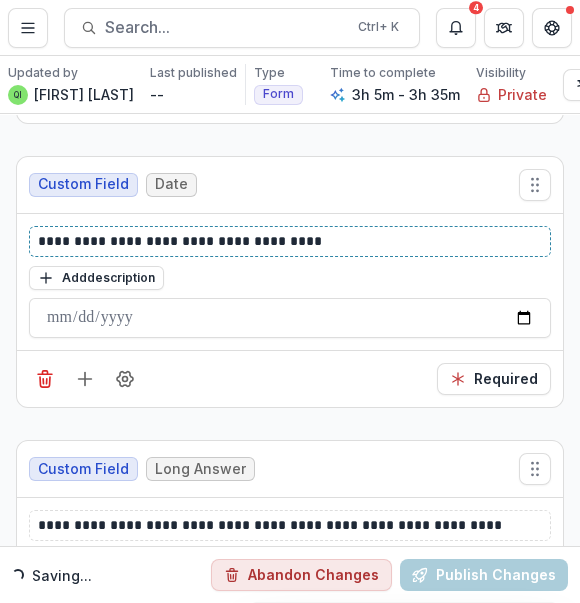 click on "**********" at bounding box center [288, 241] 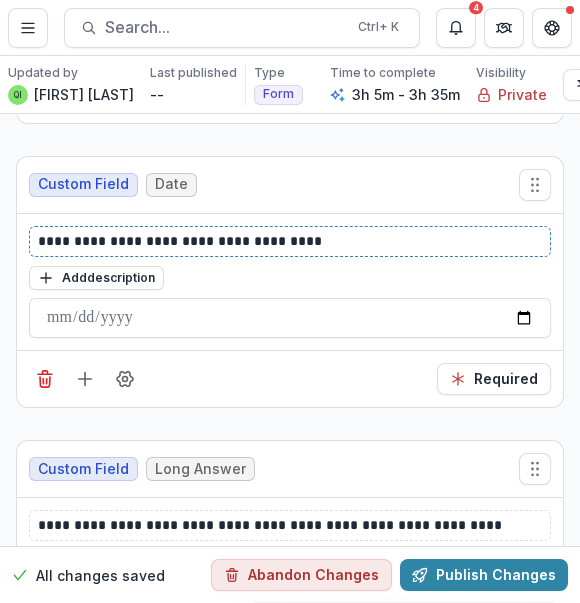 click on "**********" at bounding box center (288, 241) 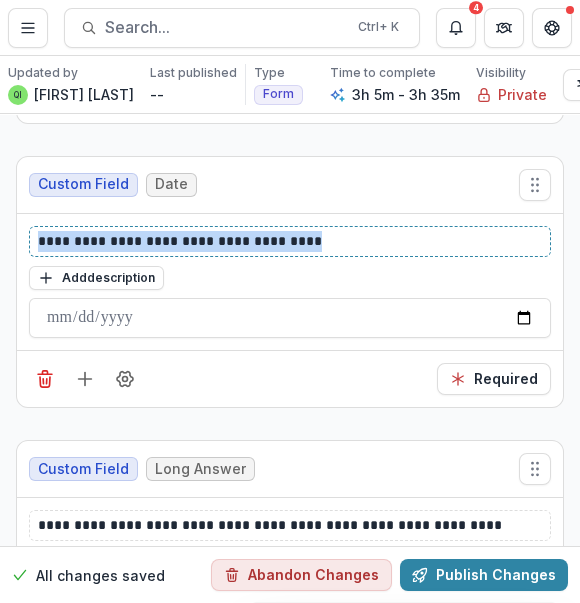 drag, startPoint x: 304, startPoint y: 239, endPoint x: 3, endPoint y: 239, distance: 301 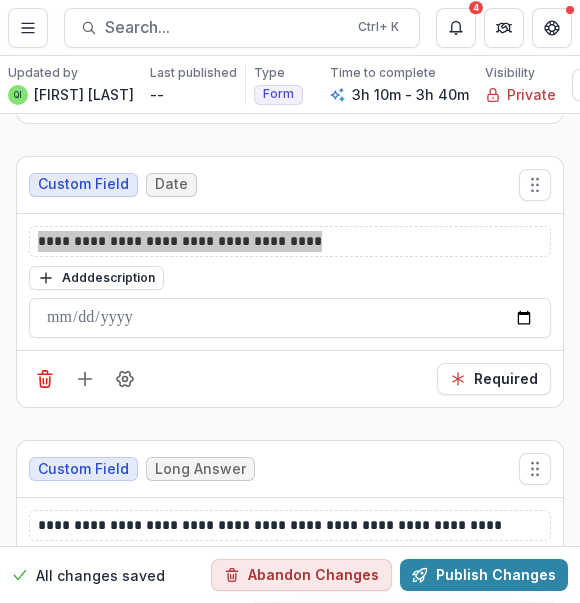scroll, scrollTop: 1272, scrollLeft: 0, axis: vertical 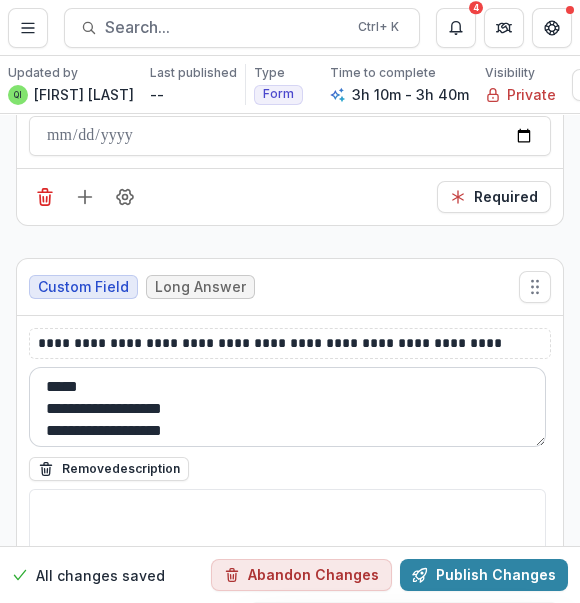 click on "**********" at bounding box center [287, 407] 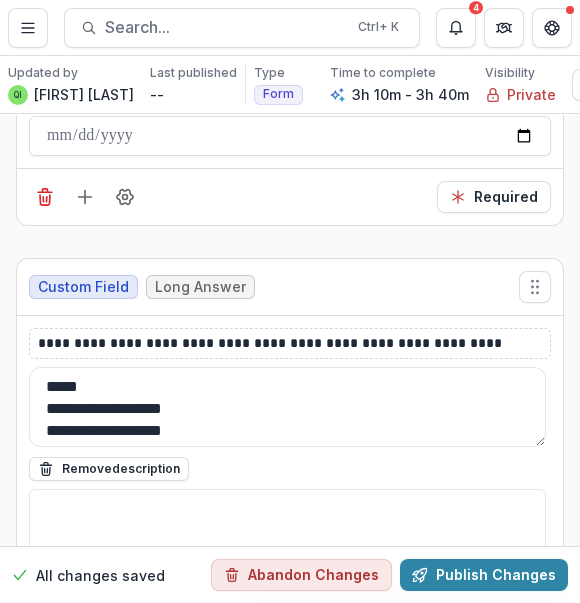 drag, startPoint x: 404, startPoint y: 410, endPoint x: 58, endPoint y: 336, distance: 353.82483 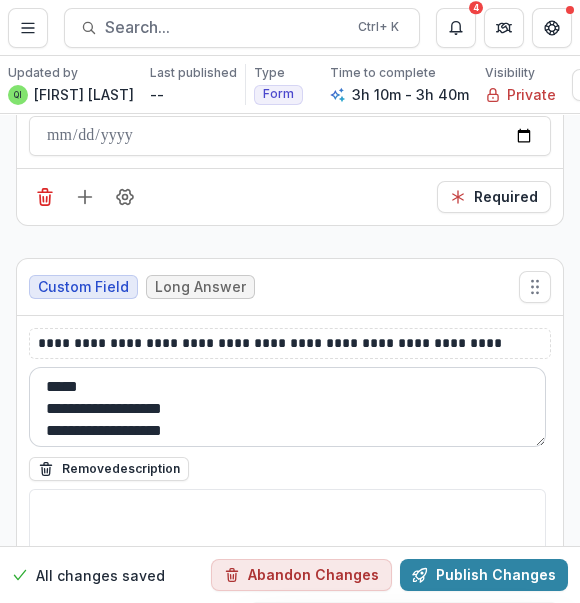 click on "**********" at bounding box center (287, 407) 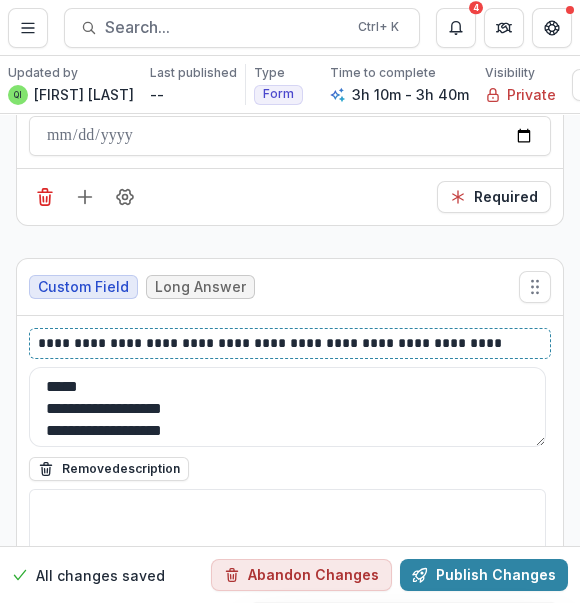 click on "**********" at bounding box center [288, 343] 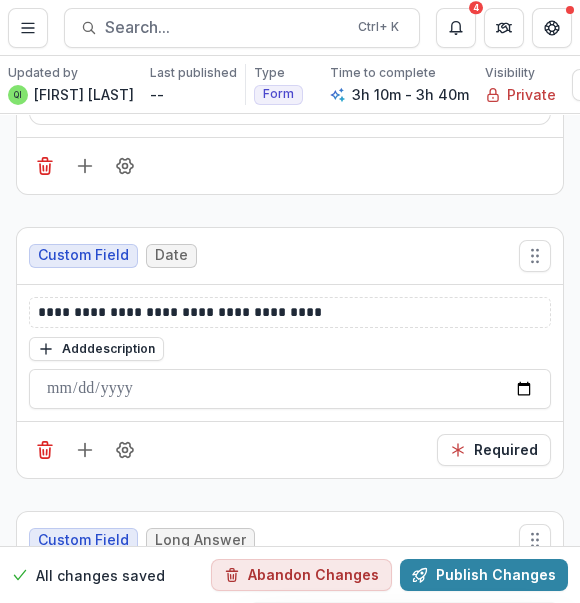 scroll, scrollTop: 909, scrollLeft: 0, axis: vertical 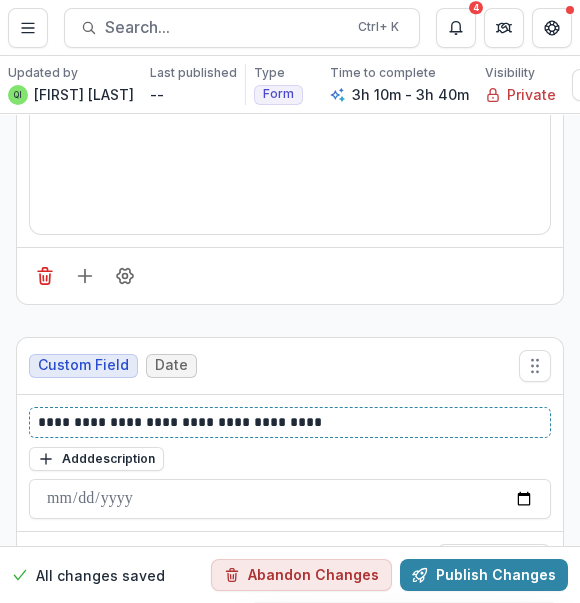 click on "**********" at bounding box center [288, 422] 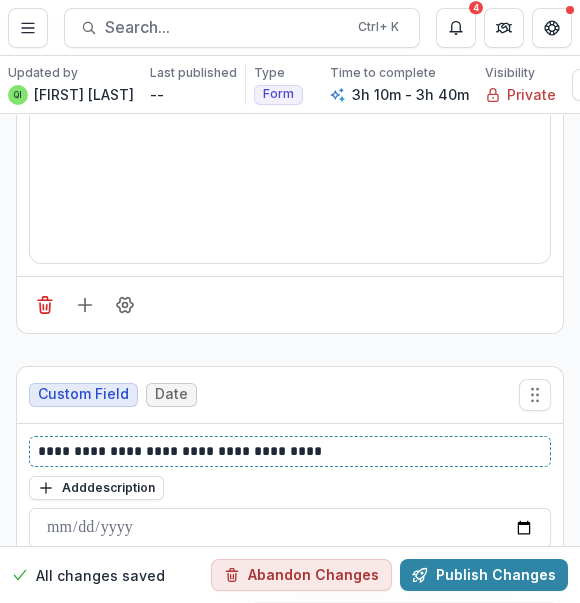 scroll, scrollTop: 909, scrollLeft: 0, axis: vertical 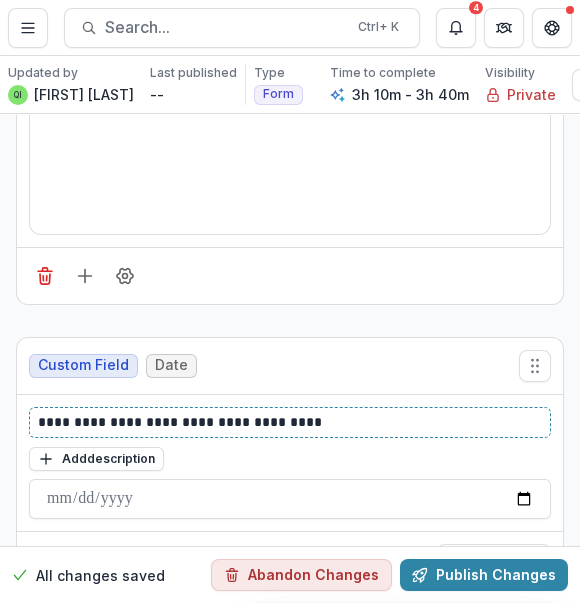 click on "**********" at bounding box center [288, 422] 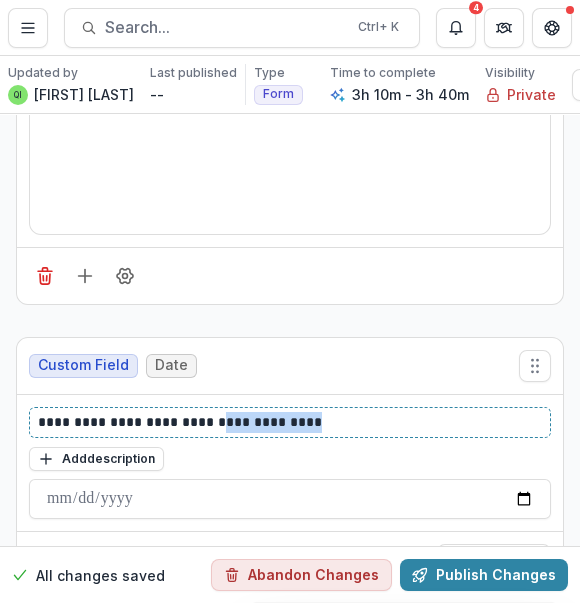 click on "**********" at bounding box center (288, 422) 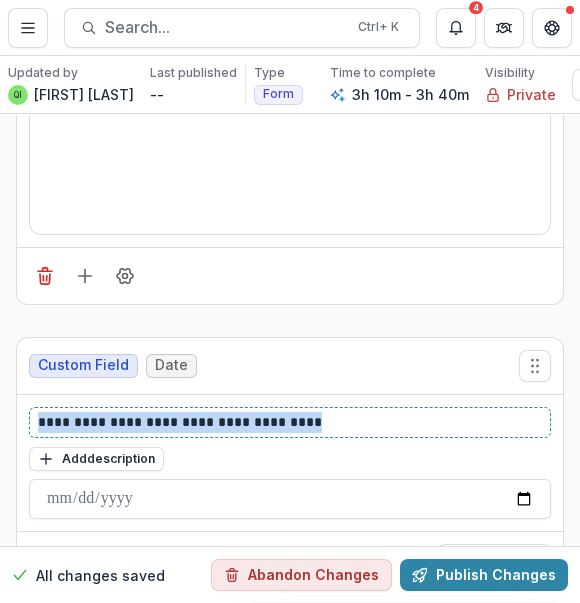 click on "**********" at bounding box center (288, 422) 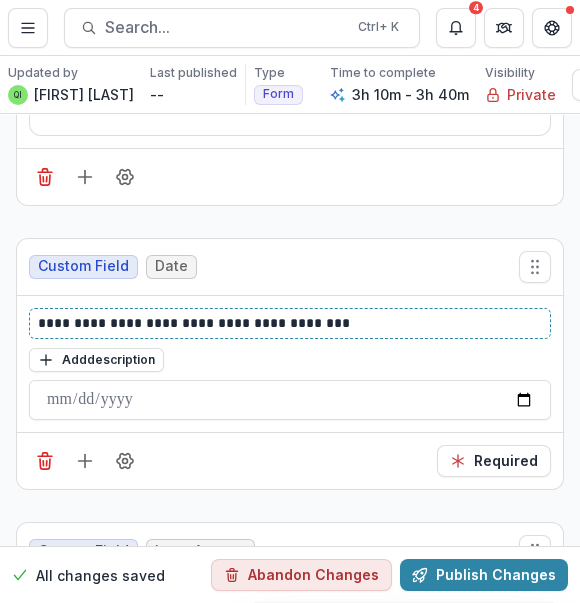 scroll, scrollTop: 1090, scrollLeft: 0, axis: vertical 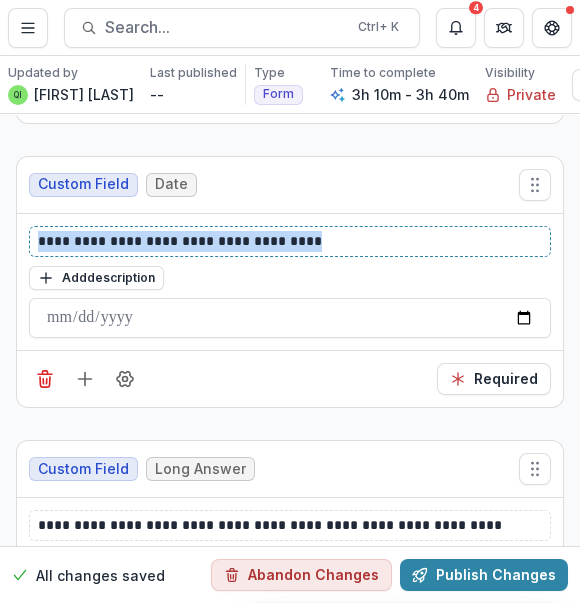 click on "**********" at bounding box center (288, 241) 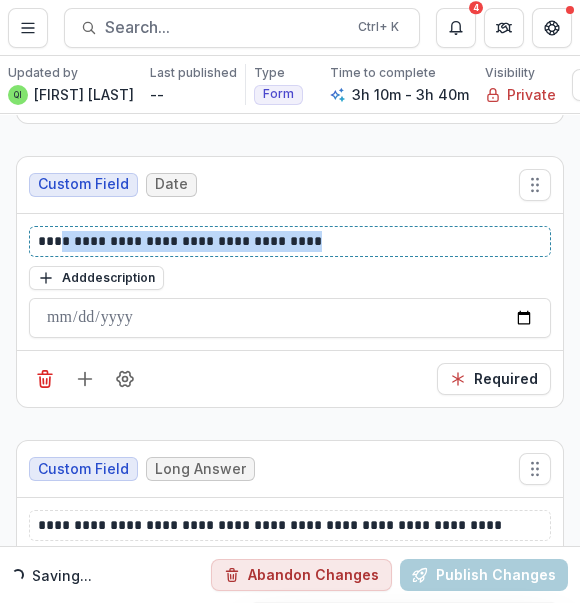drag, startPoint x: 53, startPoint y: 232, endPoint x: 354, endPoint y: 225, distance: 301.0814 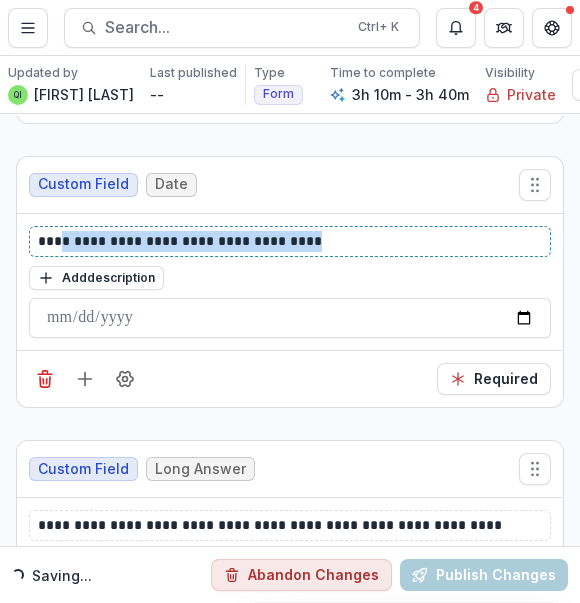click on "**********" at bounding box center [288, 241] 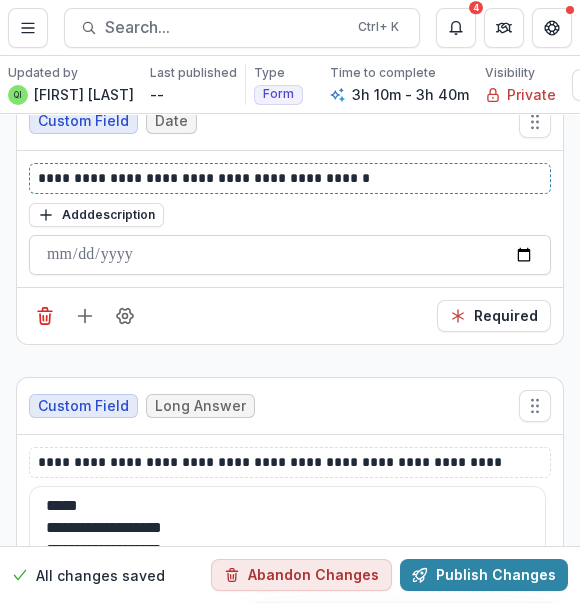scroll, scrollTop: 1181, scrollLeft: 0, axis: vertical 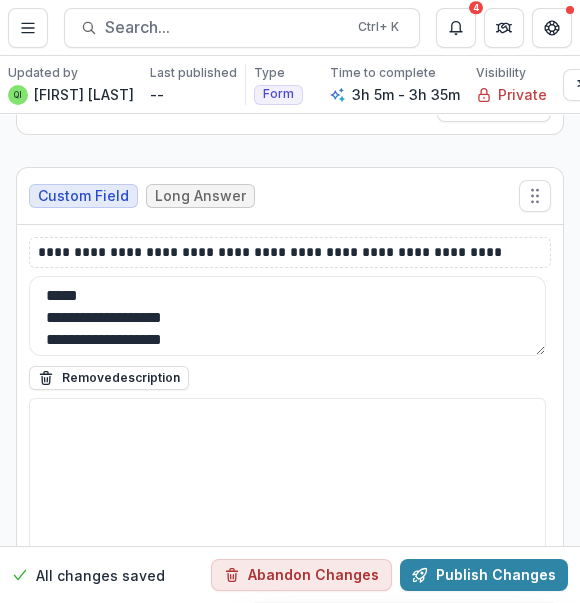 click on "**********" at bounding box center [290, 442] 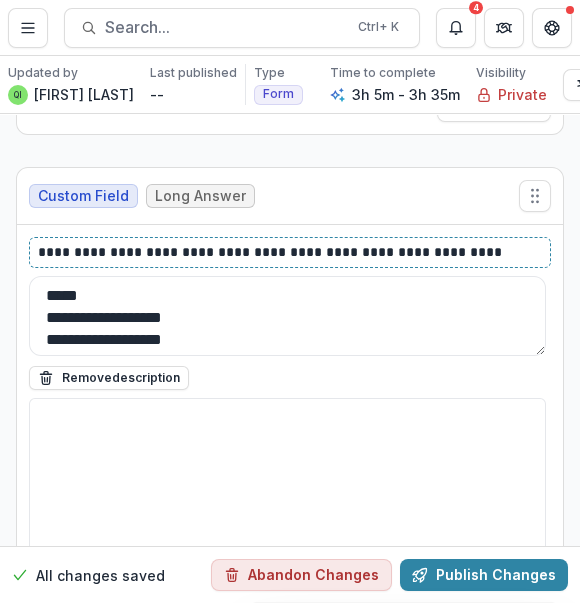click on "**********" at bounding box center [288, 252] 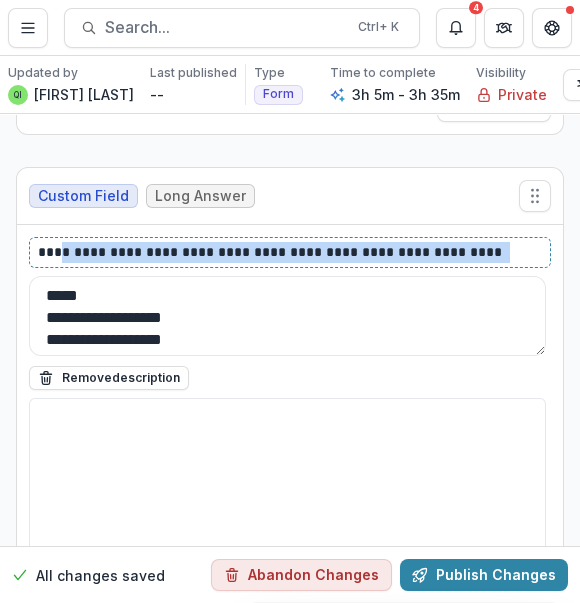 drag, startPoint x: 55, startPoint y: 242, endPoint x: 543, endPoint y: 247, distance: 488.0256 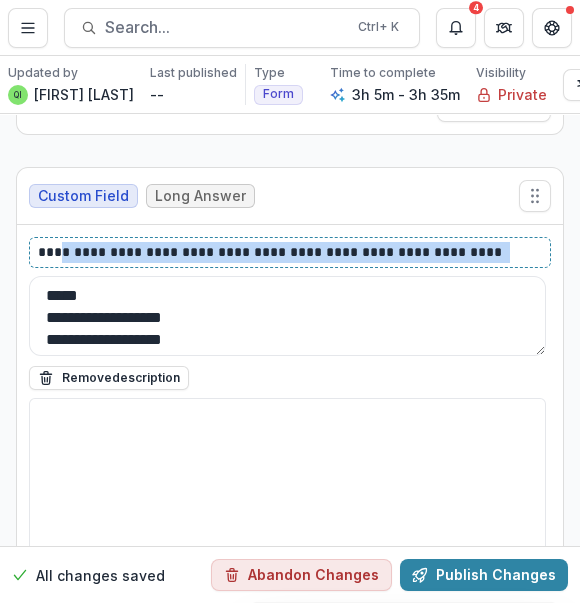 click on "**********" at bounding box center [290, 252] 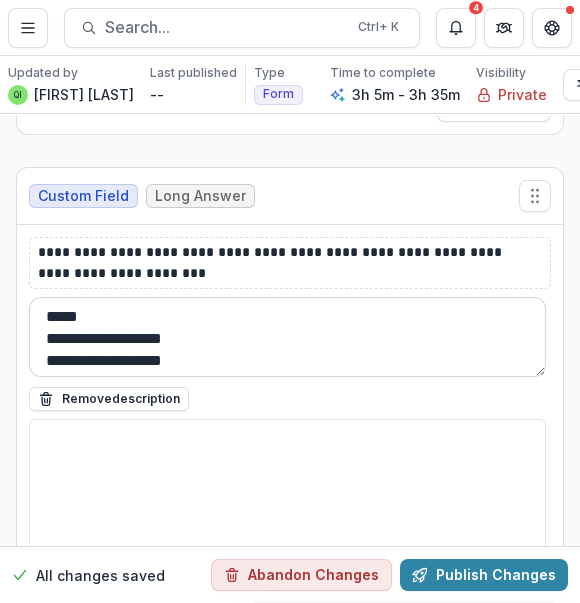 click on "**********" at bounding box center [287, 337] 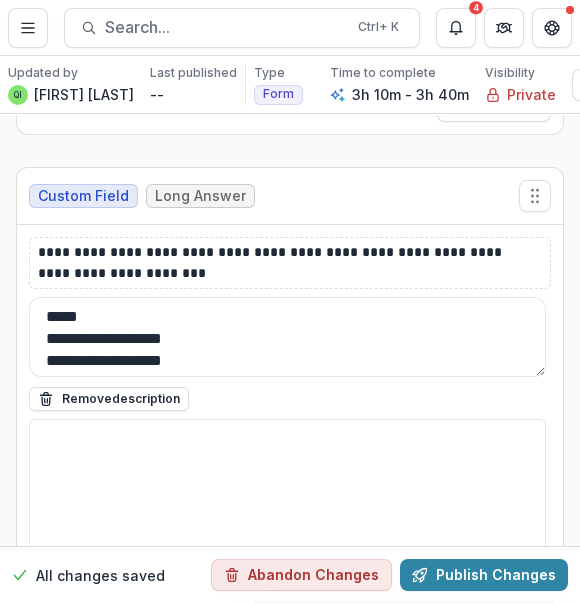 paste on "******" 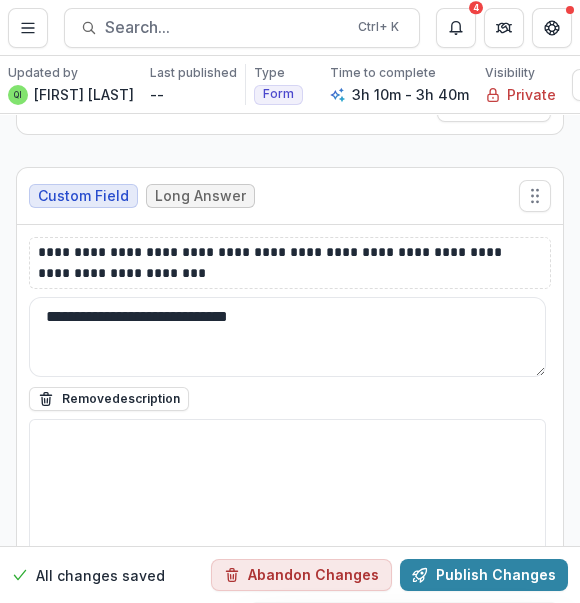type on "**********" 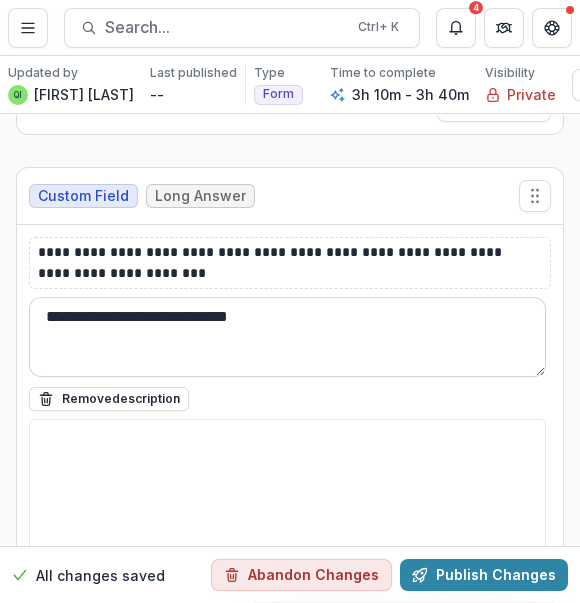 click on "**********" at bounding box center [287, 337] 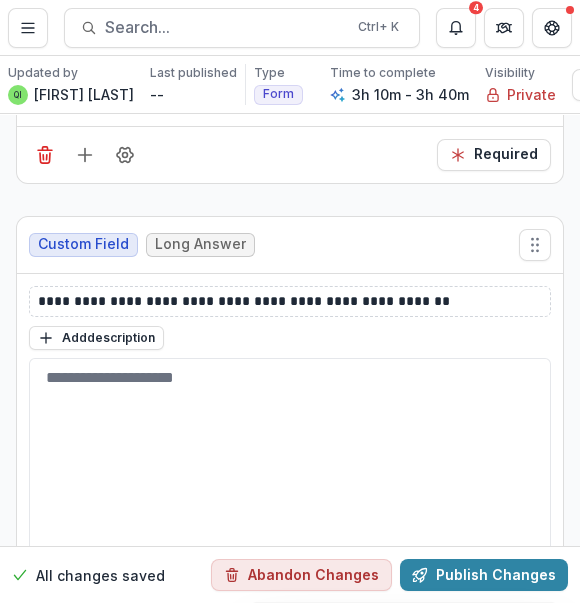 scroll, scrollTop: 1999, scrollLeft: 0, axis: vertical 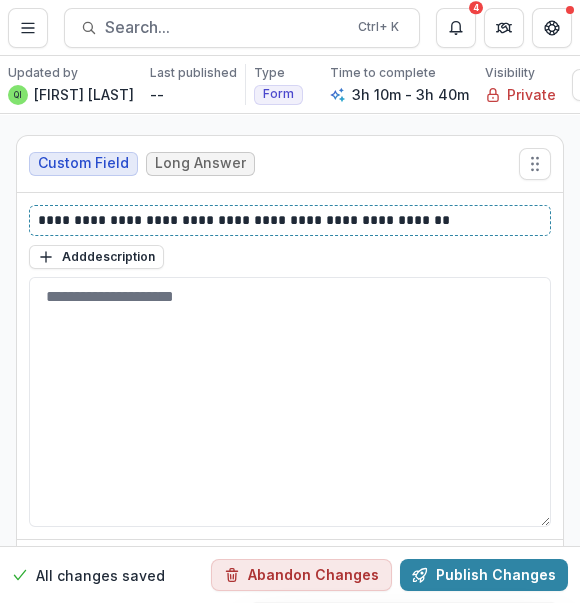 click on "**********" at bounding box center (288, 220) 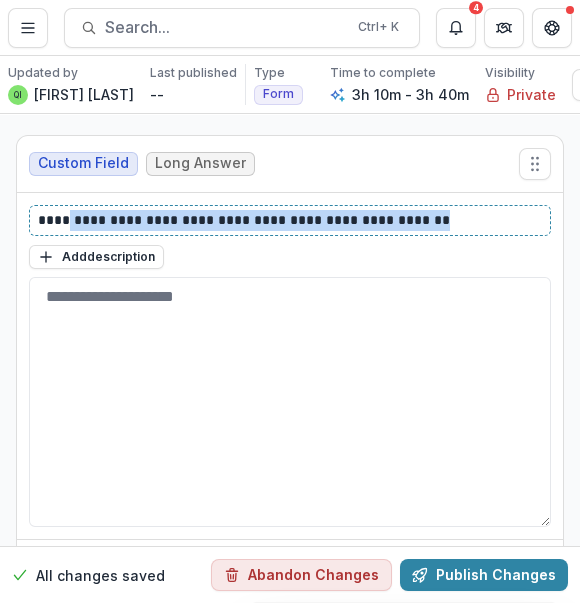drag, startPoint x: 97, startPoint y: 203, endPoint x: 427, endPoint y: 204, distance: 330.00153 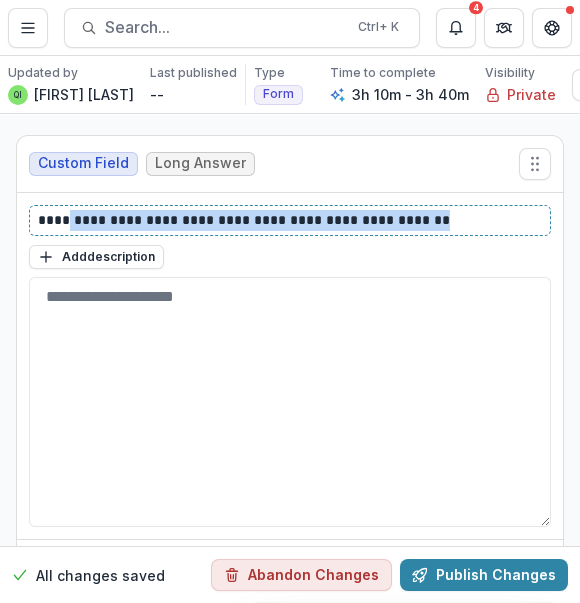 click on "**********" at bounding box center [288, 220] 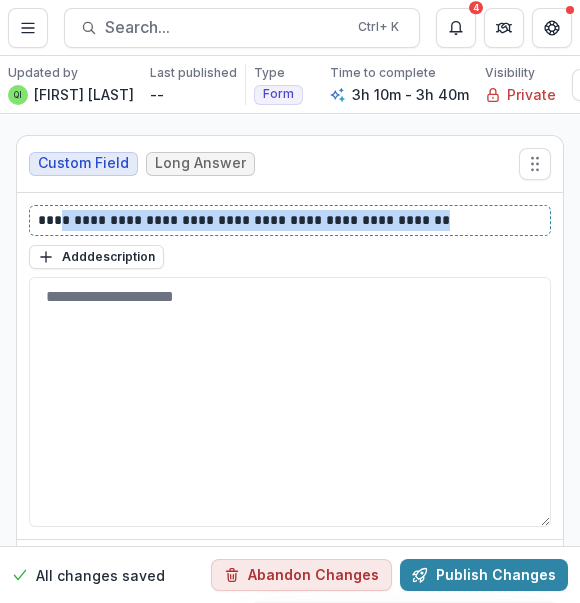drag, startPoint x: 427, startPoint y: 204, endPoint x: 52, endPoint y: 199, distance: 375.03333 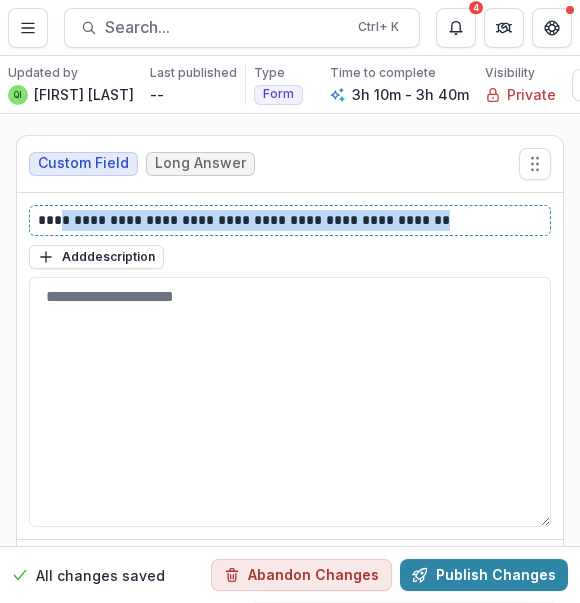 paste 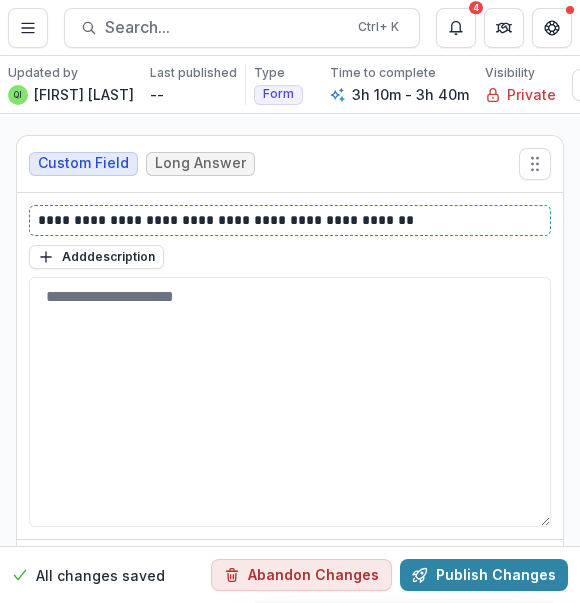 click on "**********" at bounding box center (288, 220) 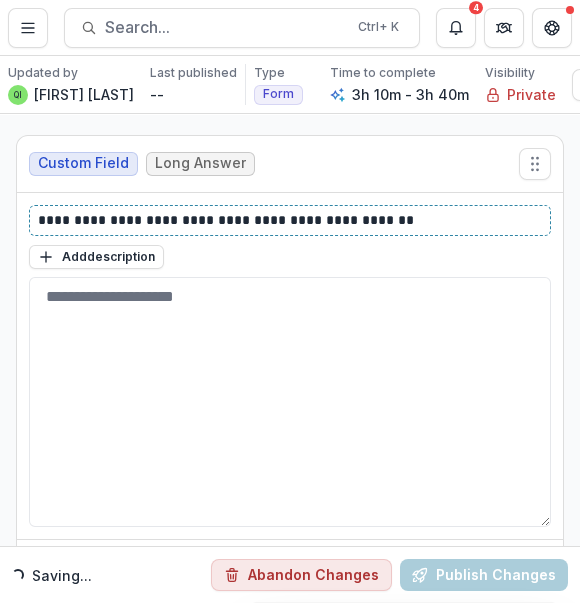 type 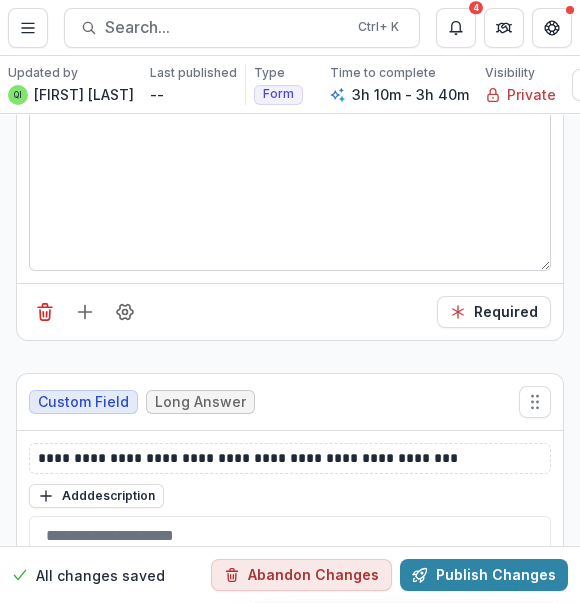 scroll, scrollTop: 2363, scrollLeft: 0, axis: vertical 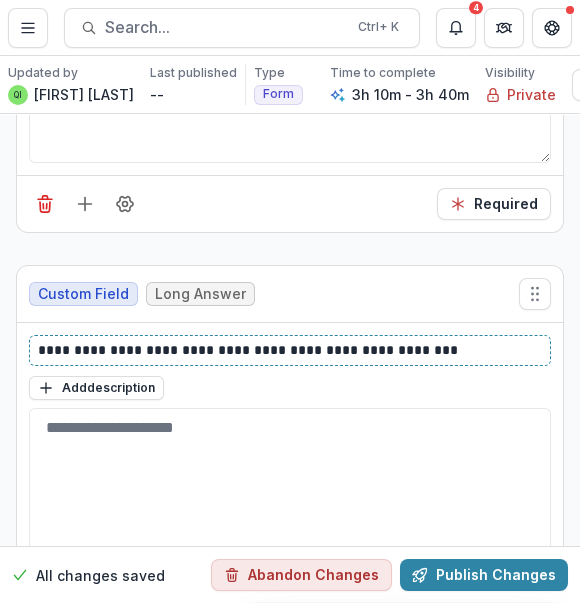 drag, startPoint x: 117, startPoint y: 331, endPoint x: 106, endPoint y: 334, distance: 11.401754 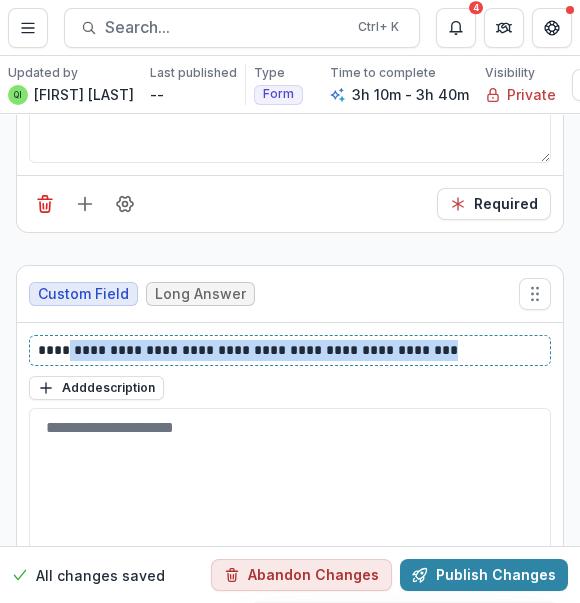 drag, startPoint x: 58, startPoint y: 336, endPoint x: 491, endPoint y: 315, distance: 433.50894 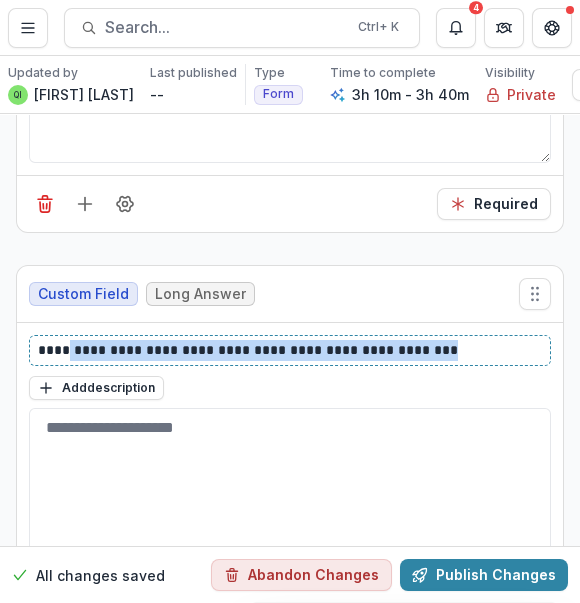 click on "**********" at bounding box center [290, 496] 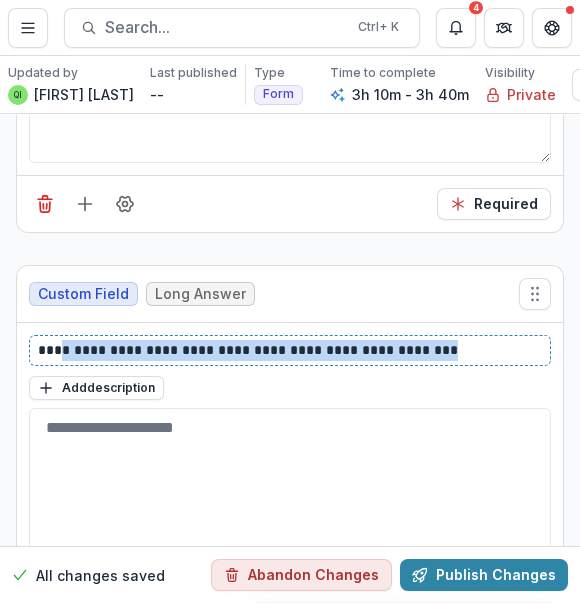 drag, startPoint x: 481, startPoint y: 333, endPoint x: 56, endPoint y: 335, distance: 425.0047 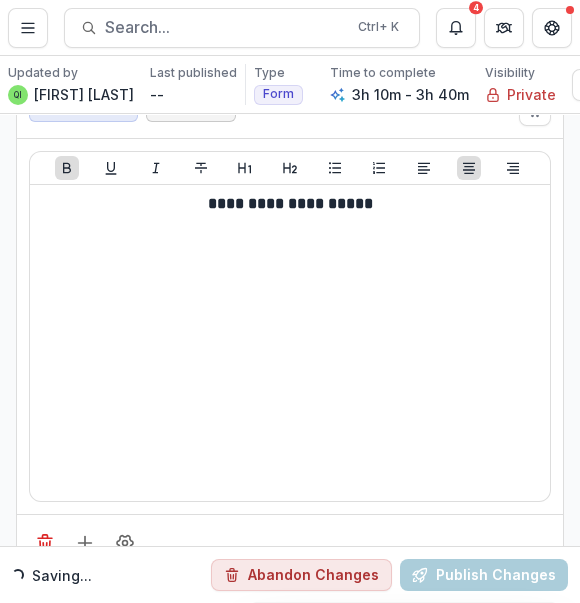 scroll, scrollTop: 3363, scrollLeft: 0, axis: vertical 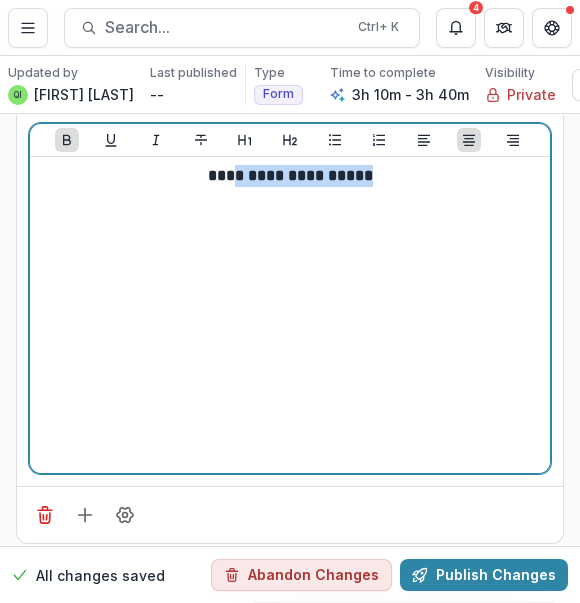 drag, startPoint x: 397, startPoint y: 156, endPoint x: 208, endPoint y: 160, distance: 189.04233 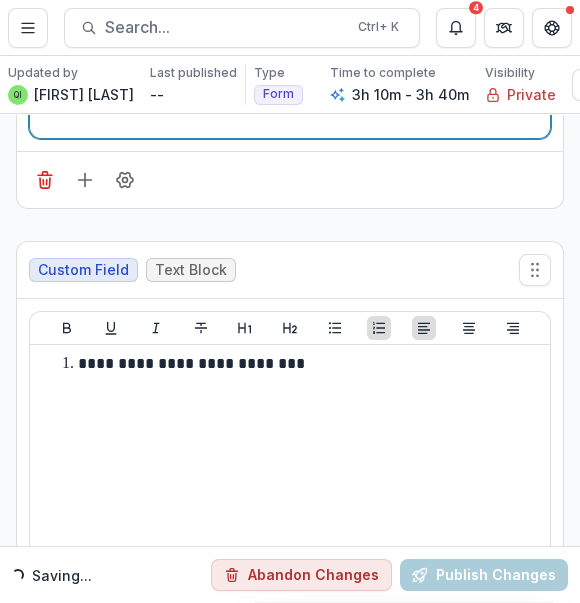 scroll, scrollTop: 3727, scrollLeft: 0, axis: vertical 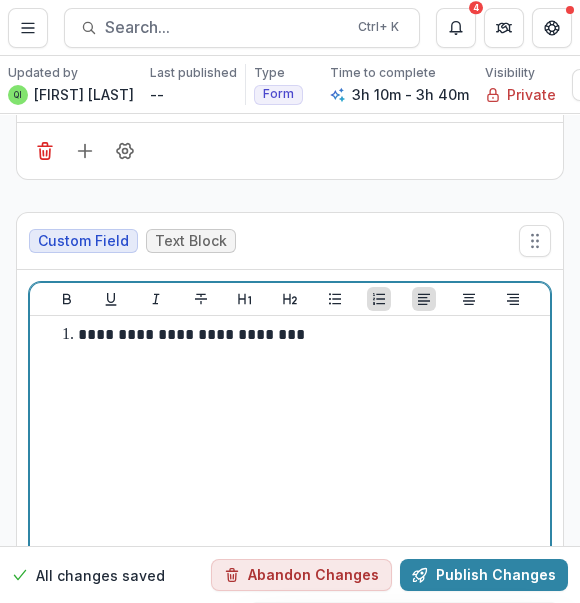 click on "**********" at bounding box center [302, 335] 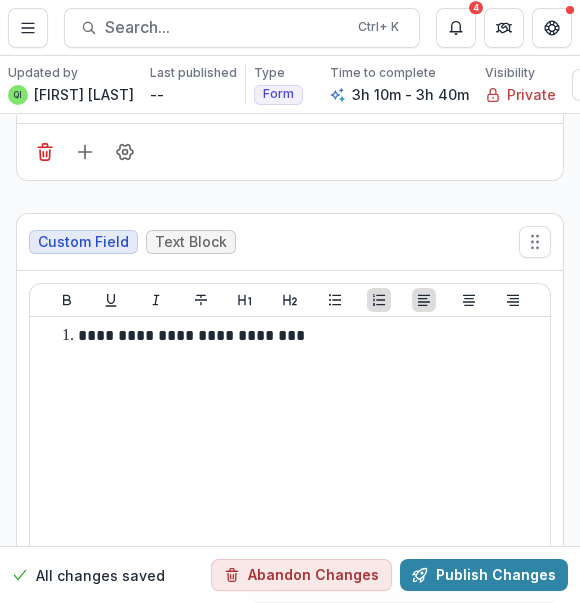 scroll, scrollTop: 3727, scrollLeft: 0, axis: vertical 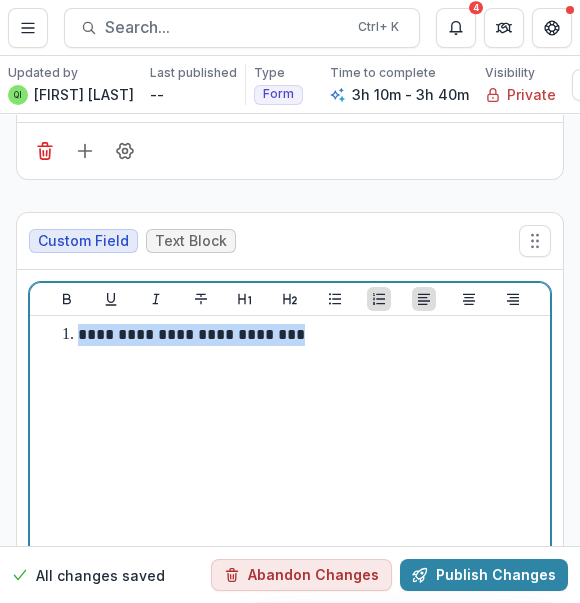 drag, startPoint x: 329, startPoint y: 317, endPoint x: 81, endPoint y: 315, distance: 248.00807 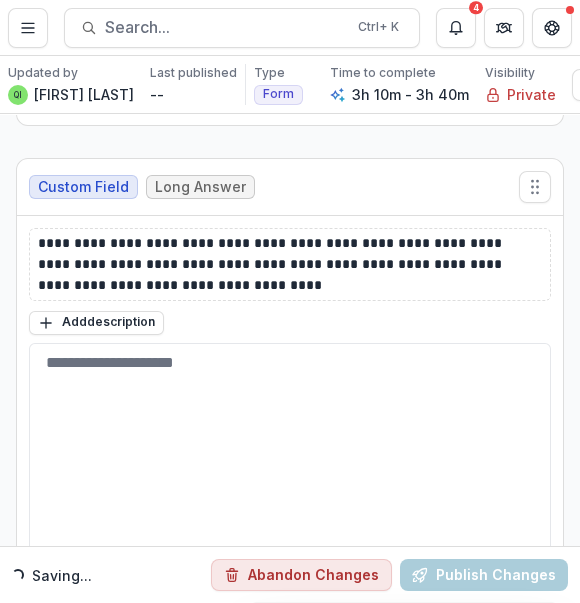 scroll, scrollTop: 4363, scrollLeft: 0, axis: vertical 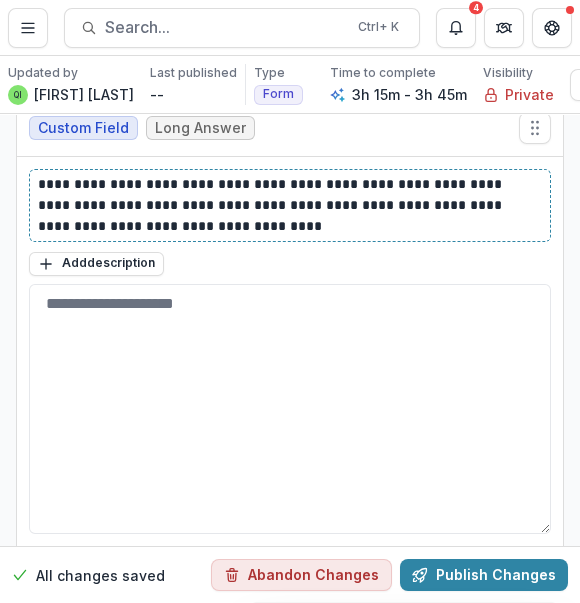 click on "**********" at bounding box center (288, 205) 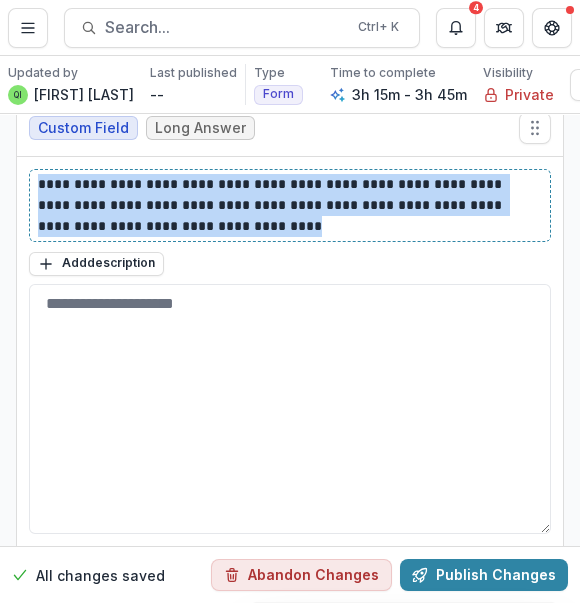 drag, startPoint x: 279, startPoint y: 202, endPoint x: 41, endPoint y: 162, distance: 241.33794 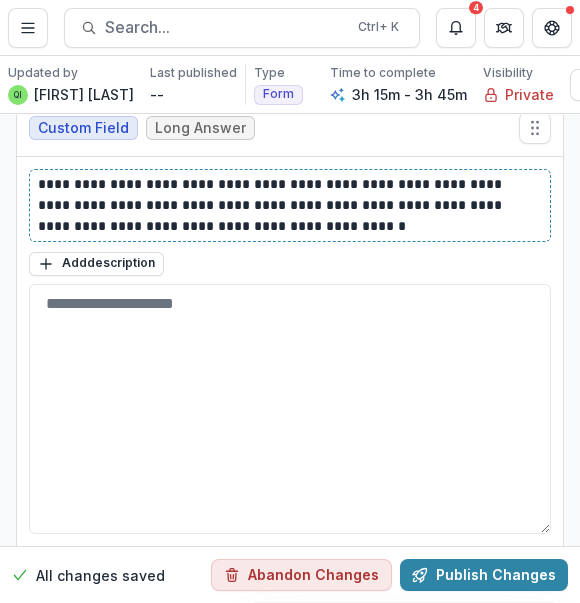 click on "**********" at bounding box center [288, 205] 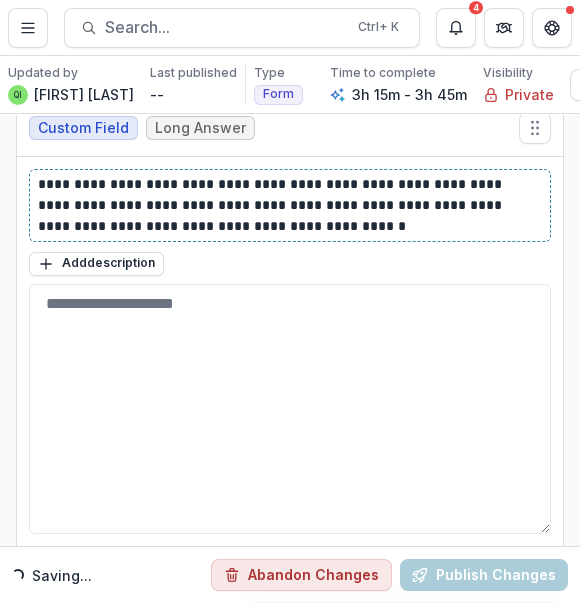 type 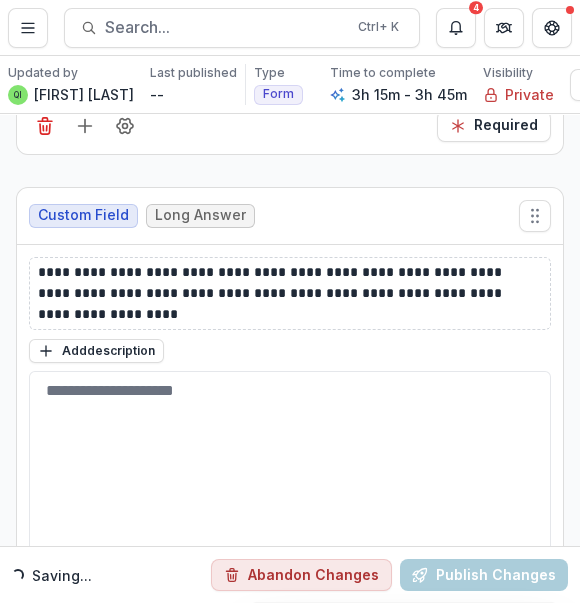 scroll, scrollTop: 4818, scrollLeft: 0, axis: vertical 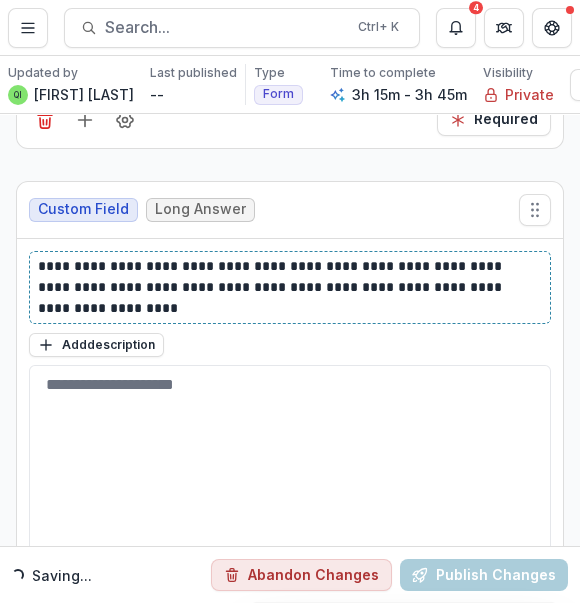 click on "**********" at bounding box center (288, 287) 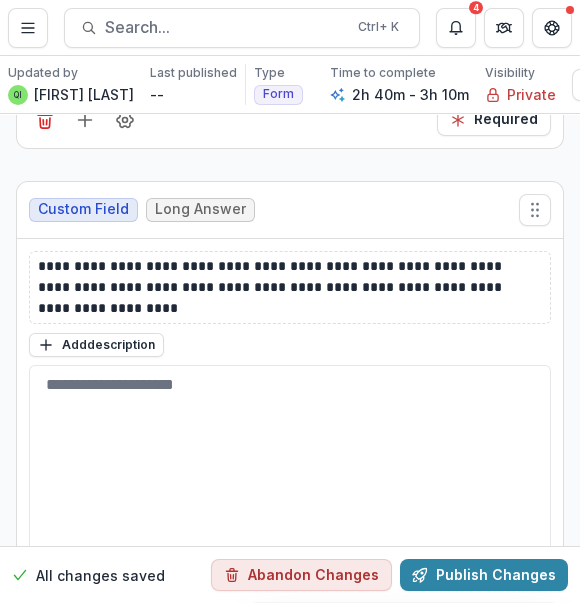 click on "**********" at bounding box center [290, 433] 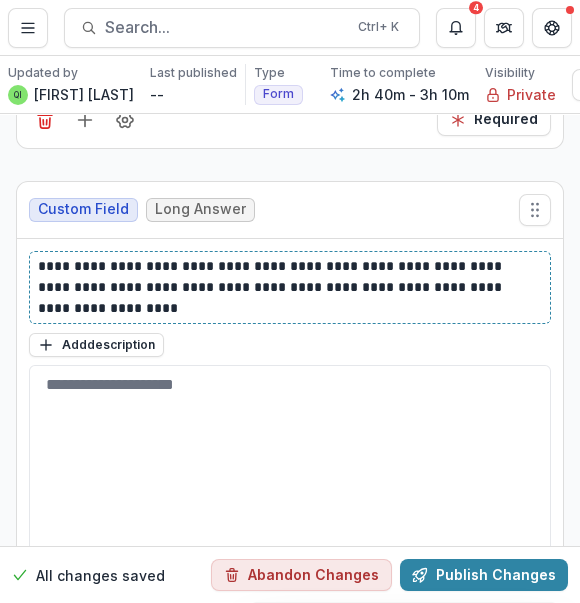 click on "**********" at bounding box center [288, 287] 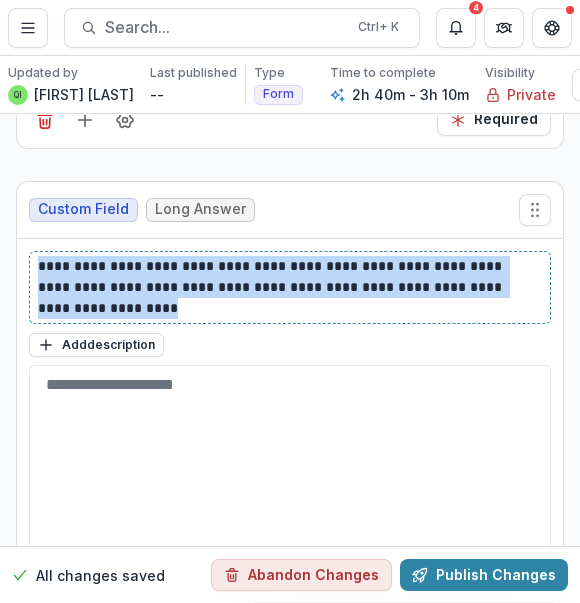 drag, startPoint x: 356, startPoint y: 278, endPoint x: 30, endPoint y: 236, distance: 328.6944 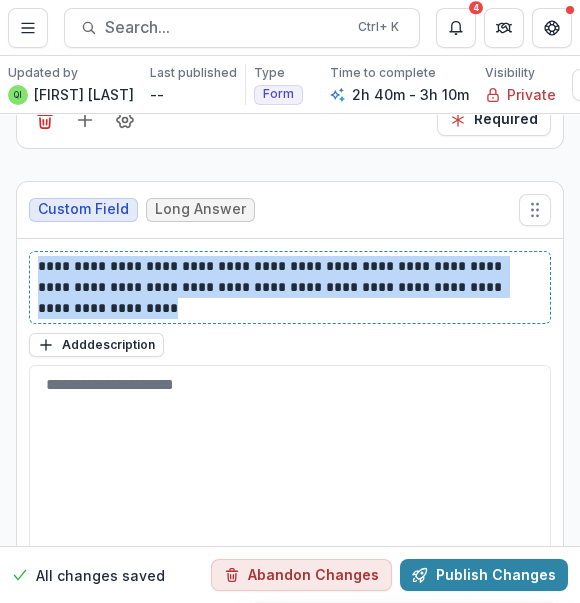 click on "**********" at bounding box center (290, 287) 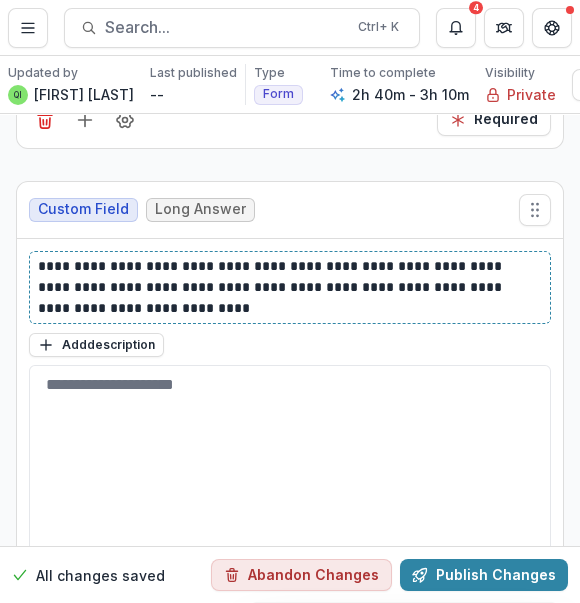 click on "**********" at bounding box center [288, 287] 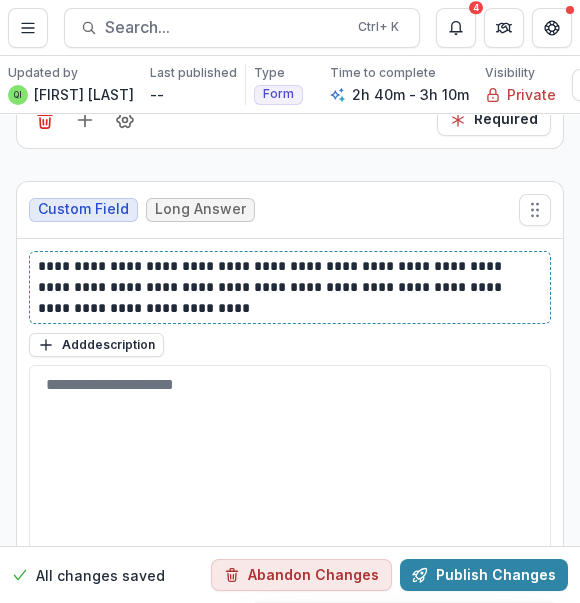 click on "**********" at bounding box center [288, 287] 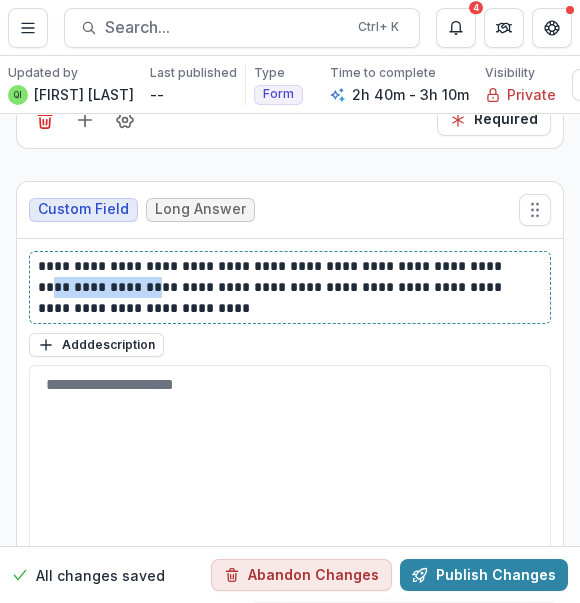 click on "**********" at bounding box center (288, 287) 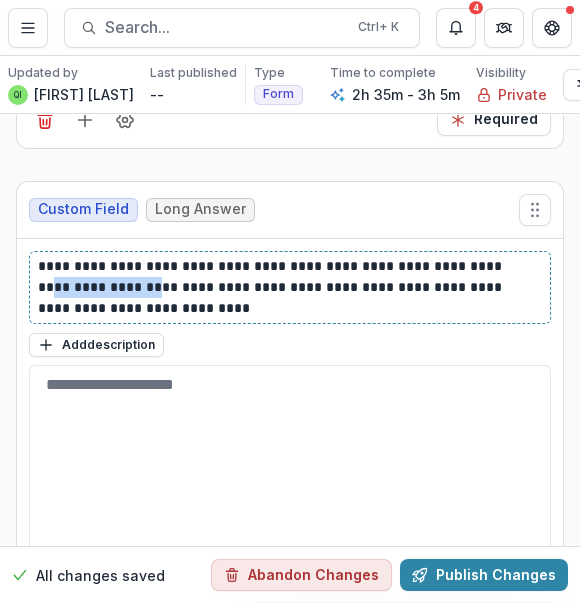 type 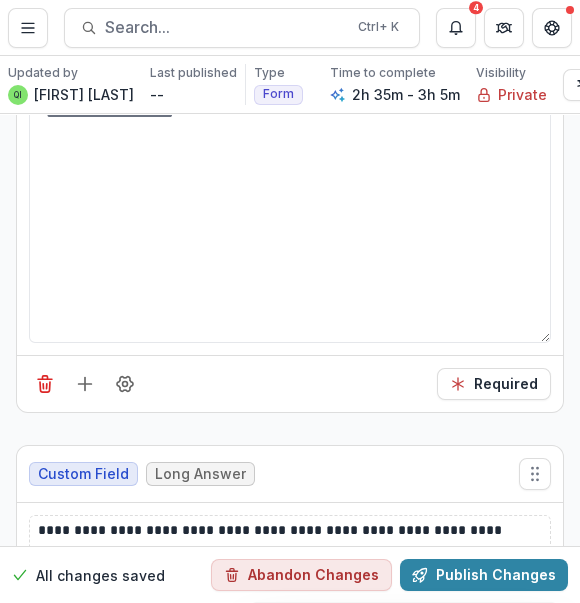 scroll, scrollTop: 5272, scrollLeft: 0, axis: vertical 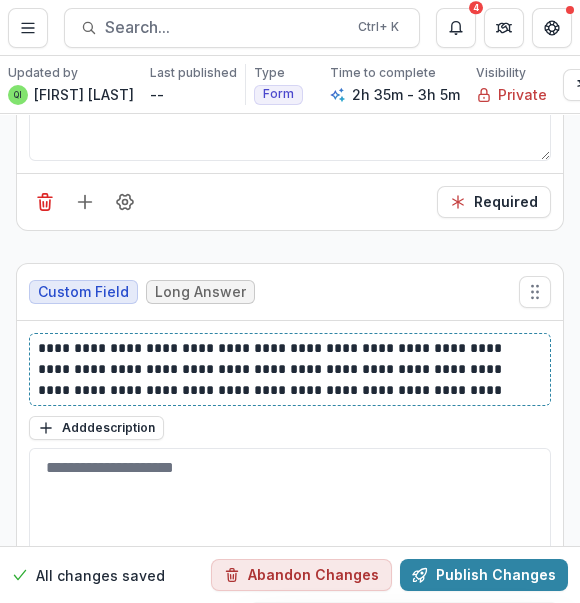 click on "**********" at bounding box center (288, 369) 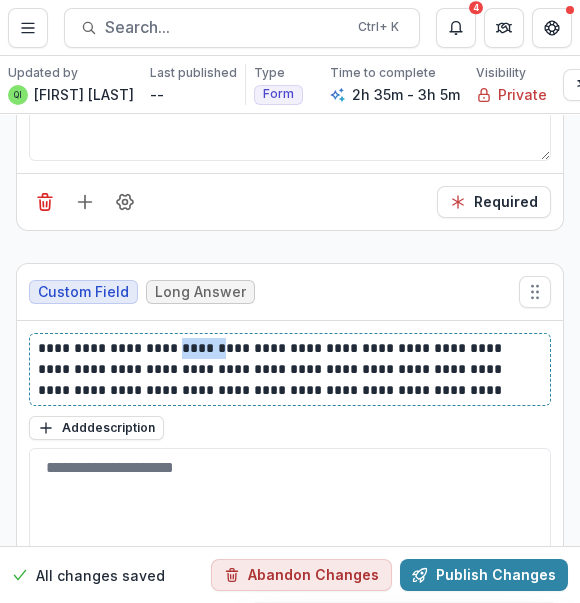 click on "**********" at bounding box center (288, 369) 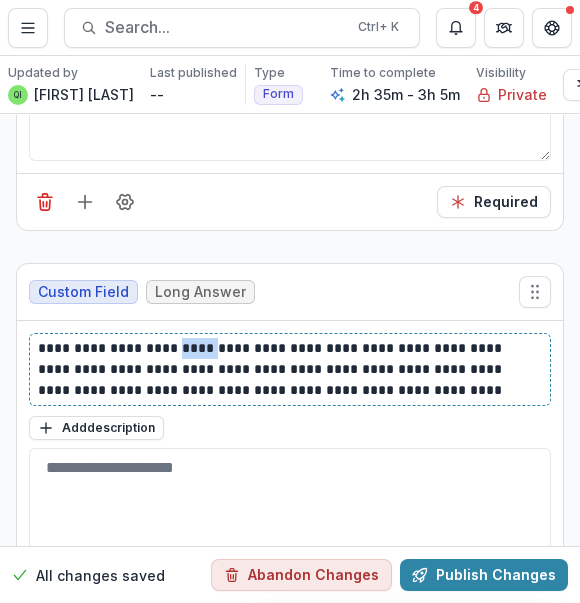 click on "**********" at bounding box center (288, 369) 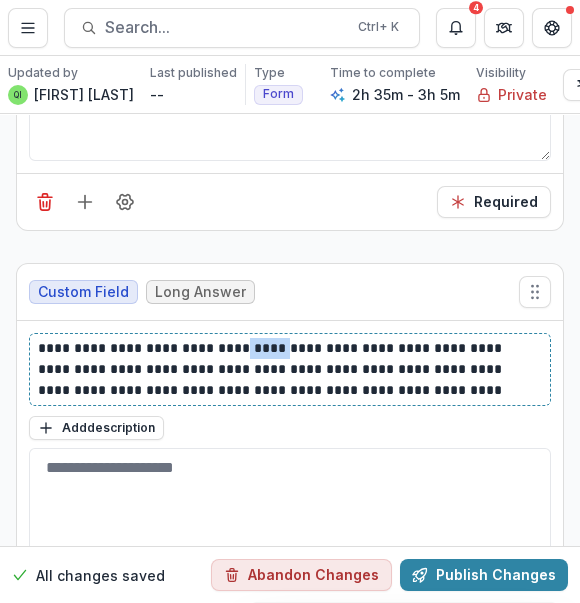 click on "**********" at bounding box center (288, 369) 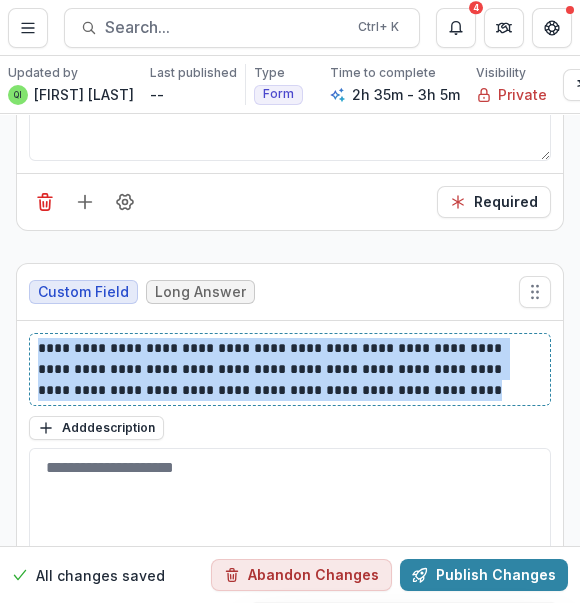 paste 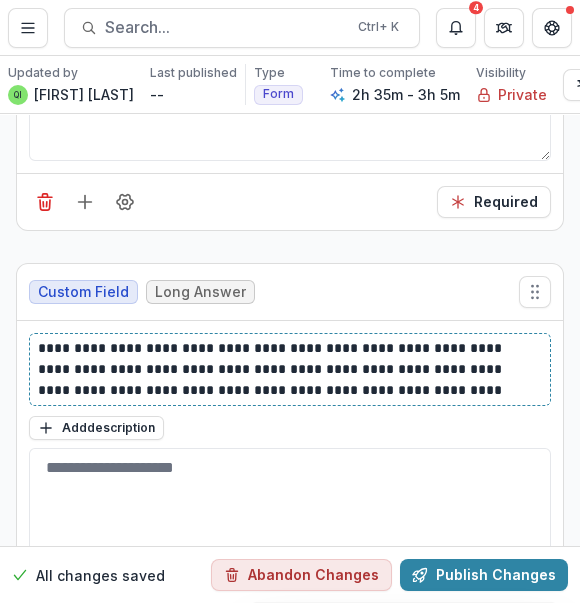 click on "**********" at bounding box center (288, 369) 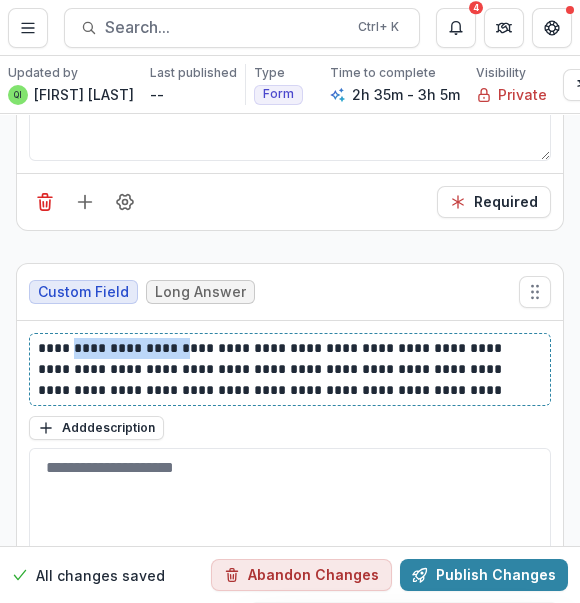 click on "**********" at bounding box center [288, 369] 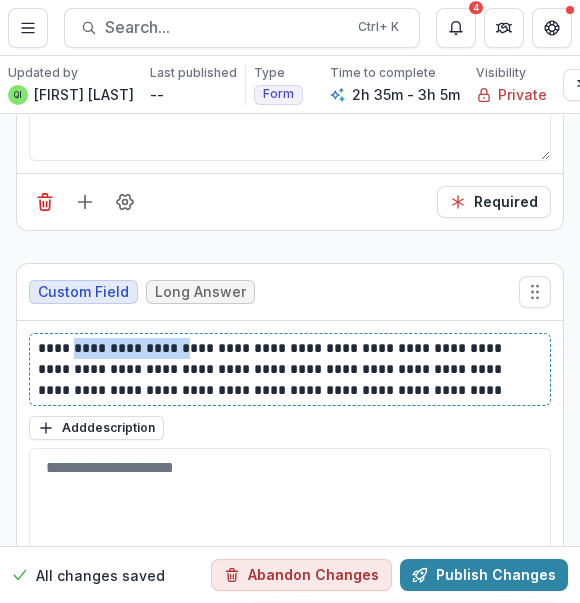 type 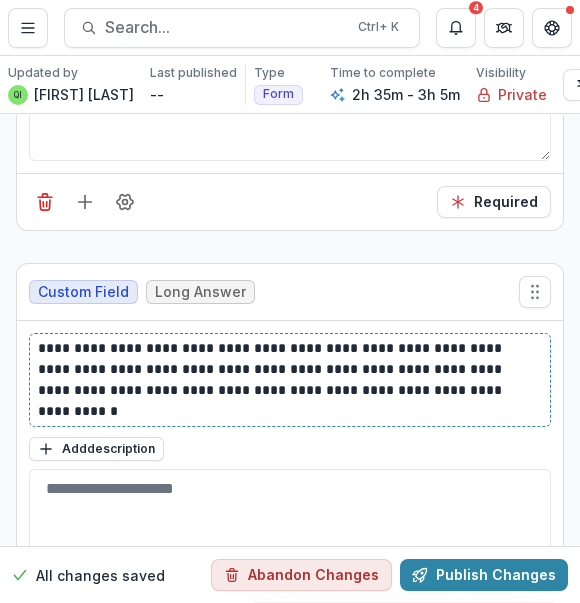 click on "**********" at bounding box center (288, 380) 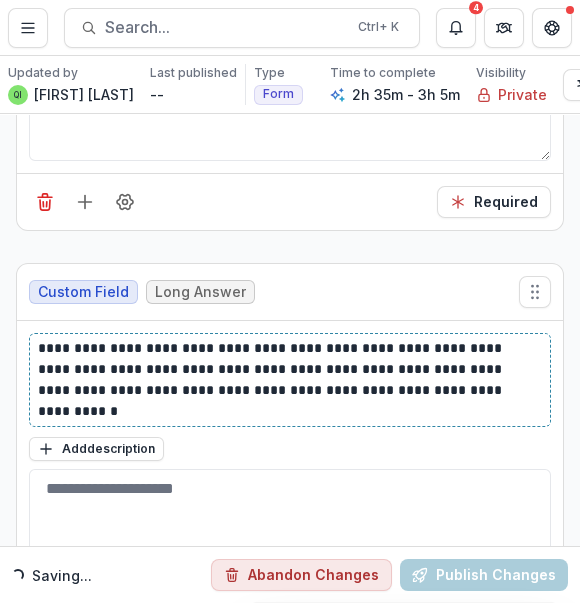 click on "**********" at bounding box center (288, 380) 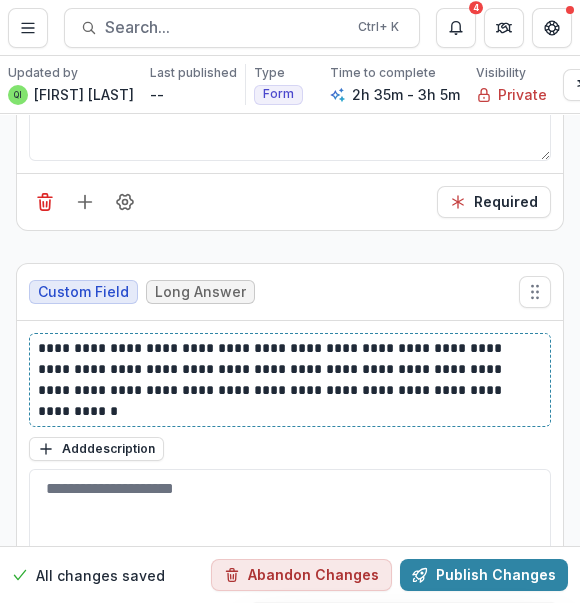 click on "**********" at bounding box center (288, 380) 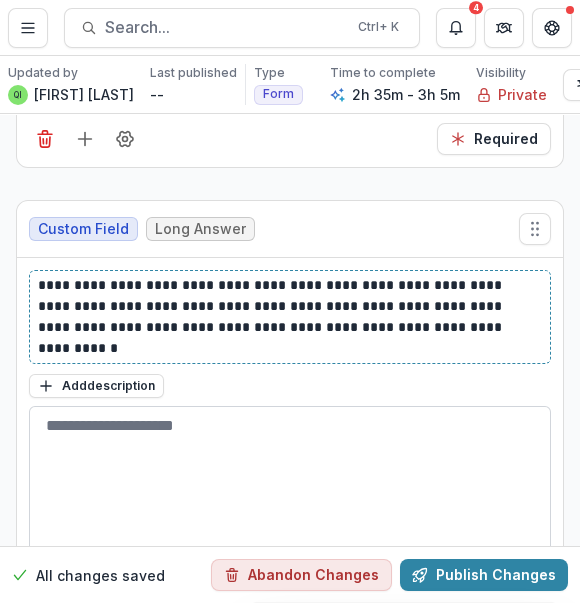 scroll, scrollTop: 5363, scrollLeft: 0, axis: vertical 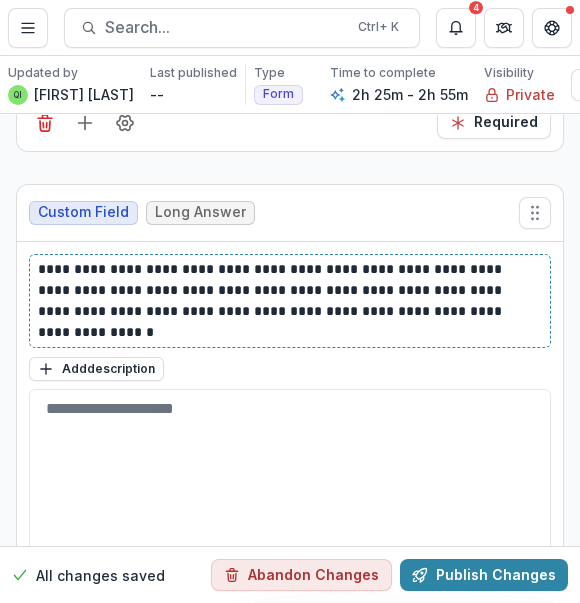 click on "**********" at bounding box center [288, 301] 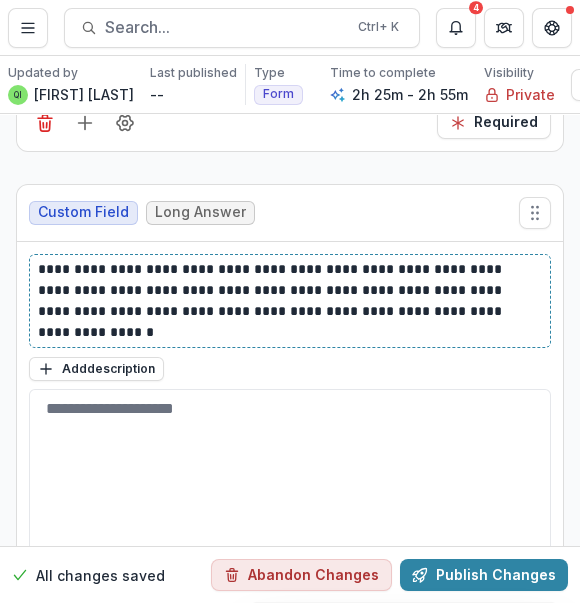 click on "**********" at bounding box center [288, 301] 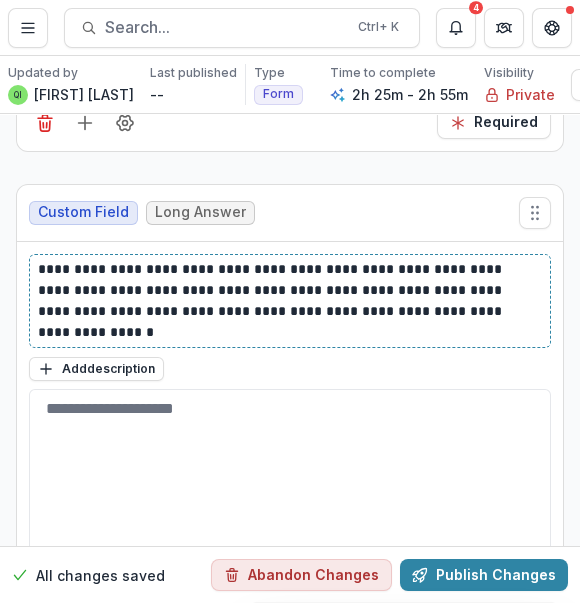 click on "**********" at bounding box center [288, 301] 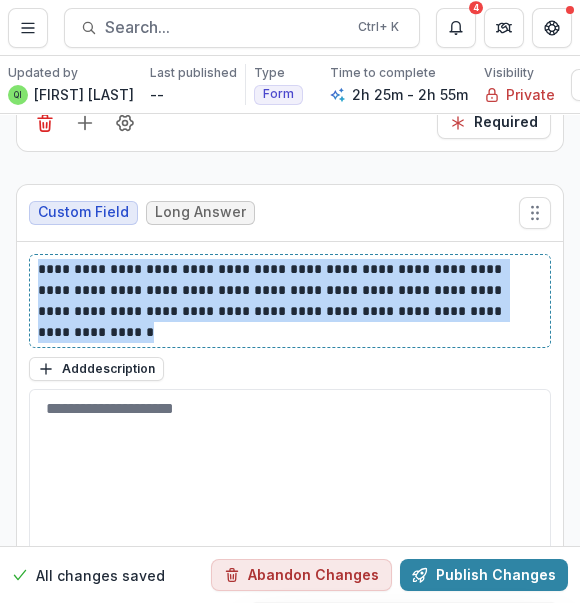 click on "**********" at bounding box center [288, 301] 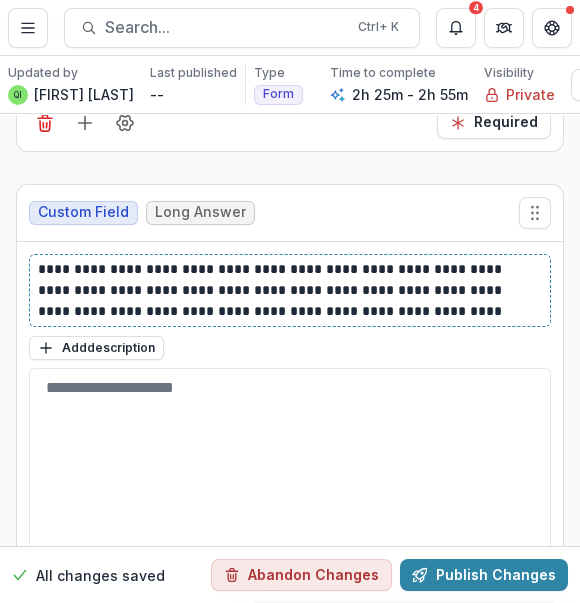 click on "**********" at bounding box center [288, 290] 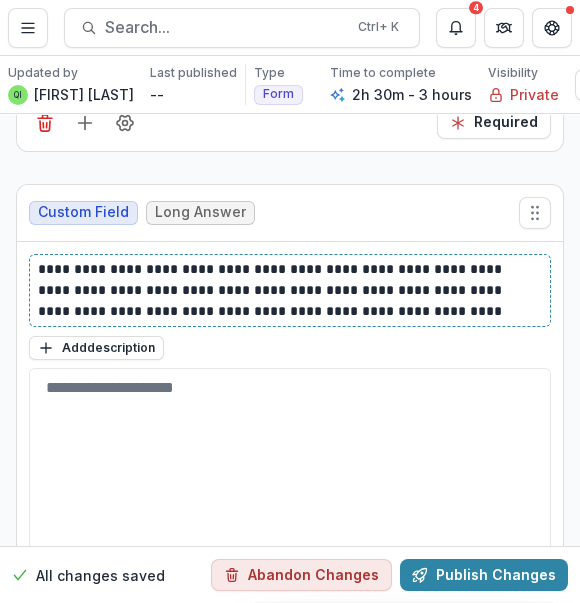 click on "**********" at bounding box center [288, 290] 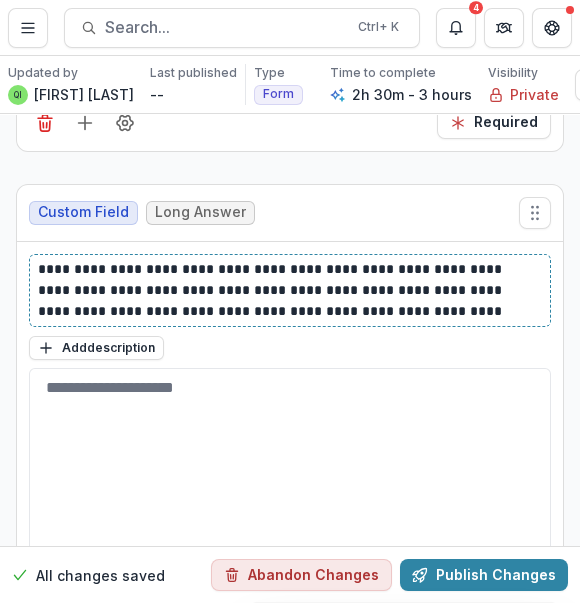 click on "**********" at bounding box center (288, 290) 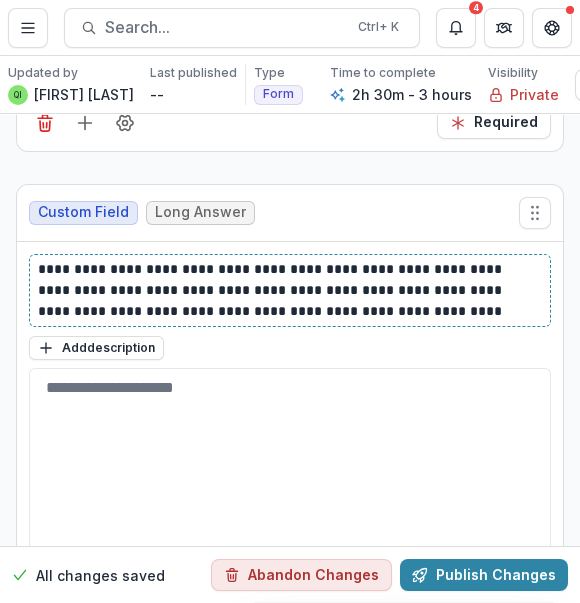 type 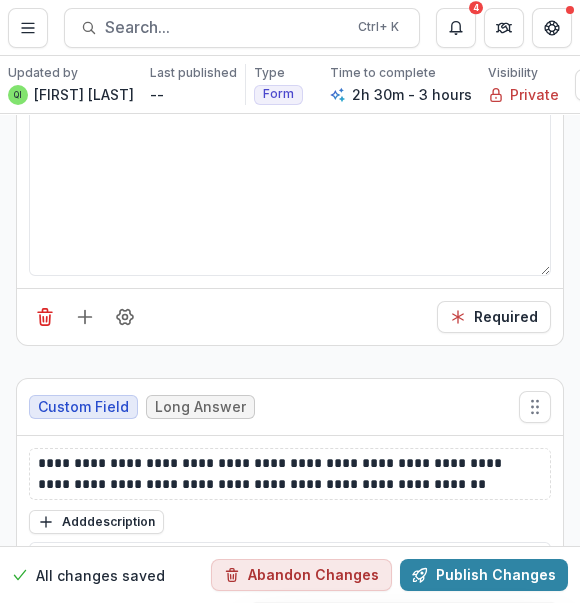 scroll, scrollTop: 6454, scrollLeft: 0, axis: vertical 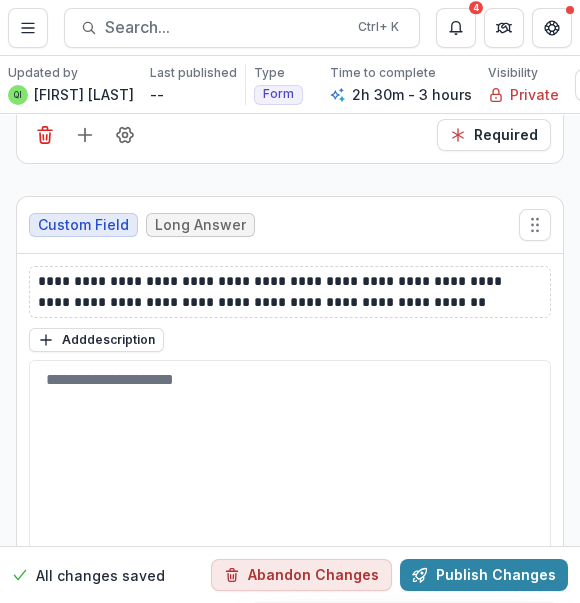 click on "**********" at bounding box center (290, 292) 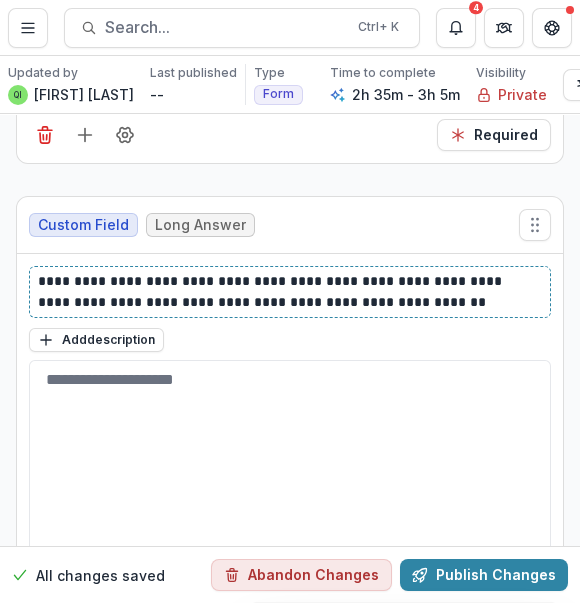 click on "**********" at bounding box center (288, 292) 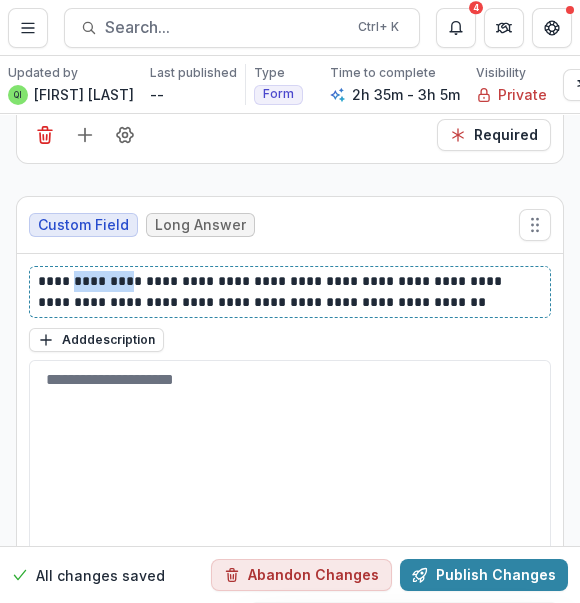 click on "**********" at bounding box center [288, 292] 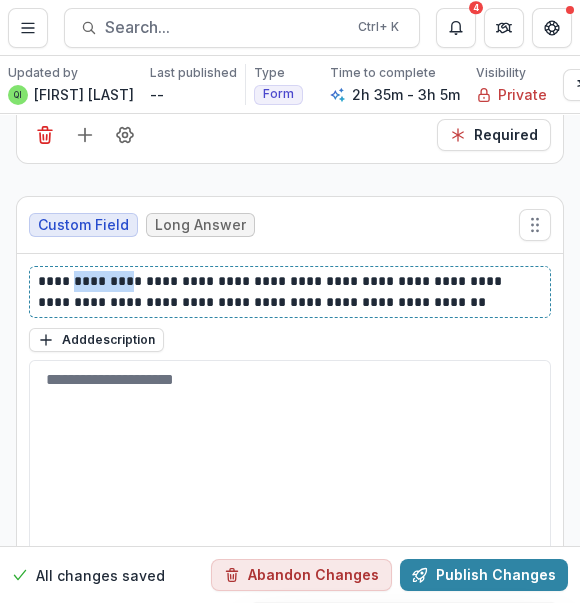 click on "**********" at bounding box center [288, 292] 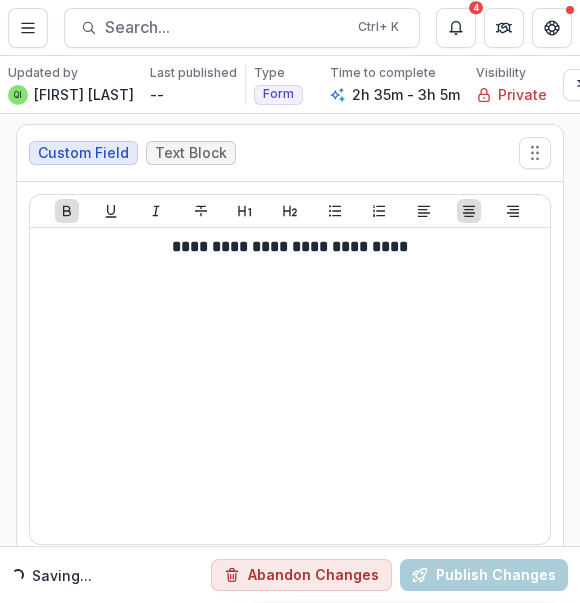 scroll, scrollTop: 7363, scrollLeft: 0, axis: vertical 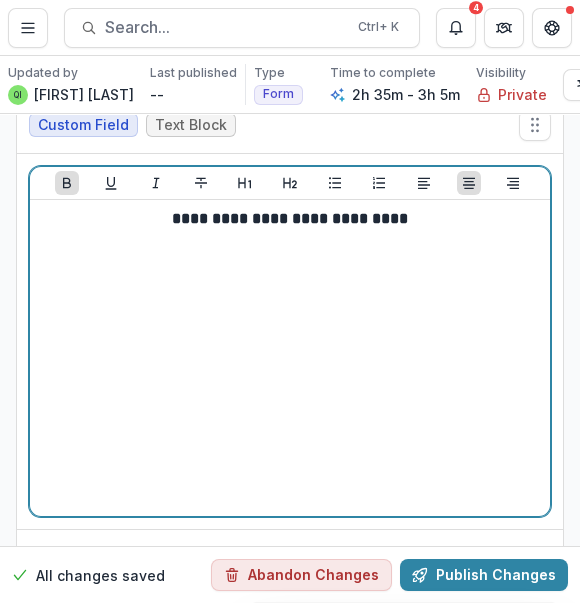 click on "**********" at bounding box center [290, 358] 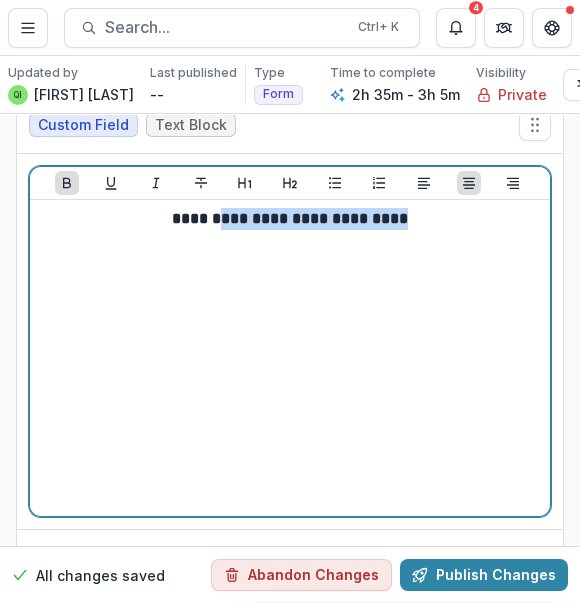 drag, startPoint x: 213, startPoint y: 170, endPoint x: 193, endPoint y: 171, distance: 20.024984 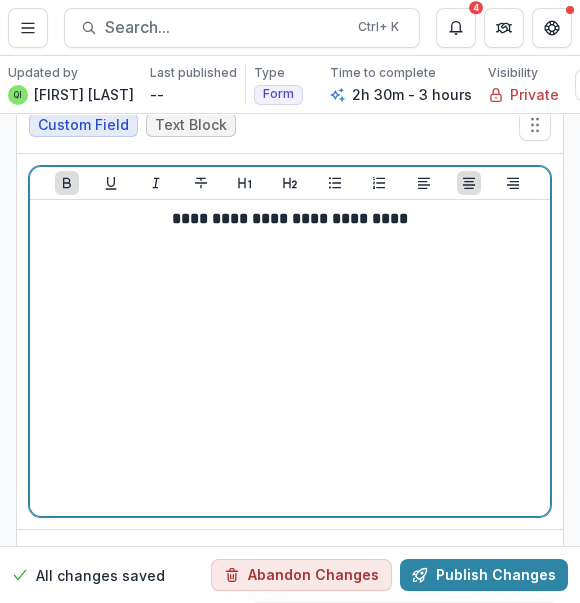 click on "**********" at bounding box center [290, 218] 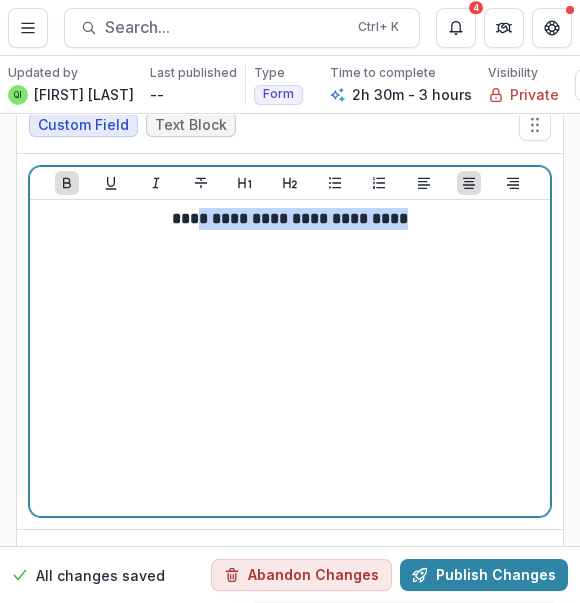 drag, startPoint x: 170, startPoint y: 175, endPoint x: 449, endPoint y: 177, distance: 279.00717 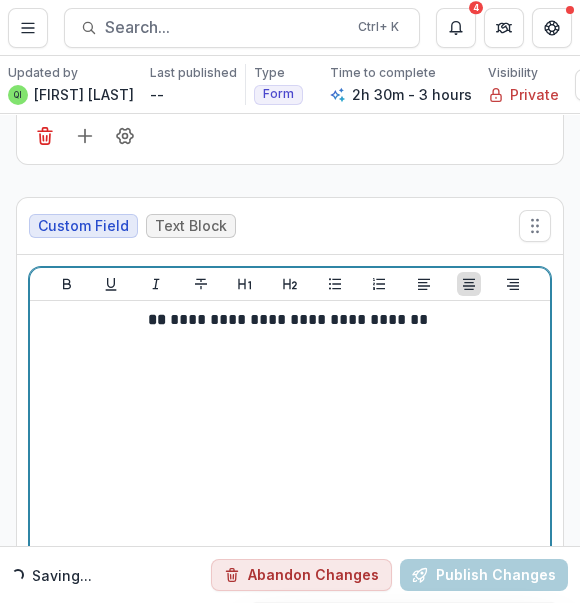 scroll, scrollTop: 7090, scrollLeft: 0, axis: vertical 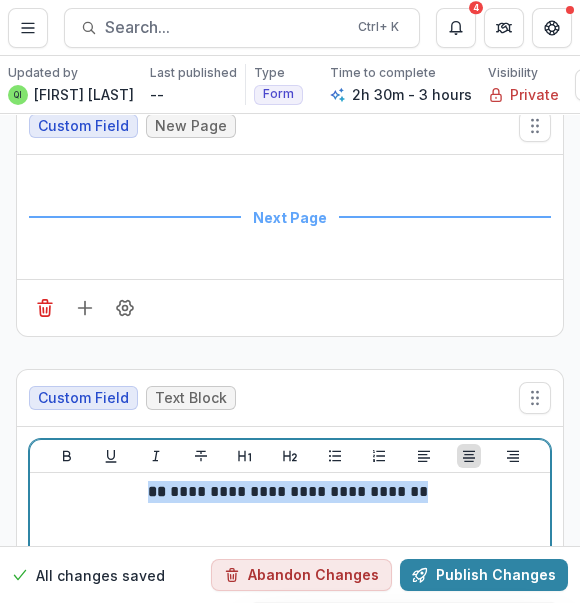 drag, startPoint x: 464, startPoint y: 451, endPoint x: 27, endPoint y: 440, distance: 437.13843 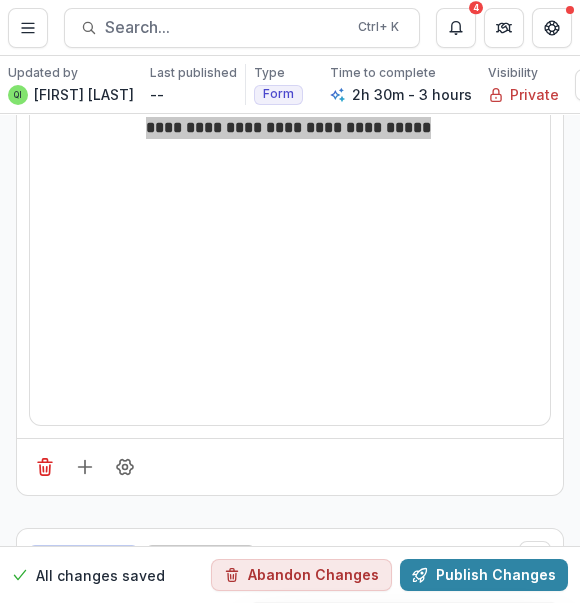 scroll, scrollTop: 7727, scrollLeft: 0, axis: vertical 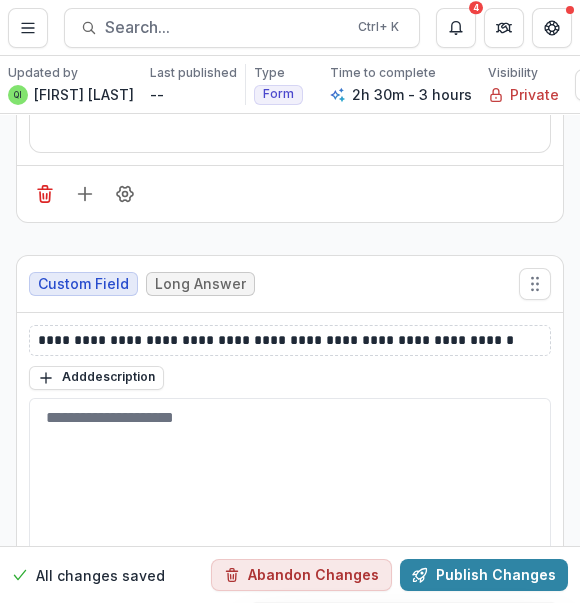 click on "**********" at bounding box center (290, 340) 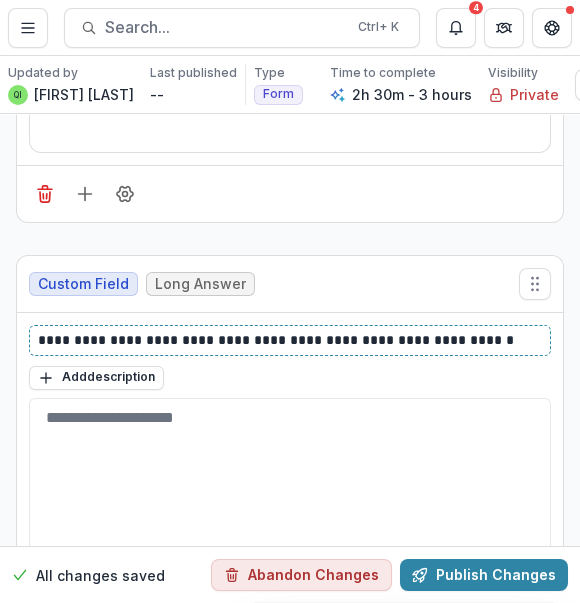 click on "**********" at bounding box center (288, 340) 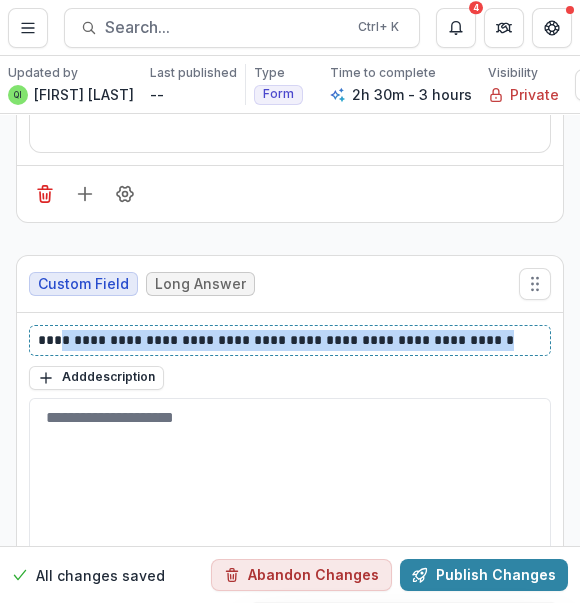 drag, startPoint x: 501, startPoint y: 293, endPoint x: 49, endPoint y: 297, distance: 452.0177 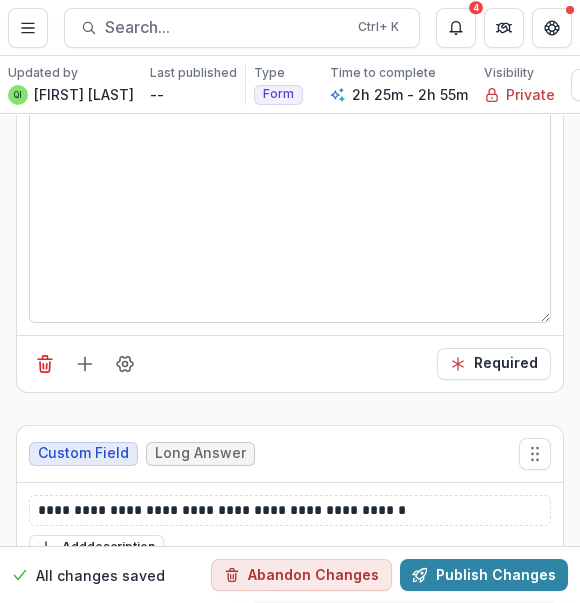 scroll, scrollTop: 8181, scrollLeft: 0, axis: vertical 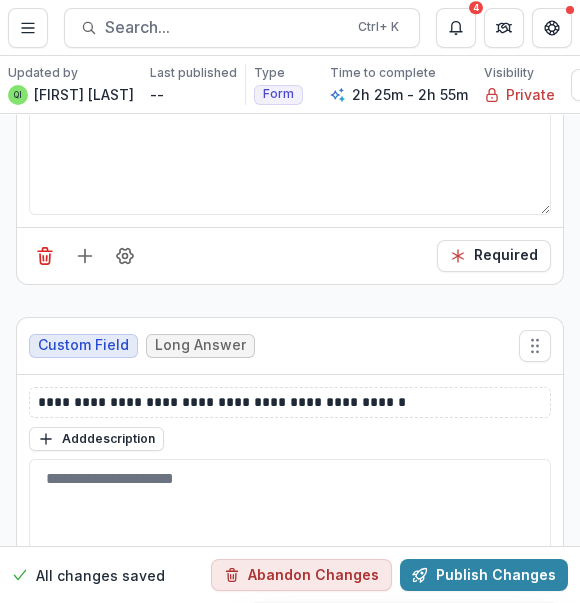 drag, startPoint x: 478, startPoint y: 309, endPoint x: 549, endPoint y: 274, distance: 79.15807 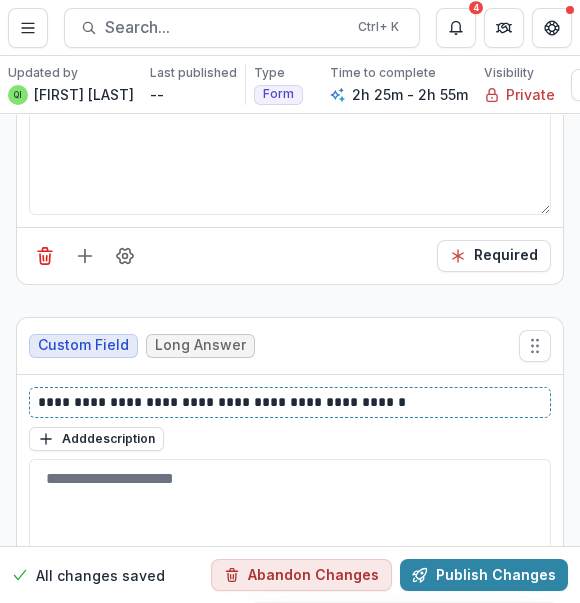 click on "**********" at bounding box center (288, 402) 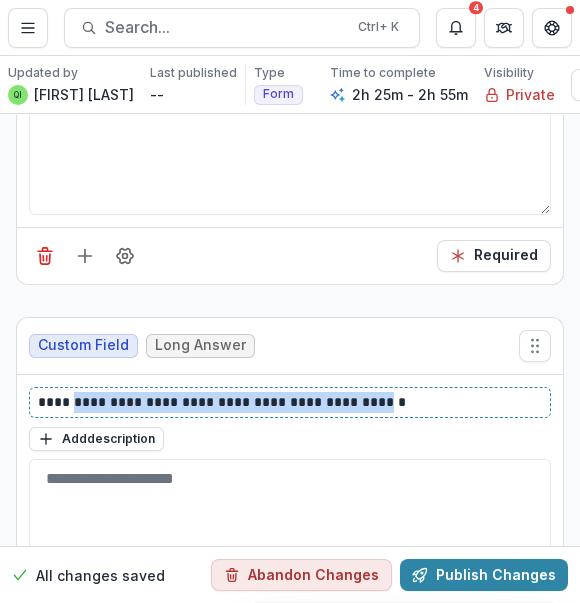 drag, startPoint x: 60, startPoint y: 353, endPoint x: 355, endPoint y: 349, distance: 295.02713 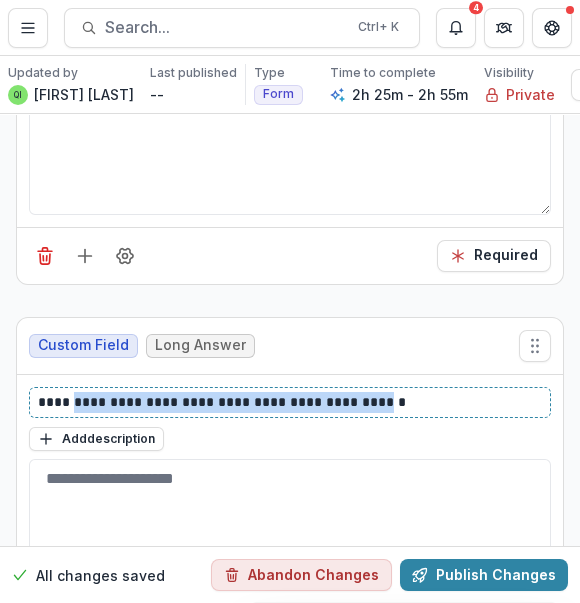 click on "**********" at bounding box center [288, 402] 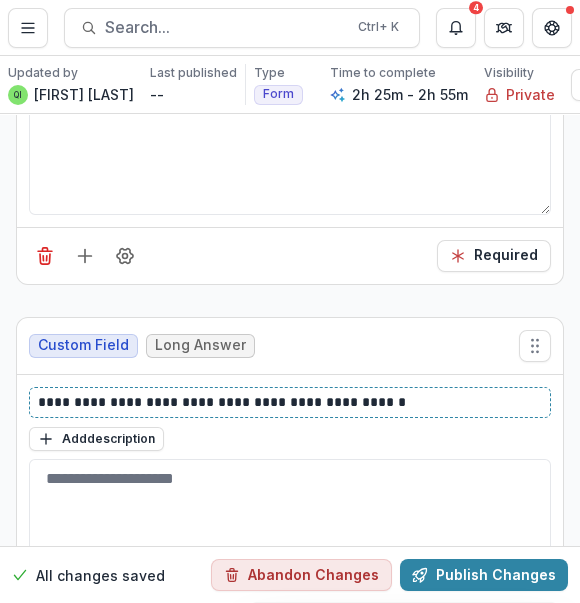 click on "**********" at bounding box center (288, 402) 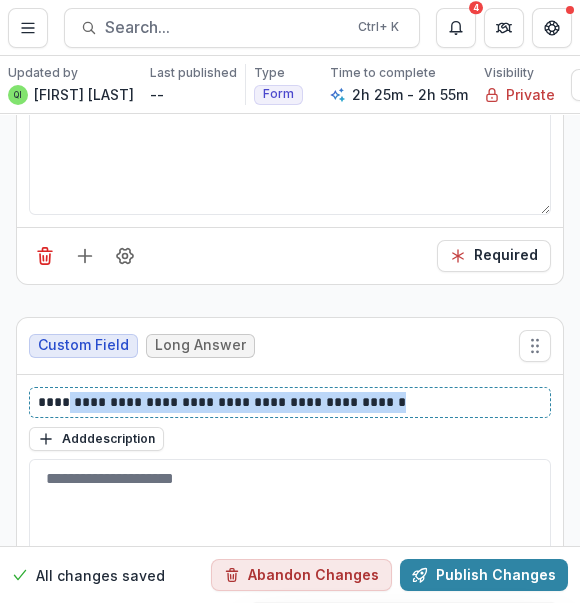 drag, startPoint x: 382, startPoint y: 353, endPoint x: 55, endPoint y: 356, distance: 327.01376 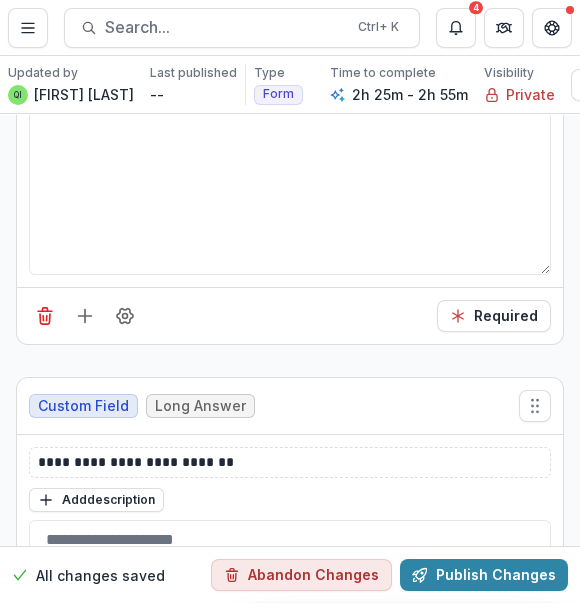 scroll, scrollTop: 8727, scrollLeft: 0, axis: vertical 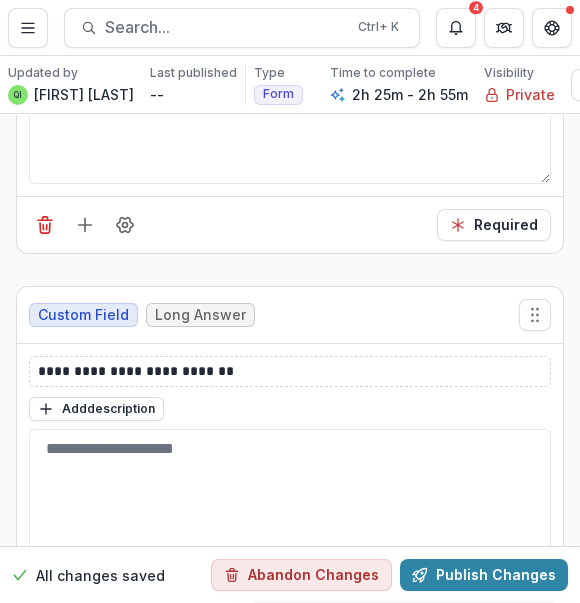 click on "**********" at bounding box center (290, 371) 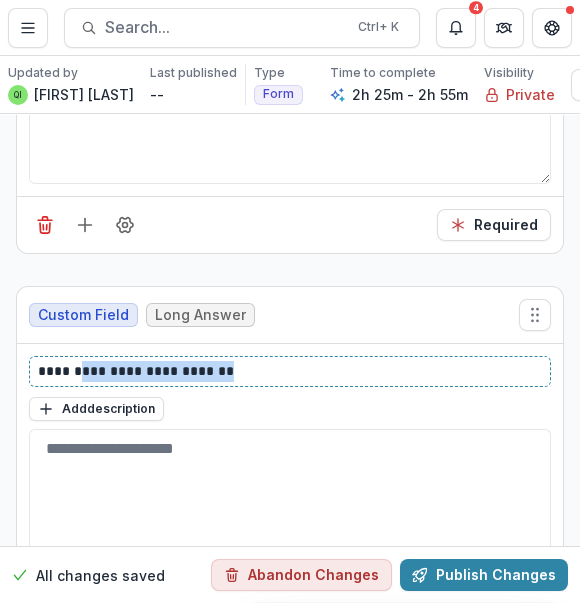 drag, startPoint x: 269, startPoint y: 328, endPoint x: 73, endPoint y: 320, distance: 196.1632 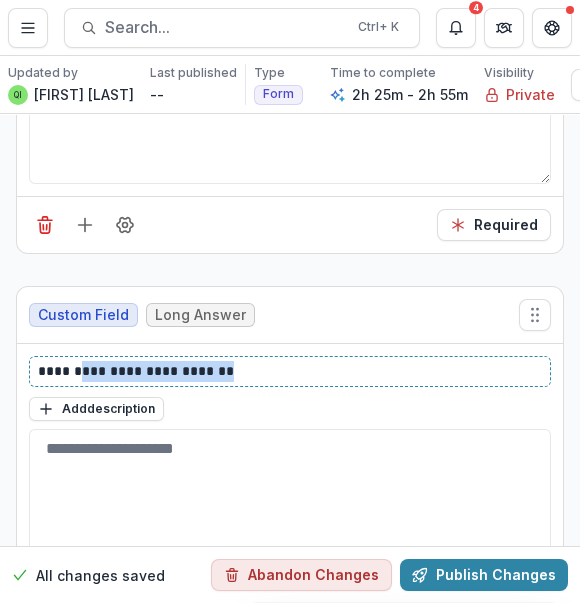 click on "**********" at bounding box center [288, 371] 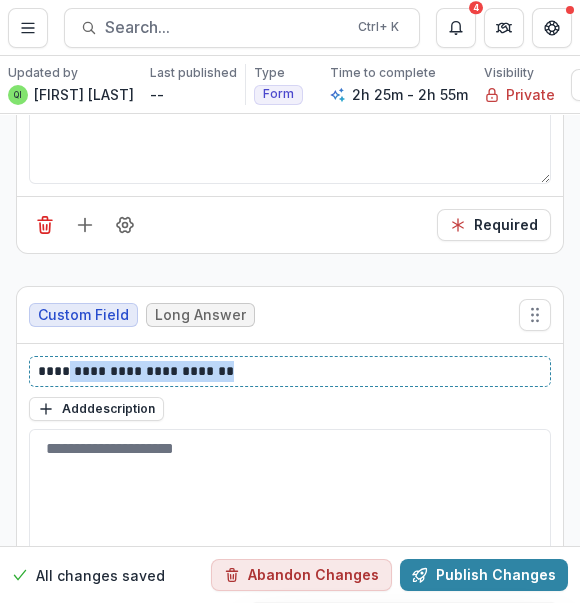 drag, startPoint x: 58, startPoint y: 320, endPoint x: 310, endPoint y: 306, distance: 252.3886 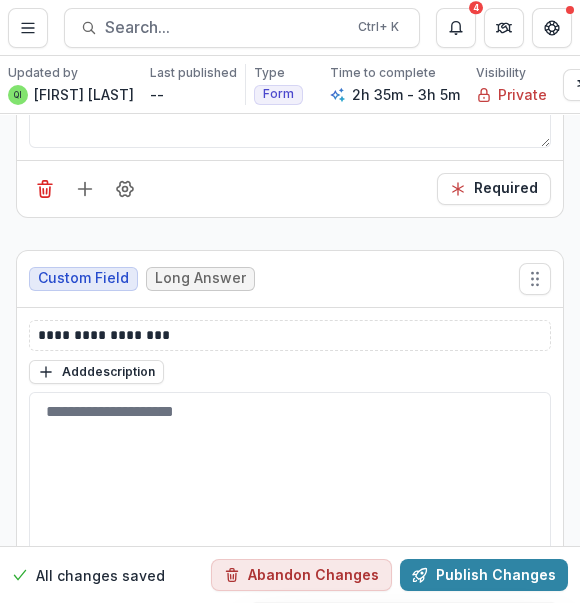 scroll, scrollTop: 9363, scrollLeft: 0, axis: vertical 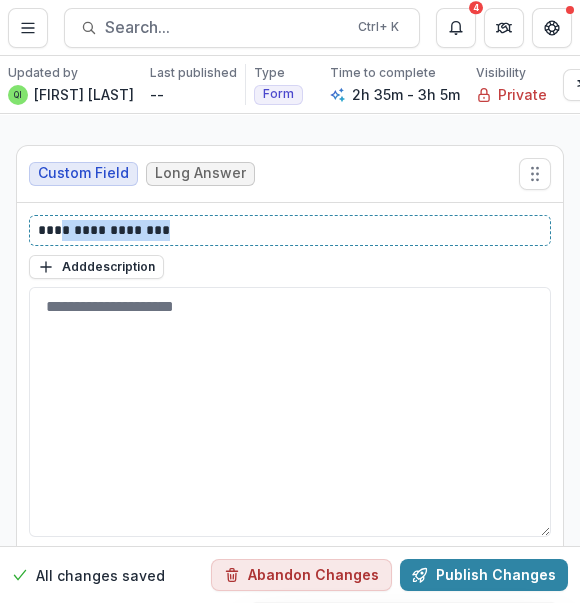 drag, startPoint x: 56, startPoint y: 174, endPoint x: 274, endPoint y: 181, distance: 218.11235 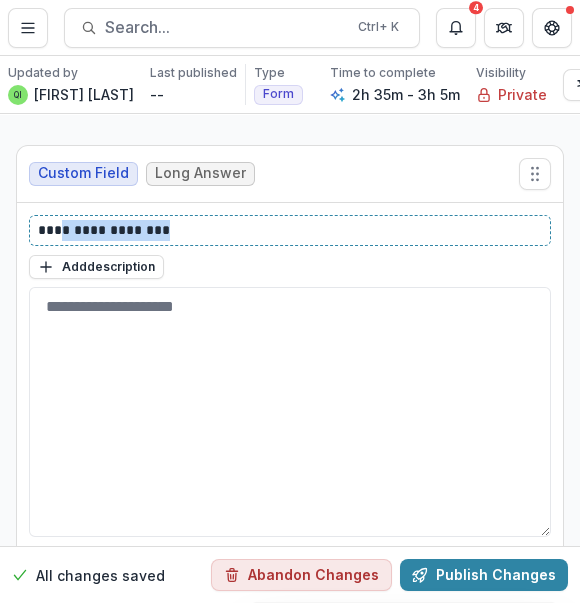 click on "**********" at bounding box center [288, 230] 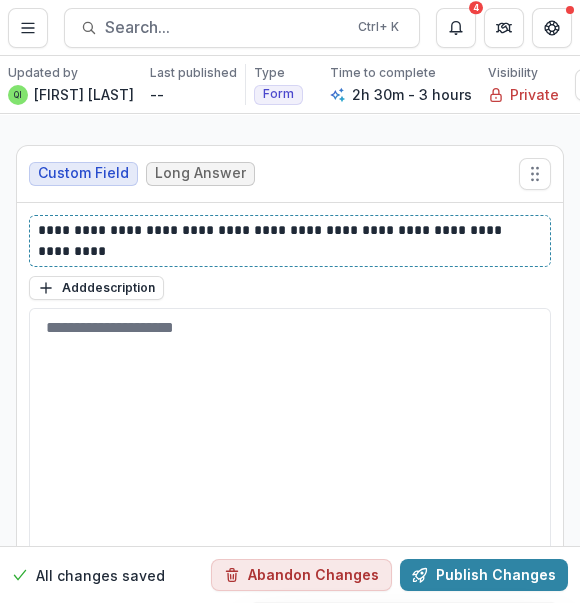 click on "**********" at bounding box center [288, 241] 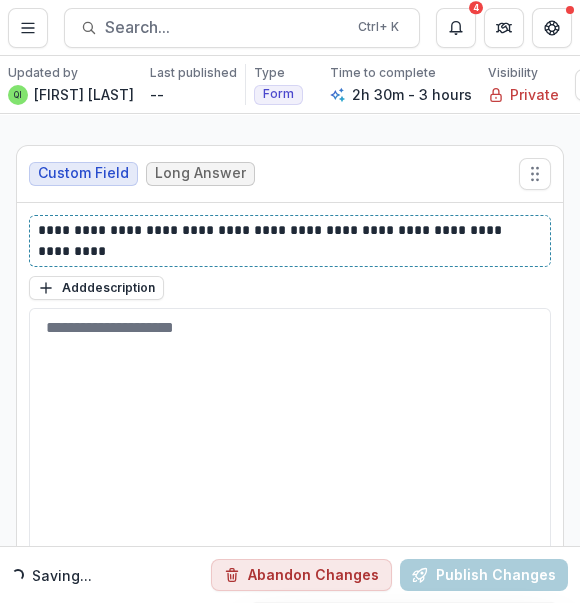 type 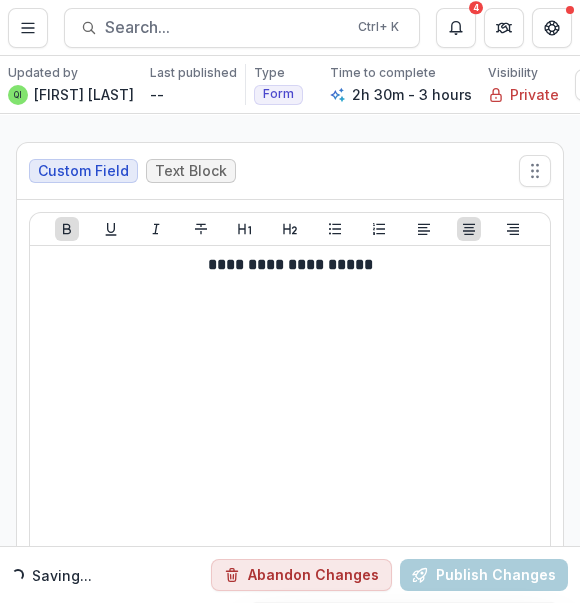 scroll, scrollTop: 10181, scrollLeft: 0, axis: vertical 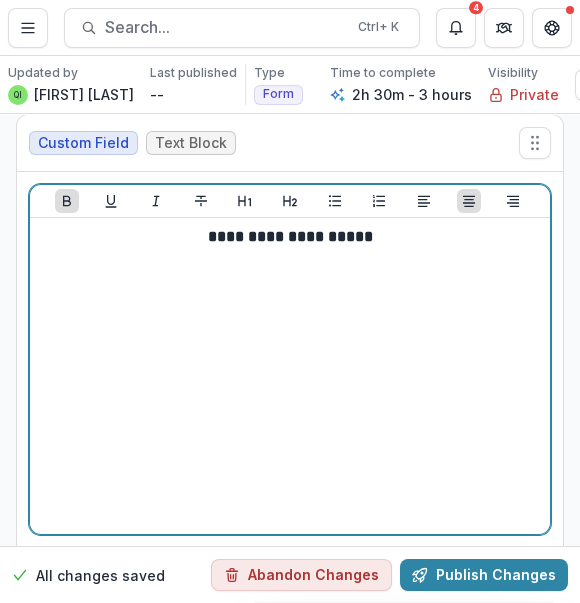click on "**********" at bounding box center (290, 376) 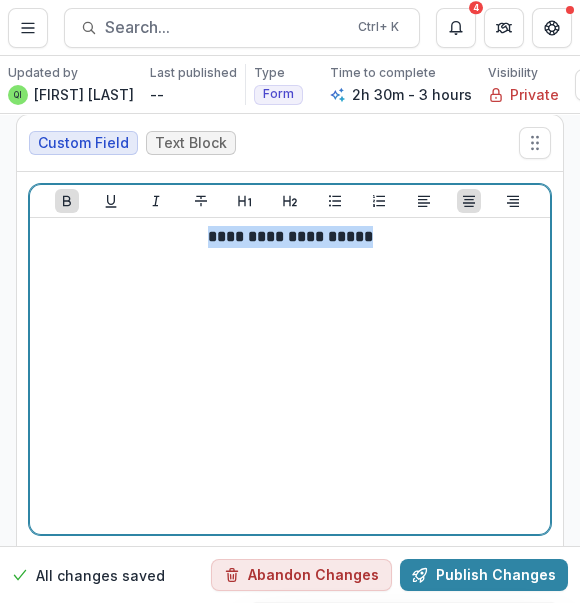 click on "**********" at bounding box center (290, 237) 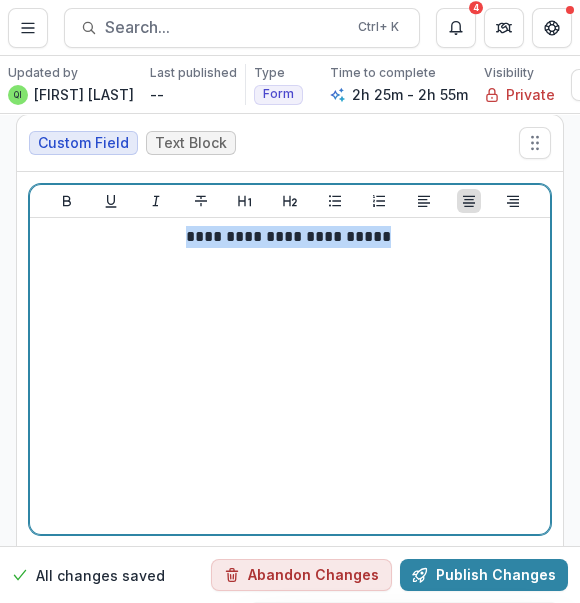 drag, startPoint x: 445, startPoint y: 181, endPoint x: 51, endPoint y: 174, distance: 394.06216 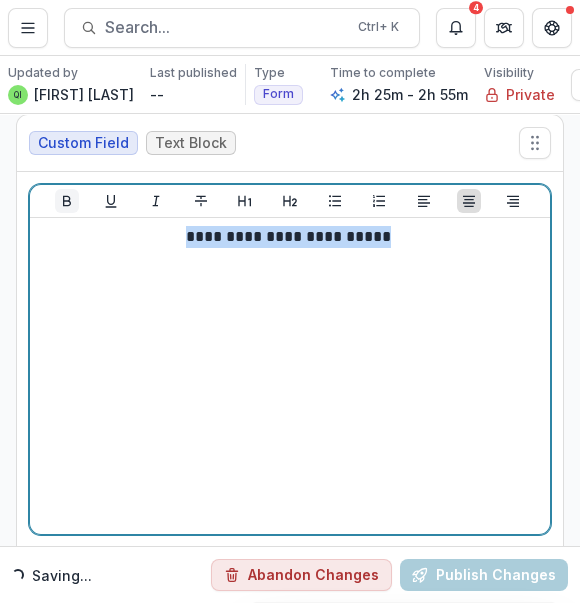click 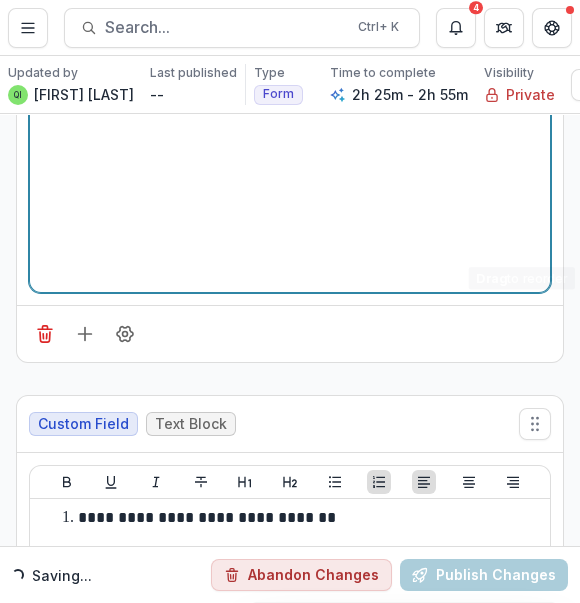 scroll, scrollTop: 10545, scrollLeft: 0, axis: vertical 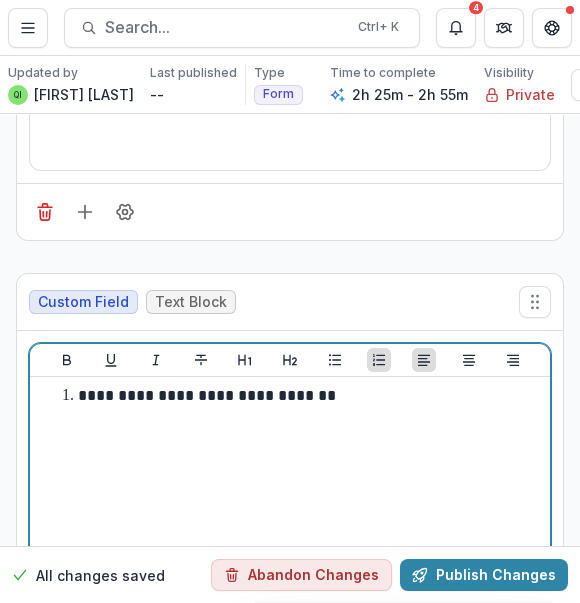 click on "**********" at bounding box center (290, 535) 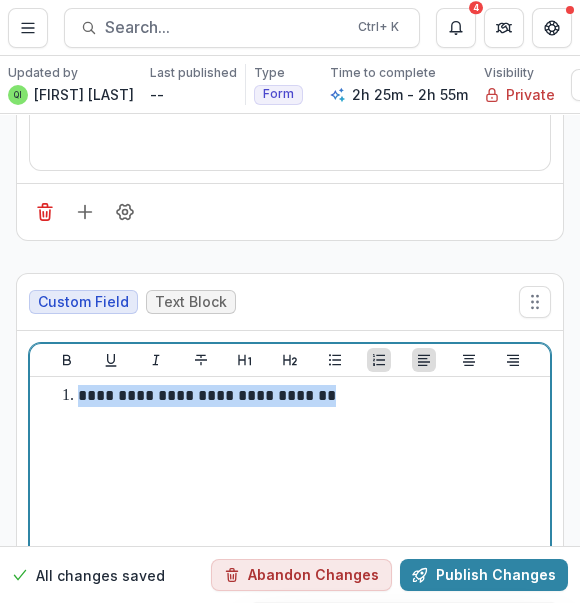drag, startPoint x: 385, startPoint y: 346, endPoint x: 83, endPoint y: 337, distance: 302.13406 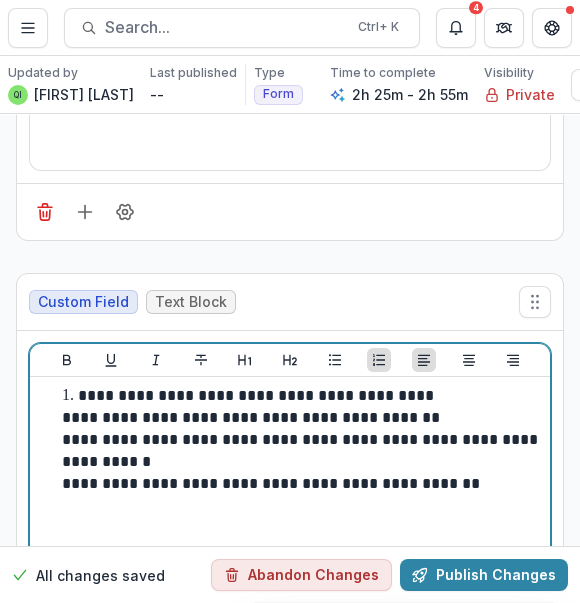 click on "**********" at bounding box center (290, 535) 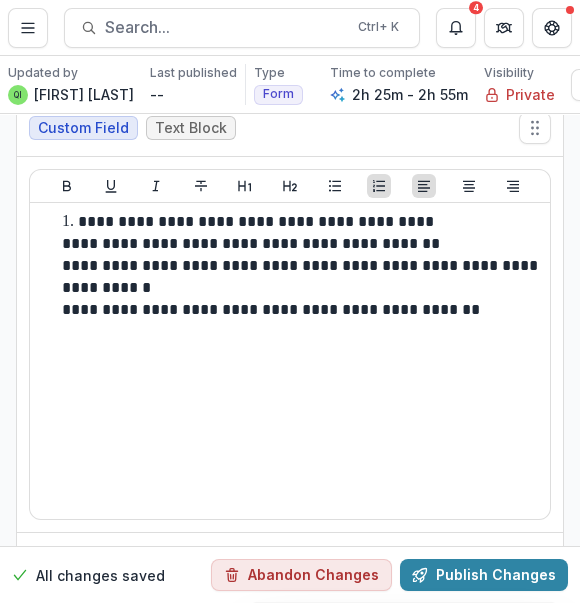 scroll, scrollTop: 10636, scrollLeft: 0, axis: vertical 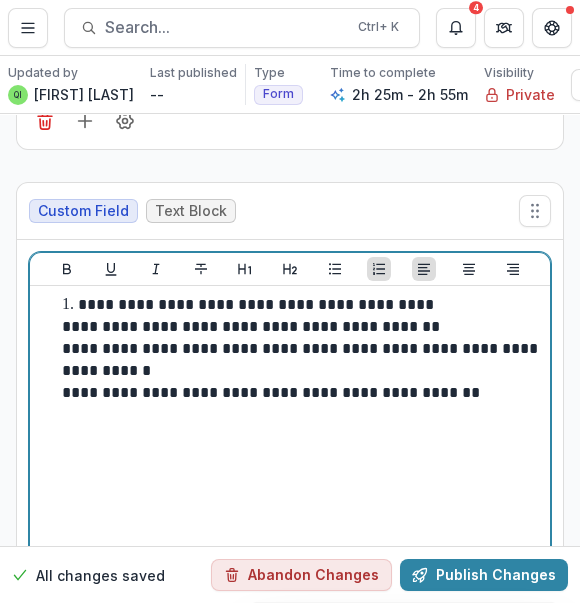 click on "**********" at bounding box center (302, 349) 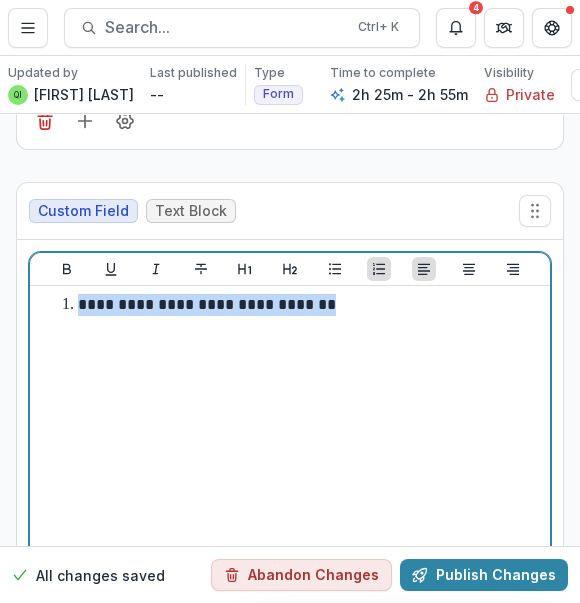click on "**********" at bounding box center (290, 444) 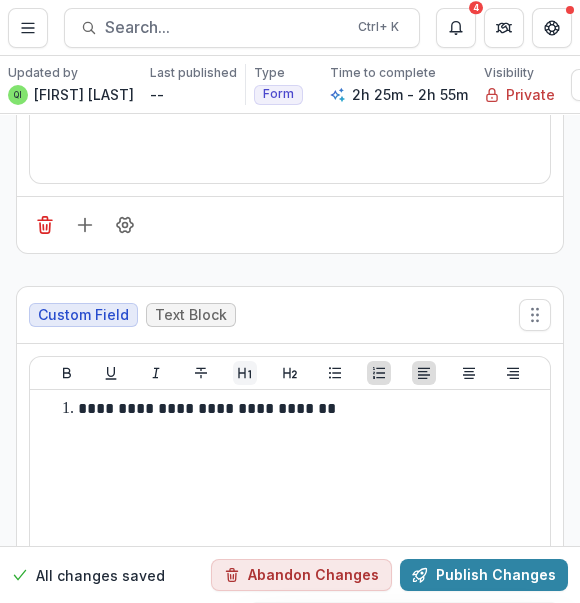 scroll, scrollTop: 10545, scrollLeft: 0, axis: vertical 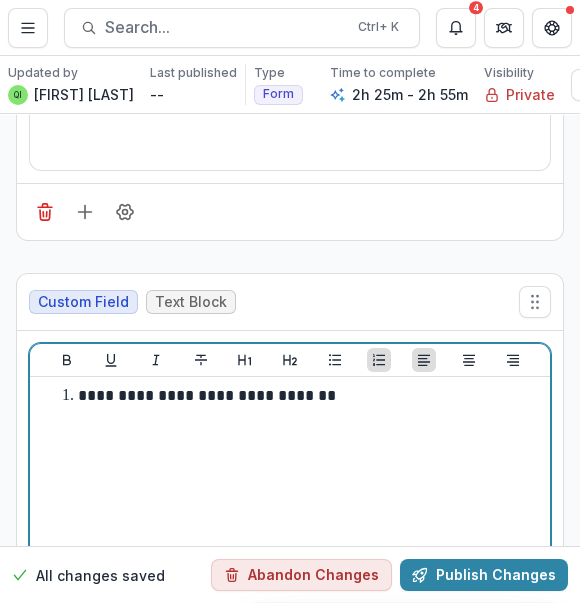click on "**********" at bounding box center (290, 535) 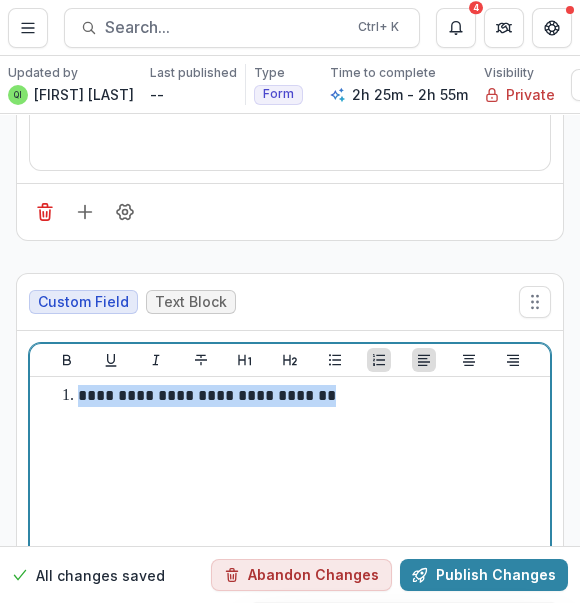 drag, startPoint x: 370, startPoint y: 433, endPoint x: 77, endPoint y: 333, distance: 309.5949 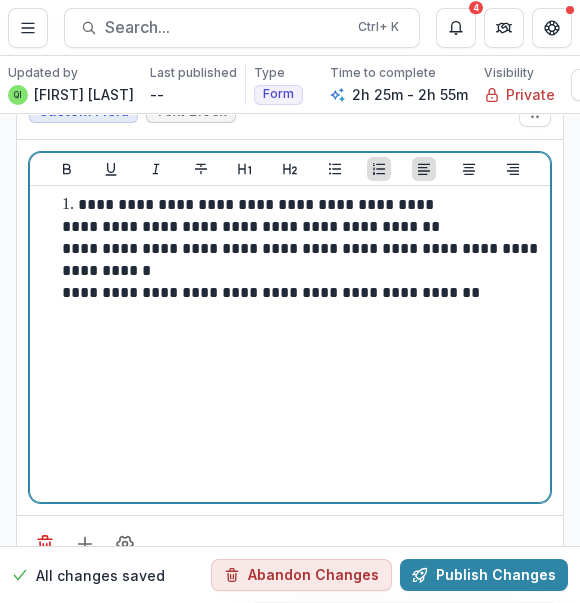 scroll, scrollTop: 10636, scrollLeft: 0, axis: vertical 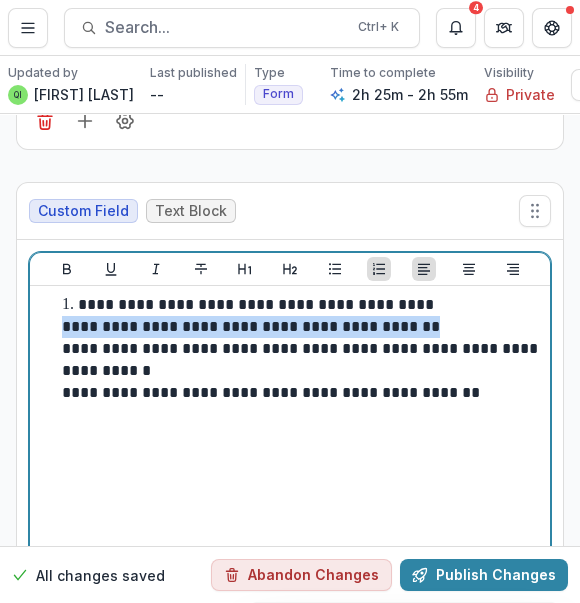 drag, startPoint x: 445, startPoint y: 265, endPoint x: 55, endPoint y: 274, distance: 390.10382 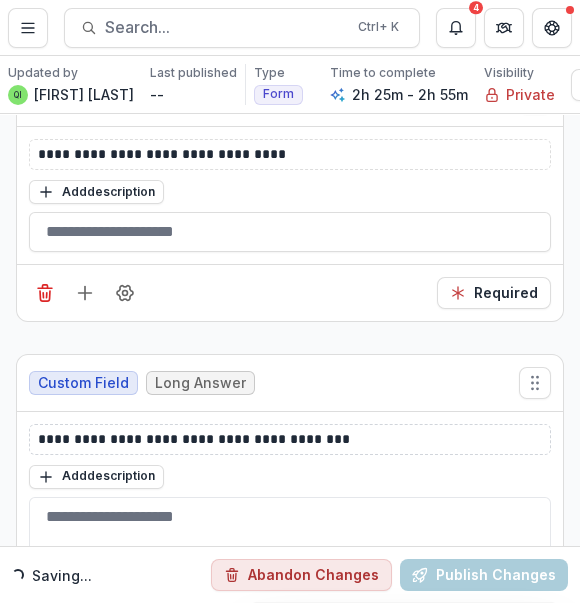 scroll, scrollTop: 11090, scrollLeft: 0, axis: vertical 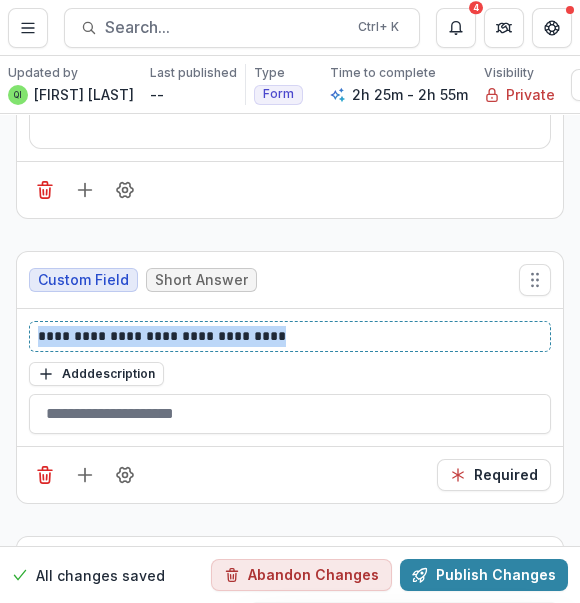 drag, startPoint x: 301, startPoint y: 273, endPoint x: -2, endPoint y: 279, distance: 303.0594 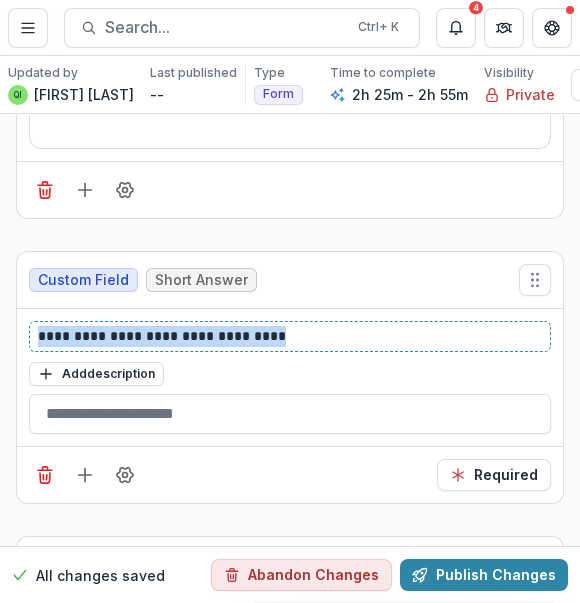 click on "**********" at bounding box center (290, 301) 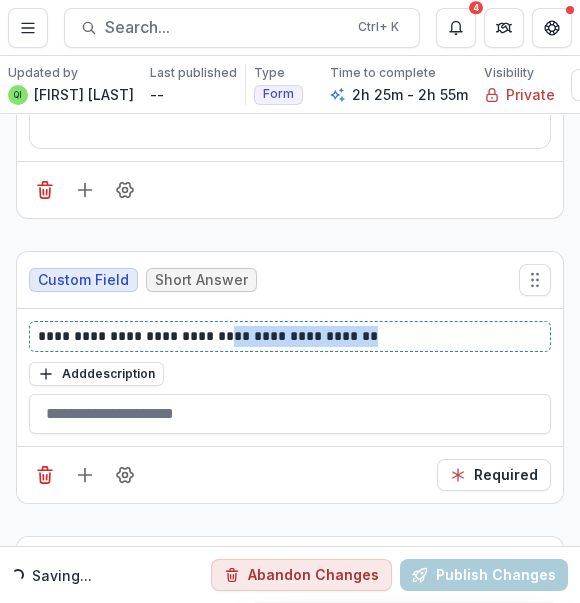 drag, startPoint x: 221, startPoint y: 276, endPoint x: 381, endPoint y: 277, distance: 160.00313 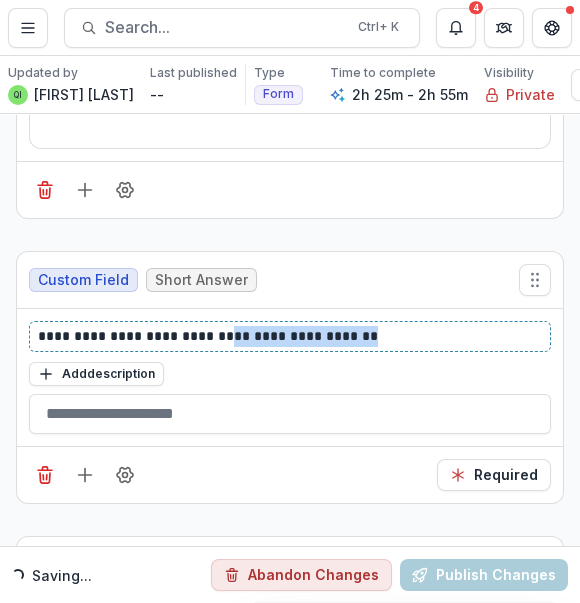 click on "**********" at bounding box center (288, 336) 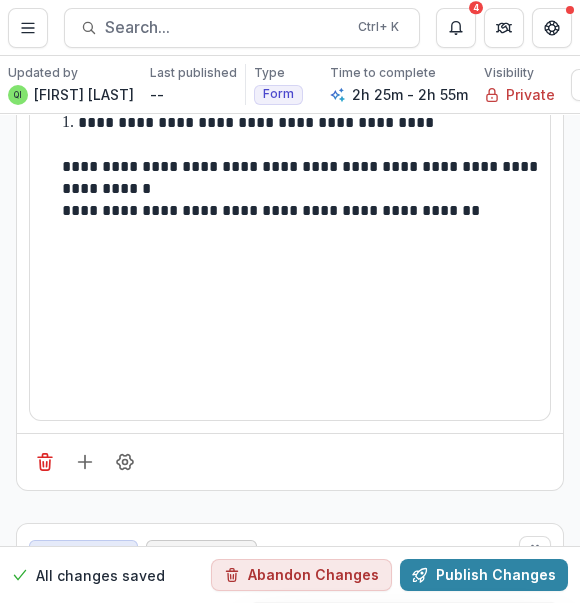 scroll, scrollTop: 10727, scrollLeft: 0, axis: vertical 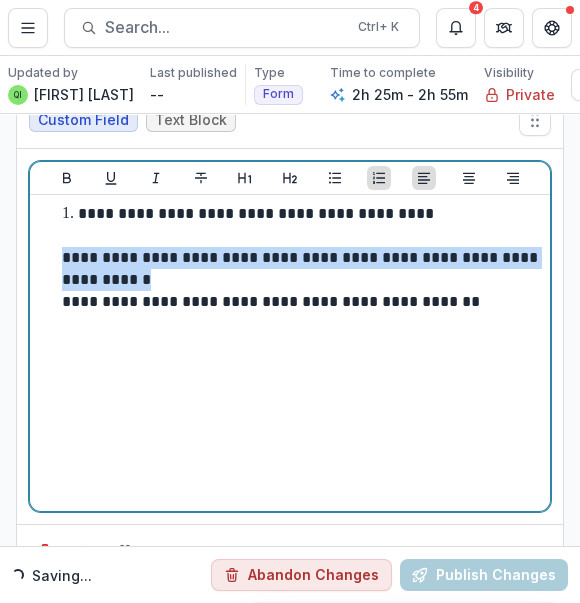 drag, startPoint x: 185, startPoint y: 219, endPoint x: 42, endPoint y: 199, distance: 144.39183 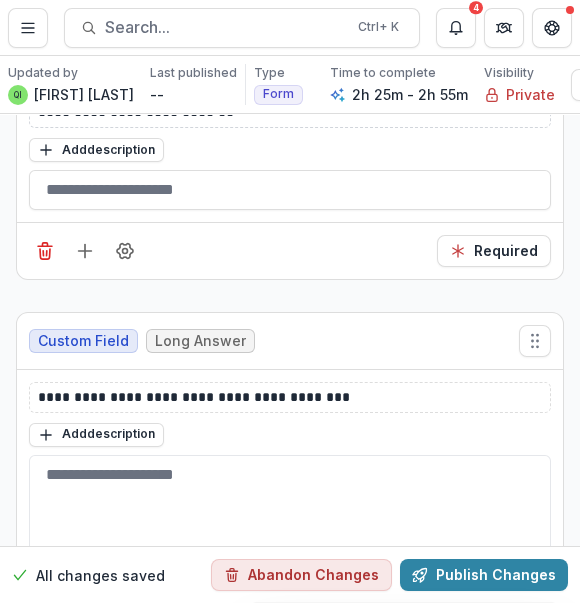 scroll, scrollTop: 11454, scrollLeft: 0, axis: vertical 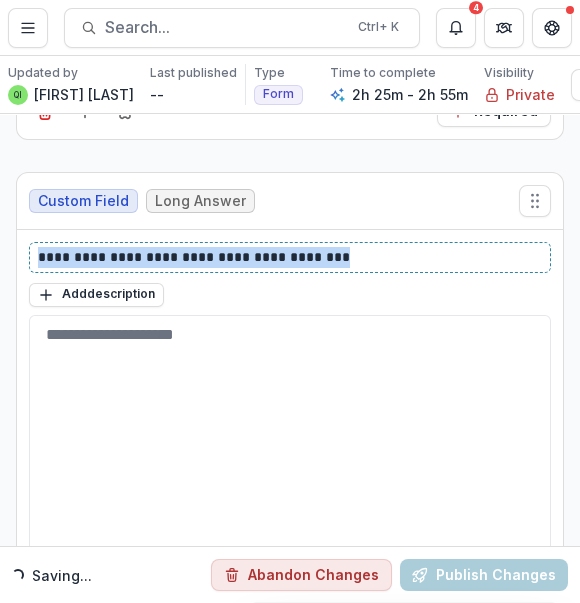 drag, startPoint x: 129, startPoint y: 199, endPoint x: -2, endPoint y: 190, distance: 131.30879 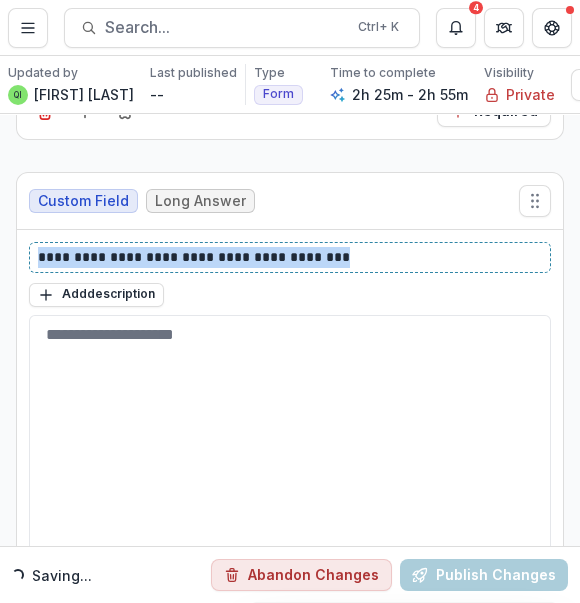click on "**********" at bounding box center [290, 301] 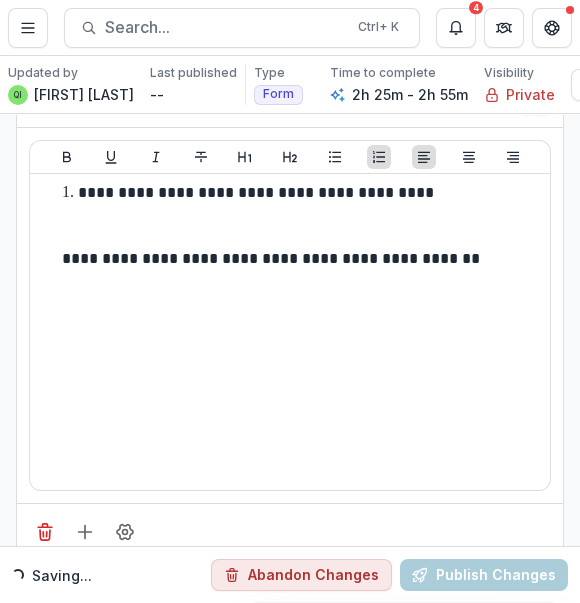 scroll, scrollTop: 10636, scrollLeft: 0, axis: vertical 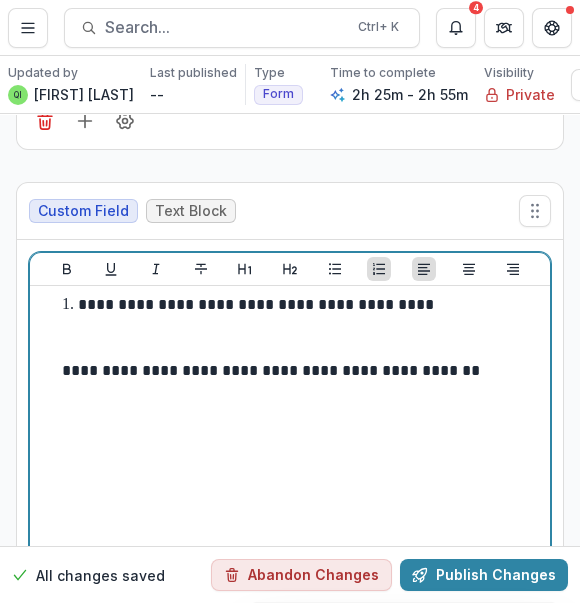 click on "**********" at bounding box center [290, 444] 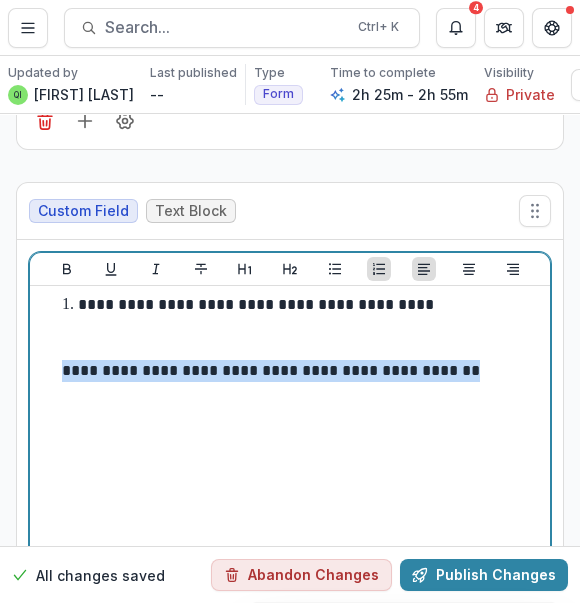 drag, startPoint x: 450, startPoint y: 354, endPoint x: 55, endPoint y: 311, distance: 397.33362 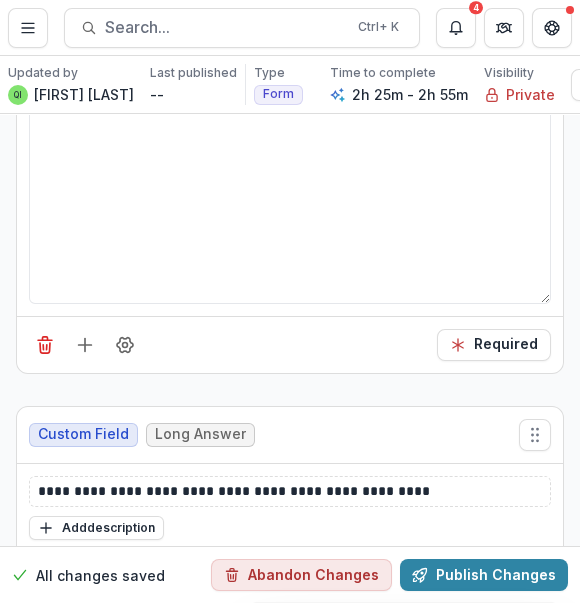 scroll, scrollTop: 11818, scrollLeft: 0, axis: vertical 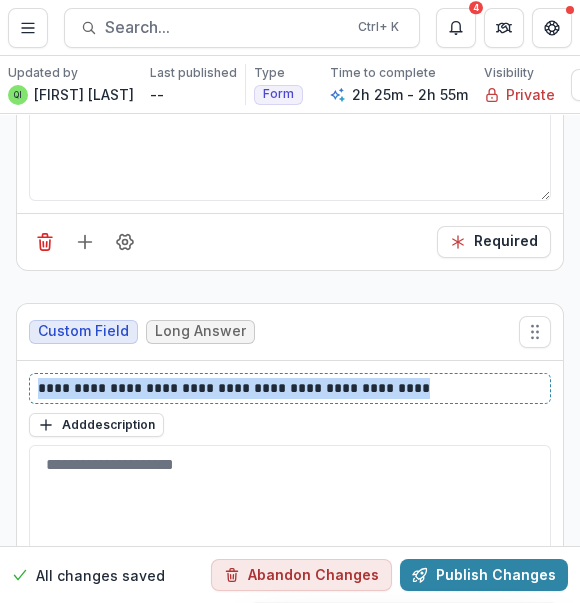 drag, startPoint x: 415, startPoint y: 327, endPoint x: 35, endPoint y: 324, distance: 380.01184 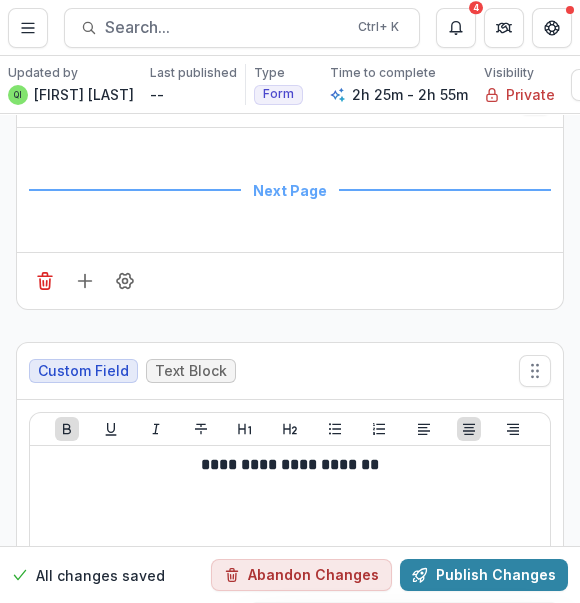 scroll, scrollTop: 12636, scrollLeft: 0, axis: vertical 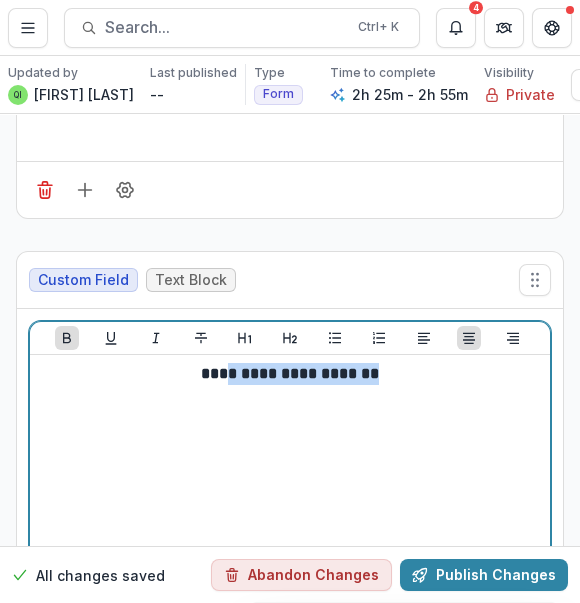 drag, startPoint x: 426, startPoint y: 294, endPoint x: 207, endPoint y: 296, distance: 219.00912 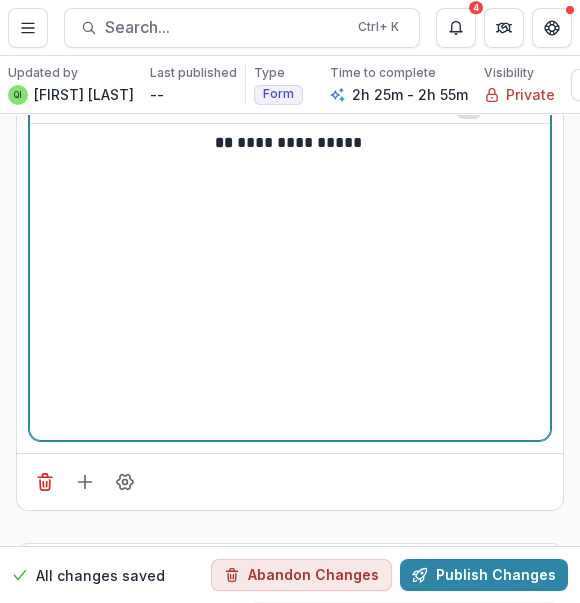 scroll, scrollTop: 12636, scrollLeft: 0, axis: vertical 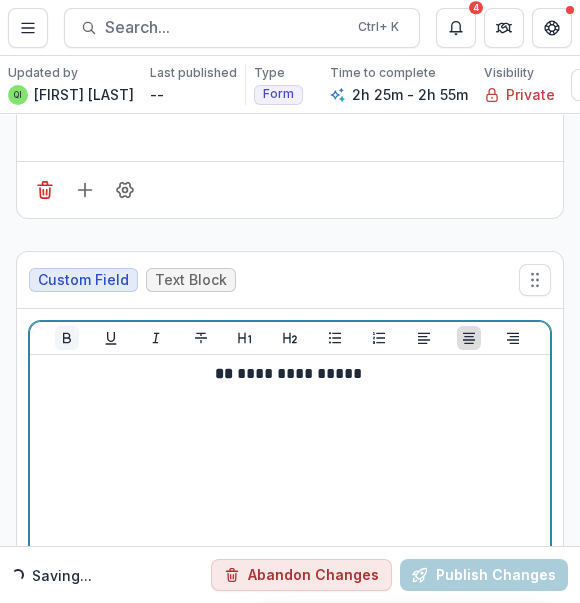 click 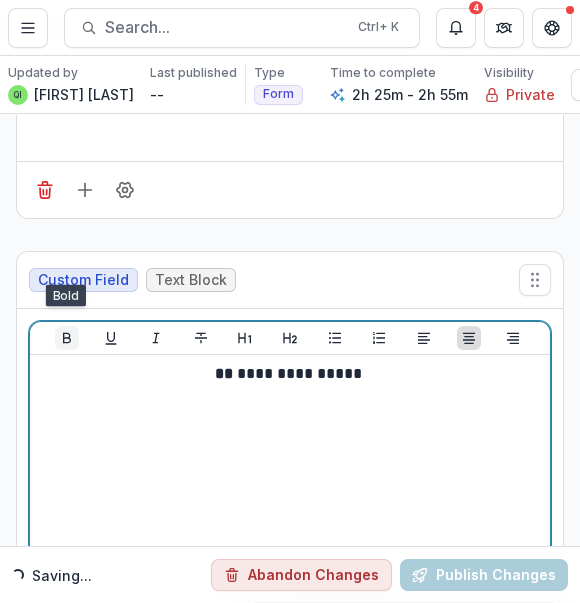 click 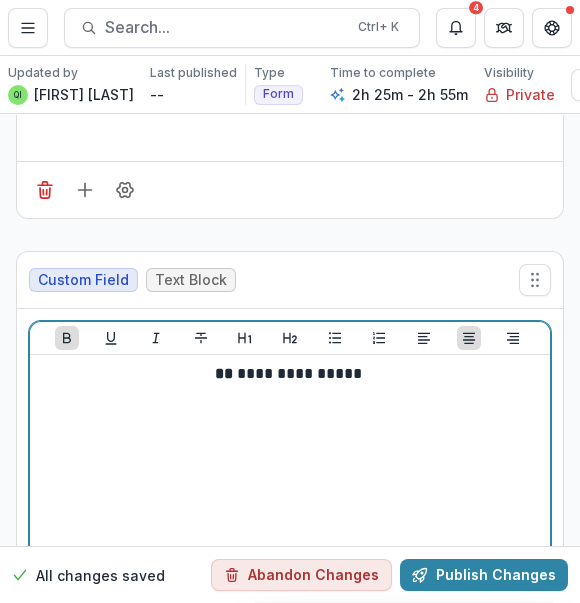 click on "**********" at bounding box center [290, 513] 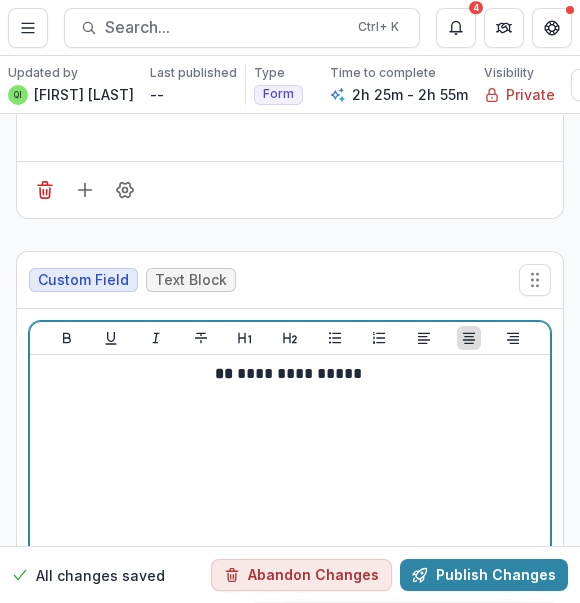click on "**********" at bounding box center [290, 513] 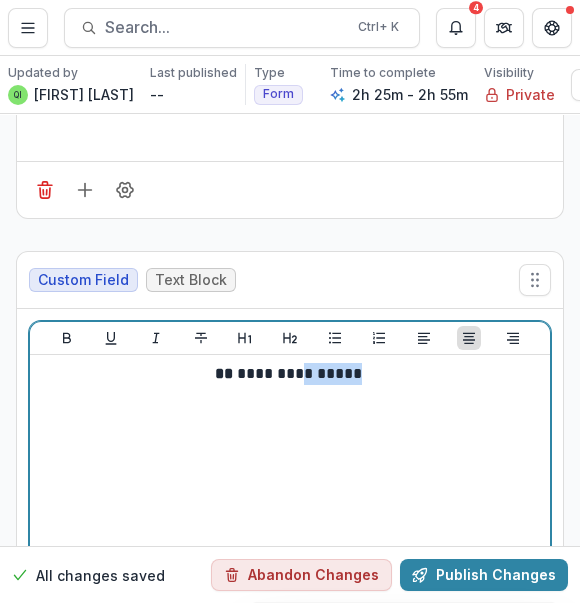 click on "**********" at bounding box center [290, 513] 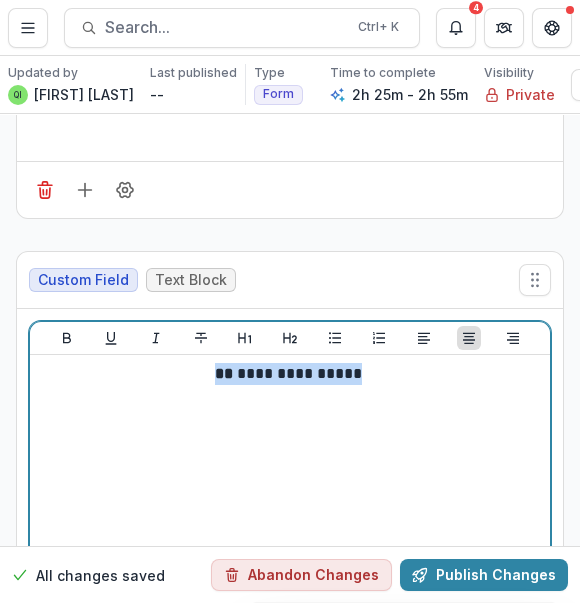 click on "**********" at bounding box center (290, 513) 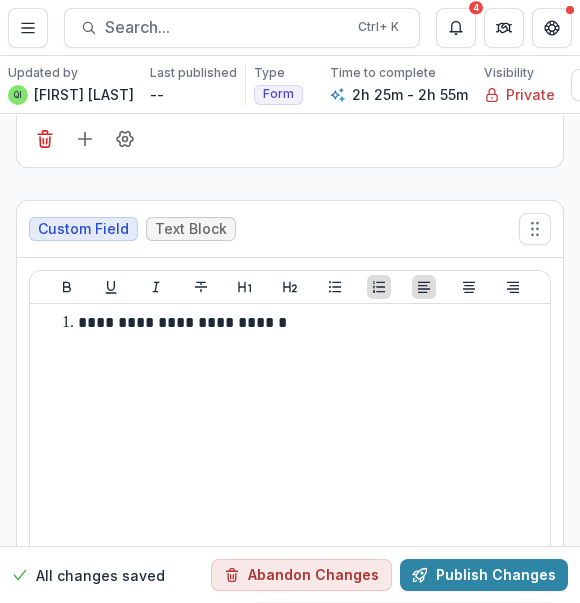scroll, scrollTop: 13181, scrollLeft: 0, axis: vertical 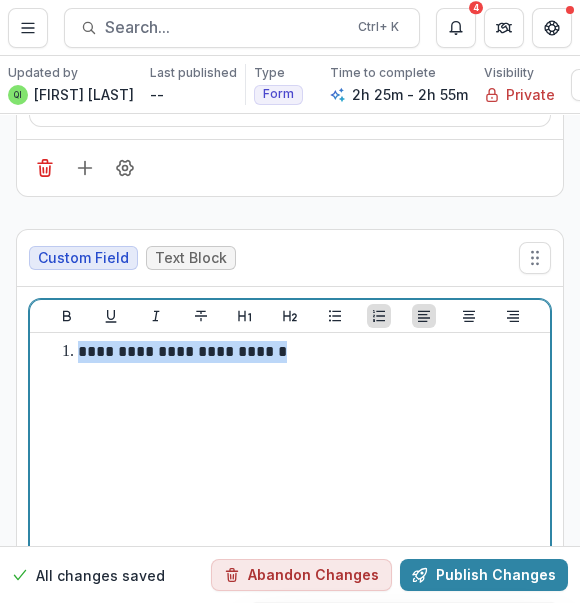 drag, startPoint x: 368, startPoint y: 313, endPoint x: 78, endPoint y: 277, distance: 292.22595 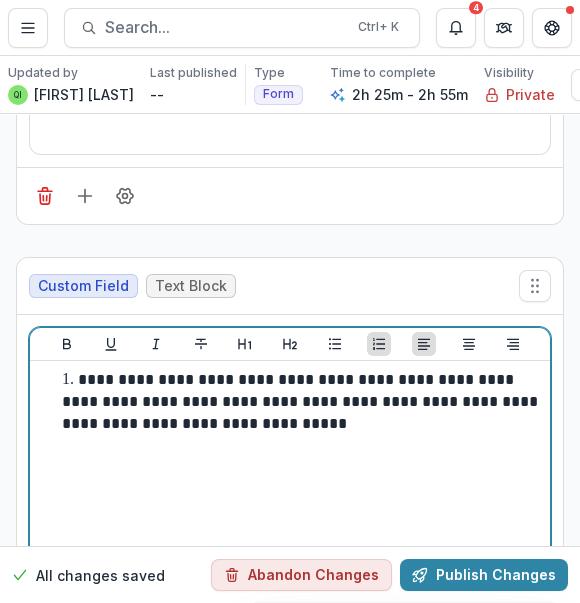 scroll, scrollTop: 13181, scrollLeft: 0, axis: vertical 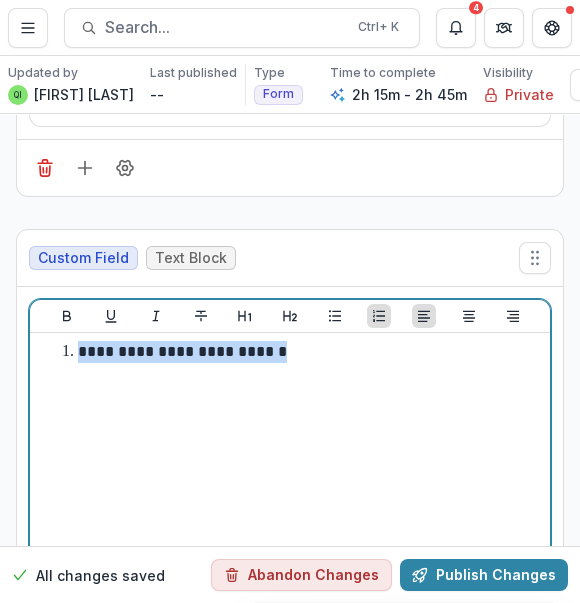 click on "**********" at bounding box center (290, 491) 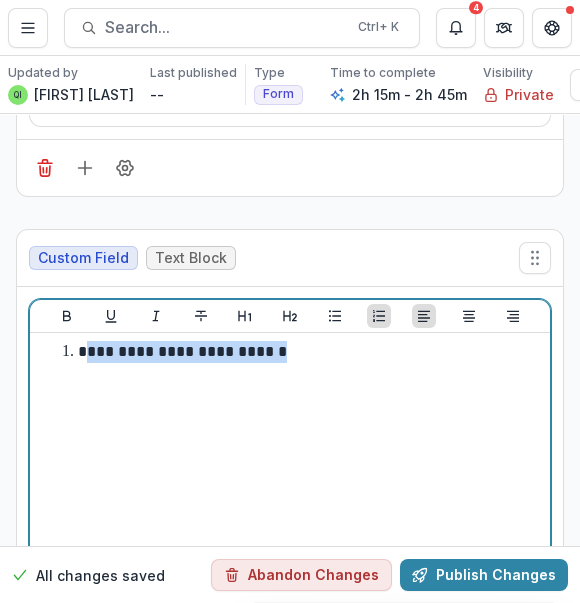 type 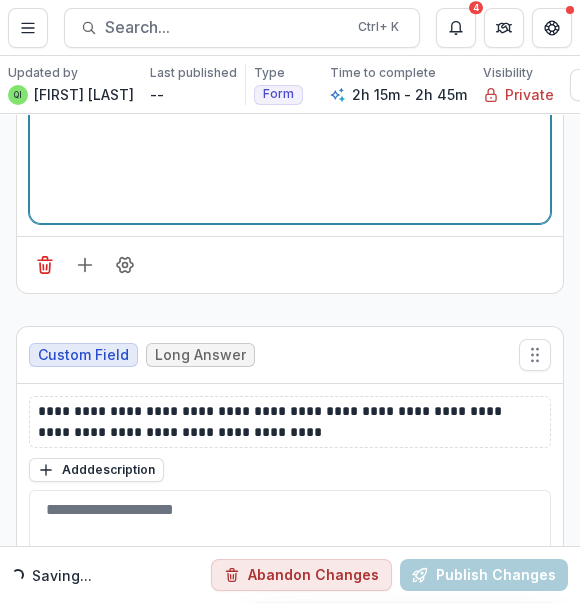 scroll, scrollTop: 13636, scrollLeft: 0, axis: vertical 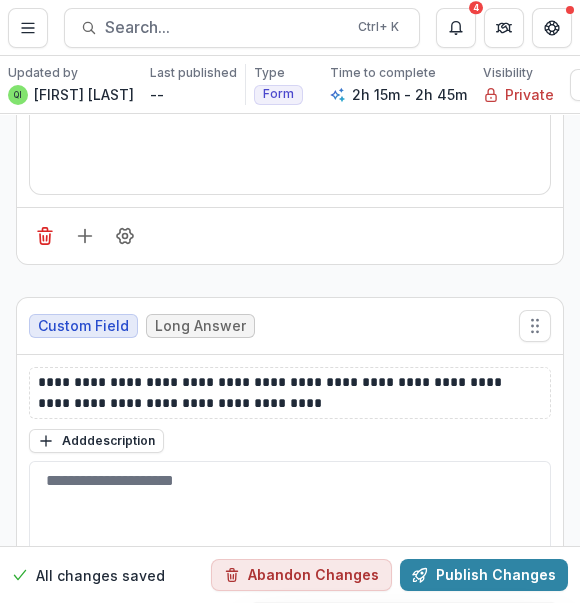 click on "**********" at bounding box center [290, 539] 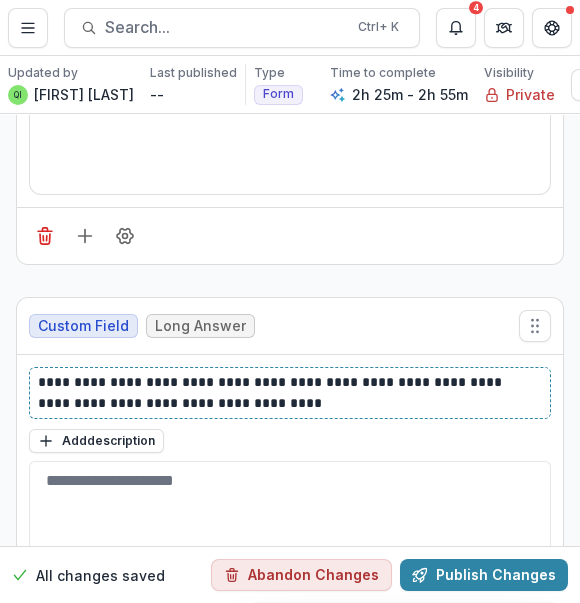 click on "**********" at bounding box center [288, 393] 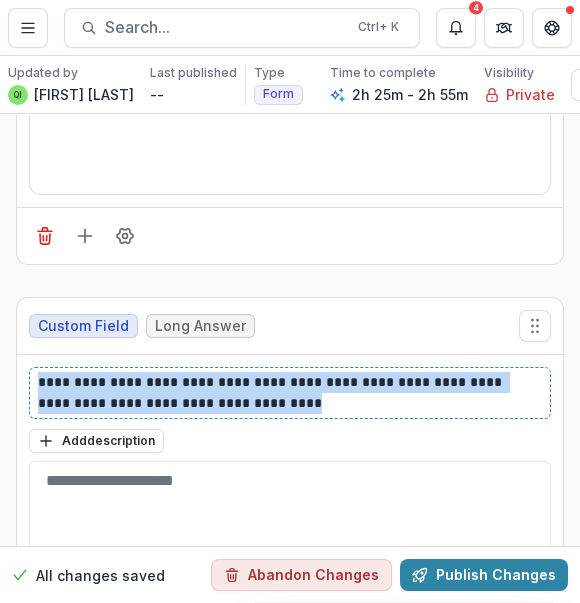 drag, startPoint x: 12, startPoint y: 288, endPoint x: 39, endPoint y: 300, distance: 29.546574 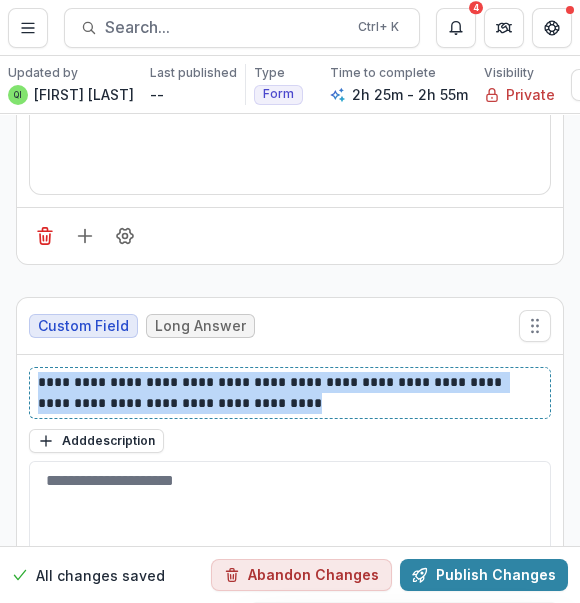 click on "**********" at bounding box center [288, 393] 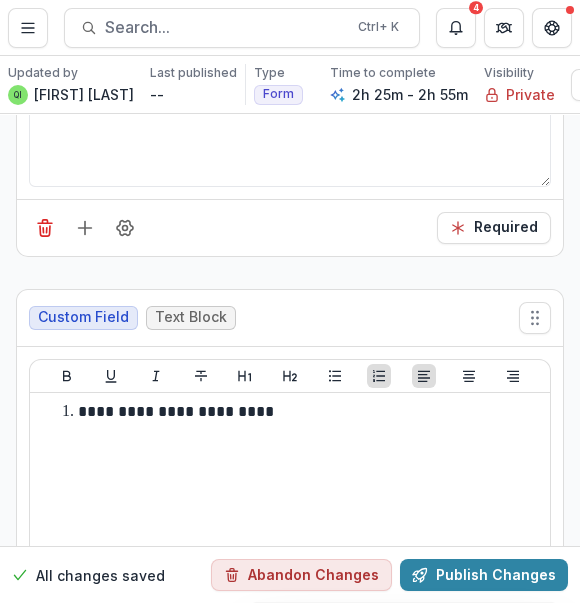 scroll, scrollTop: 14272, scrollLeft: 0, axis: vertical 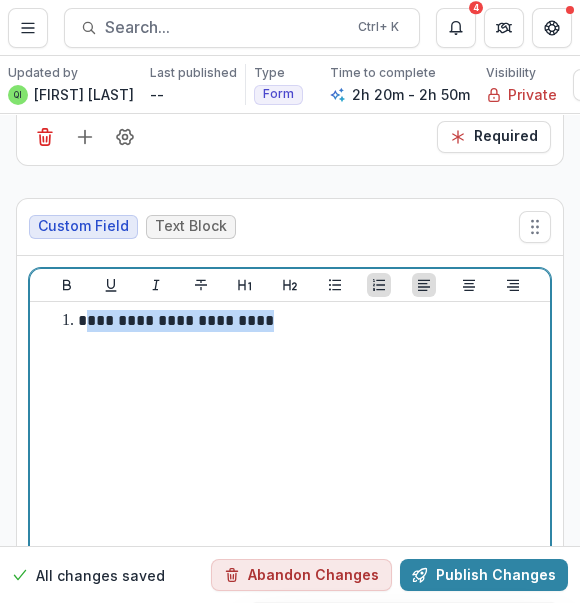 drag, startPoint x: 275, startPoint y: 257, endPoint x: 85, endPoint y: 236, distance: 191.157 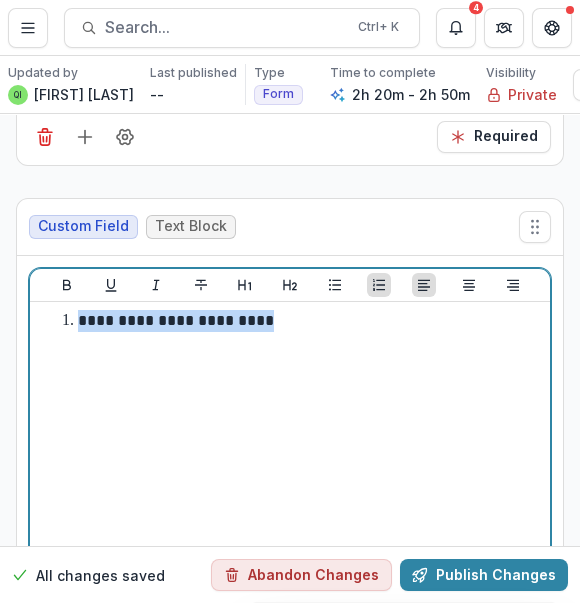 drag, startPoint x: 81, startPoint y: 236, endPoint x: 403, endPoint y: 243, distance: 322.07608 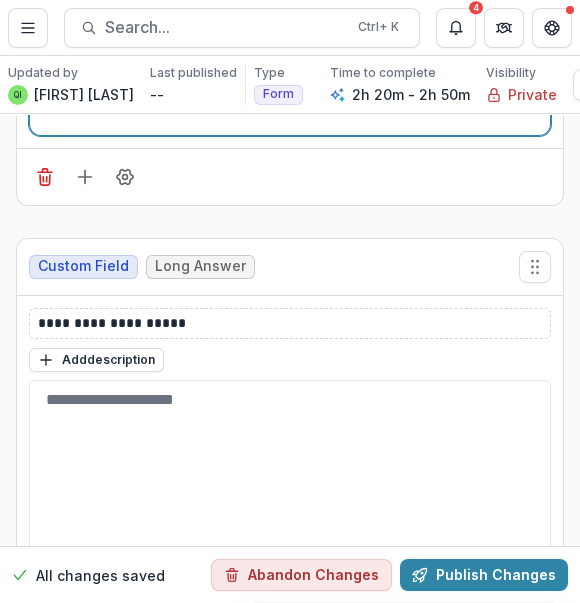 scroll, scrollTop: 14727, scrollLeft: 0, axis: vertical 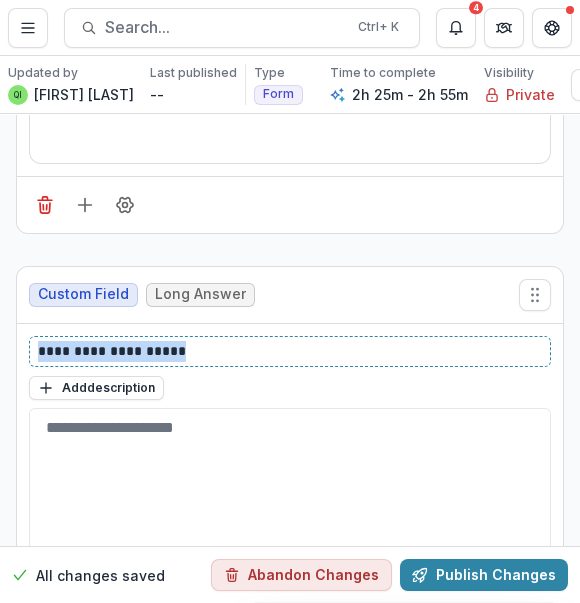 drag, startPoint x: 218, startPoint y: 263, endPoint x: 19, endPoint y: 254, distance: 199.20341 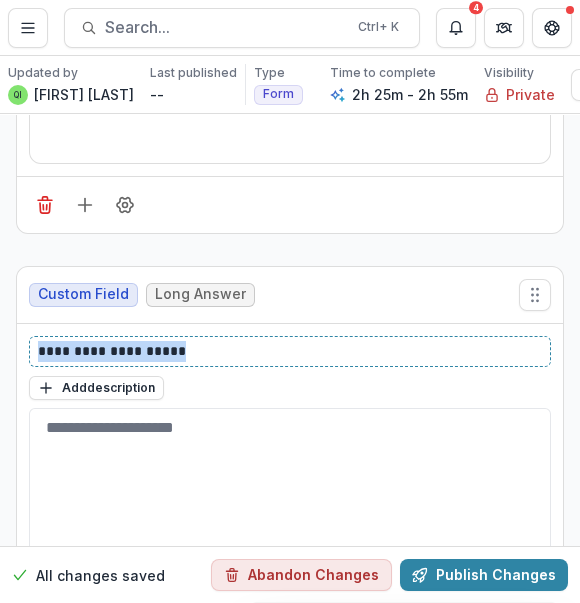 click on "**********" at bounding box center [290, 497] 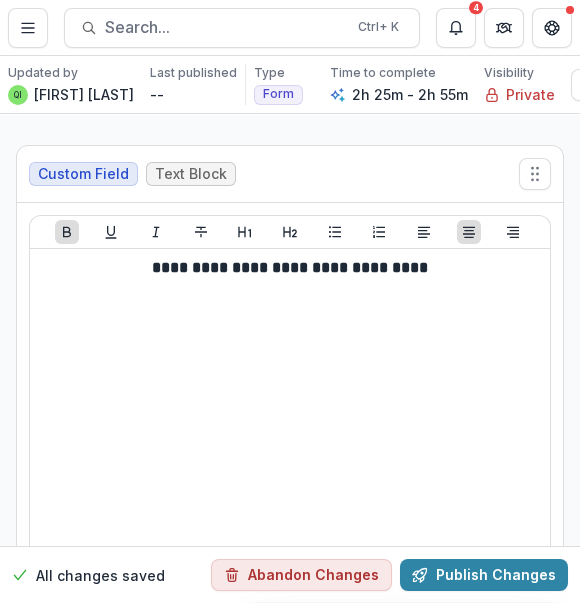 scroll, scrollTop: 15454, scrollLeft: 0, axis: vertical 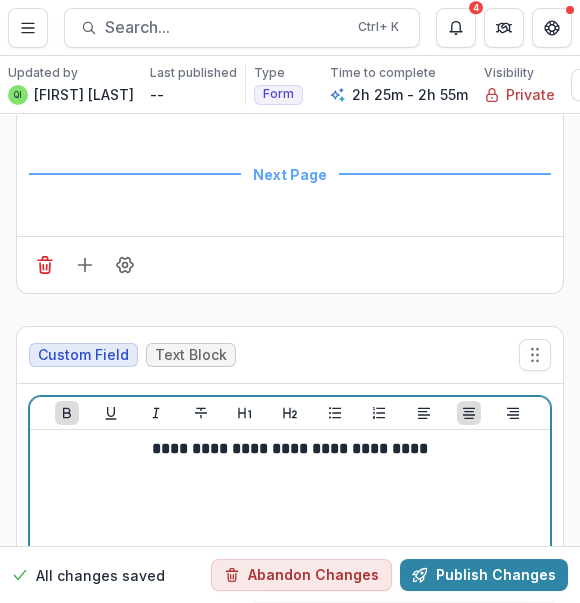 click on "**********" at bounding box center (290, 448) 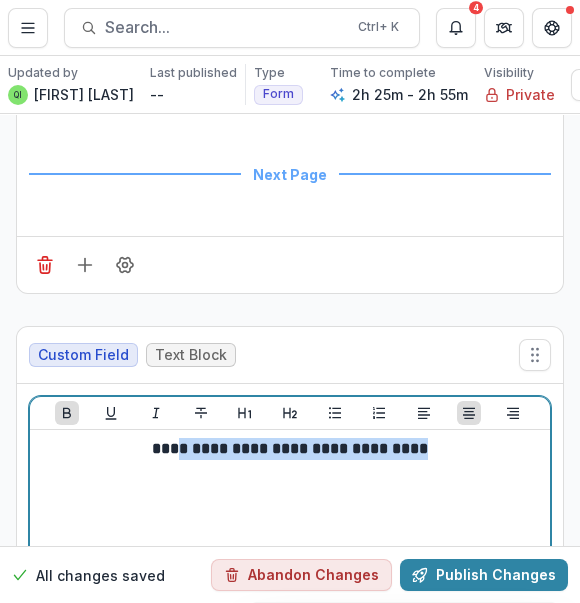 drag, startPoint x: 153, startPoint y: 354, endPoint x: 132, endPoint y: 358, distance: 21.377558 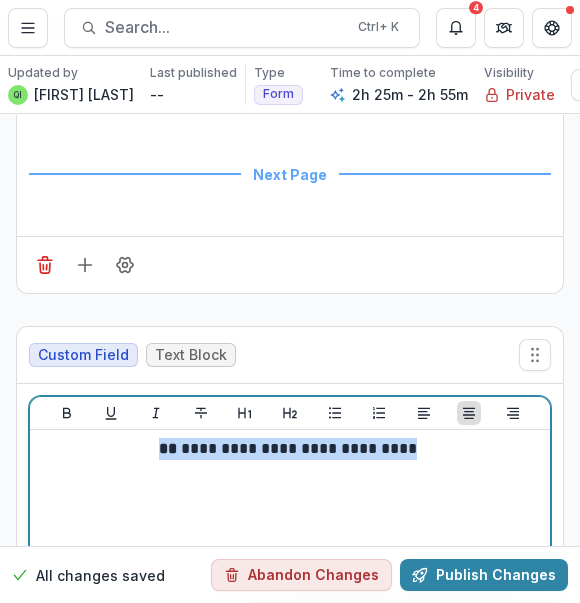 drag, startPoint x: 459, startPoint y: 385, endPoint x: 36, endPoint y: 351, distance: 424.36423 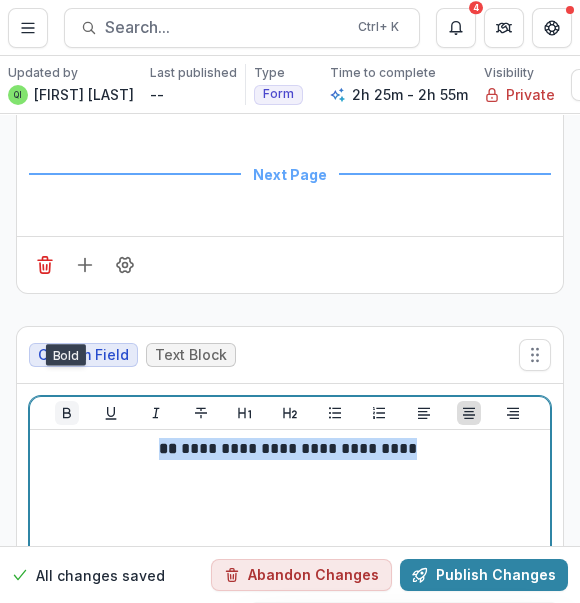 click at bounding box center [67, 413] 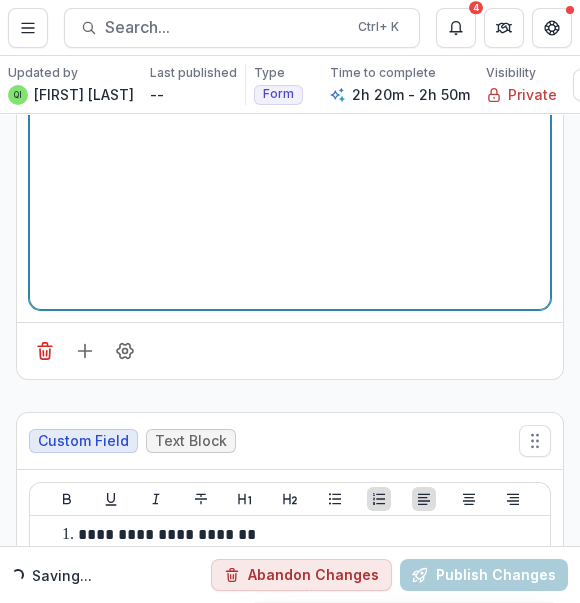 scroll, scrollTop: 15999, scrollLeft: 0, axis: vertical 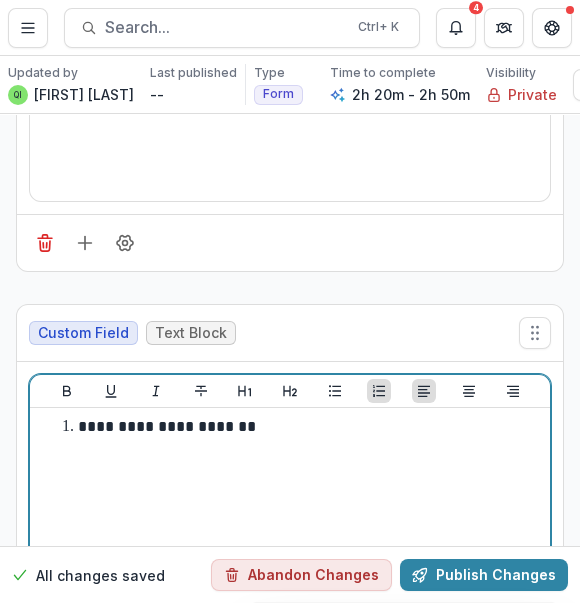 click on "**********" at bounding box center [290, 566] 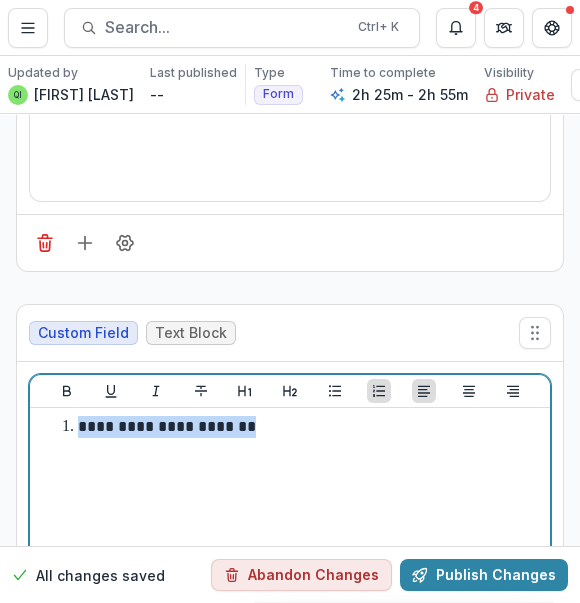 drag, startPoint x: 108, startPoint y: 334, endPoint x: 78, endPoint y: 334, distance: 30 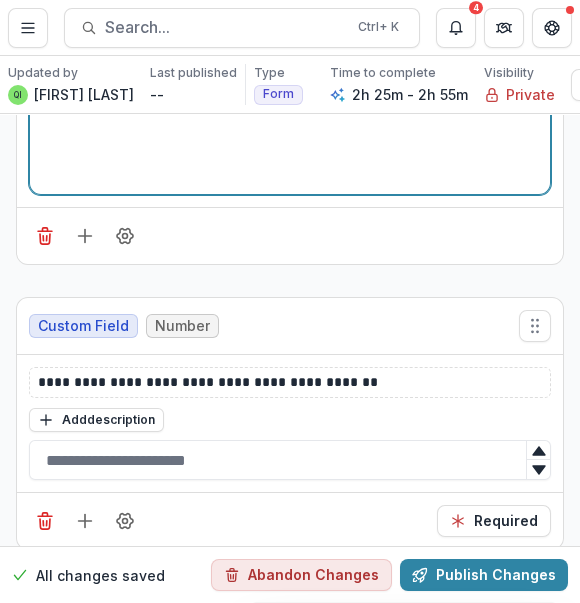 scroll, scrollTop: 16545, scrollLeft: 0, axis: vertical 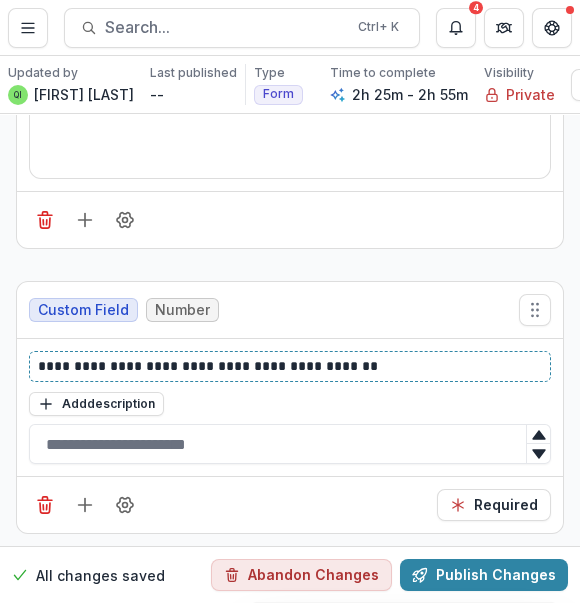 click on "**********" at bounding box center (288, 366) 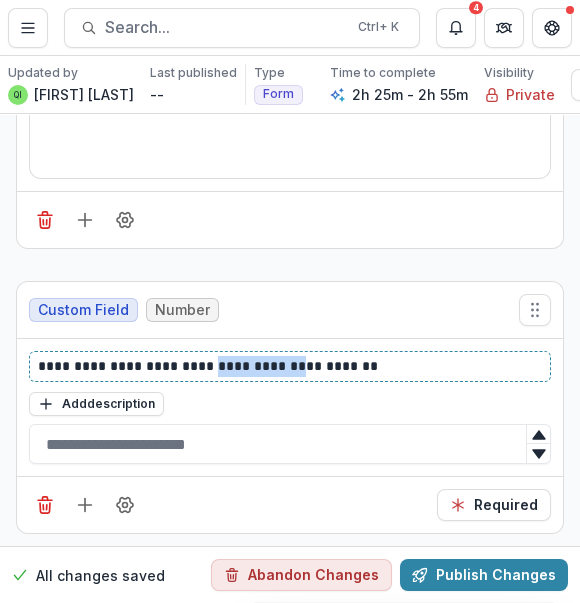 click on "**********" at bounding box center [288, 366] 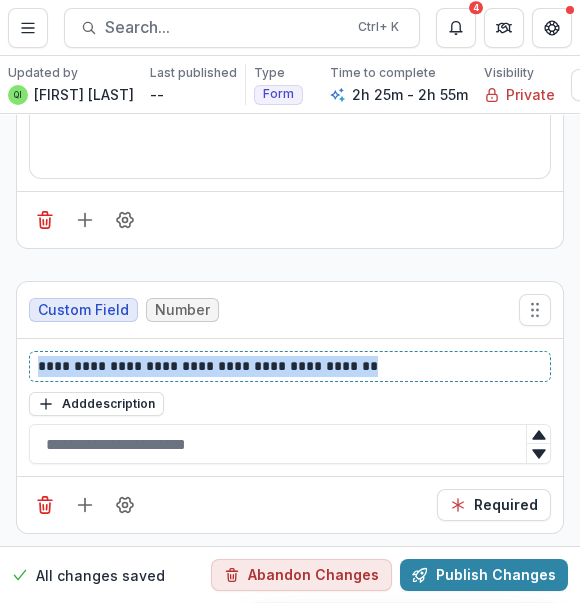 click on "**********" at bounding box center [288, 366] 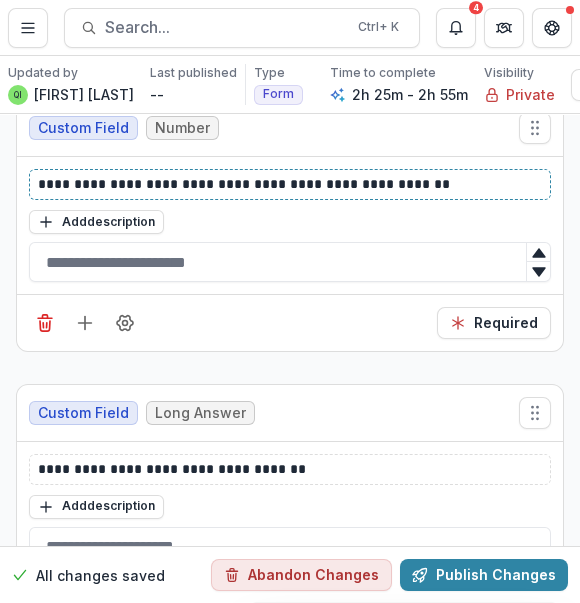 scroll, scrollTop: 16909, scrollLeft: 0, axis: vertical 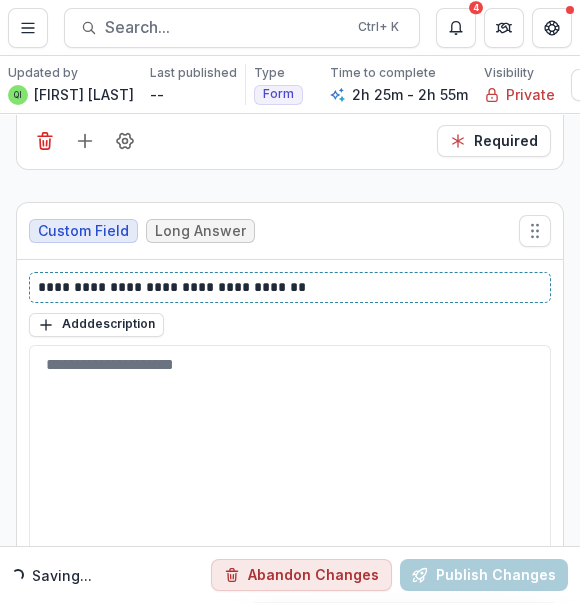 click on "**********" at bounding box center [288, 287] 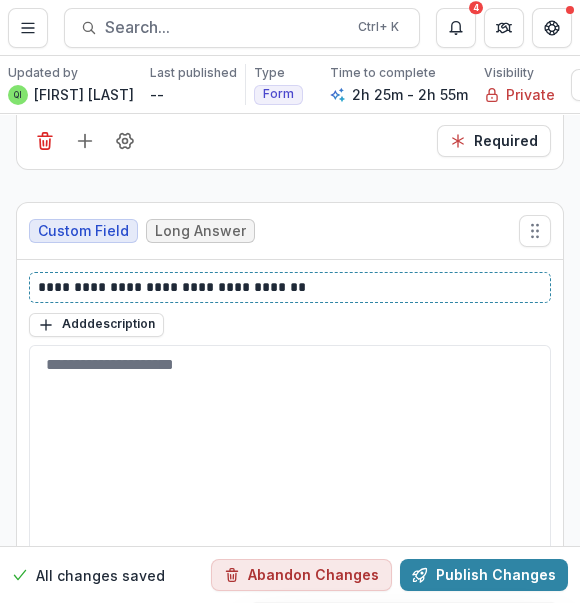 click on "**********" at bounding box center [288, 287] 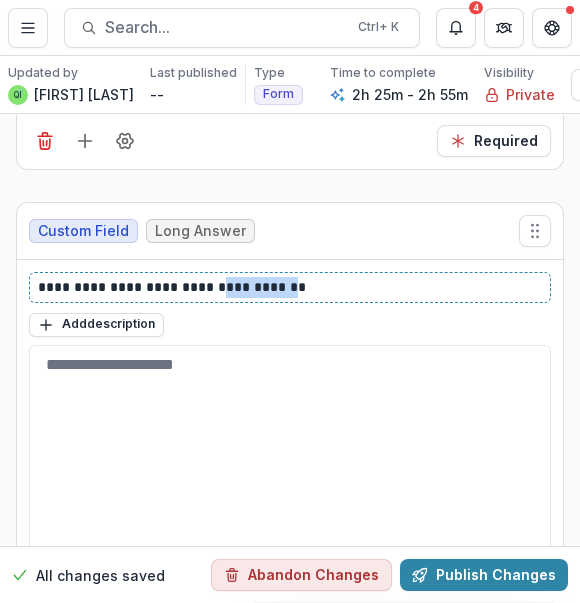 click on "**********" at bounding box center (288, 287) 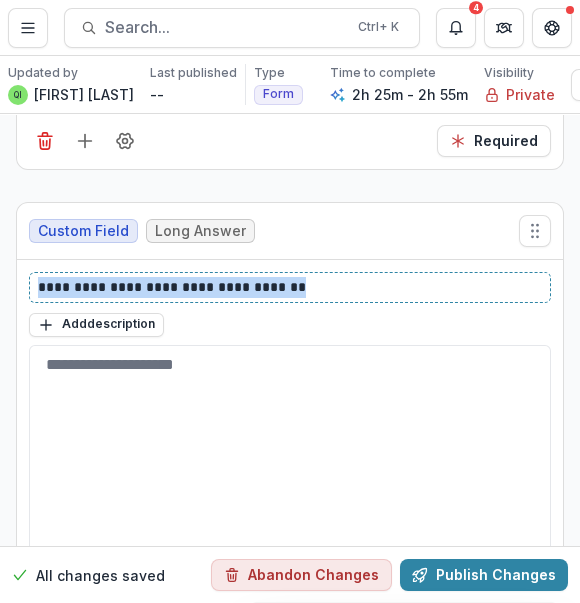 click on "**********" at bounding box center [288, 287] 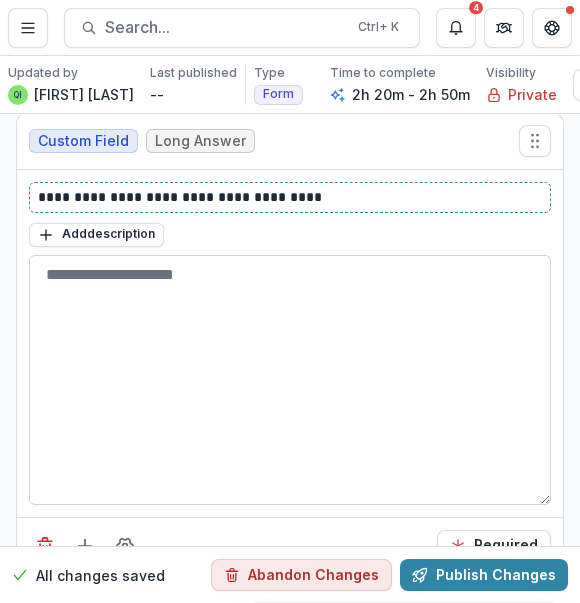 scroll, scrollTop: 17181, scrollLeft: 0, axis: vertical 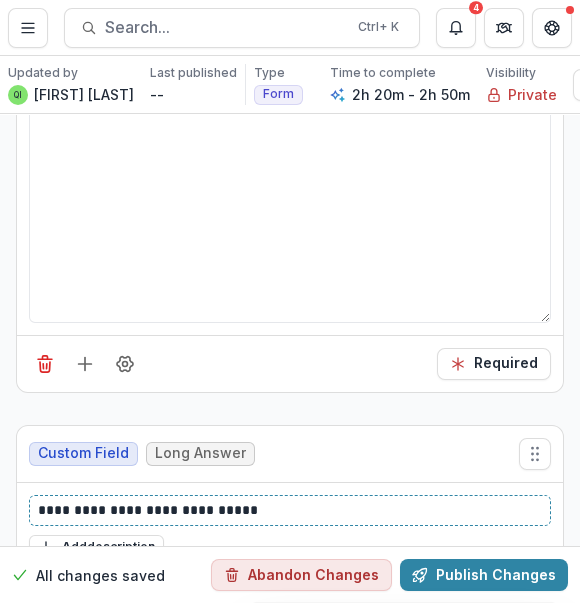 click on "**********" at bounding box center [288, 510] 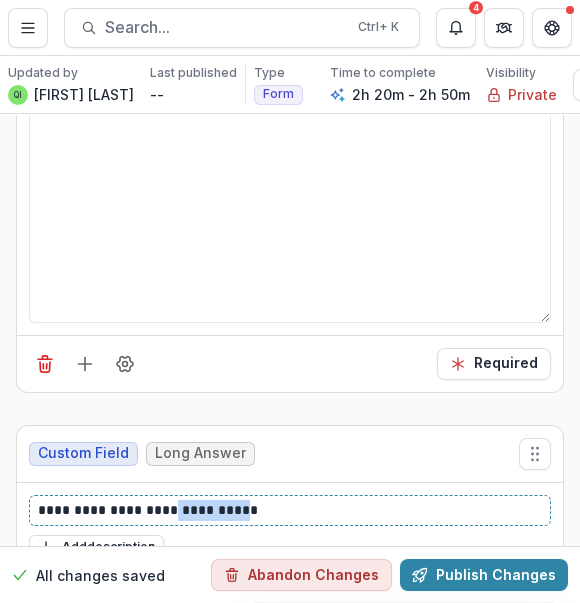 click on "**********" at bounding box center [288, 510] 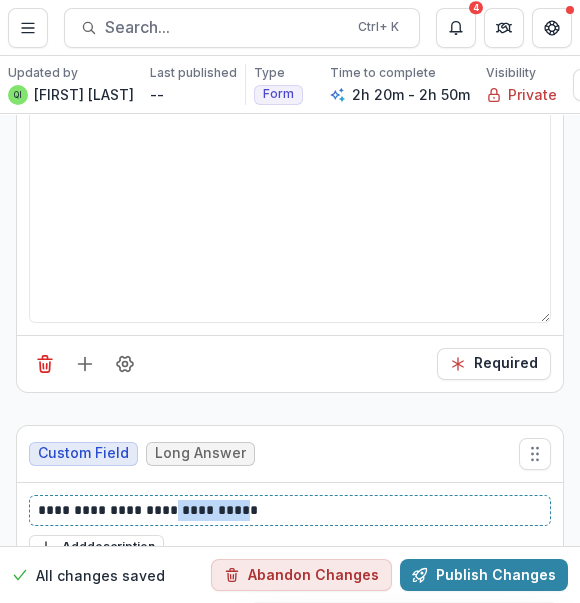 click on "**********" at bounding box center [288, 510] 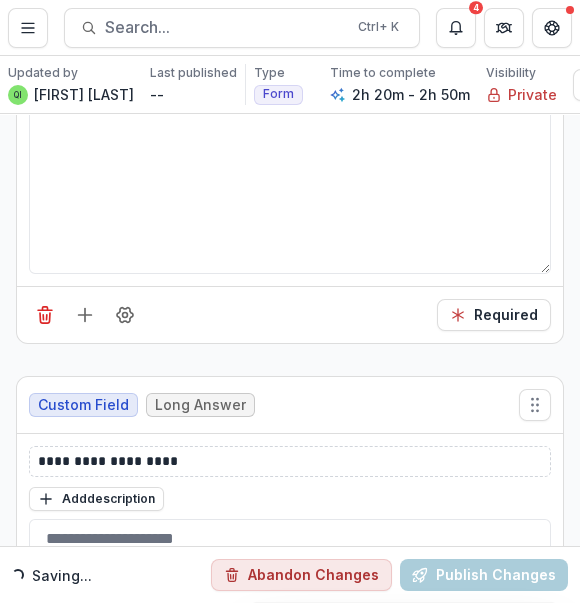scroll, scrollTop: 17727, scrollLeft: 0, axis: vertical 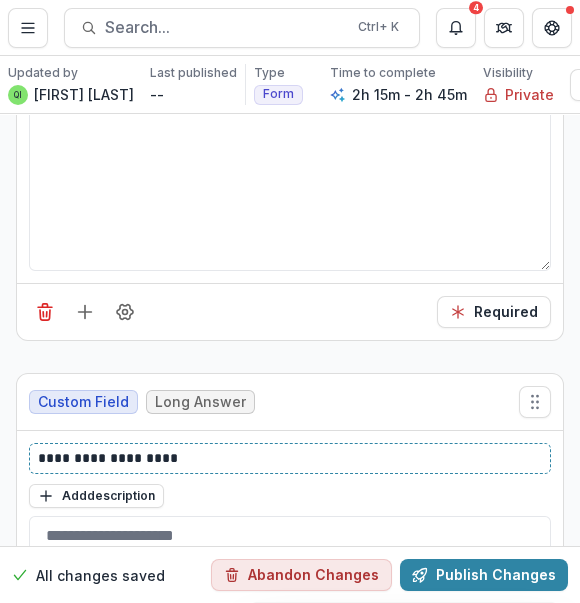 click on "**********" at bounding box center (288, 458) 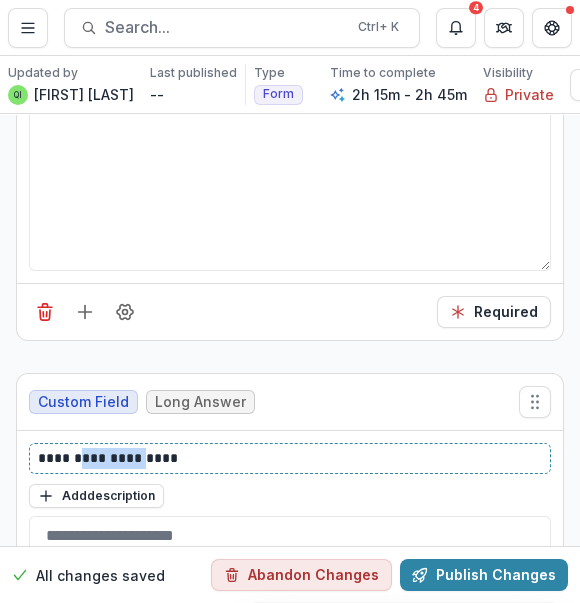 click on "**********" at bounding box center [288, 458] 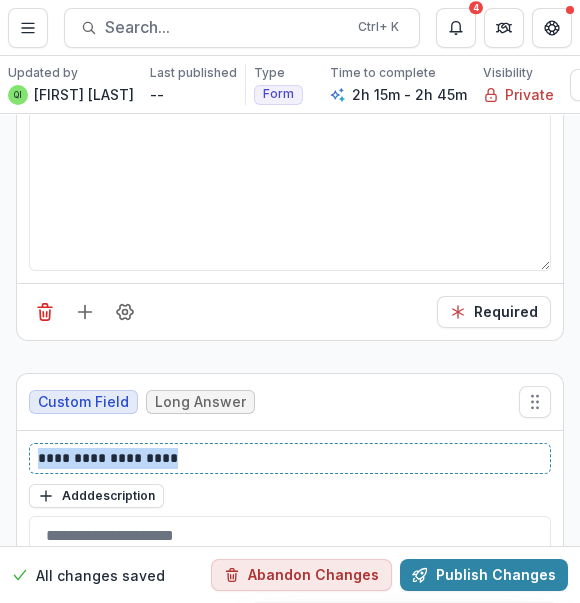 click on "**********" at bounding box center (288, 458) 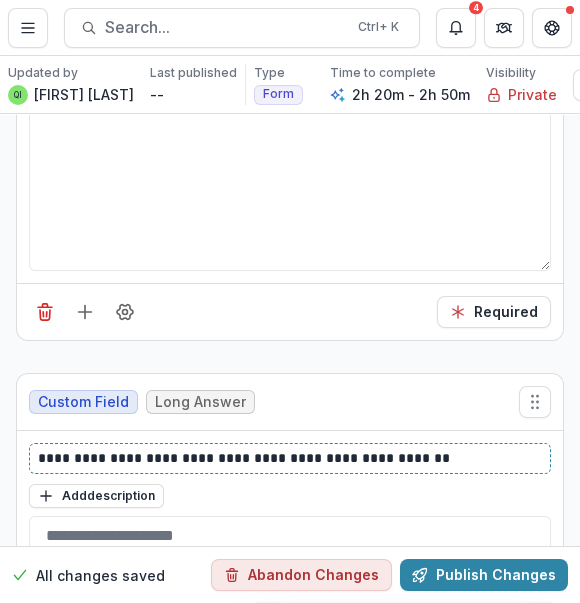 click on "**********" at bounding box center [288, 458] 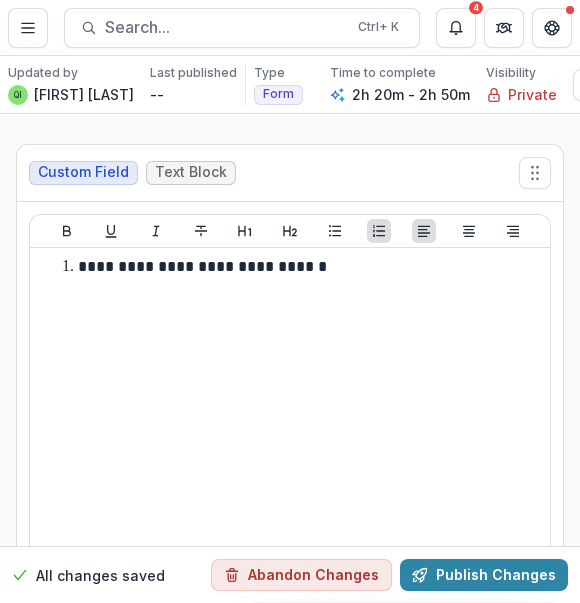 scroll, scrollTop: 18272, scrollLeft: 0, axis: vertical 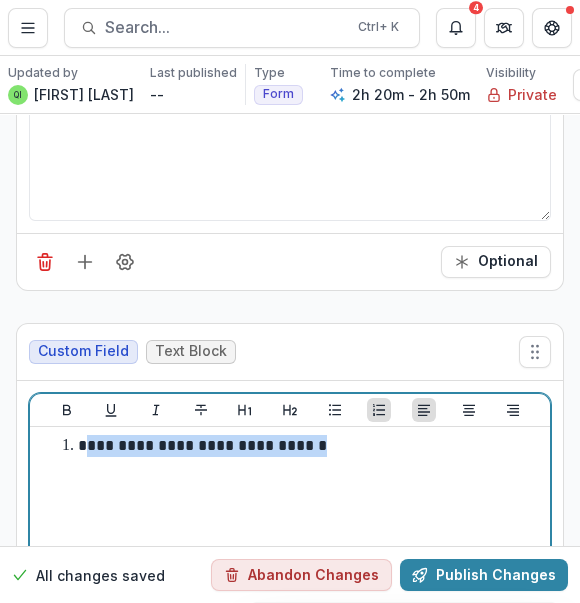 drag, startPoint x: 378, startPoint y: 333, endPoint x: 86, endPoint y: 332, distance: 292.0017 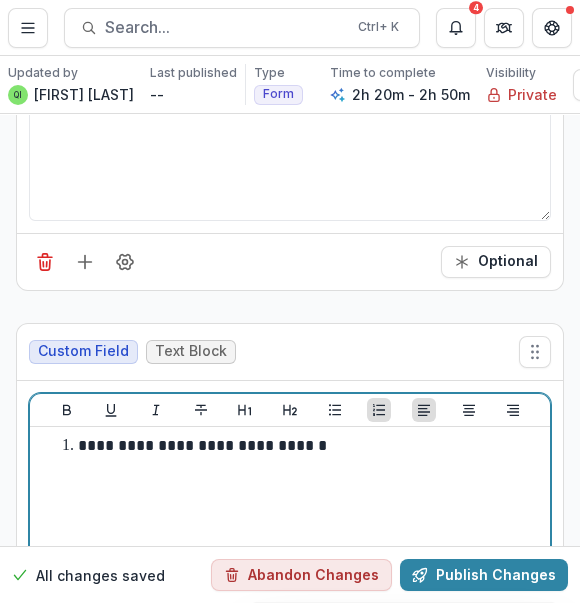 type 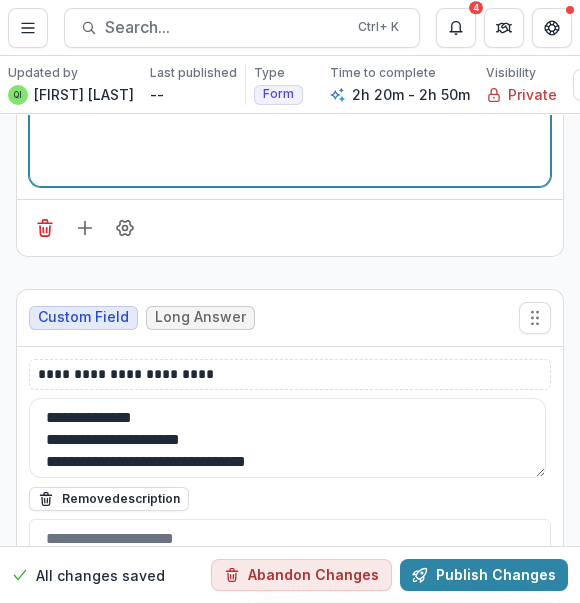 scroll, scrollTop: 18909, scrollLeft: 0, axis: vertical 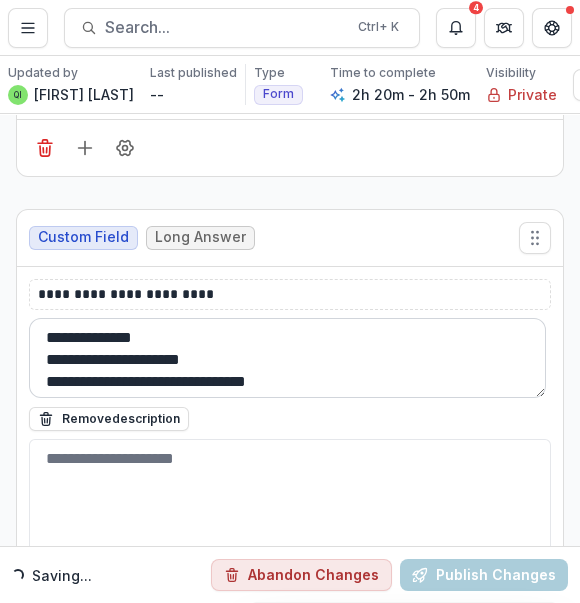 click on "**********" at bounding box center [287, 358] 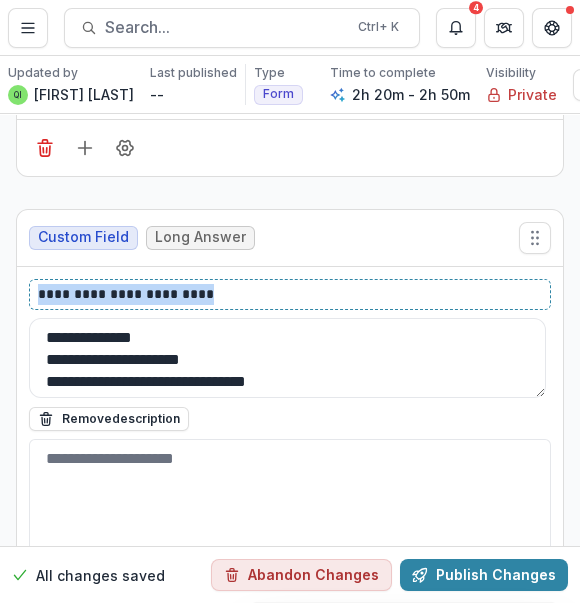 drag, startPoint x: 205, startPoint y: 180, endPoint x: -2, endPoint y: 174, distance: 207.08694 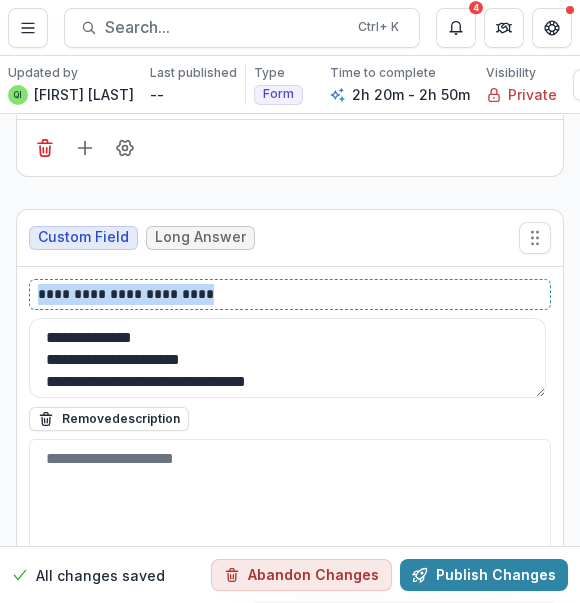 click on "**********" at bounding box center [290, 301] 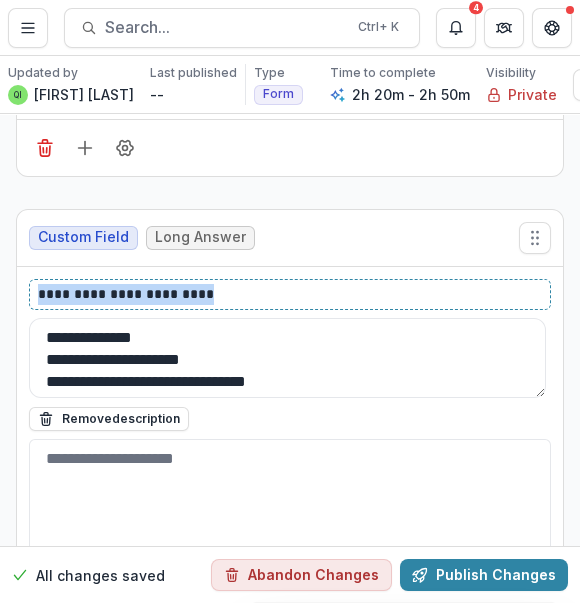 type 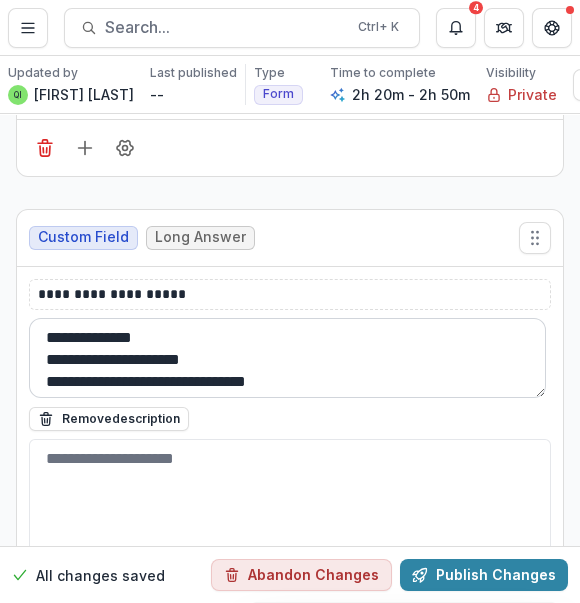 click on "**********" at bounding box center (287, 358) 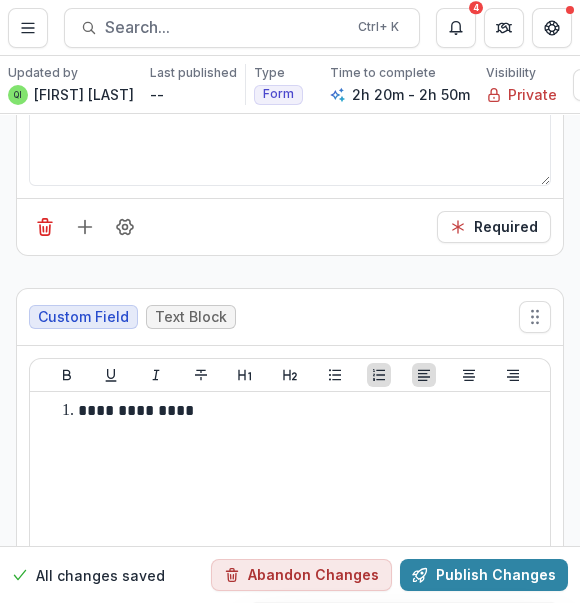scroll, scrollTop: 19454, scrollLeft: 0, axis: vertical 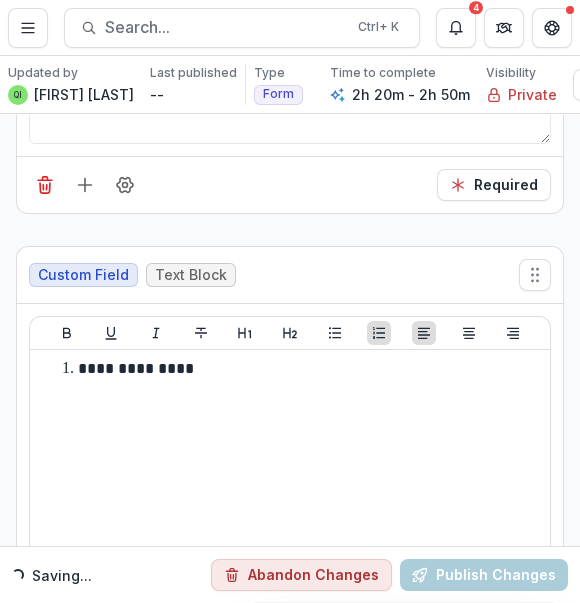 type on "**********" 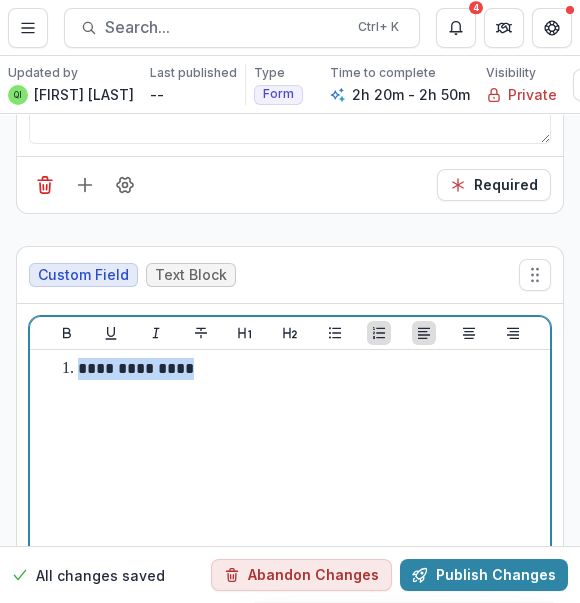 drag, startPoint x: 221, startPoint y: 264, endPoint x: 79, endPoint y: 257, distance: 142.17242 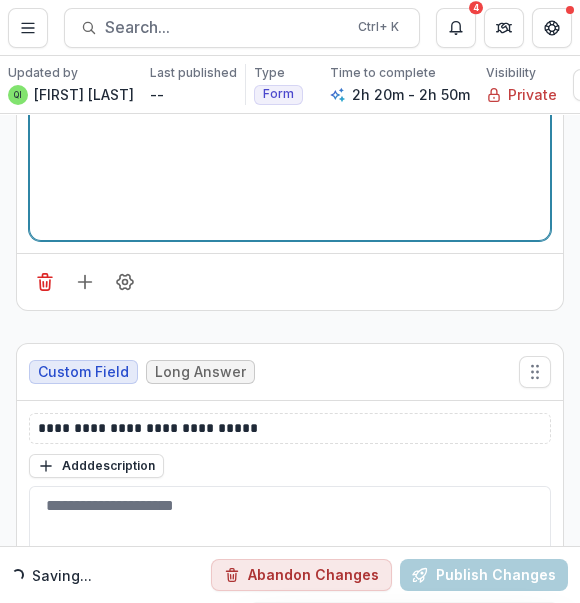 scroll, scrollTop: 19909, scrollLeft: 0, axis: vertical 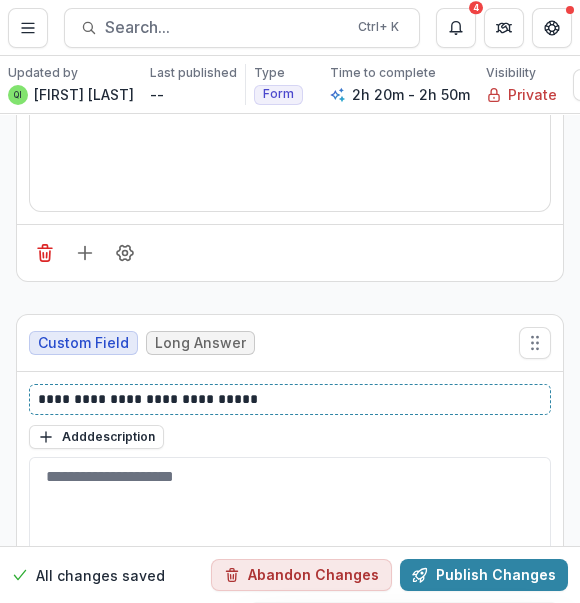 click on "**********" at bounding box center [288, 399] 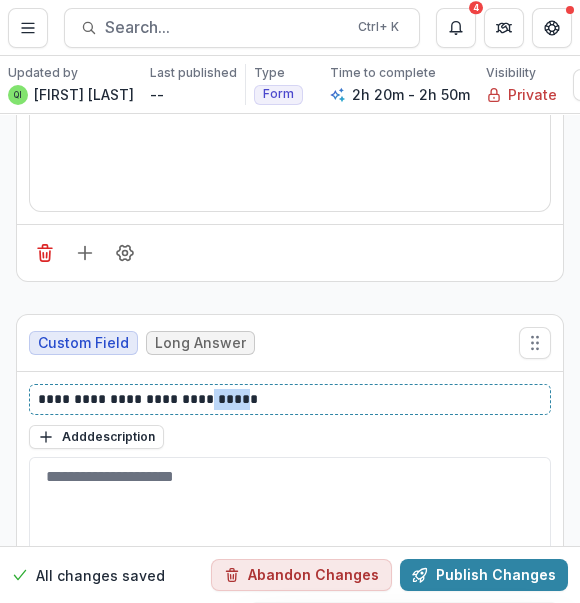 click on "**********" at bounding box center (288, 399) 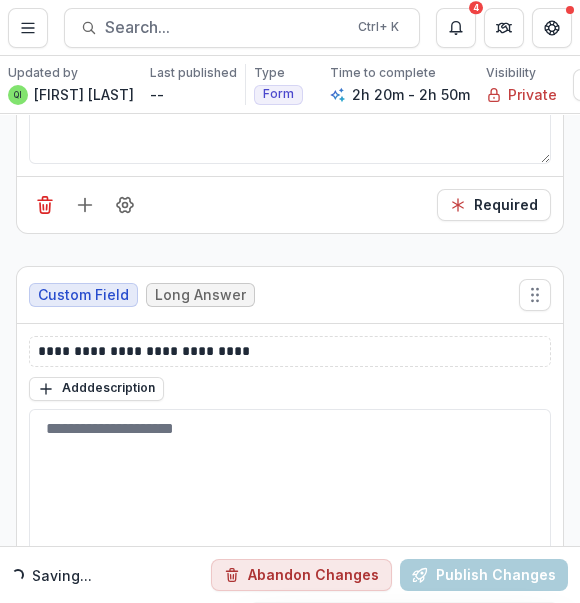 scroll, scrollTop: 20454, scrollLeft: 0, axis: vertical 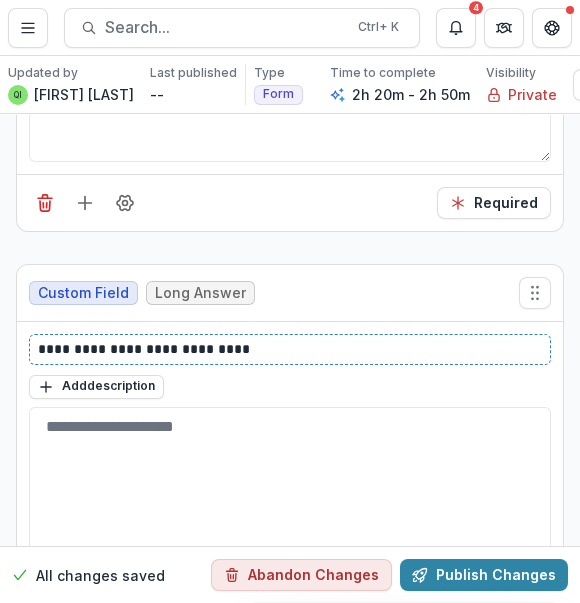 click on "**********" at bounding box center (288, 349) 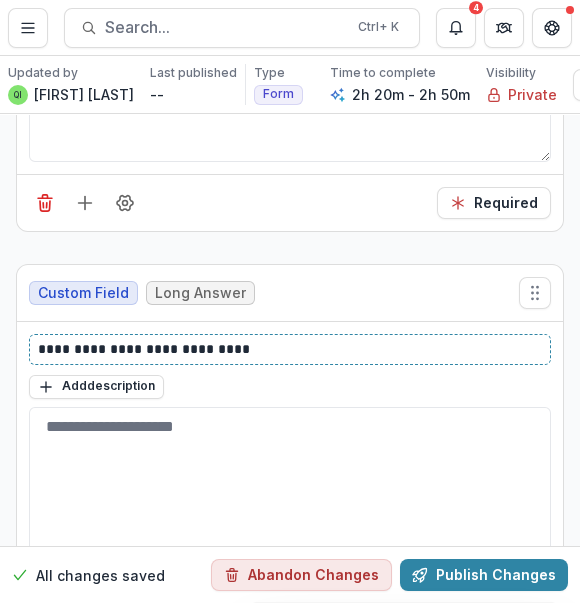 click on "**********" at bounding box center [288, 349] 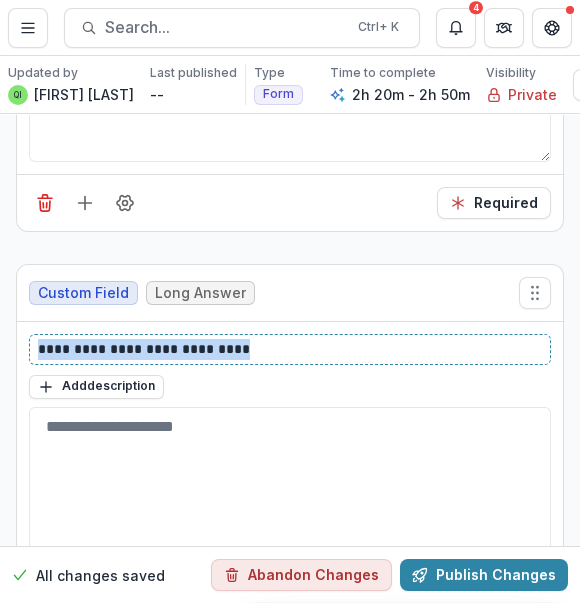 click on "**********" at bounding box center [288, 349] 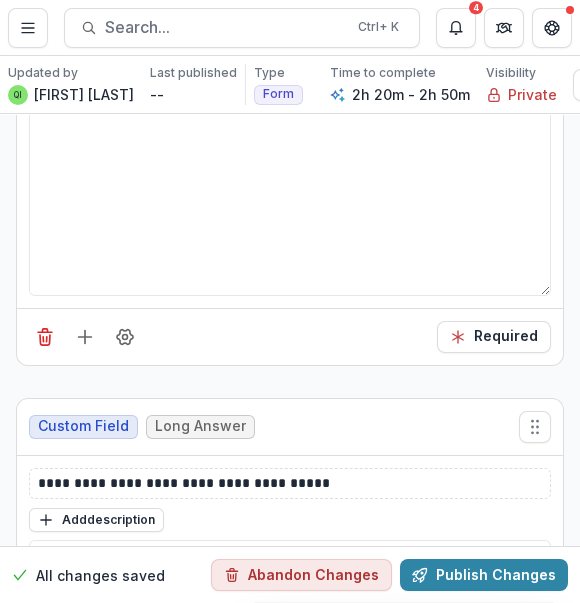 scroll, scrollTop: 20999, scrollLeft: 0, axis: vertical 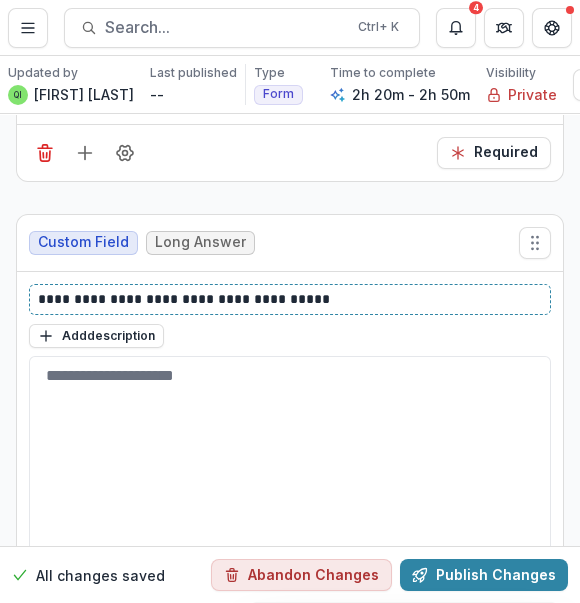 click on "**********" at bounding box center (288, 299) 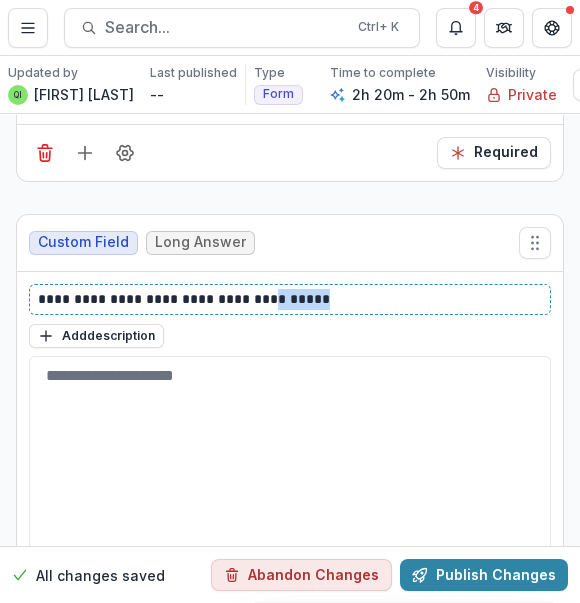 click on "**********" at bounding box center (288, 299) 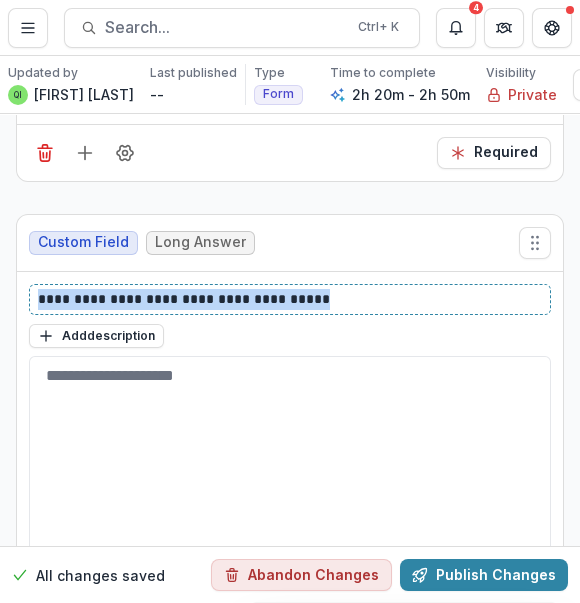 click on "**********" at bounding box center (288, 299) 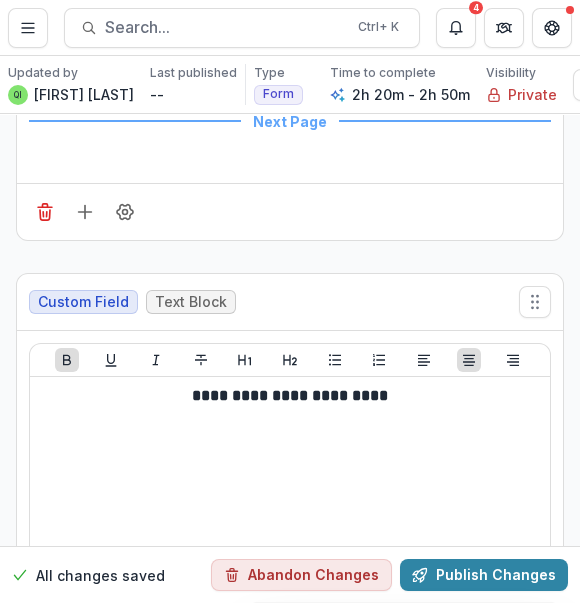 scroll, scrollTop: 21818, scrollLeft: 0, axis: vertical 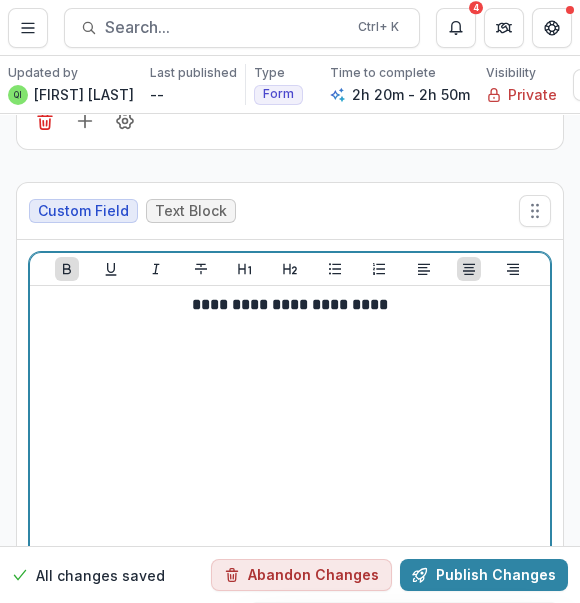 click on "**********" at bounding box center (290, 444) 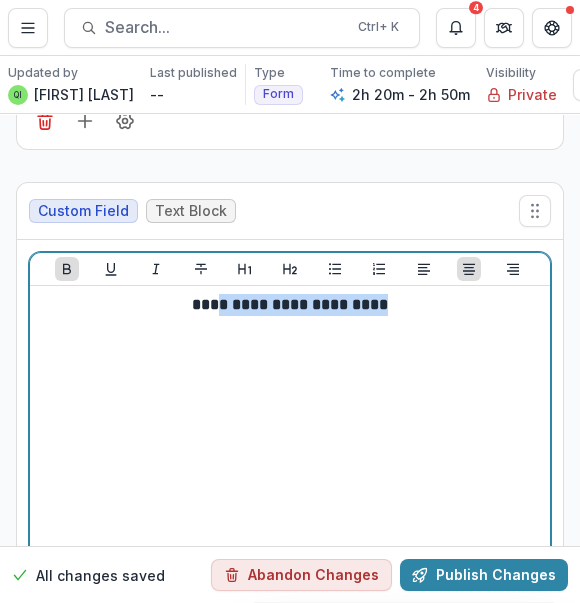 drag, startPoint x: 444, startPoint y: 196, endPoint x: 193, endPoint y: 184, distance: 251.28668 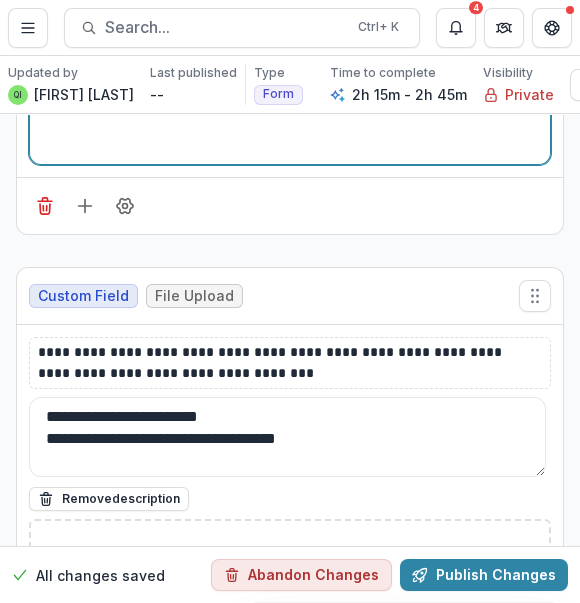 scroll, scrollTop: 22272, scrollLeft: 0, axis: vertical 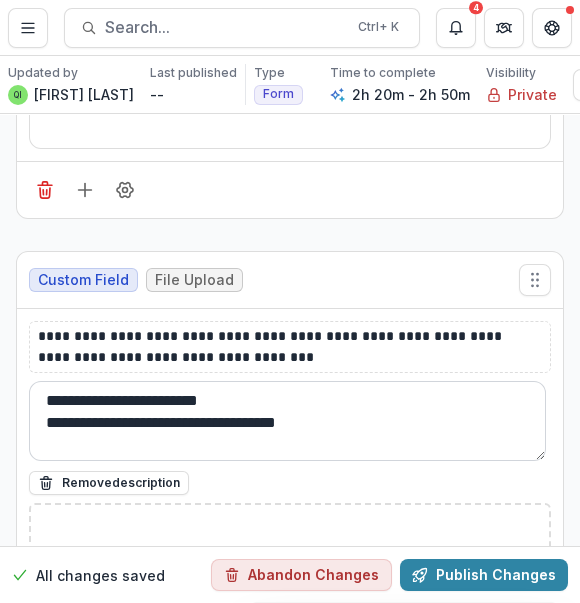 click on "**********" at bounding box center [287, 421] 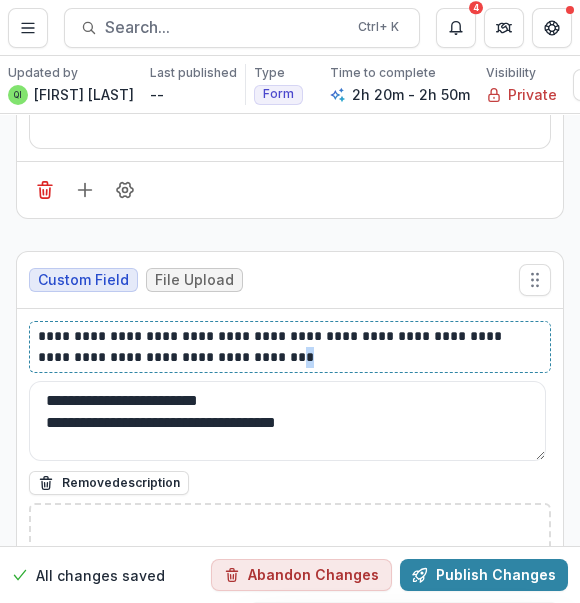 drag, startPoint x: 290, startPoint y: 240, endPoint x: 238, endPoint y: 230, distance: 52.95281 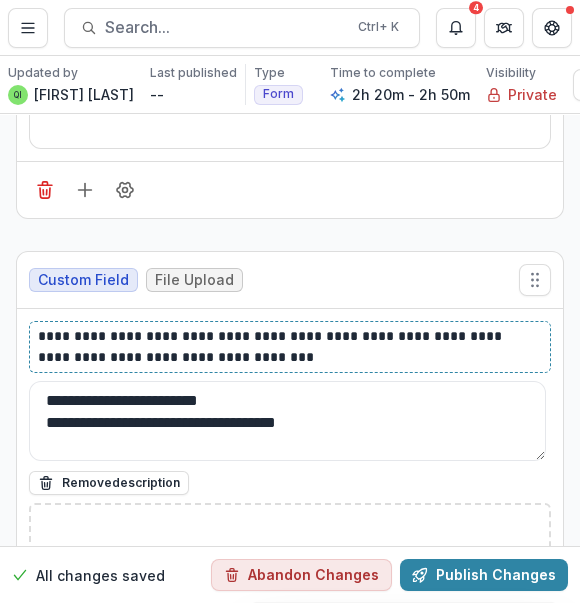 click on "**********" at bounding box center (288, 347) 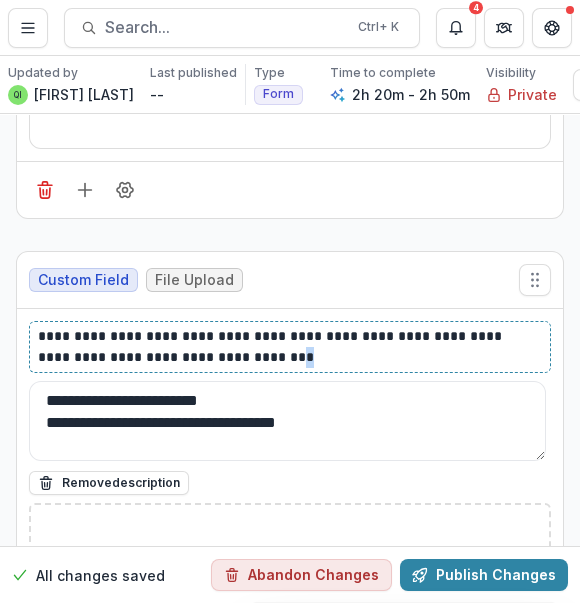 click on "**********" at bounding box center [288, 347] 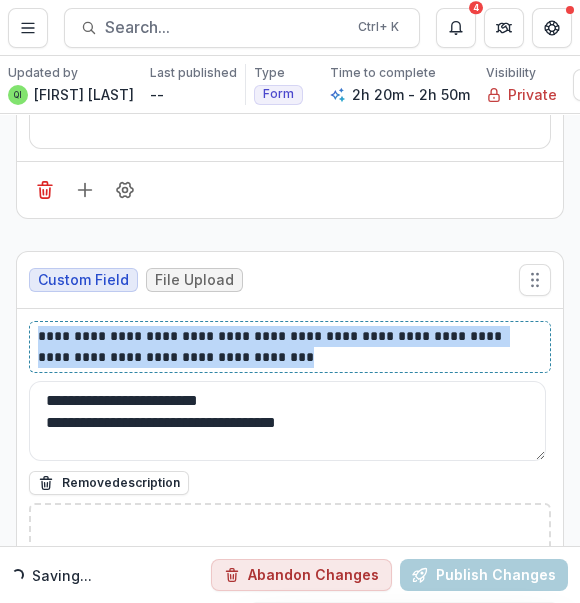 drag, startPoint x: 283, startPoint y: 231, endPoint x: 28, endPoint y: 199, distance: 257 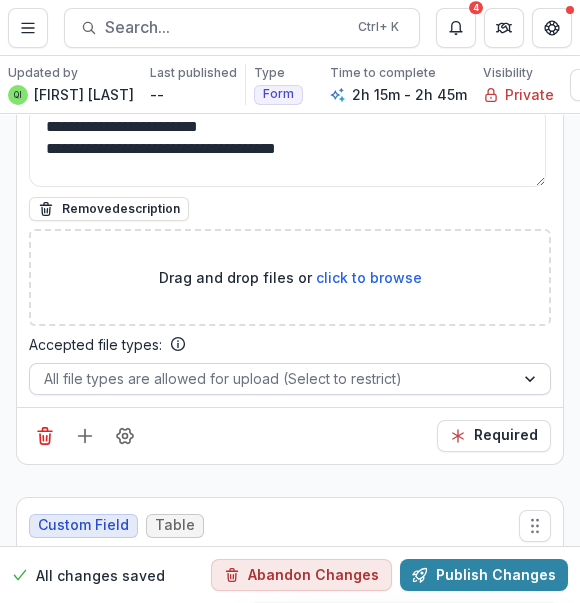 scroll, scrollTop: 22636, scrollLeft: 0, axis: vertical 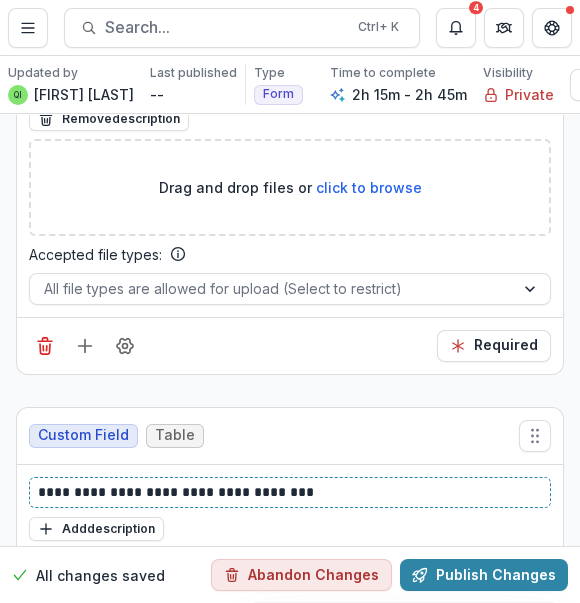 click on "**********" at bounding box center (288, 492) 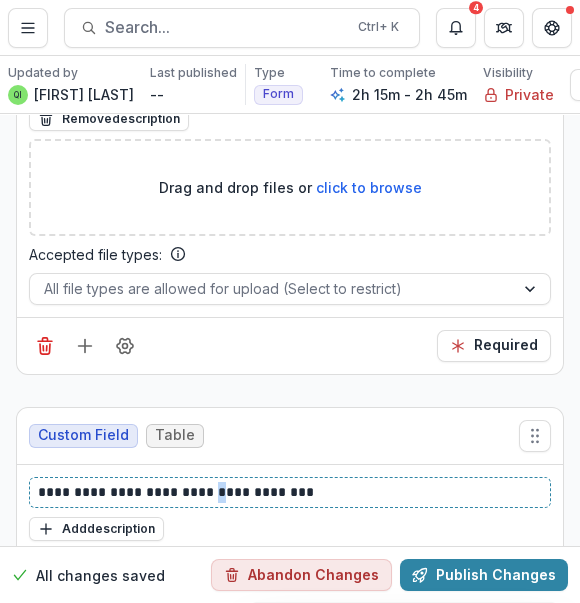 click on "**********" at bounding box center [288, 492] 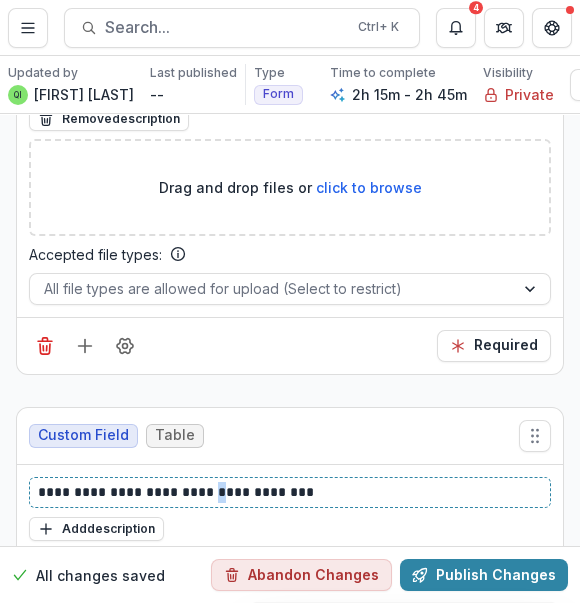 click on "**********" at bounding box center (288, 492) 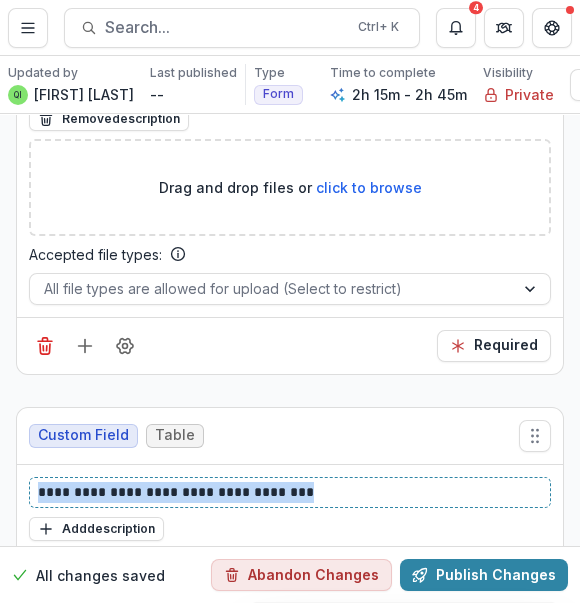 click on "**********" at bounding box center (288, 492) 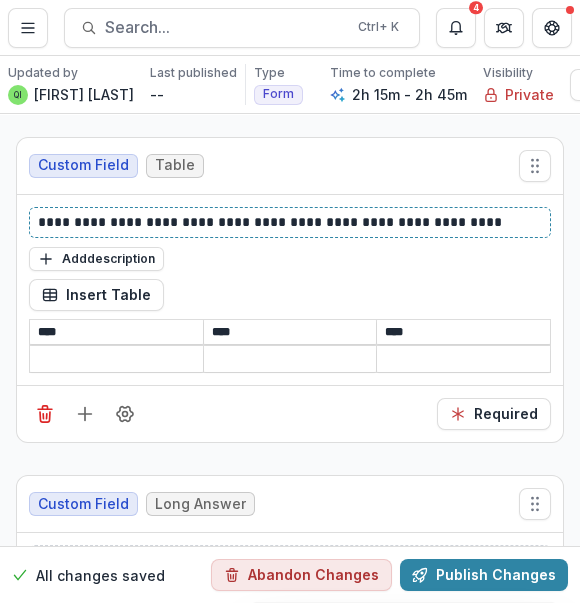 scroll, scrollTop: 22999, scrollLeft: 0, axis: vertical 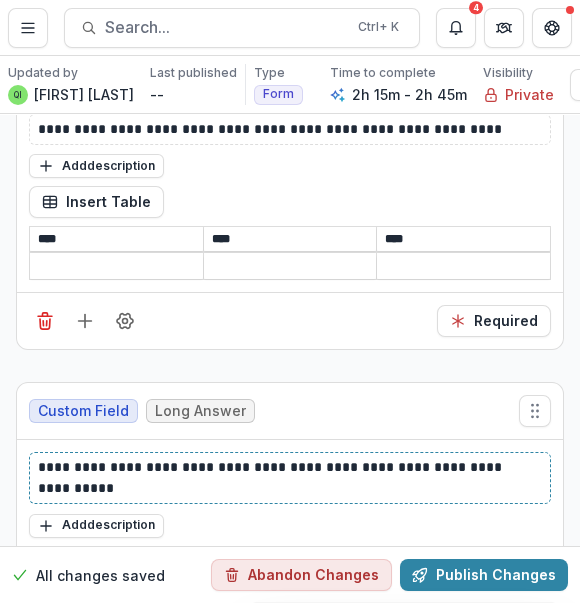 click on "**********" at bounding box center [288, 478] 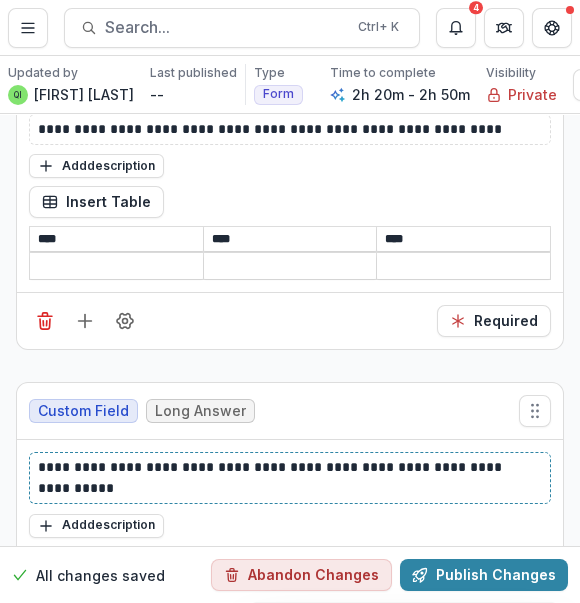 click on "**********" at bounding box center [288, 478] 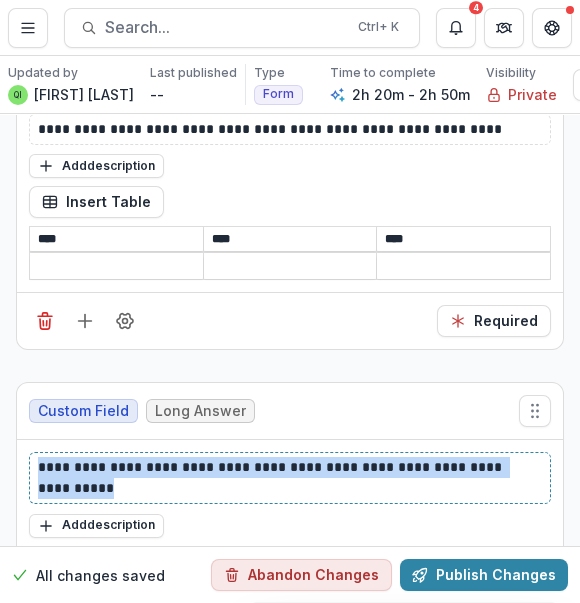 click on "**********" at bounding box center (288, 478) 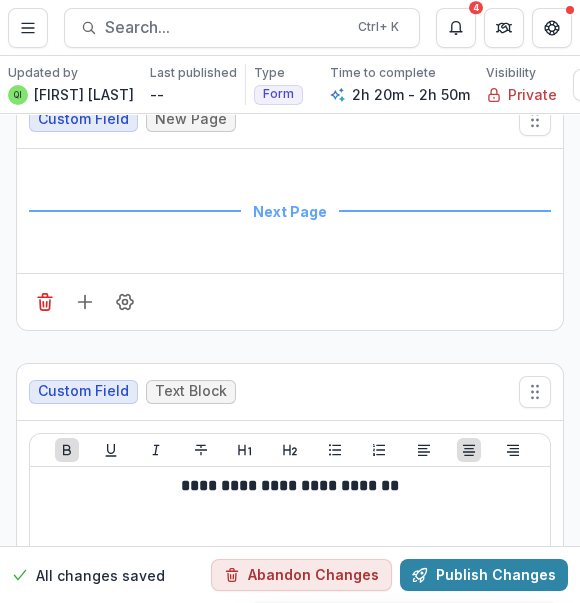 scroll, scrollTop: 23818, scrollLeft: 0, axis: vertical 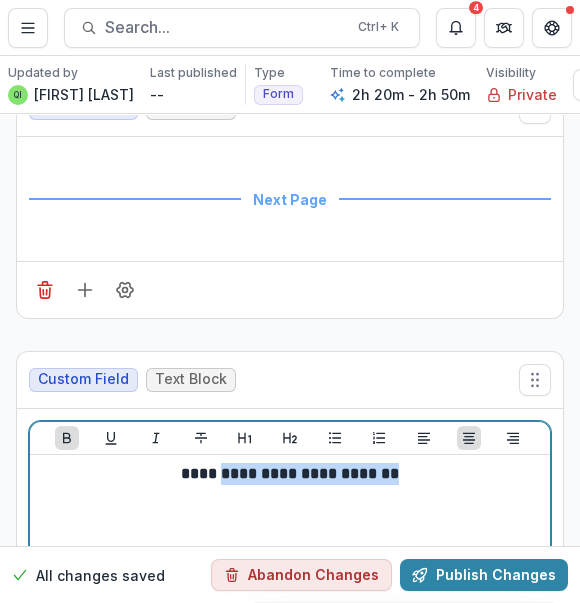 drag, startPoint x: 447, startPoint y: 334, endPoint x: 205, endPoint y: 334, distance: 242 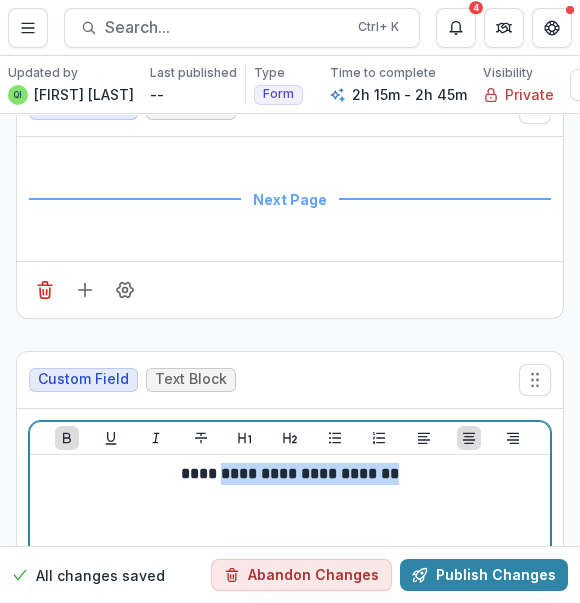 drag, startPoint x: 395, startPoint y: 359, endPoint x: 414, endPoint y: 351, distance: 20.615528 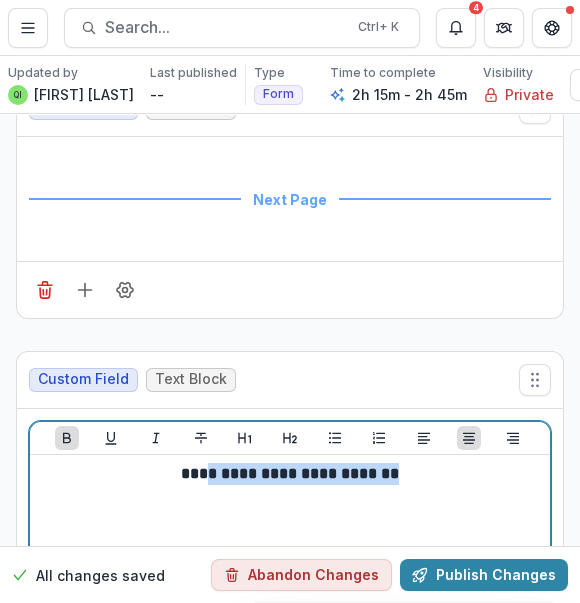 drag, startPoint x: 253, startPoint y: 340, endPoint x: 190, endPoint y: 337, distance: 63.07139 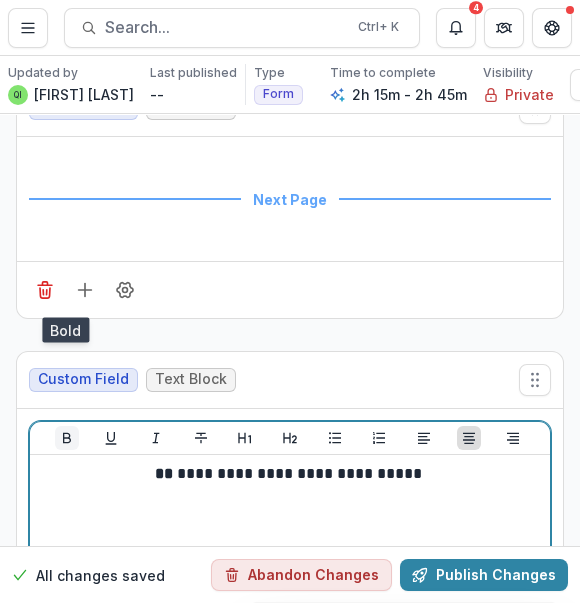 click 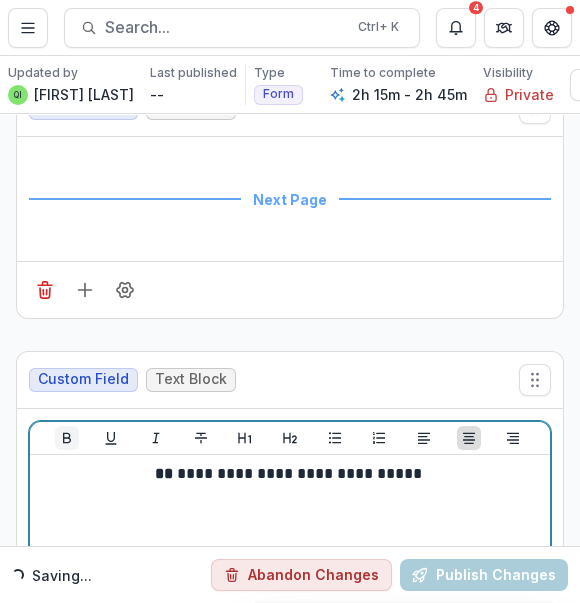 click 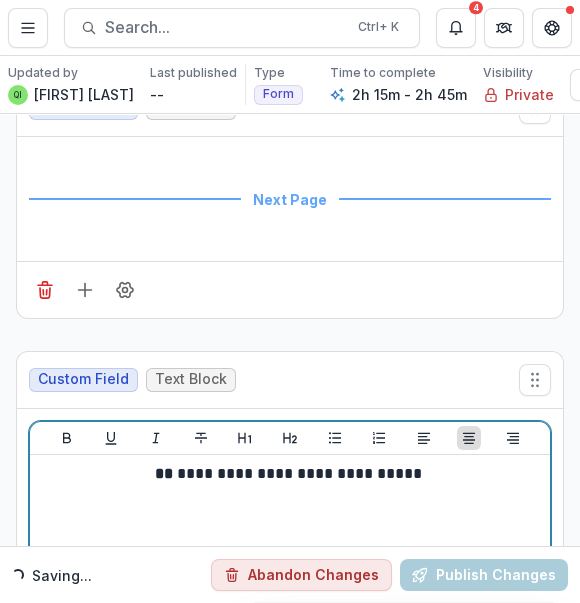 click on "**********" at bounding box center [288, 474] 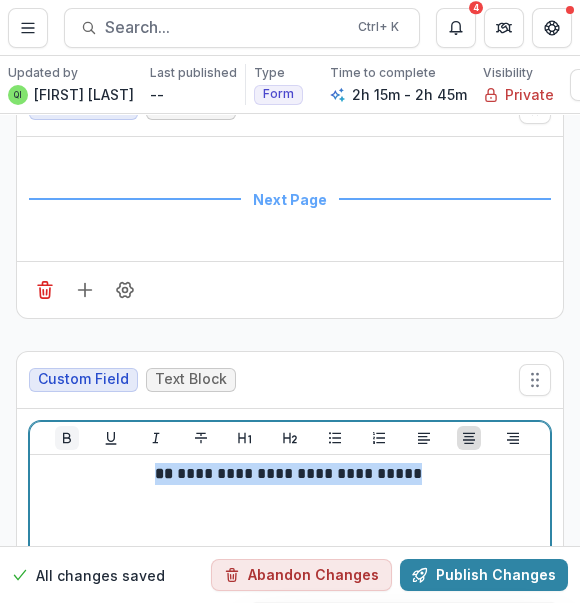 click at bounding box center [67, 438] 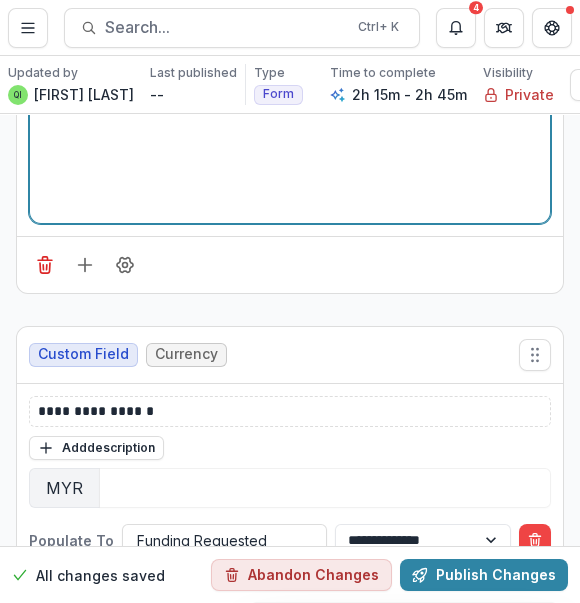 scroll, scrollTop: 24363, scrollLeft: 0, axis: vertical 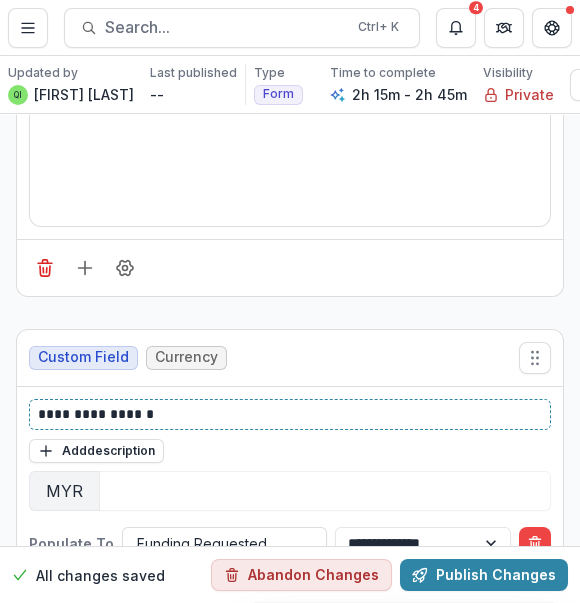 click on "**********" at bounding box center [288, 414] 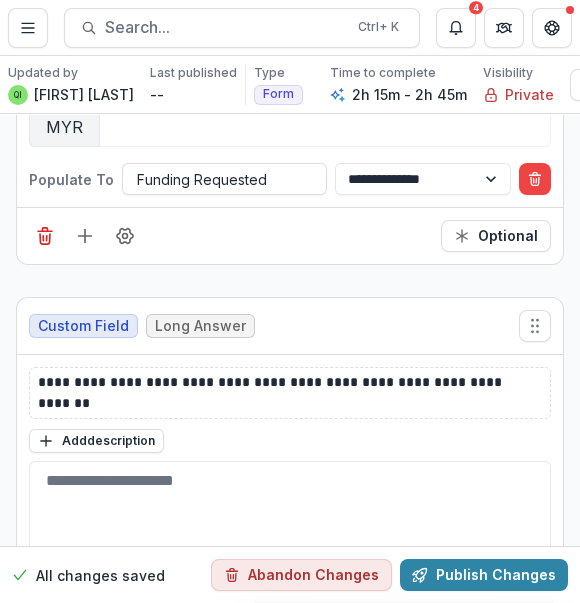scroll, scrollTop: 24727, scrollLeft: 0, axis: vertical 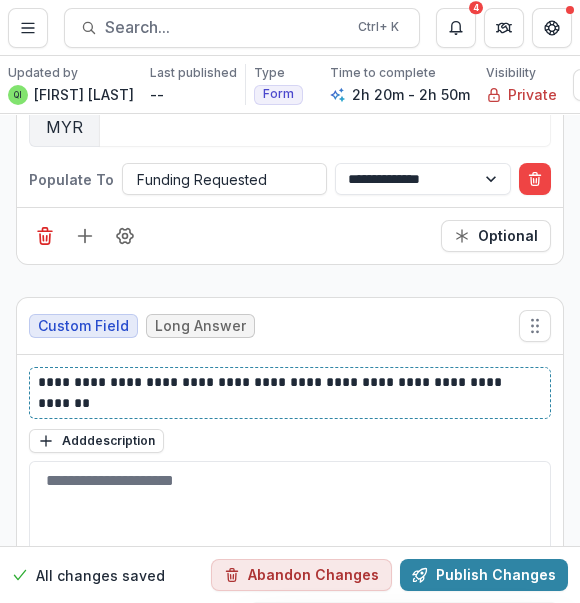 click on "**********" at bounding box center [288, 393] 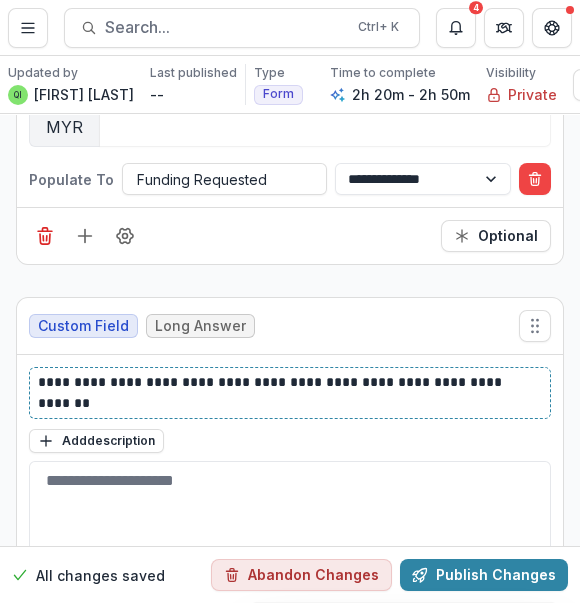 click on "**********" at bounding box center [288, 393] 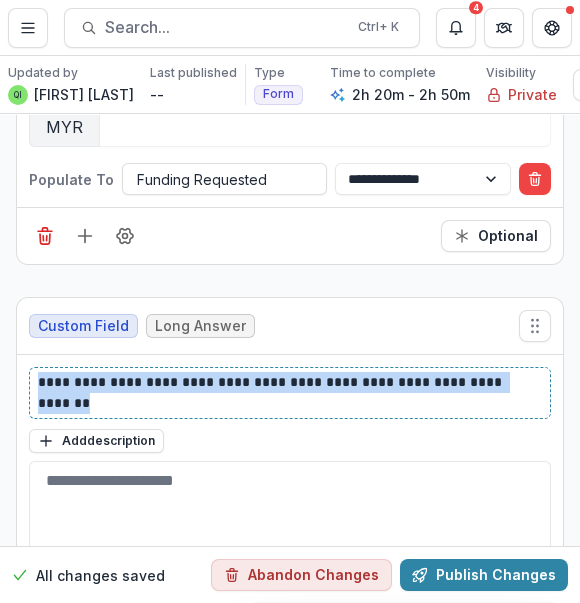 click on "**********" at bounding box center [288, 393] 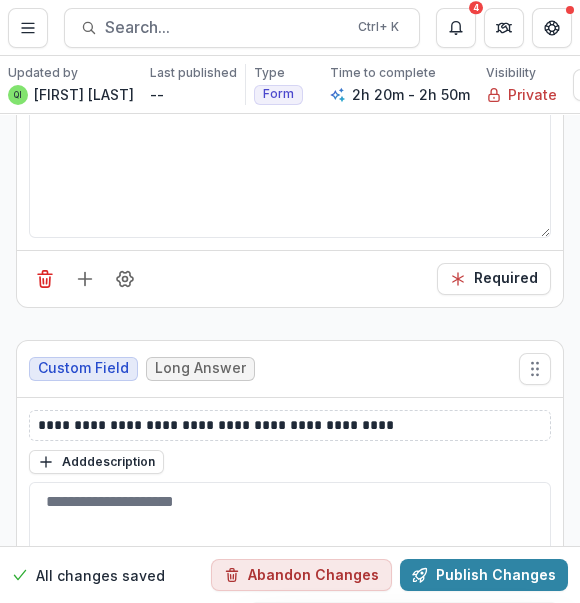 scroll, scrollTop: 25272, scrollLeft: 0, axis: vertical 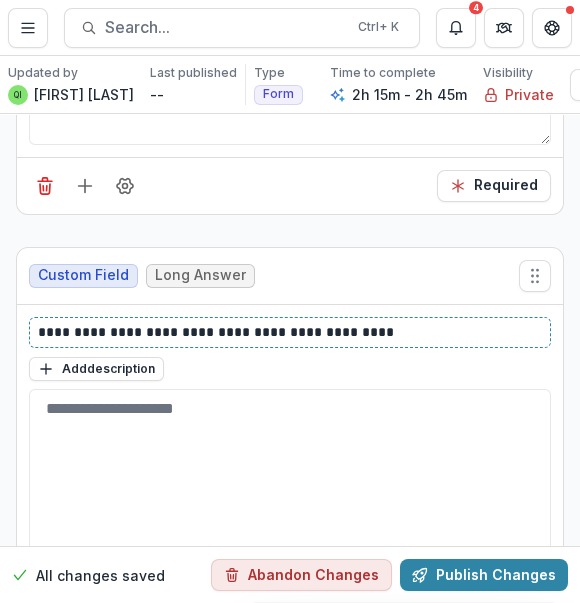 click on "**********" at bounding box center (288, 332) 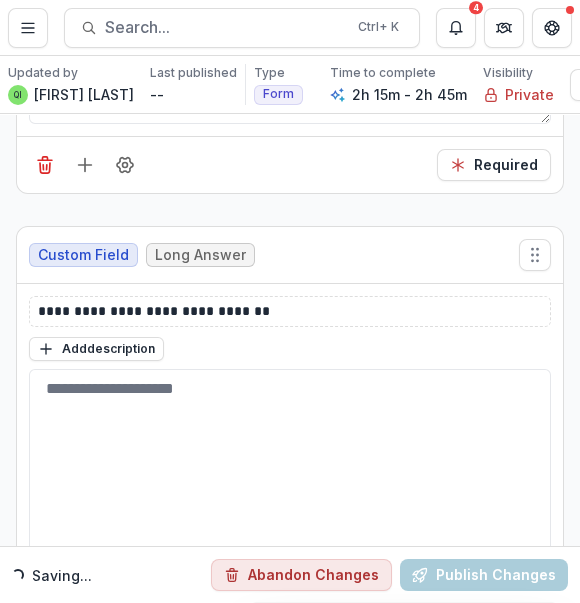 scroll, scrollTop: 25818, scrollLeft: 0, axis: vertical 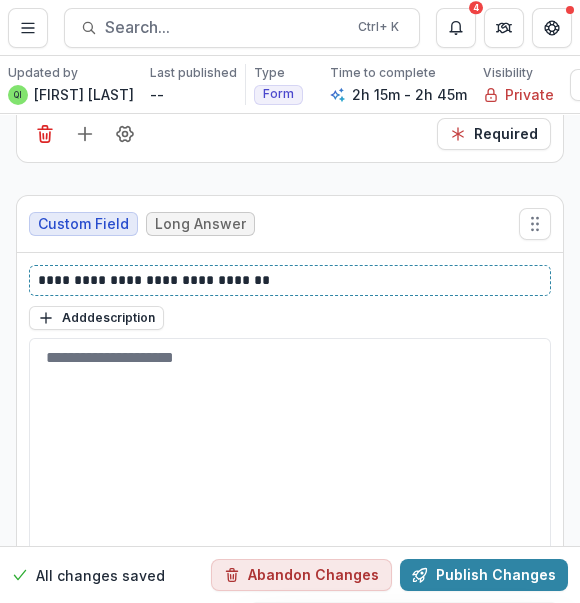 click on "**********" at bounding box center (288, 280) 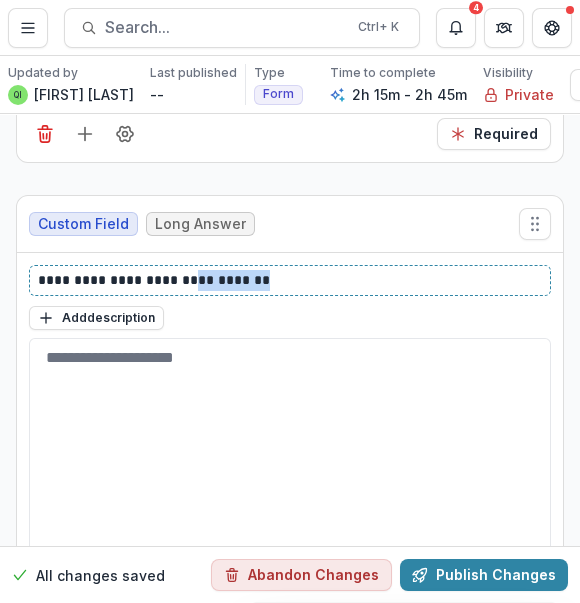 click on "**********" at bounding box center (288, 280) 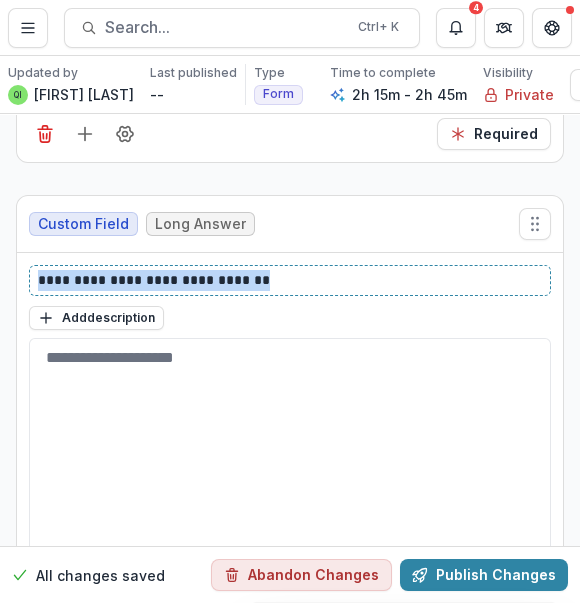 click on "**********" at bounding box center [288, 280] 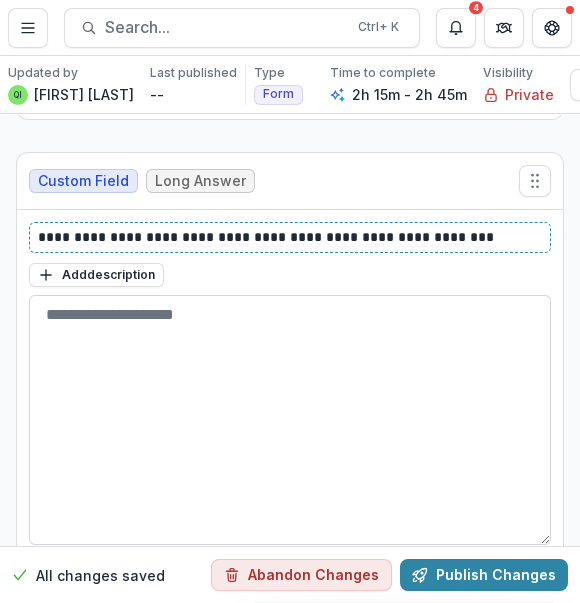 scroll, scrollTop: 25999, scrollLeft: 0, axis: vertical 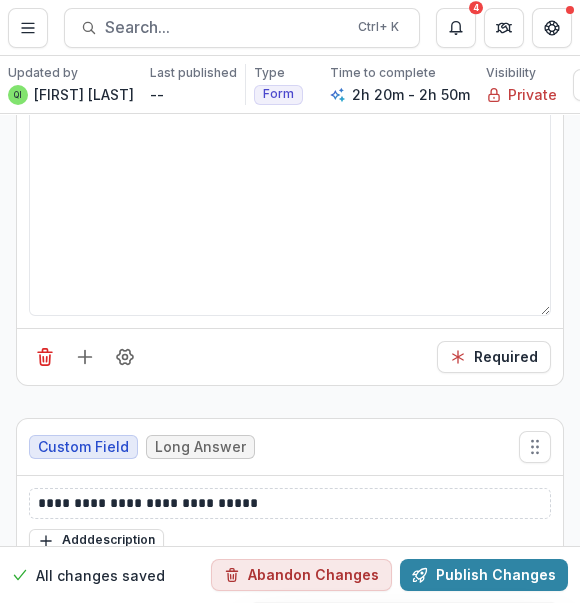 click on "**********" at bounding box center (290, 503) 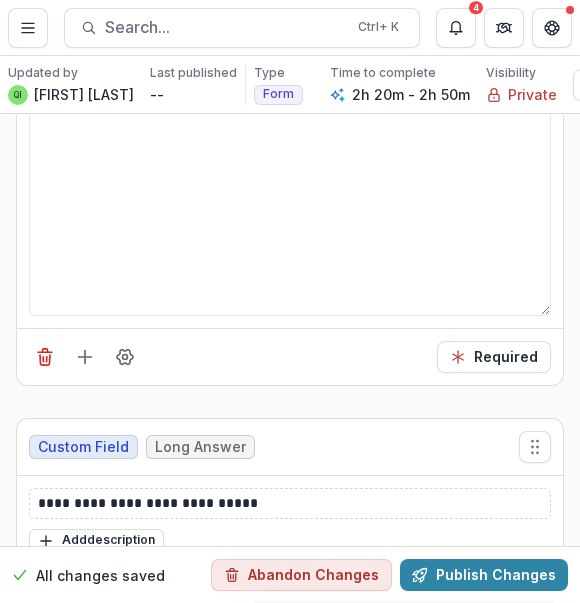 click on "**********" at bounding box center [290, 503] 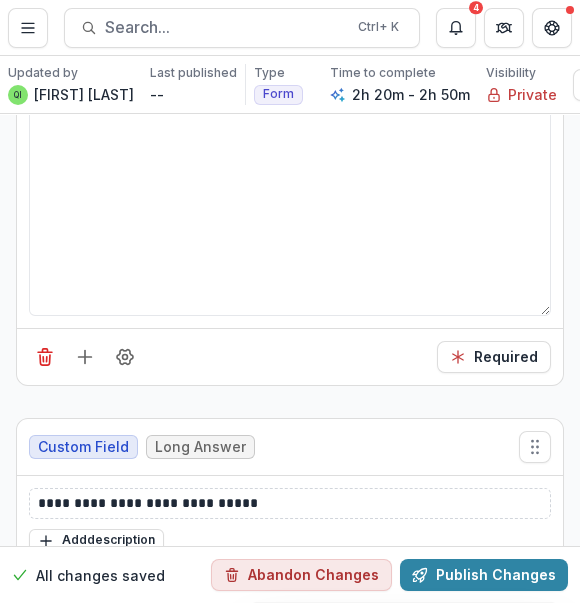click on "**********" at bounding box center [290, 503] 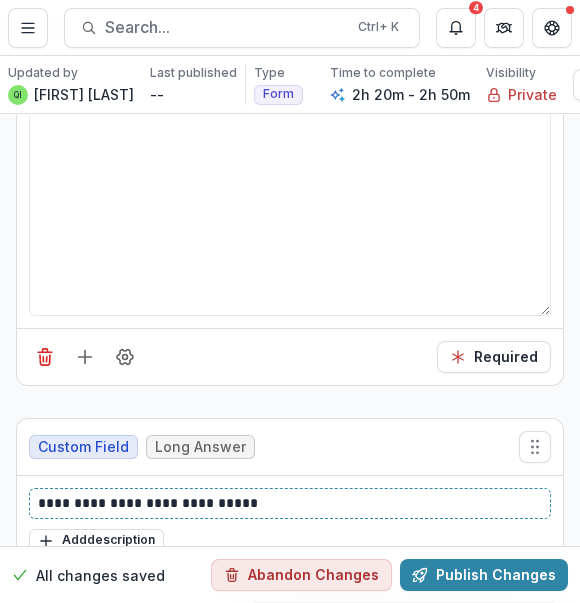 click on "**********" at bounding box center (288, 503) 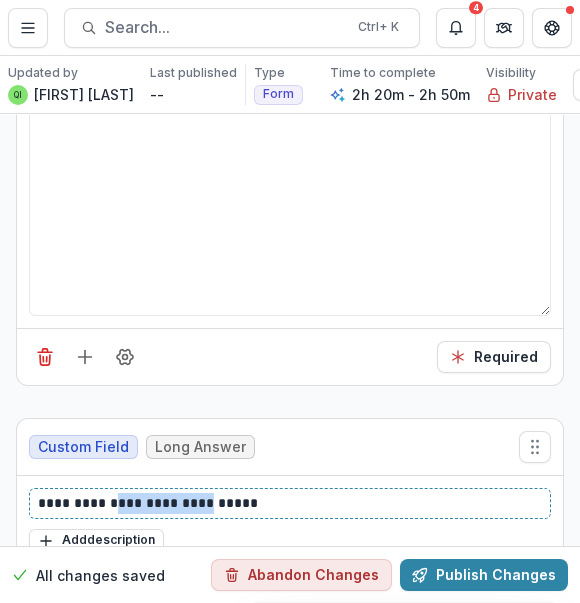 click on "**********" at bounding box center [288, 503] 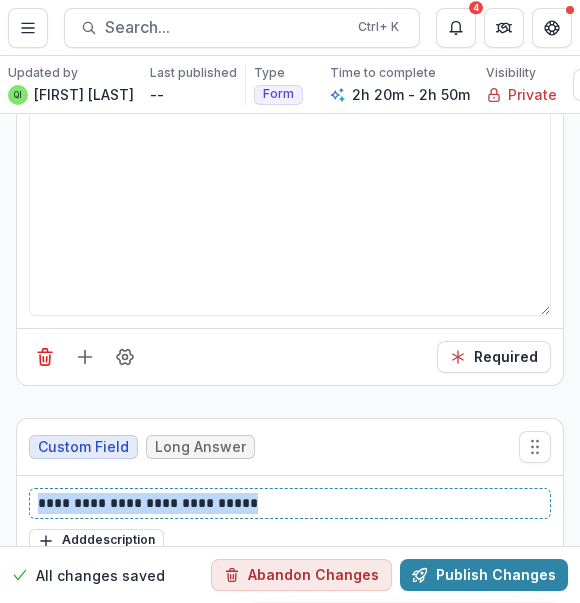 click on "**********" at bounding box center (288, 503) 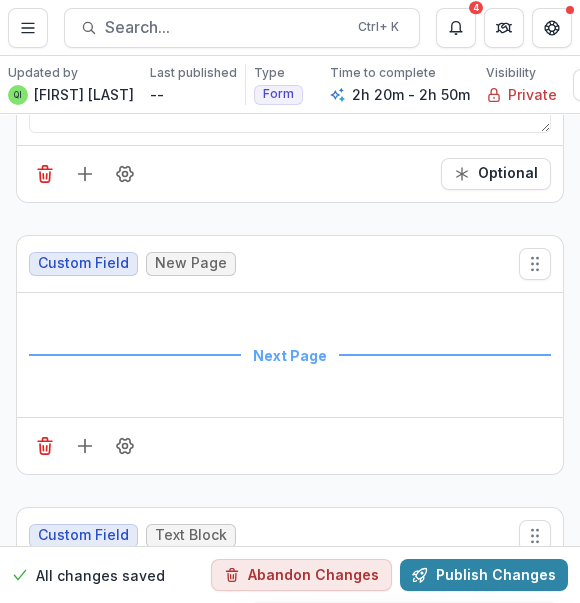 scroll, scrollTop: 26818, scrollLeft: 0, axis: vertical 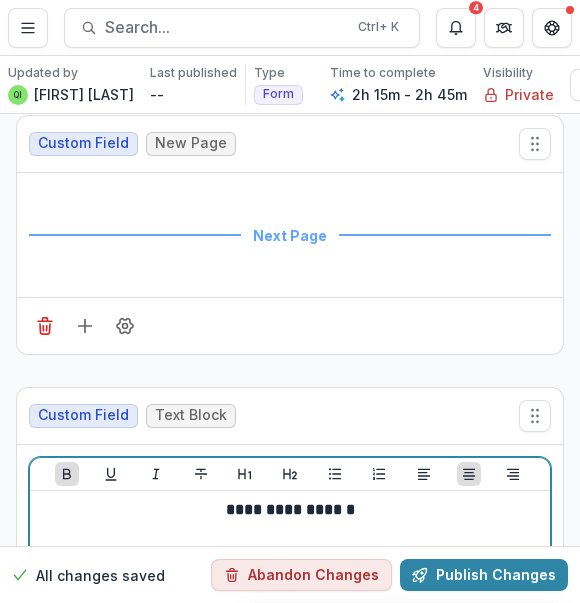 click on "**********" at bounding box center (290, 510) 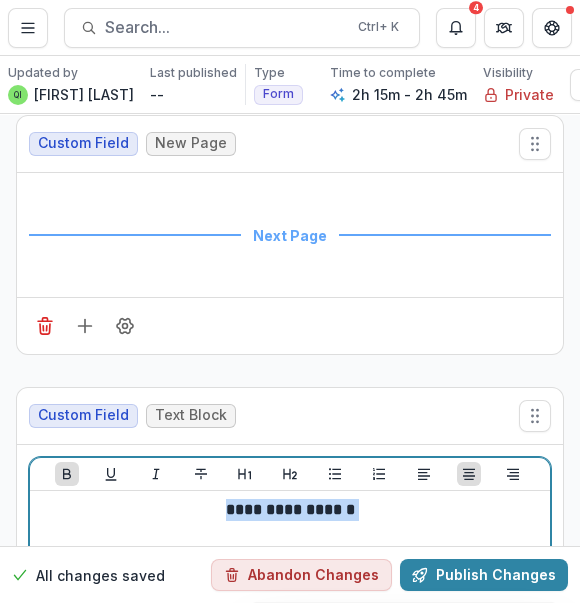 drag, startPoint x: 400, startPoint y: 349, endPoint x: 199, endPoint y: 346, distance: 201.02238 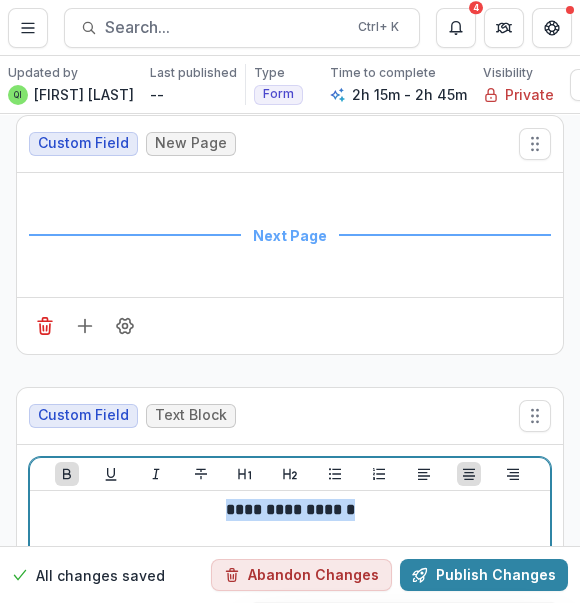 drag, startPoint x: 201, startPoint y: 346, endPoint x: 420, endPoint y: 347, distance: 219.00229 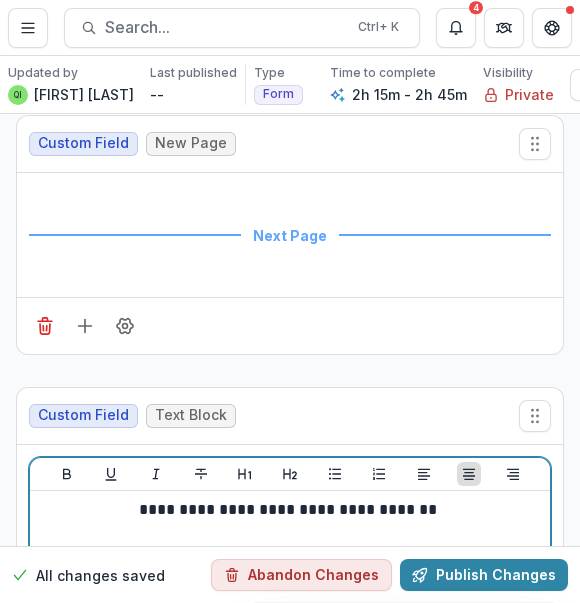 click on "**********" at bounding box center (288, 510) 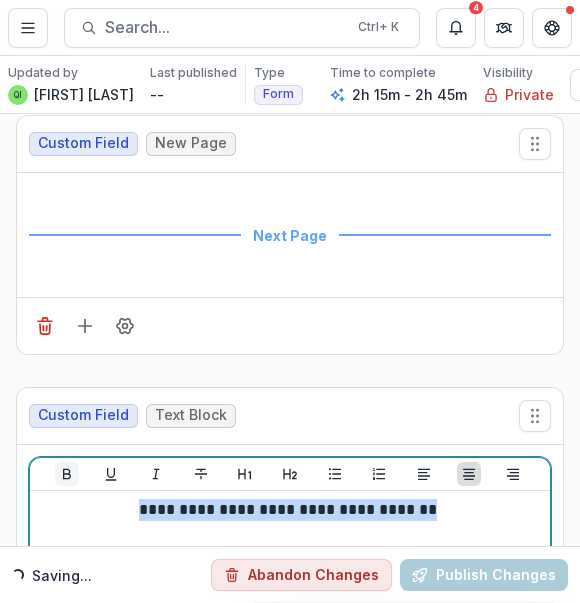 click 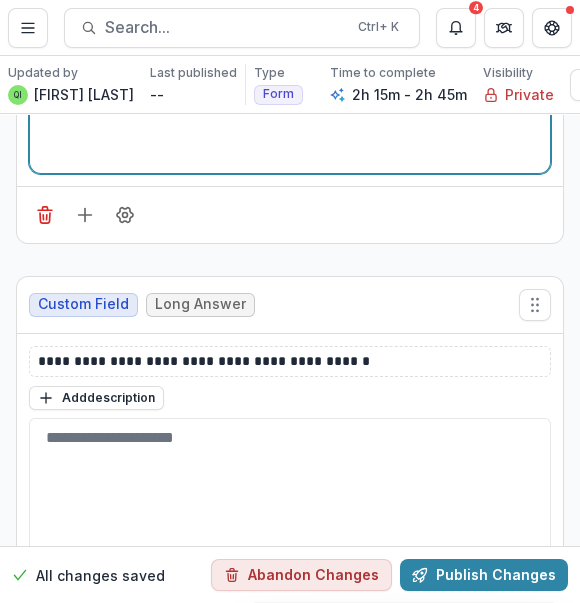 scroll, scrollTop: 27545, scrollLeft: 0, axis: vertical 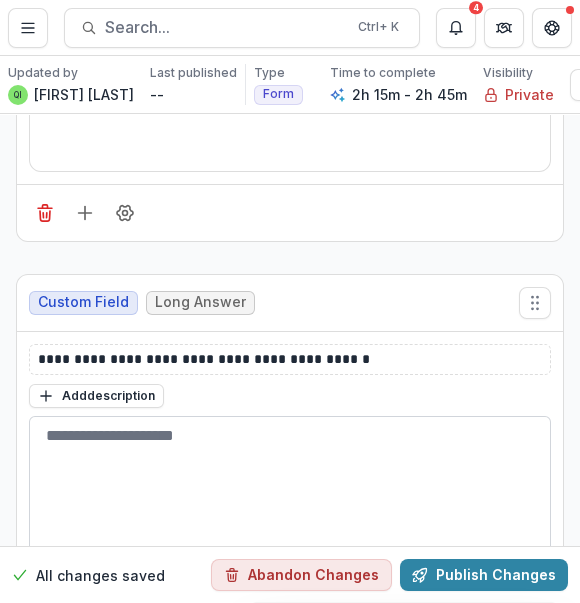click at bounding box center (290, 541) 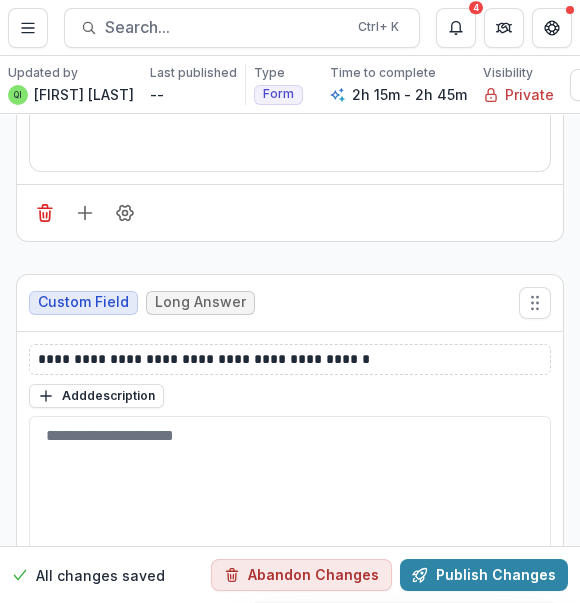 click on "**********" at bounding box center (290, 359) 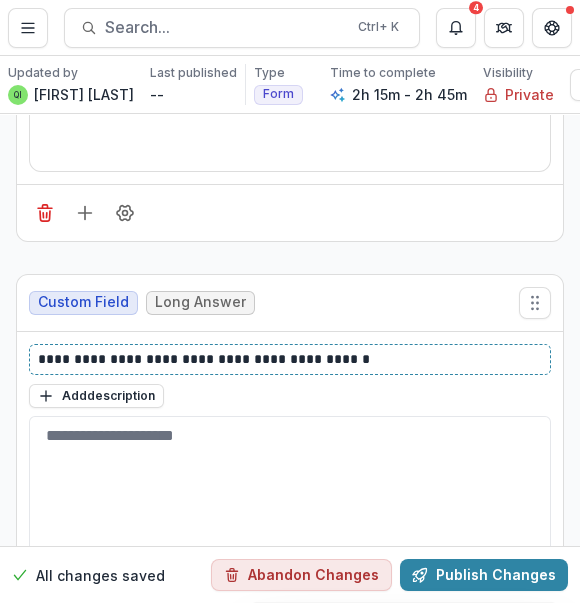 click on "**********" at bounding box center [288, 359] 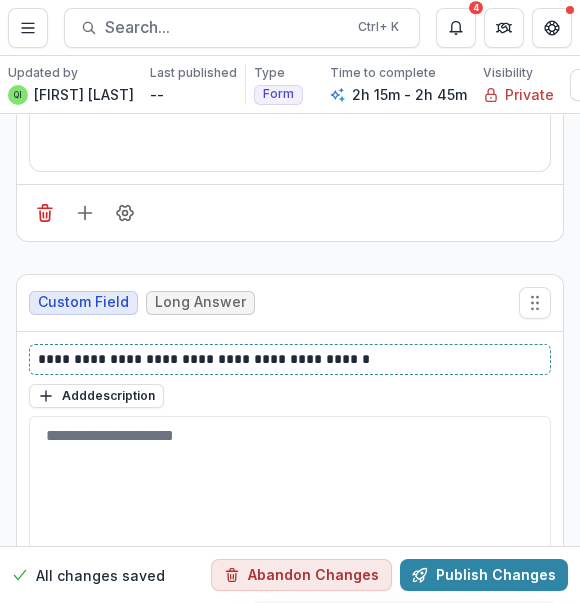click on "**********" at bounding box center (288, 359) 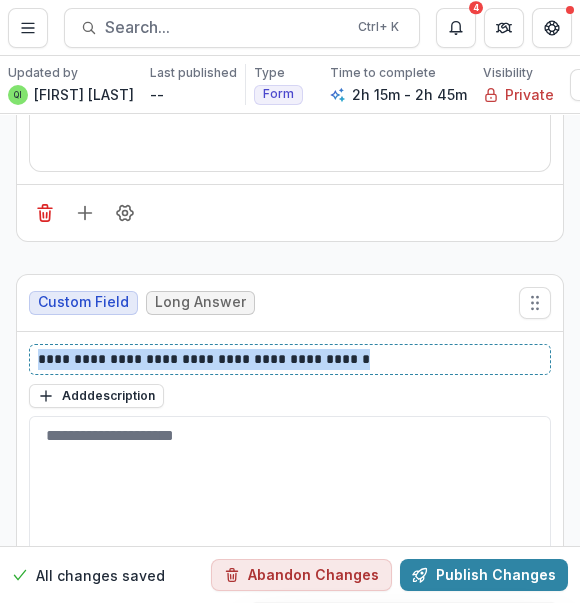 click on "**********" at bounding box center [288, 359] 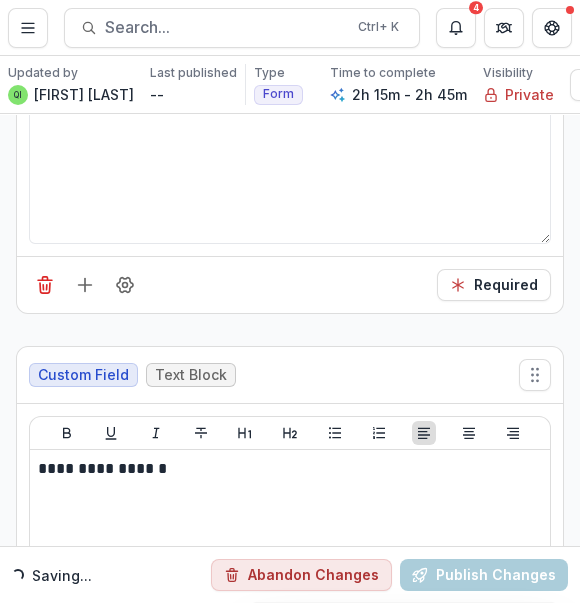 scroll, scrollTop: 27999, scrollLeft: 0, axis: vertical 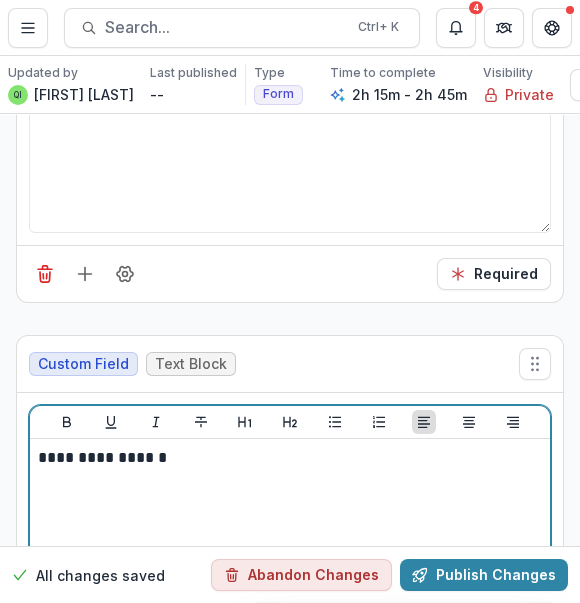 click on "**********" at bounding box center (290, 597) 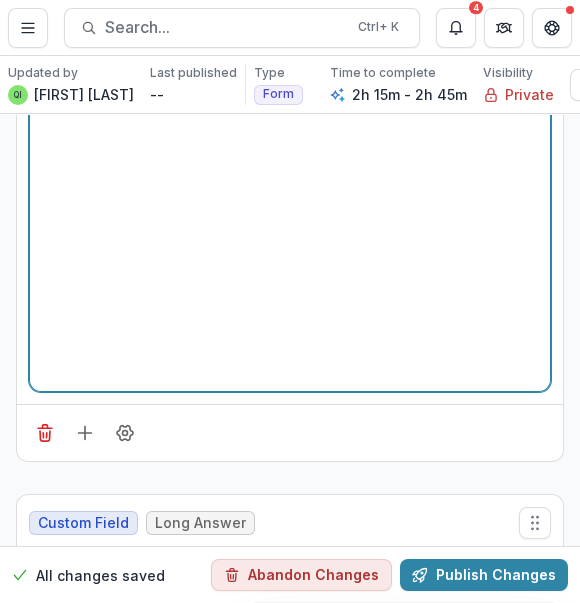 scroll, scrollTop: 28636, scrollLeft: 0, axis: vertical 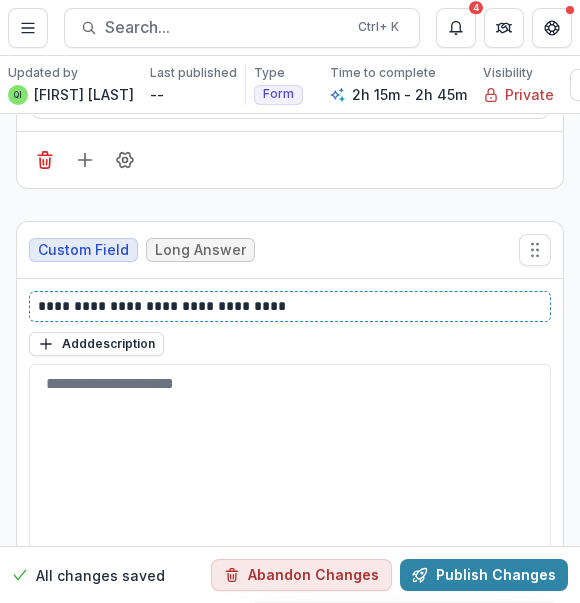 click on "**********" at bounding box center [288, 306] 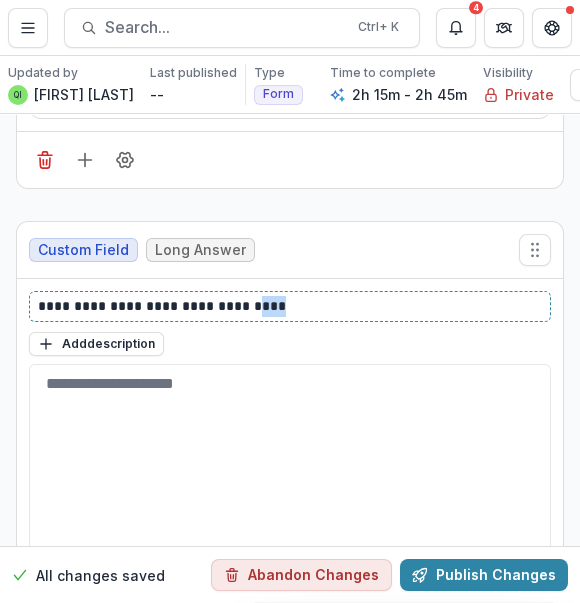 click on "**********" at bounding box center [288, 306] 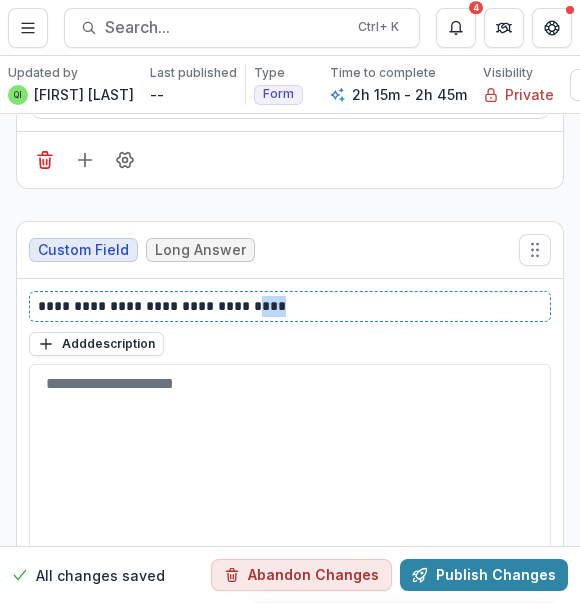 click on "**********" at bounding box center (288, 306) 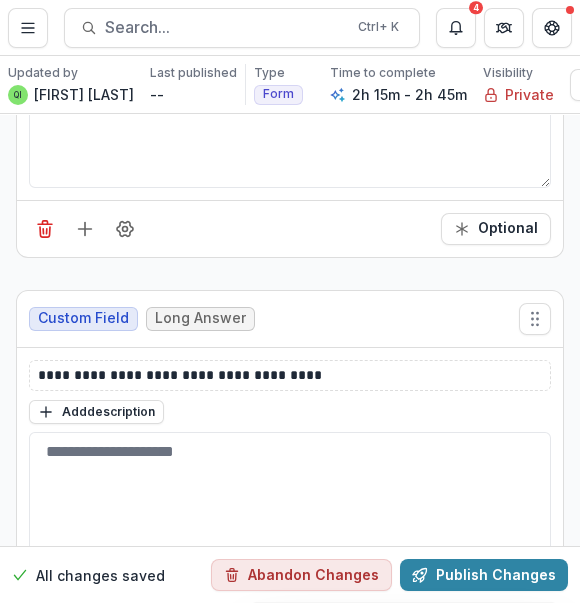 scroll, scrollTop: 29090, scrollLeft: 0, axis: vertical 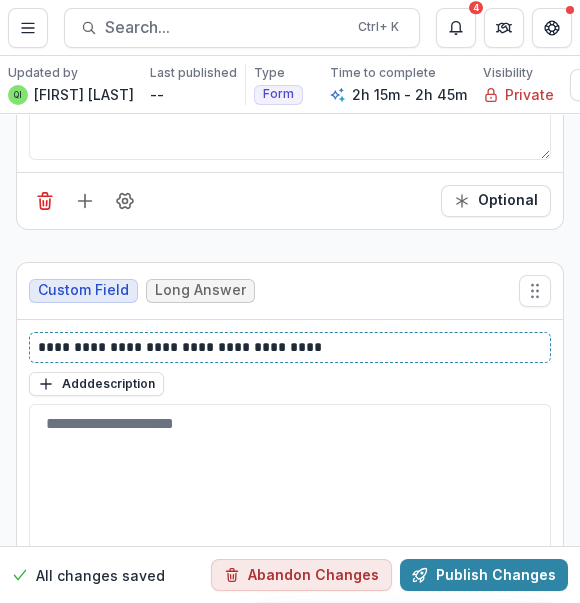 click on "**********" at bounding box center [288, 347] 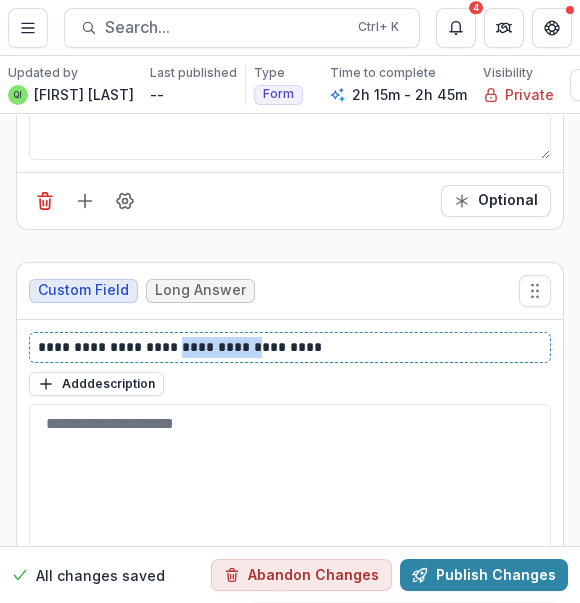 click on "**********" at bounding box center (288, 347) 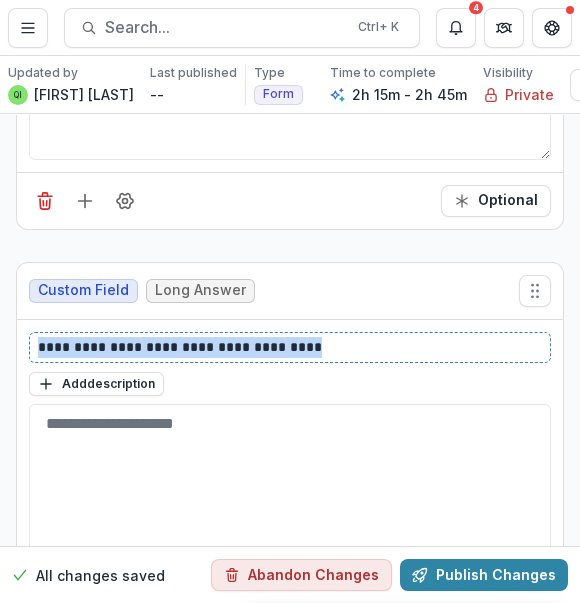 click on "**********" at bounding box center (288, 347) 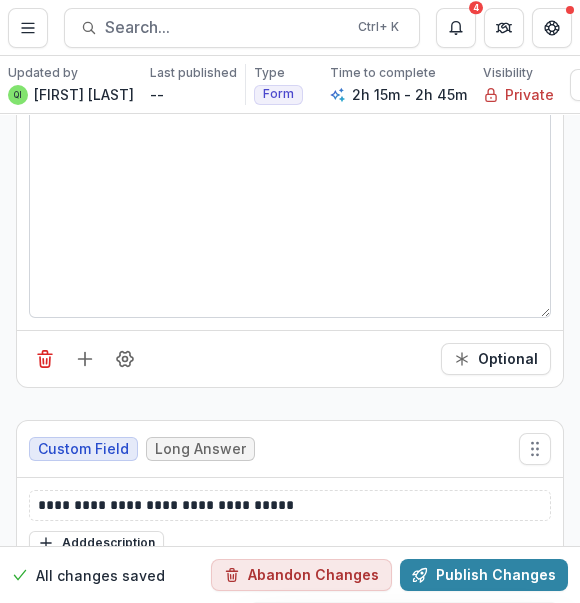 scroll, scrollTop: 29454, scrollLeft: 0, axis: vertical 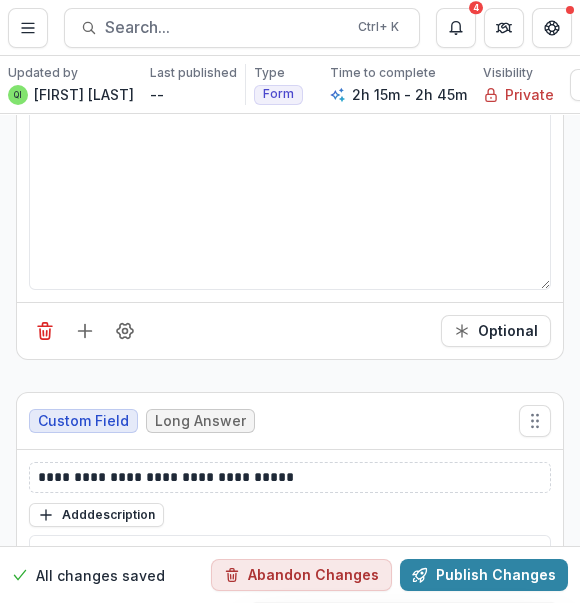 click on "**********" at bounding box center [290, 477] 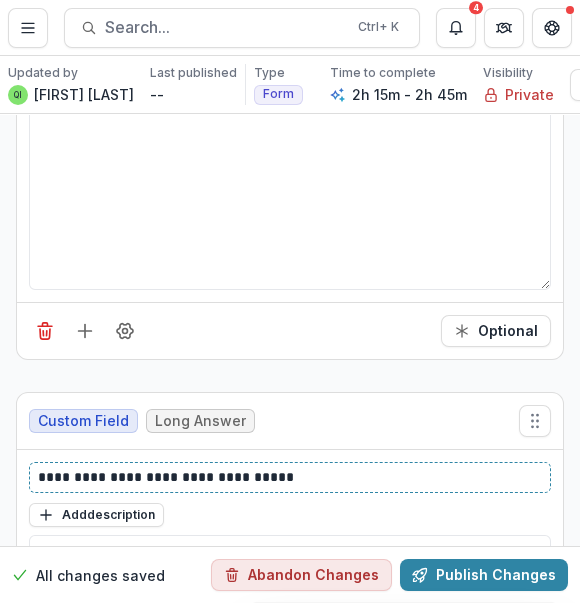 click on "**********" at bounding box center (288, 477) 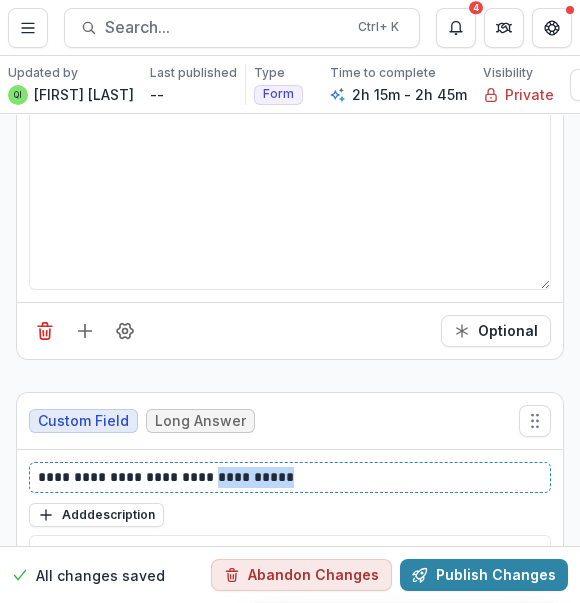 click on "**********" at bounding box center (288, 477) 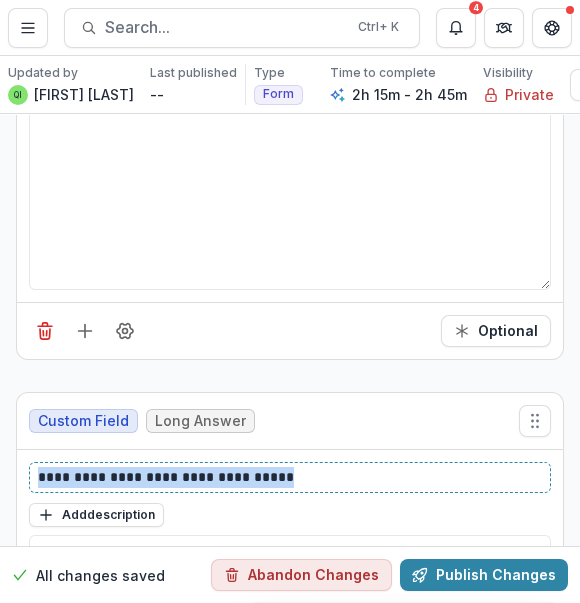 click on "**********" at bounding box center [288, 477] 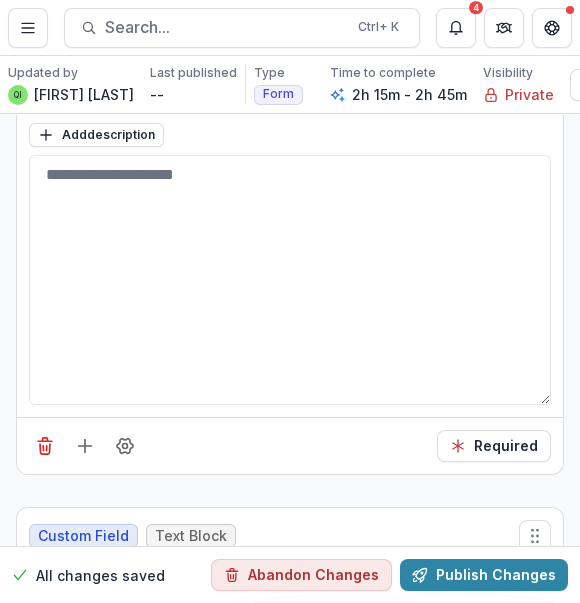 scroll, scrollTop: 28009, scrollLeft: 0, axis: vertical 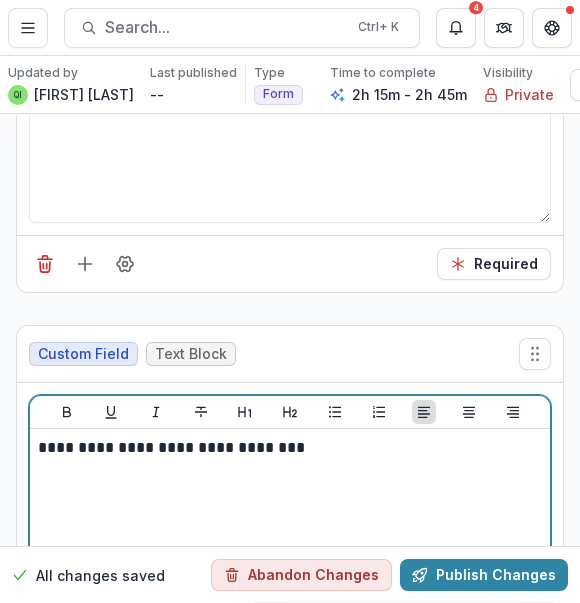 click on "**********" at bounding box center (290, 587) 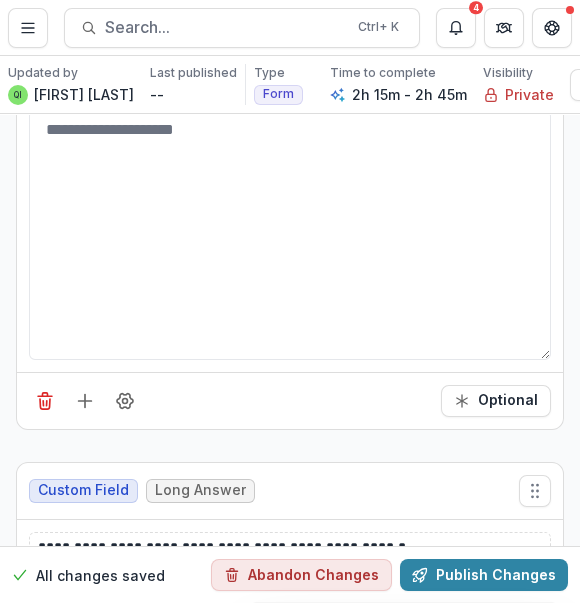 scroll, scrollTop: 28918, scrollLeft: 0, axis: vertical 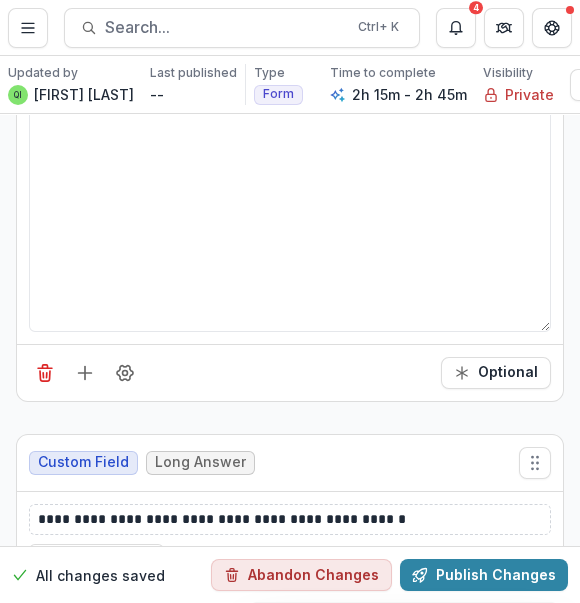 drag, startPoint x: 230, startPoint y: 316, endPoint x: 222, endPoint y: 334, distance: 19.697716 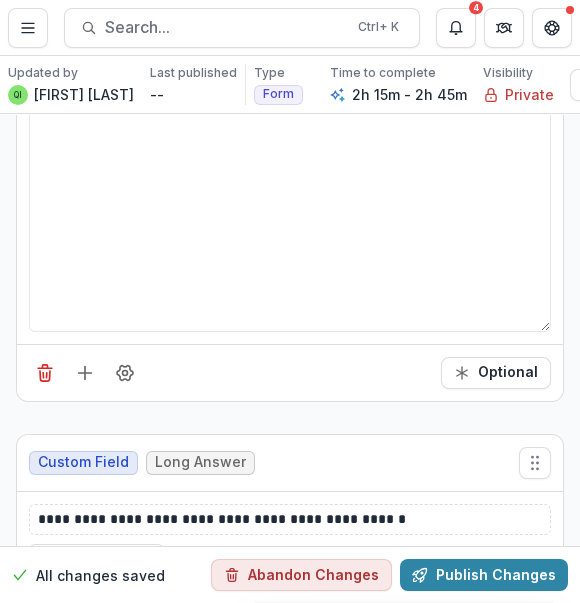 click on "Custom Field Long Answer" at bounding box center [290, 463] 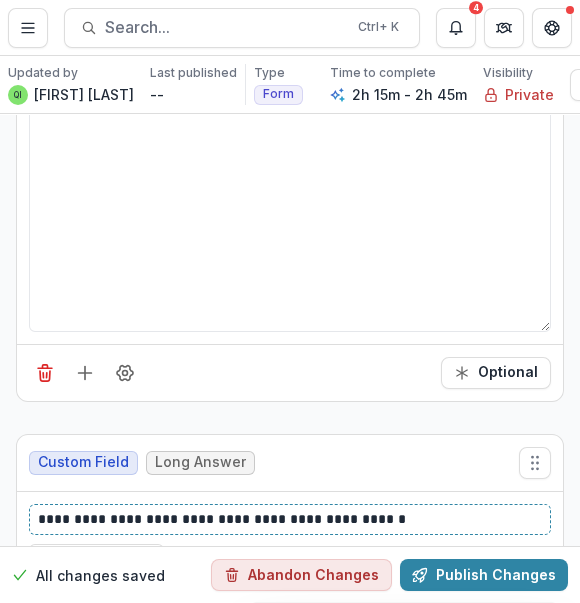 click on "**********" at bounding box center (288, 519) 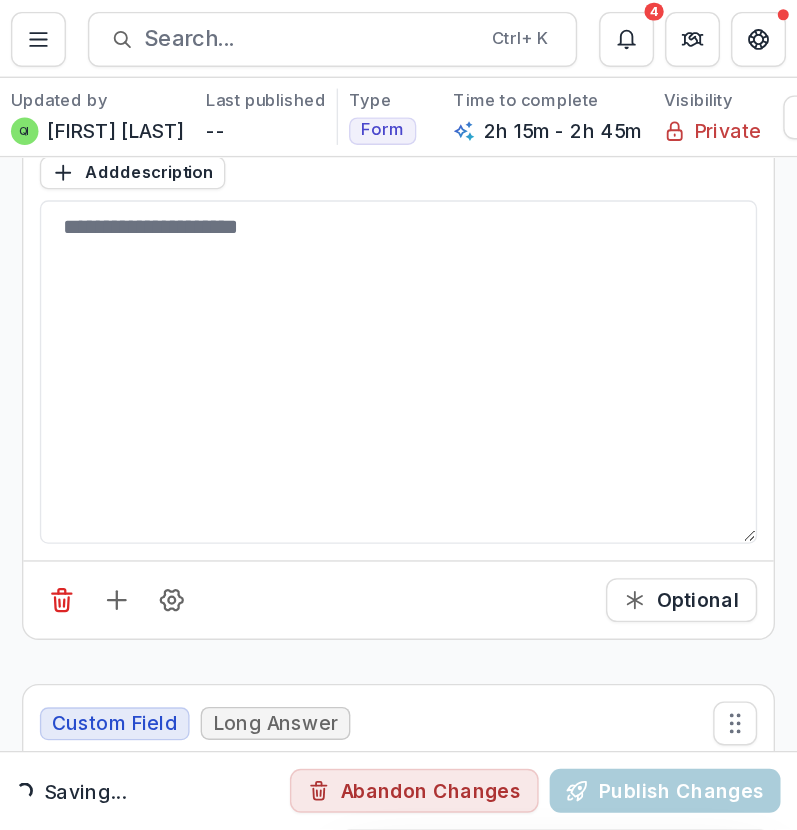 scroll, scrollTop: 29373, scrollLeft: 0, axis: vertical 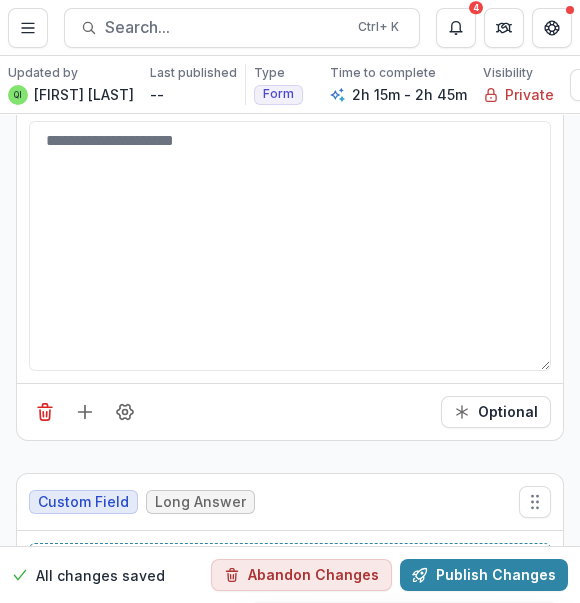 click on "**********" at bounding box center (288, 558) 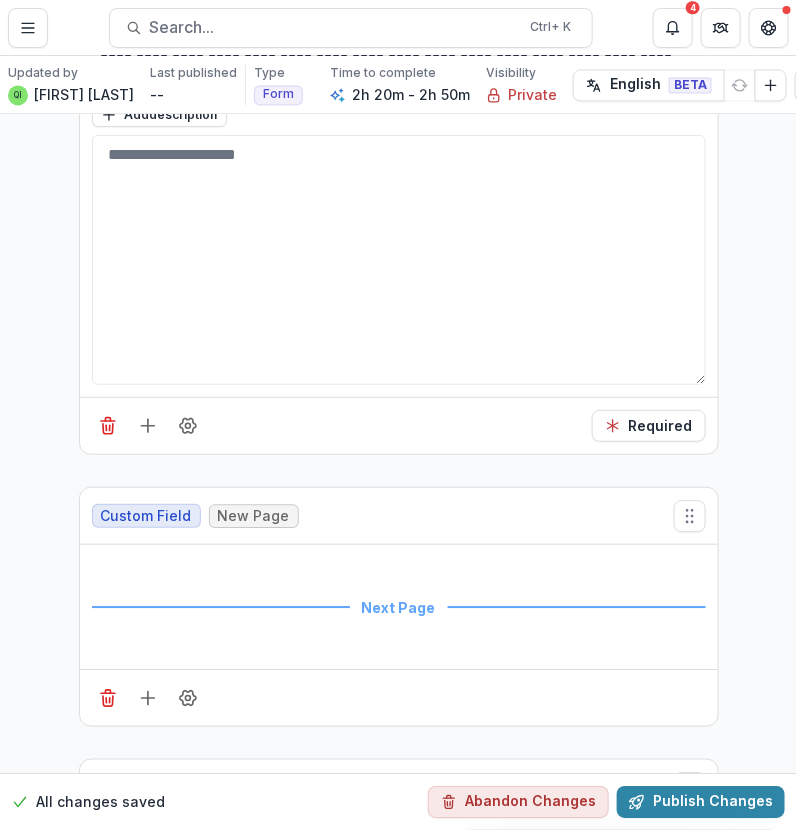 scroll, scrollTop: 29870, scrollLeft: 0, axis: vertical 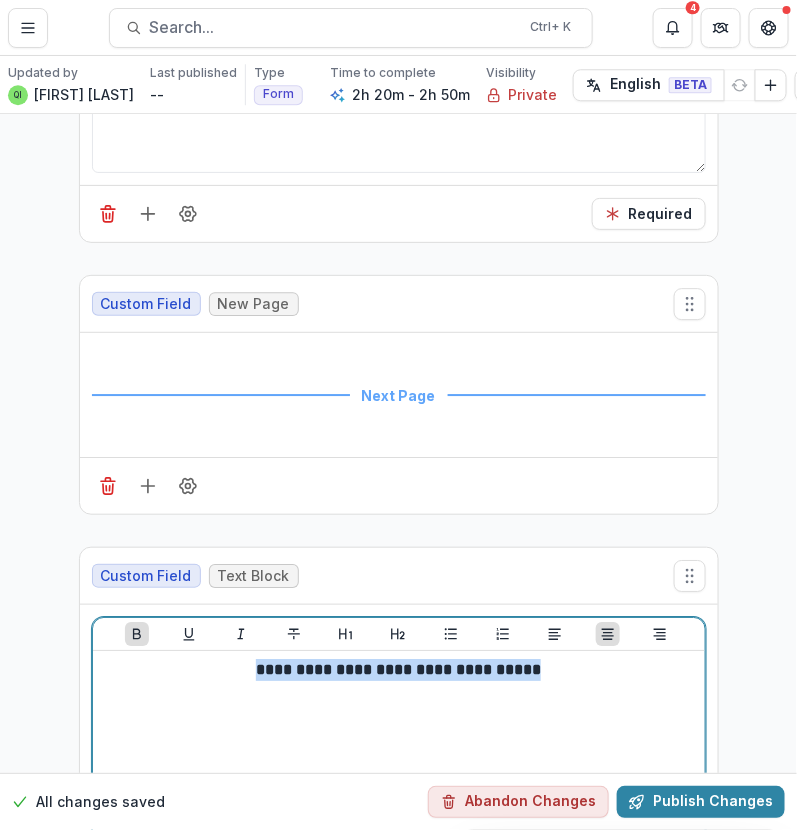 drag, startPoint x: 545, startPoint y: 581, endPoint x: 240, endPoint y: 567, distance: 305.32114 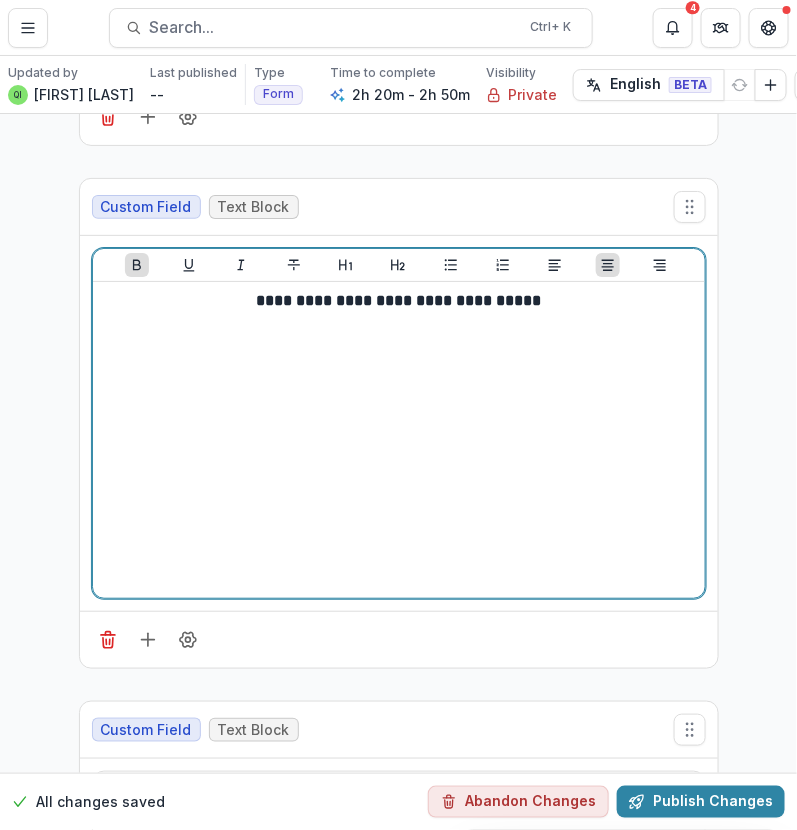 scroll, scrollTop: 30495, scrollLeft: 0, axis: vertical 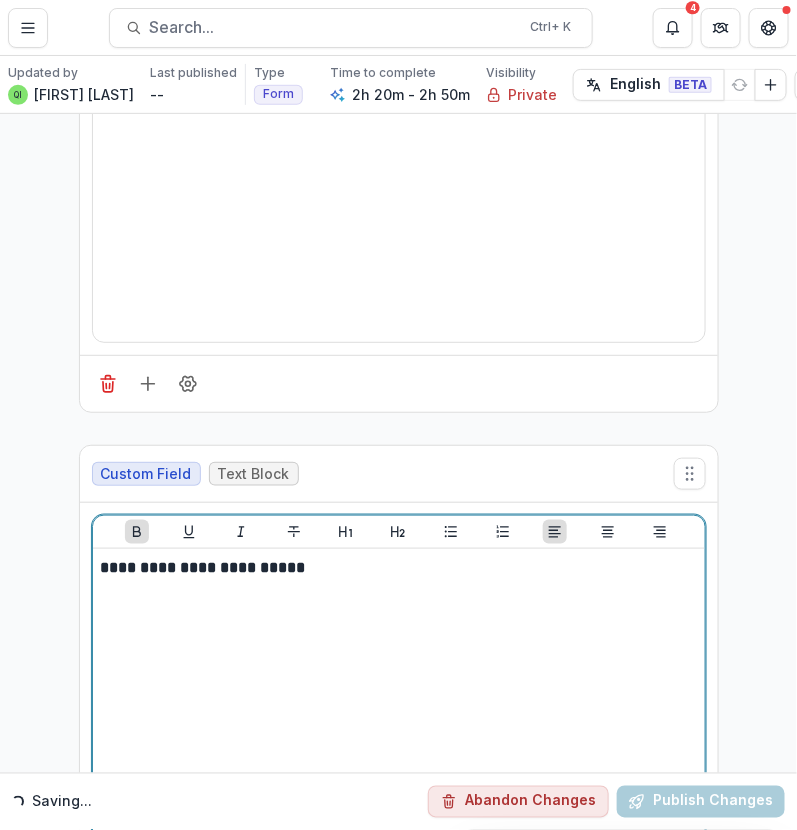 click on "**********" at bounding box center [399, 707] 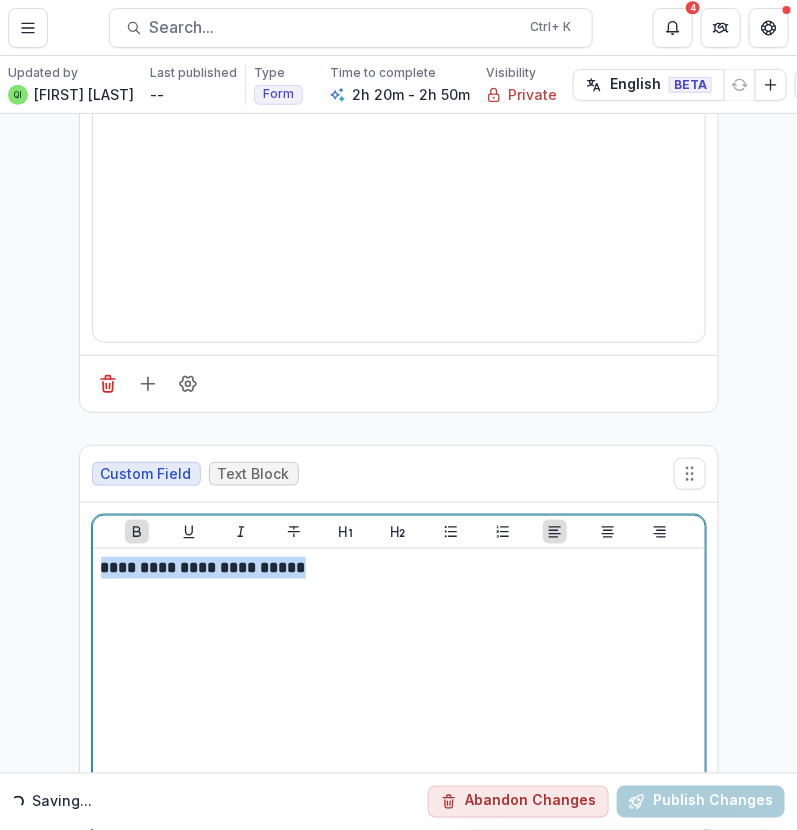 drag, startPoint x: 356, startPoint y: 477, endPoint x: 2, endPoint y: 488, distance: 354.17087 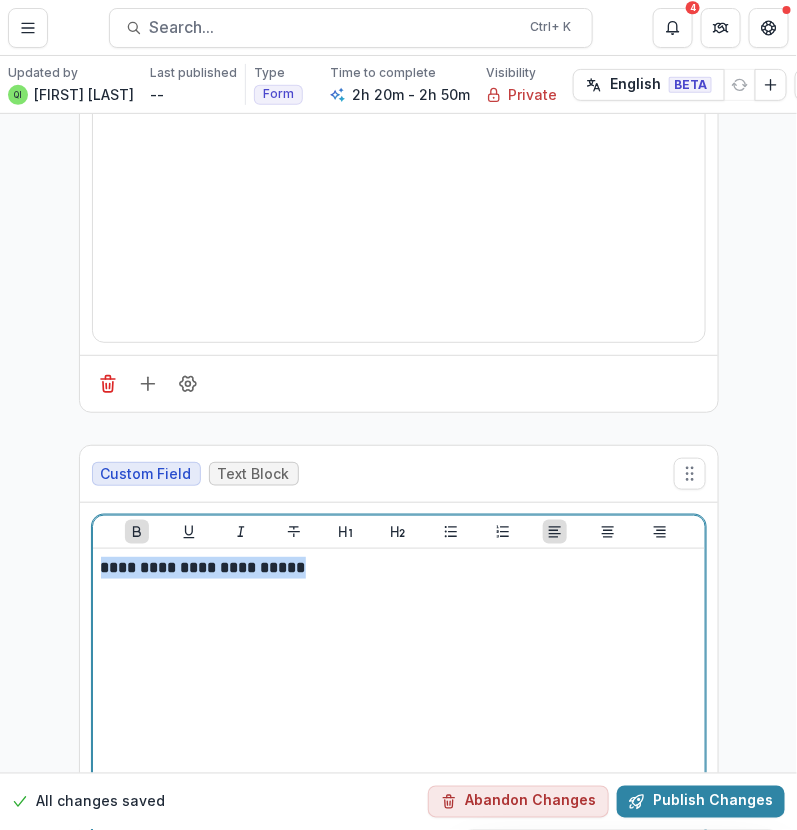 type 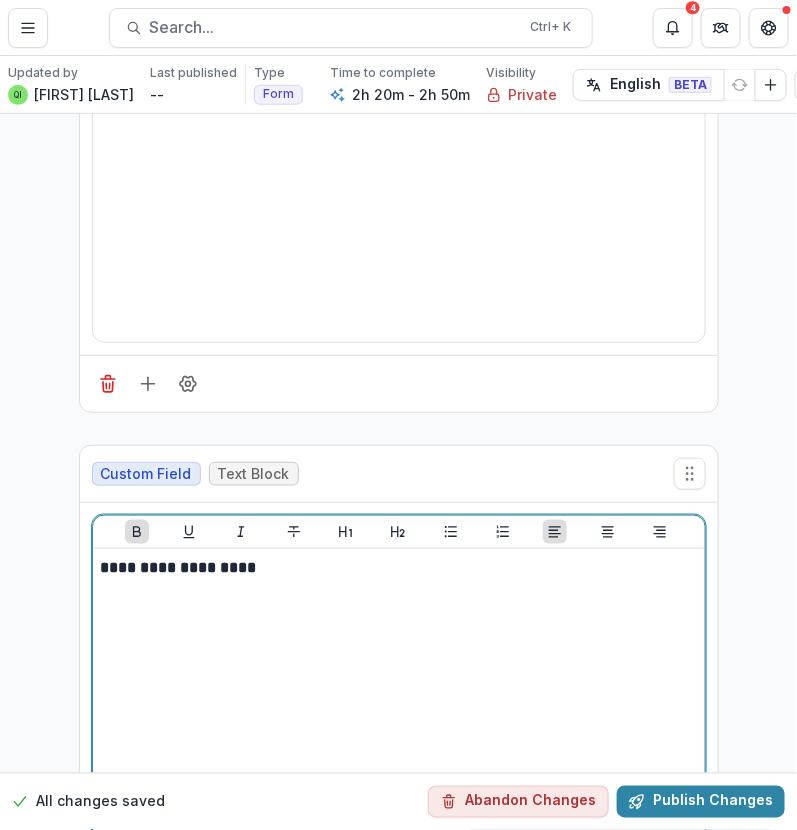 scroll, scrollTop: 30995, scrollLeft: 0, axis: vertical 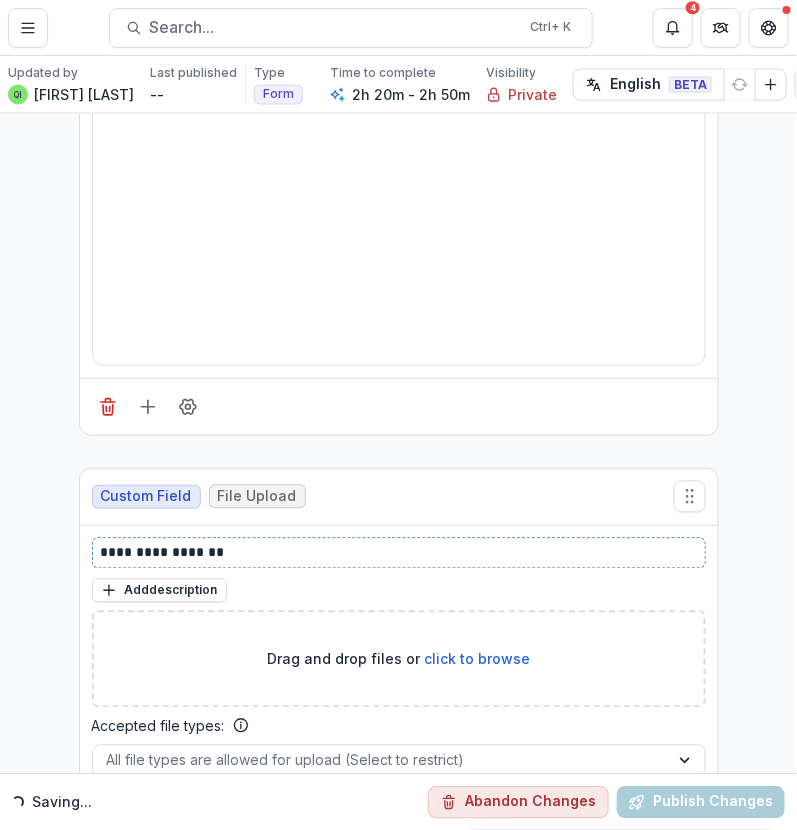 click on "**********" at bounding box center (399, 553) 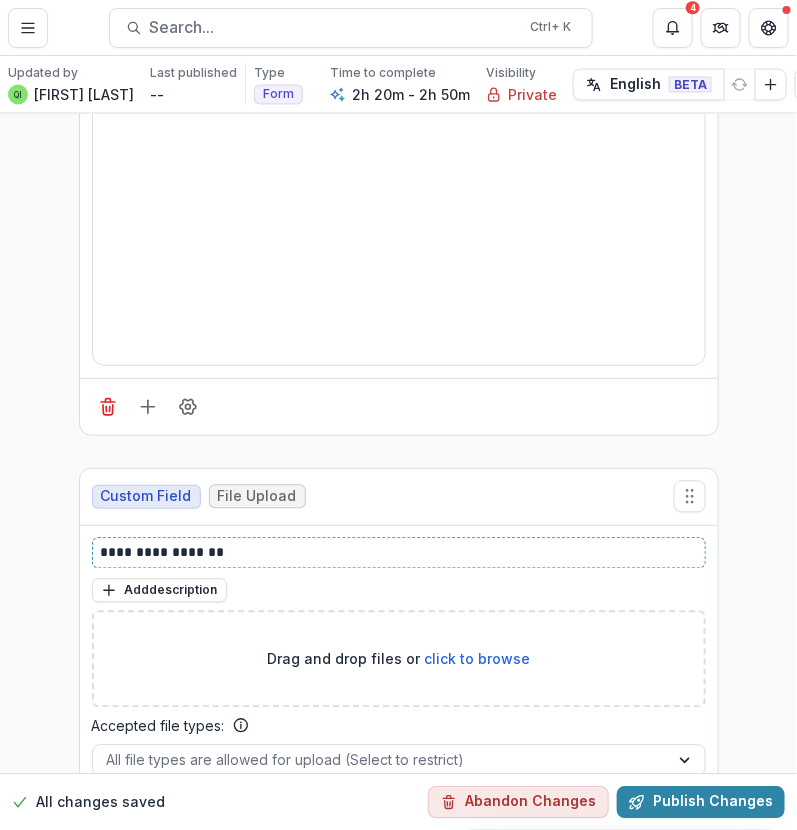 click on "**********" at bounding box center (399, 553) 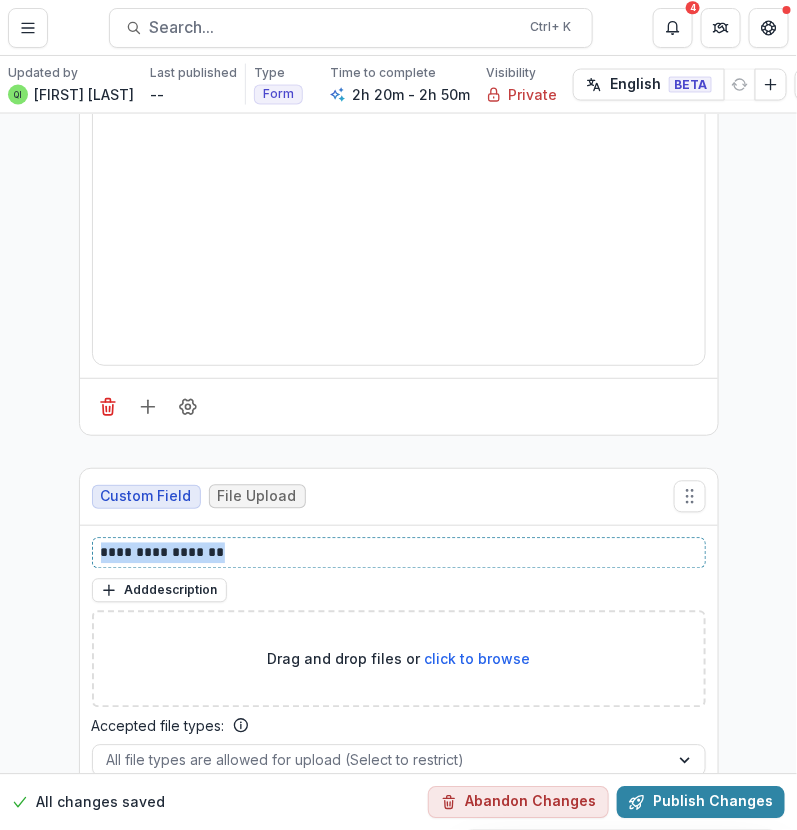 click on "**********" at bounding box center [399, 553] 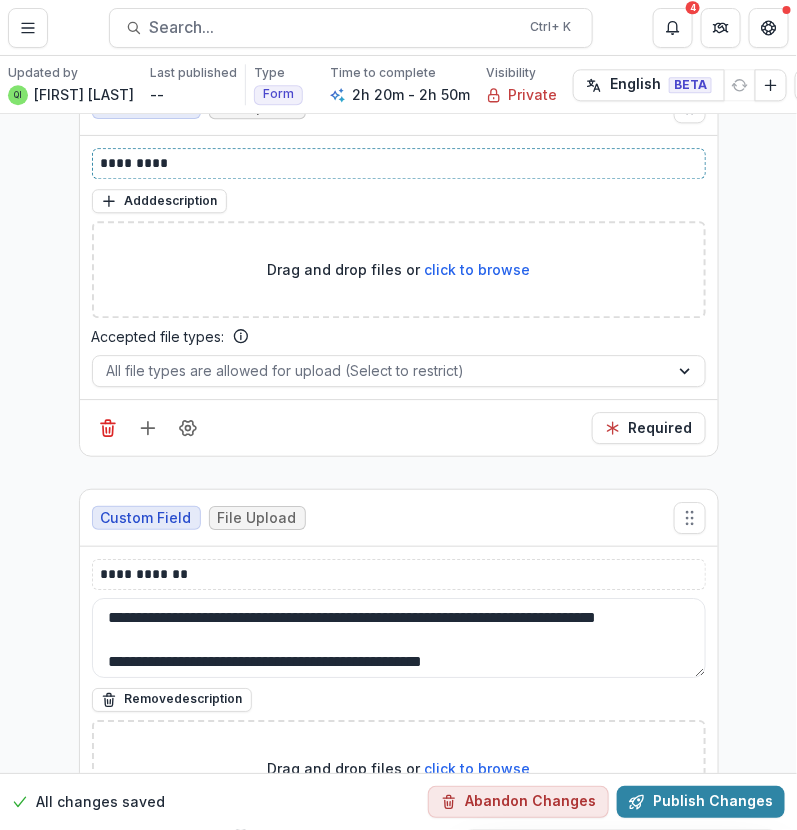 scroll, scrollTop: 31495, scrollLeft: 0, axis: vertical 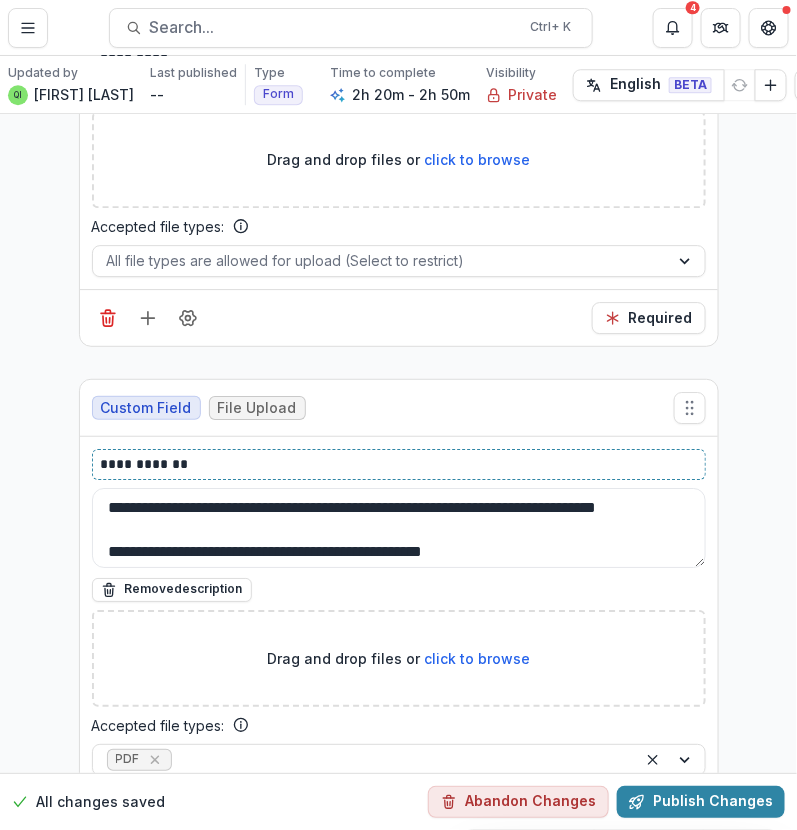 click on "**********" at bounding box center [399, 464] 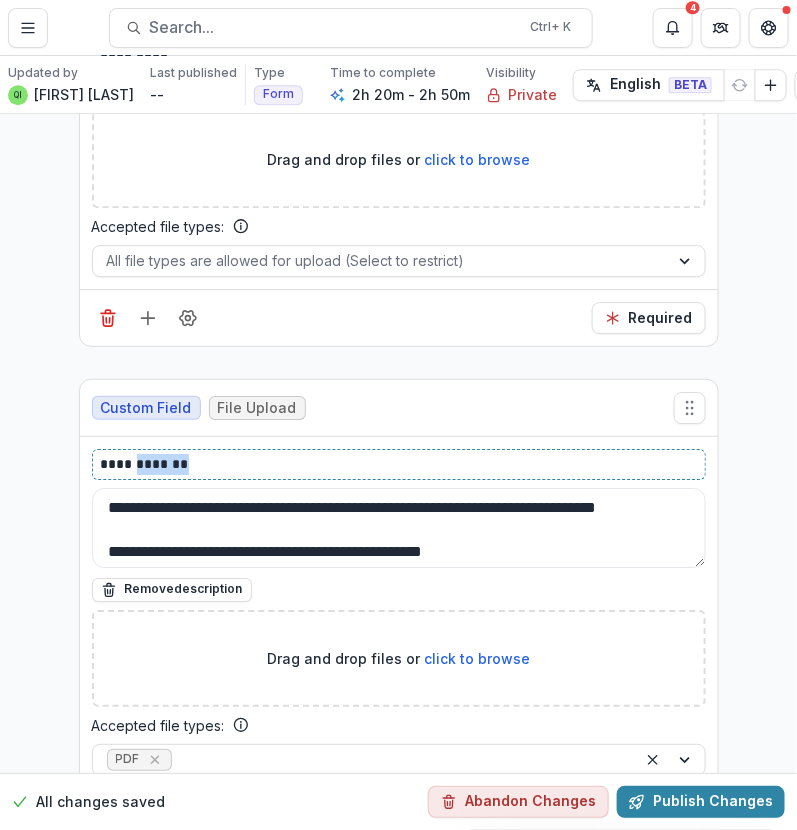 click on "**********" at bounding box center [399, 464] 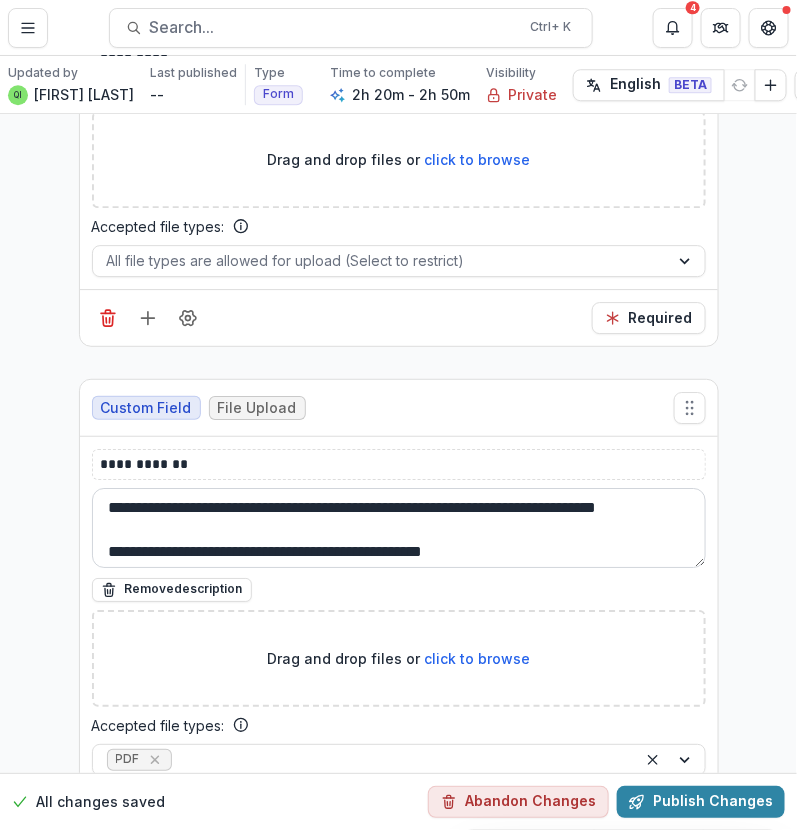 click on "**********" at bounding box center [399, 528] 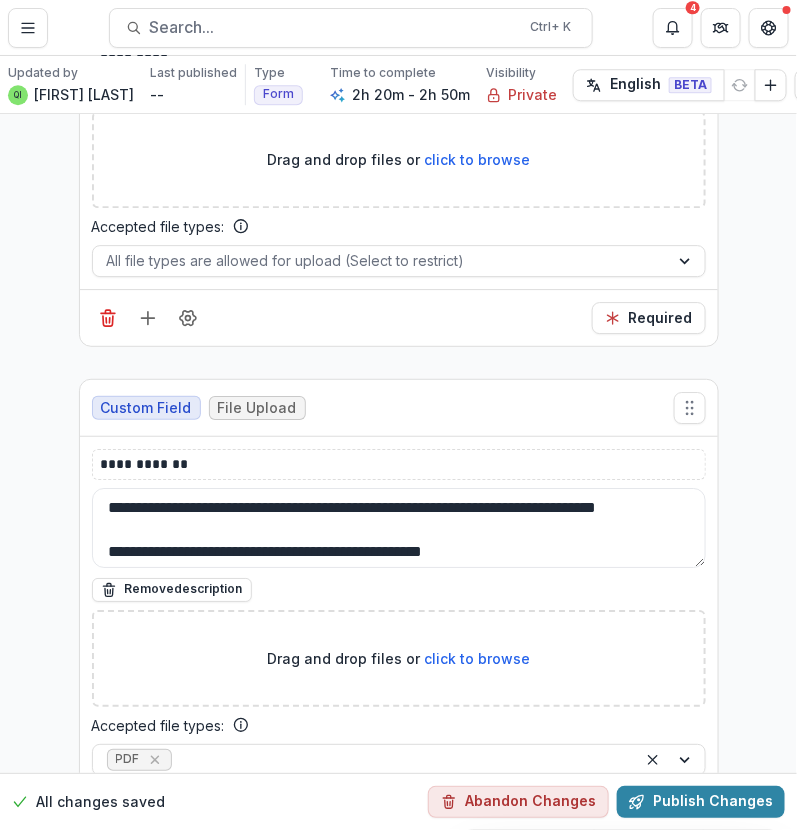 drag, startPoint x: 250, startPoint y: 433, endPoint x: 42, endPoint y: 391, distance: 212.19801 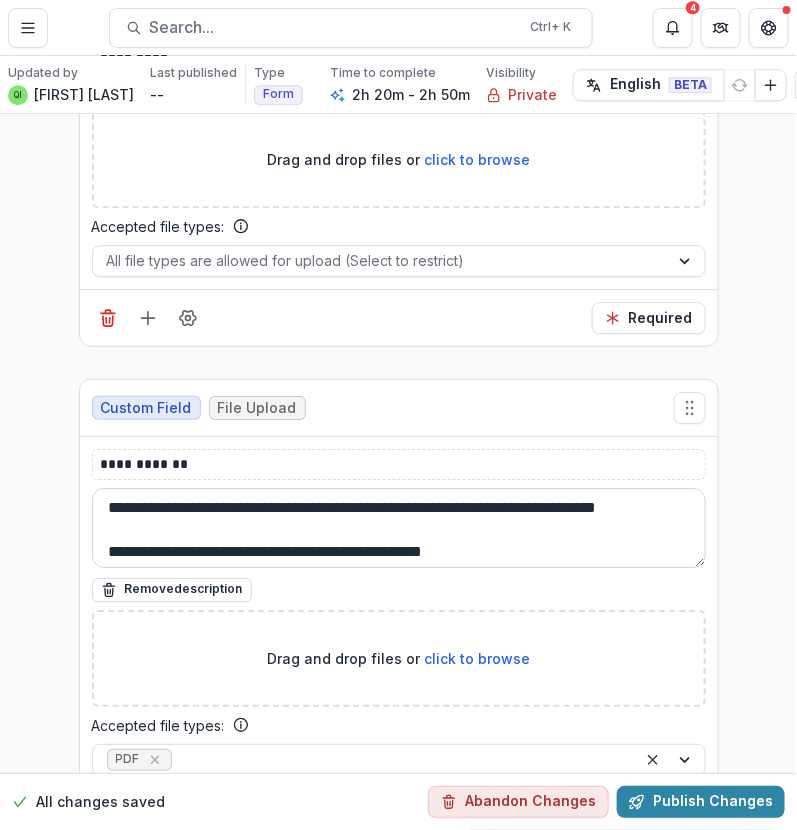 click on "**********" at bounding box center [399, 528] 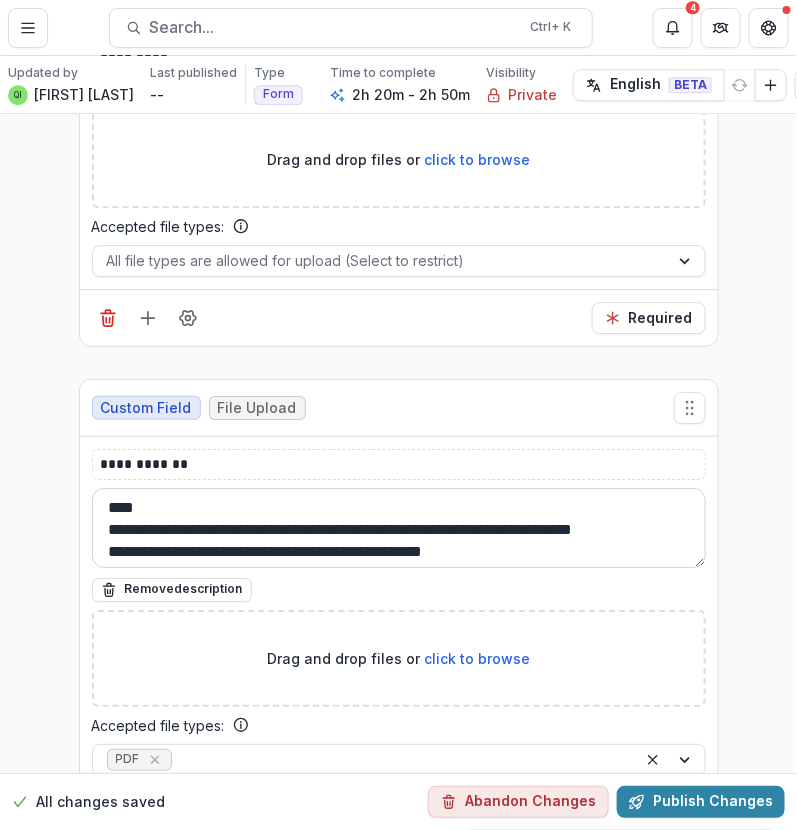 click on "**********" at bounding box center [399, 528] 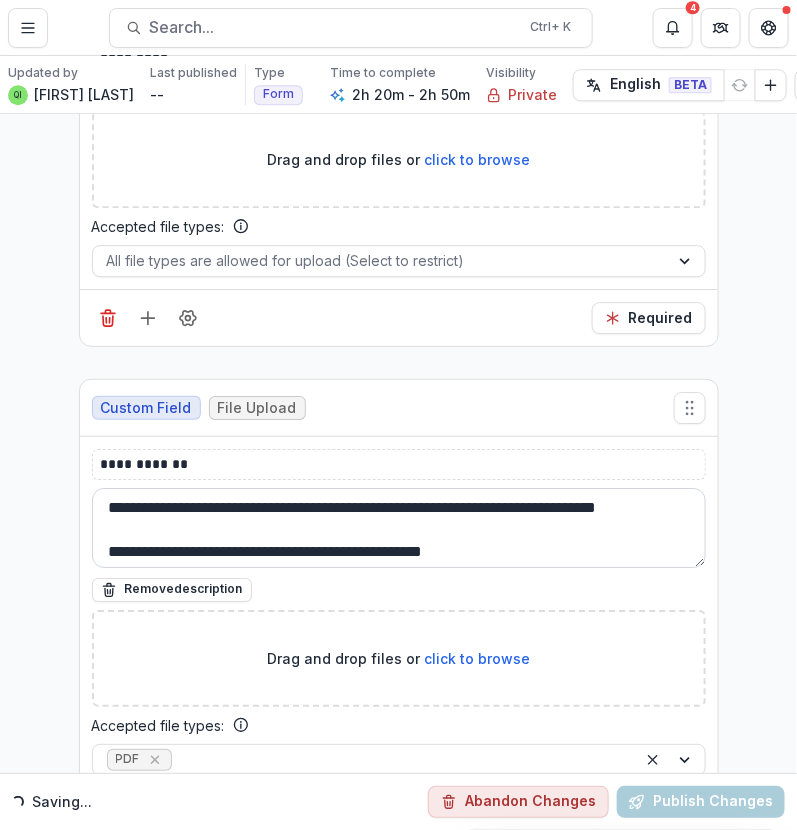 scroll, scrollTop: 16, scrollLeft: 0, axis: vertical 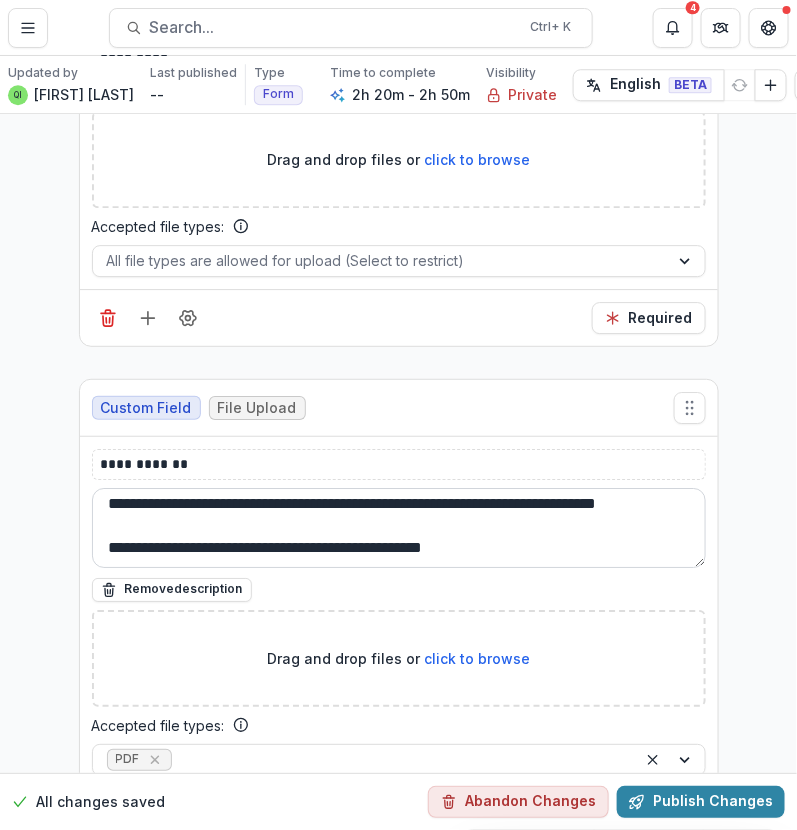 click on "**********" at bounding box center [399, 528] 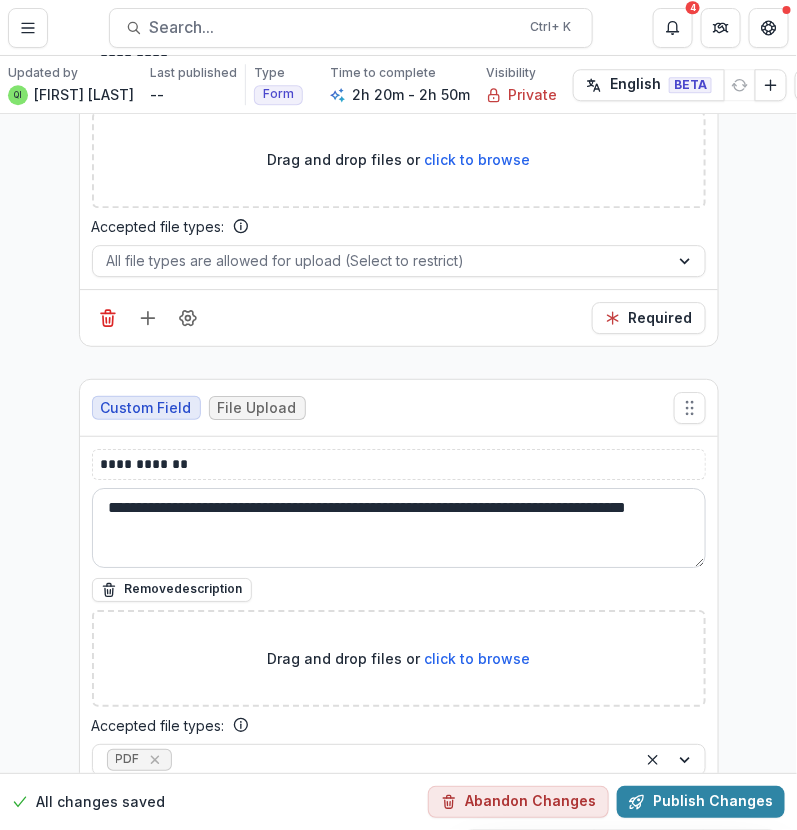 scroll, scrollTop: 0, scrollLeft: 0, axis: both 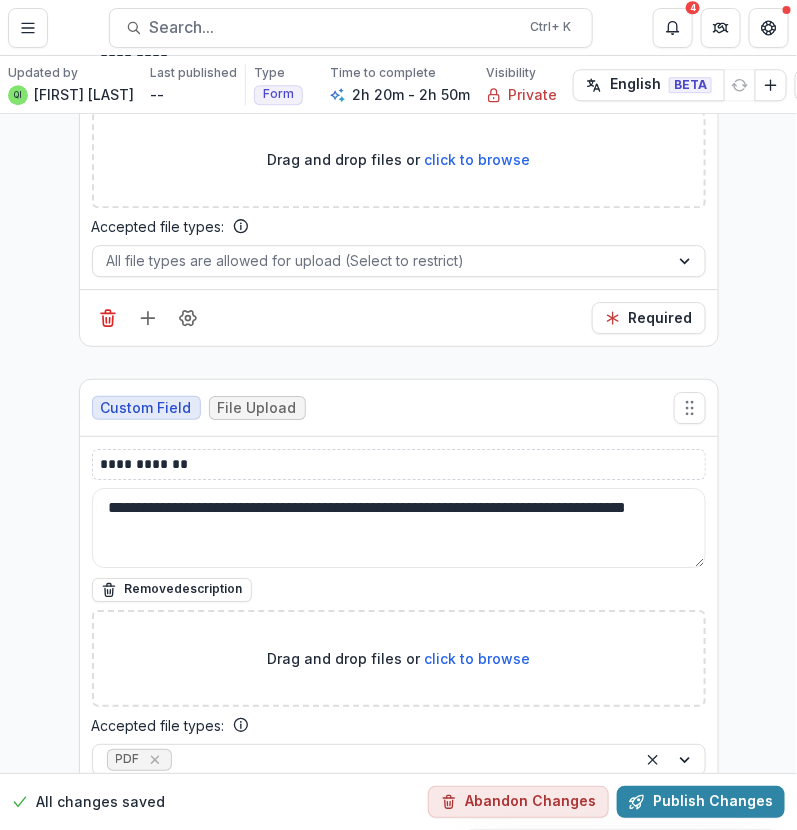type on "**********" 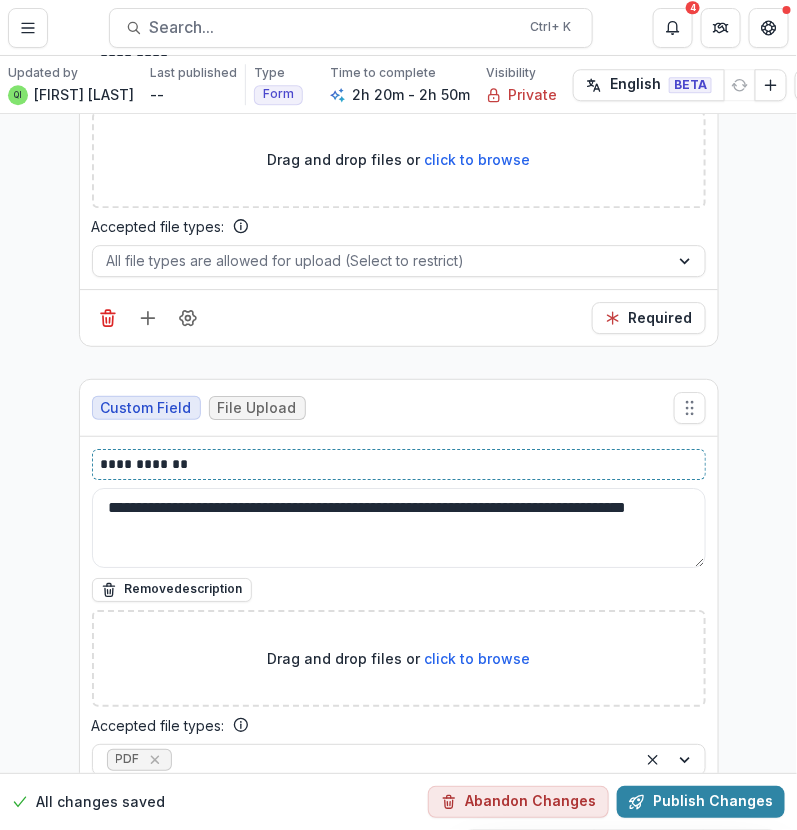 click on "**********" at bounding box center [399, 464] 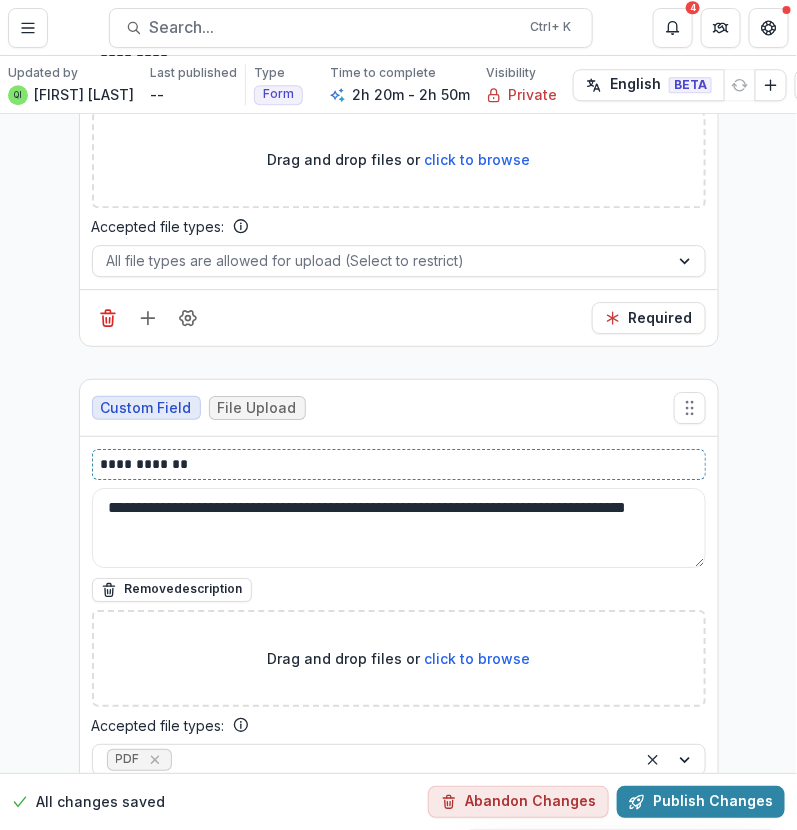 click on "**********" at bounding box center [399, 464] 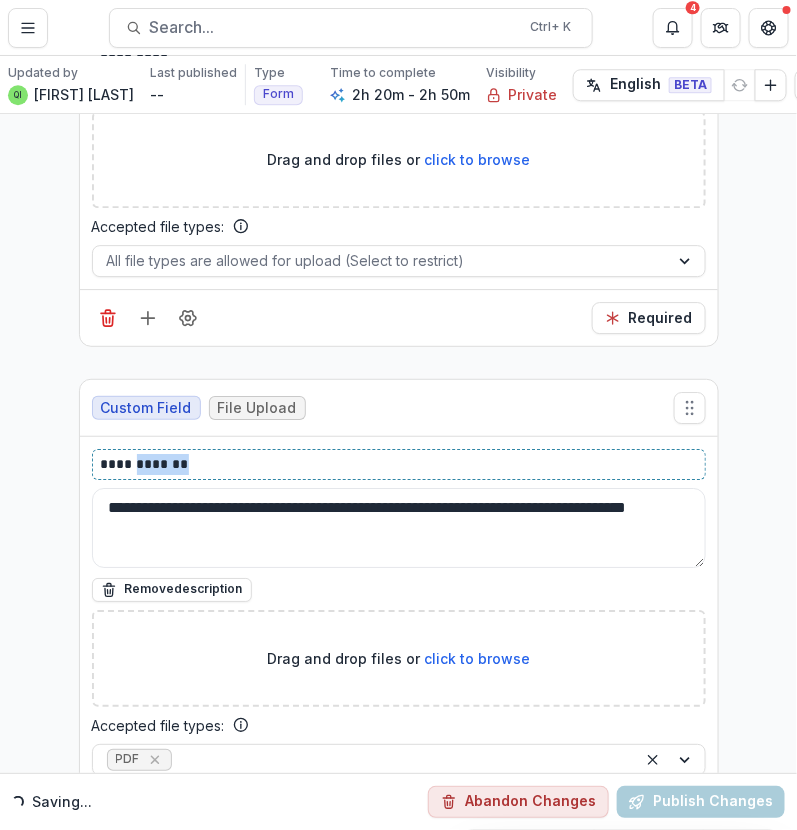 click on "**********" at bounding box center (399, 464) 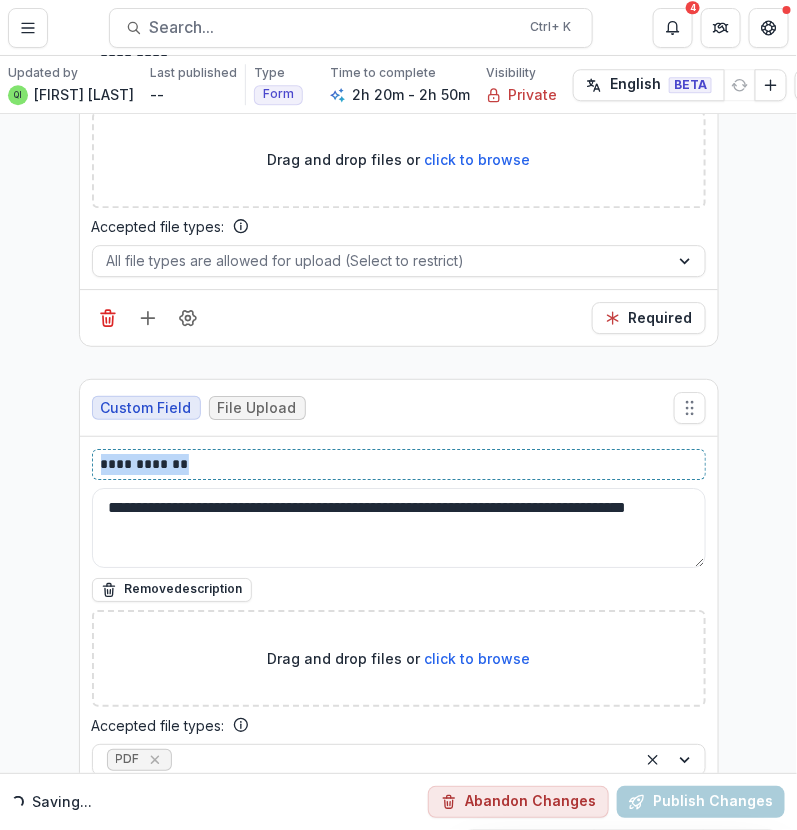 click on "**********" at bounding box center [399, 464] 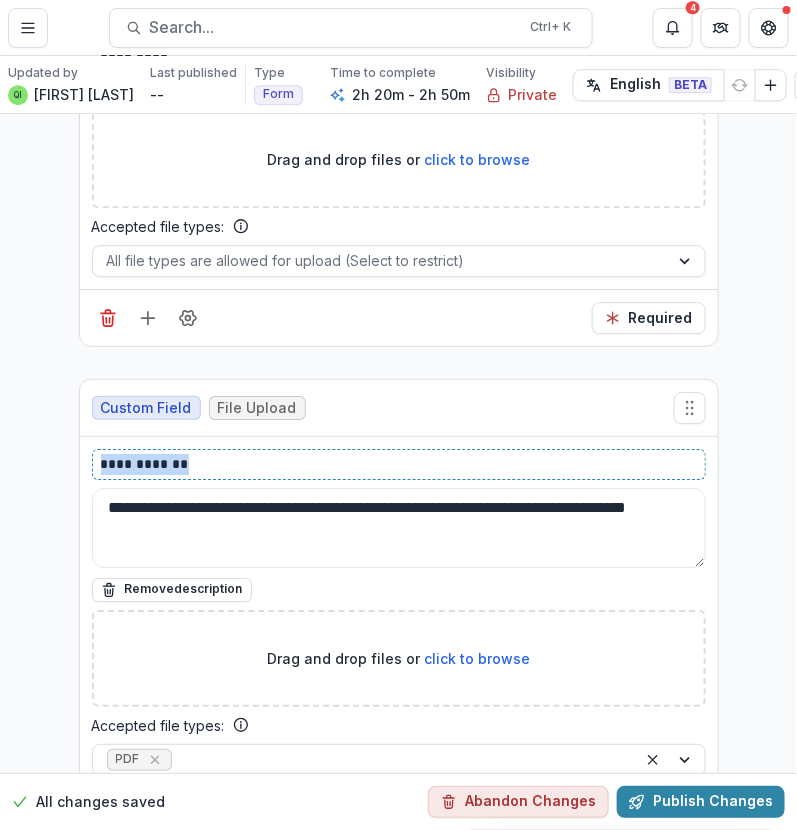 type 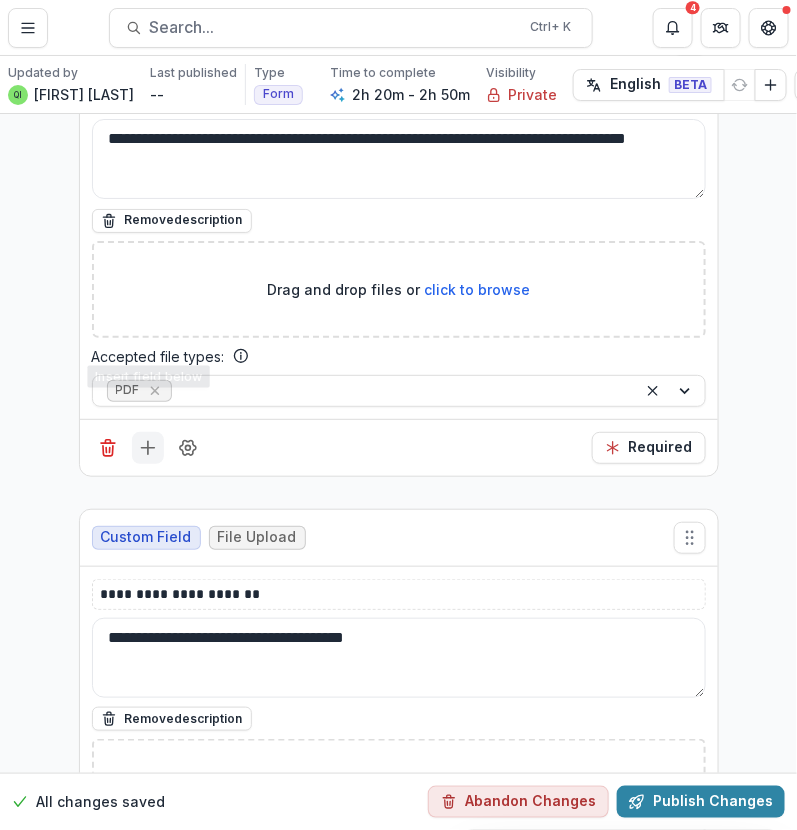 scroll, scrollTop: 31870, scrollLeft: 0, axis: vertical 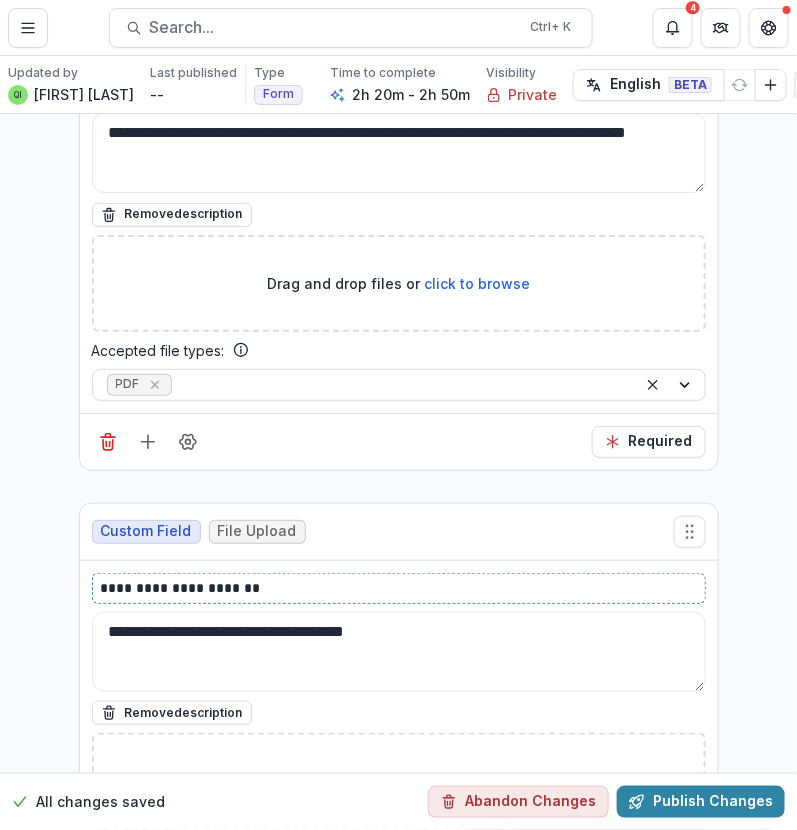 click on "**********" at bounding box center [399, 588] 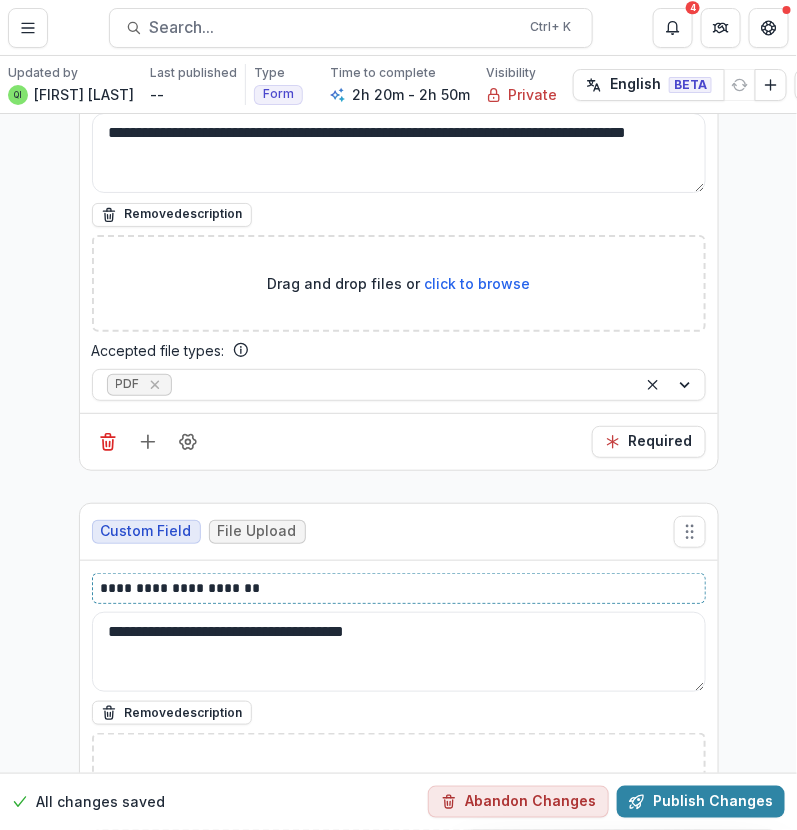 click on "**********" at bounding box center (399, 588) 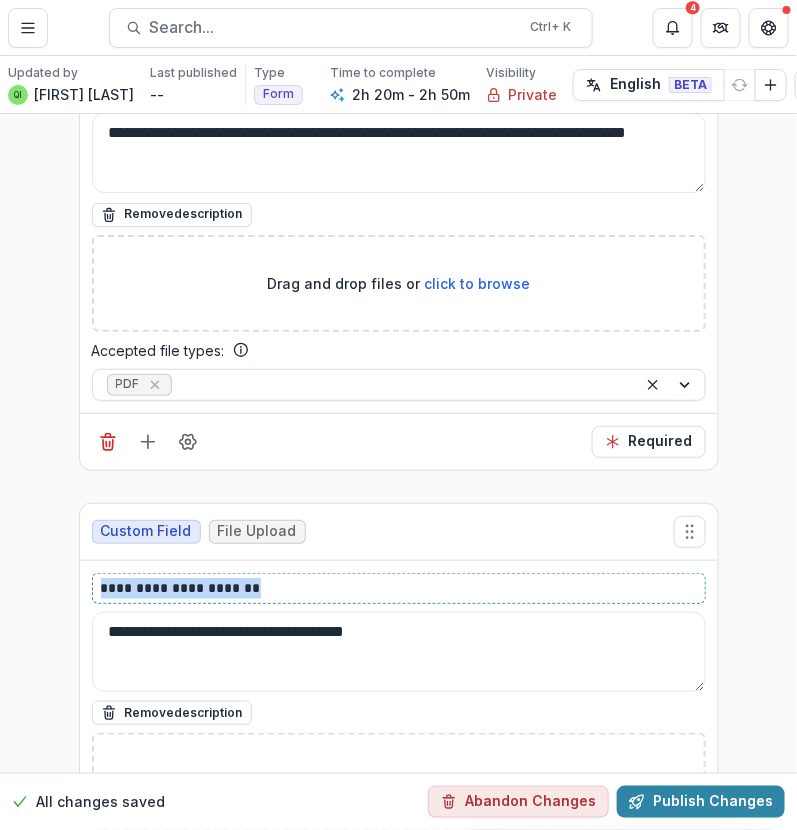 click on "**********" at bounding box center (399, 588) 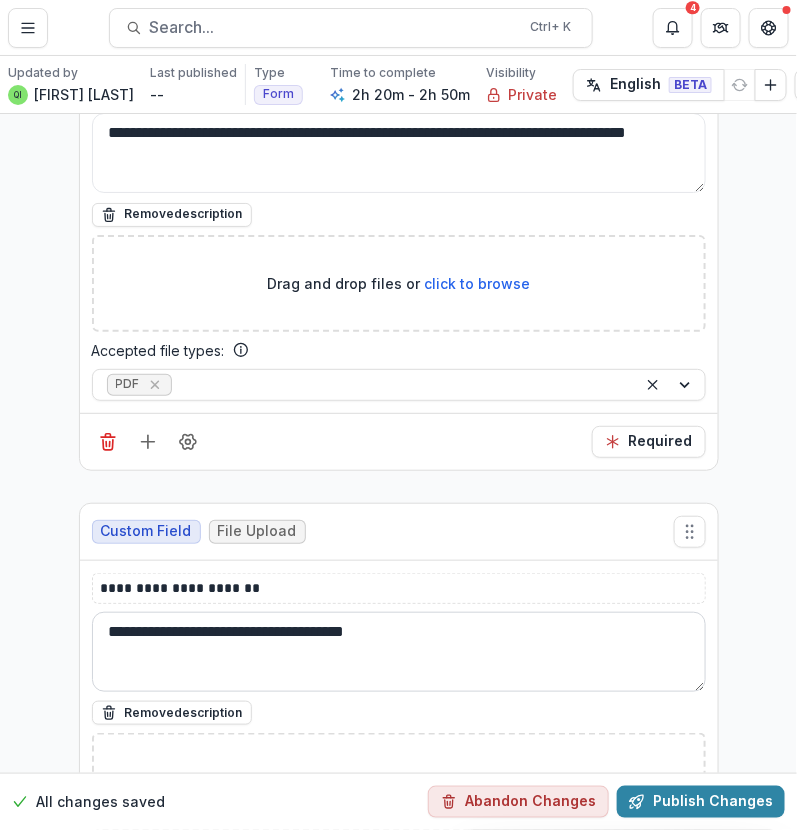 click on "**********" at bounding box center [399, 652] 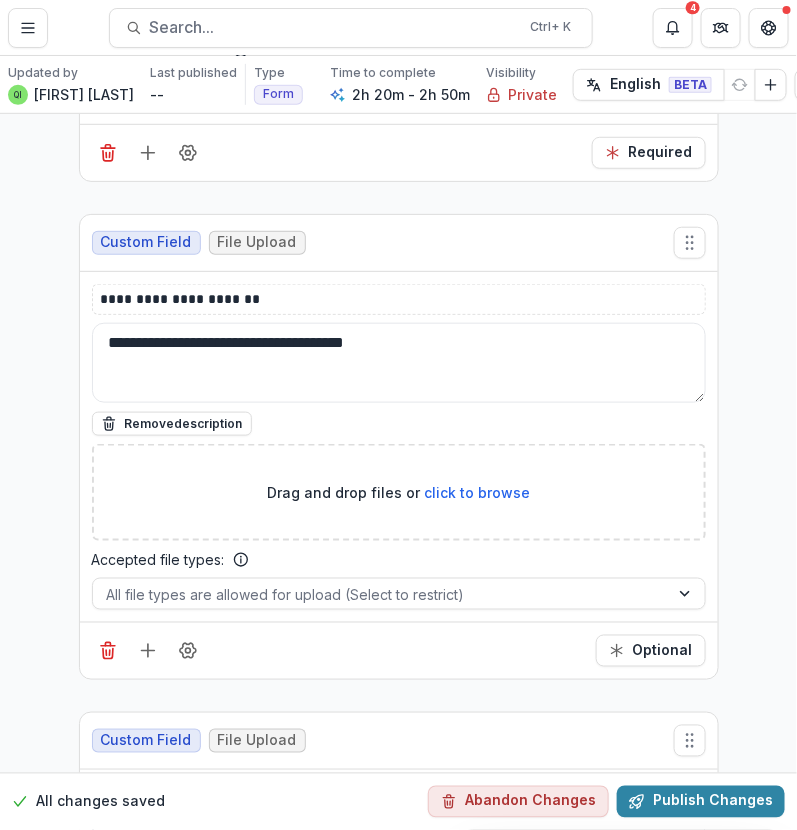 scroll, scrollTop: 32120, scrollLeft: 0, axis: vertical 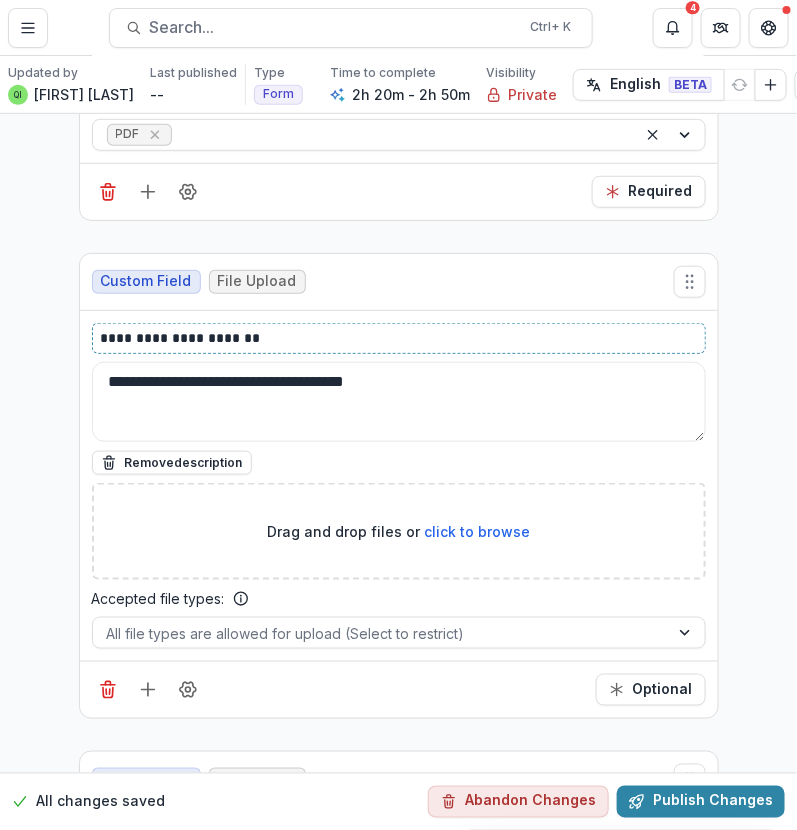 click on "**********" at bounding box center (399, 338) 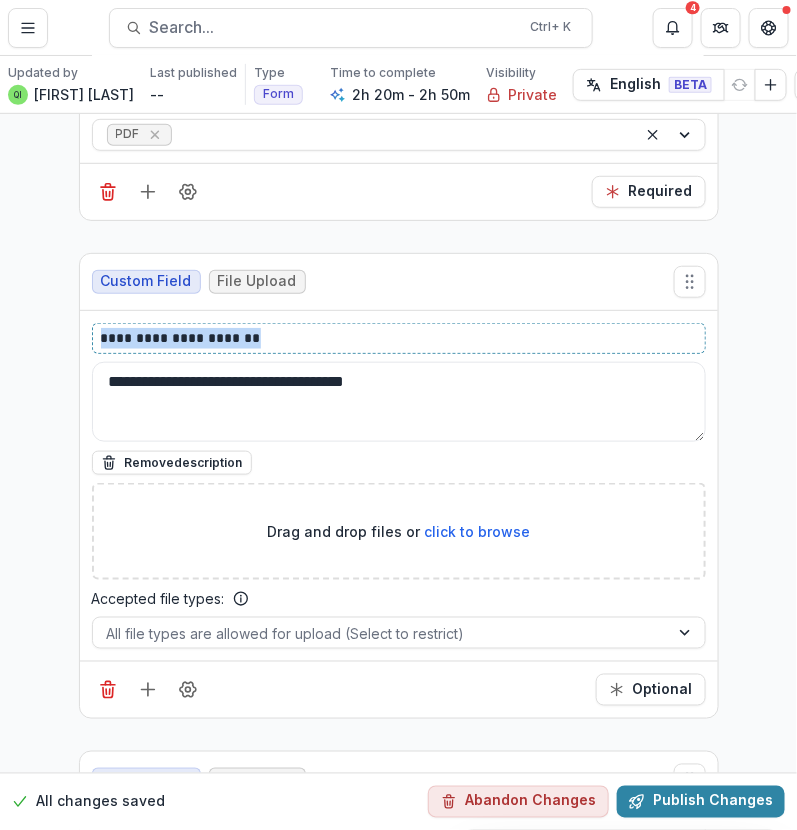 click on "**********" at bounding box center (399, 338) 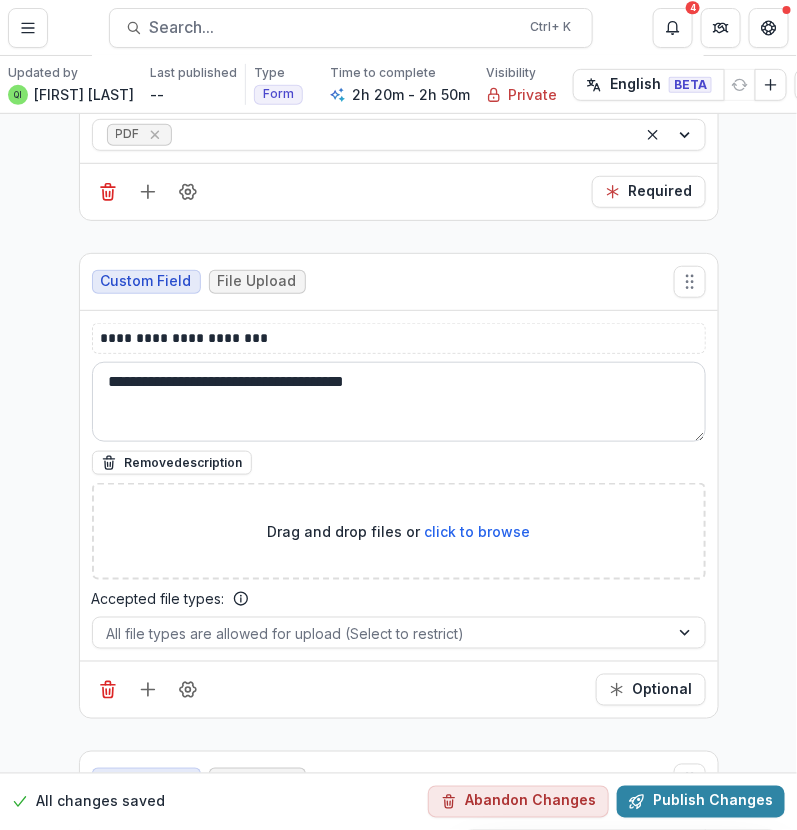 click on "**********" at bounding box center [399, 402] 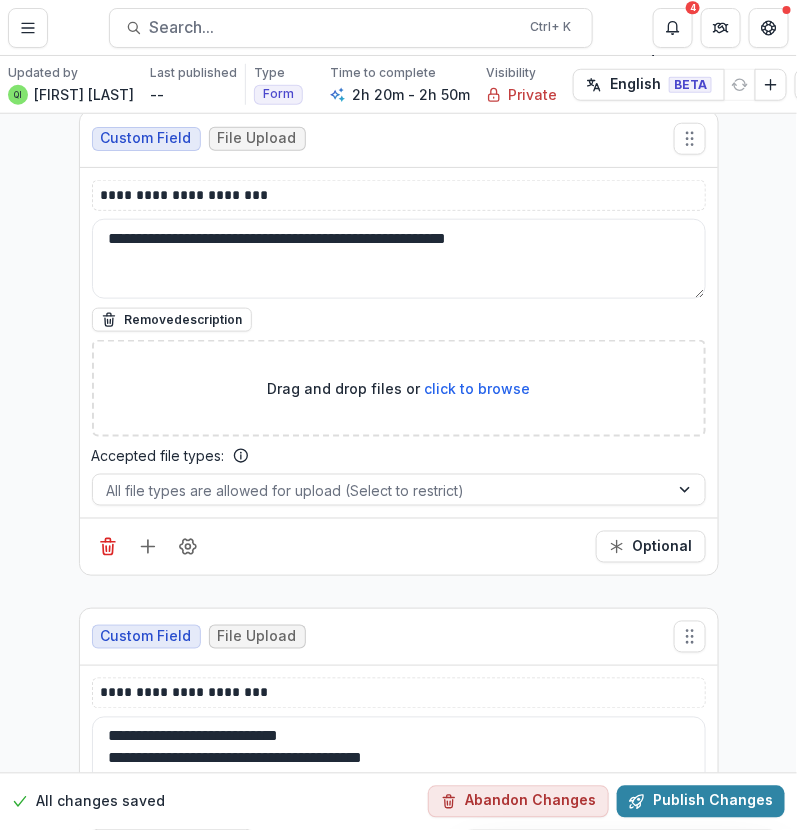 scroll, scrollTop: 32495, scrollLeft: 0, axis: vertical 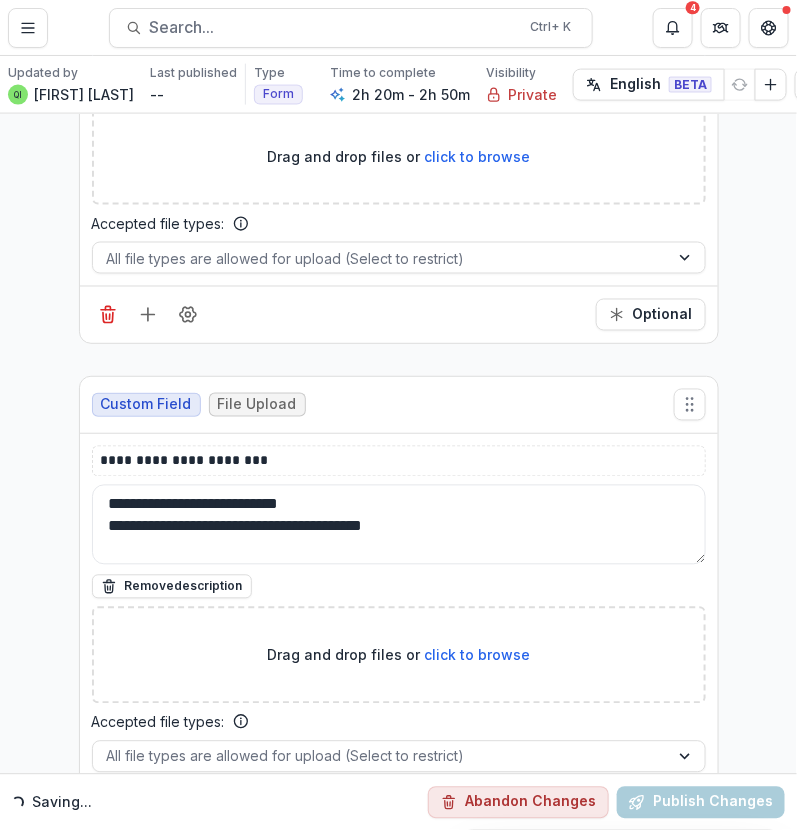 type on "**********" 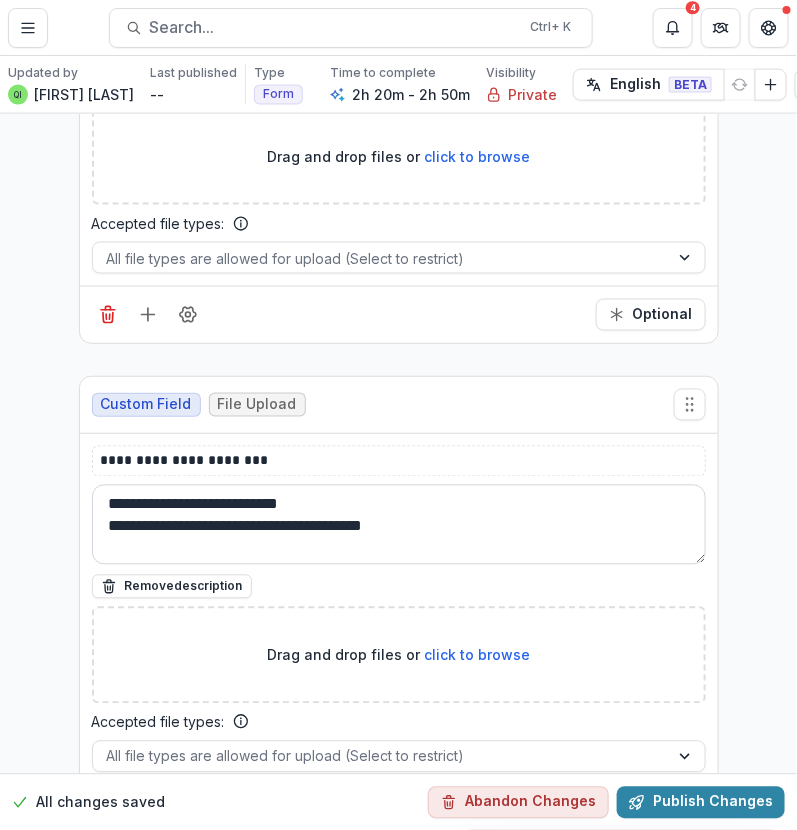 click on "**********" at bounding box center [399, 525] 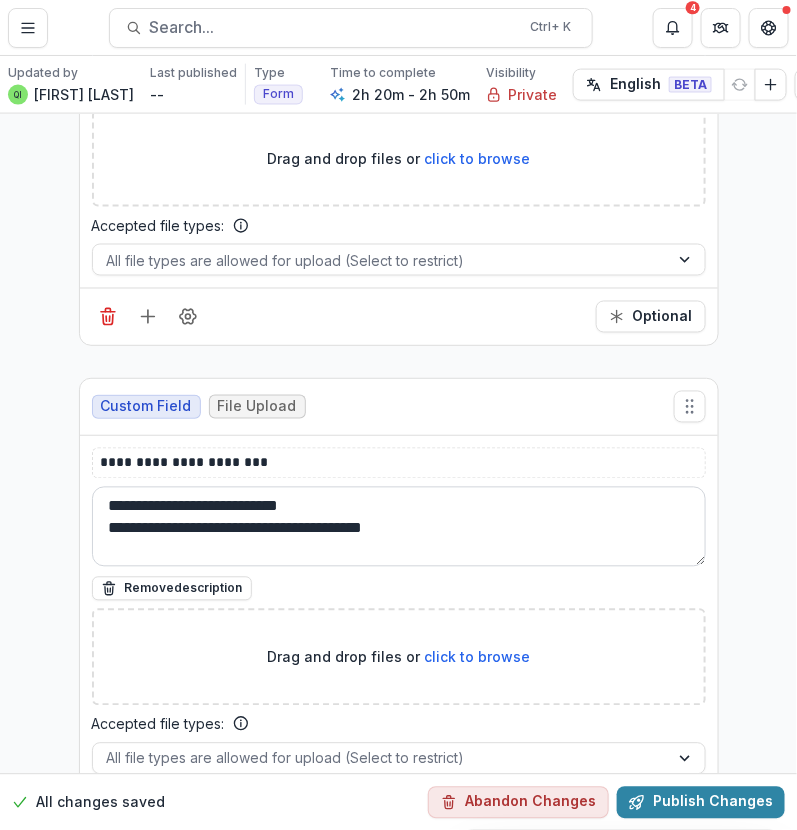 scroll, scrollTop: 32495, scrollLeft: 0, axis: vertical 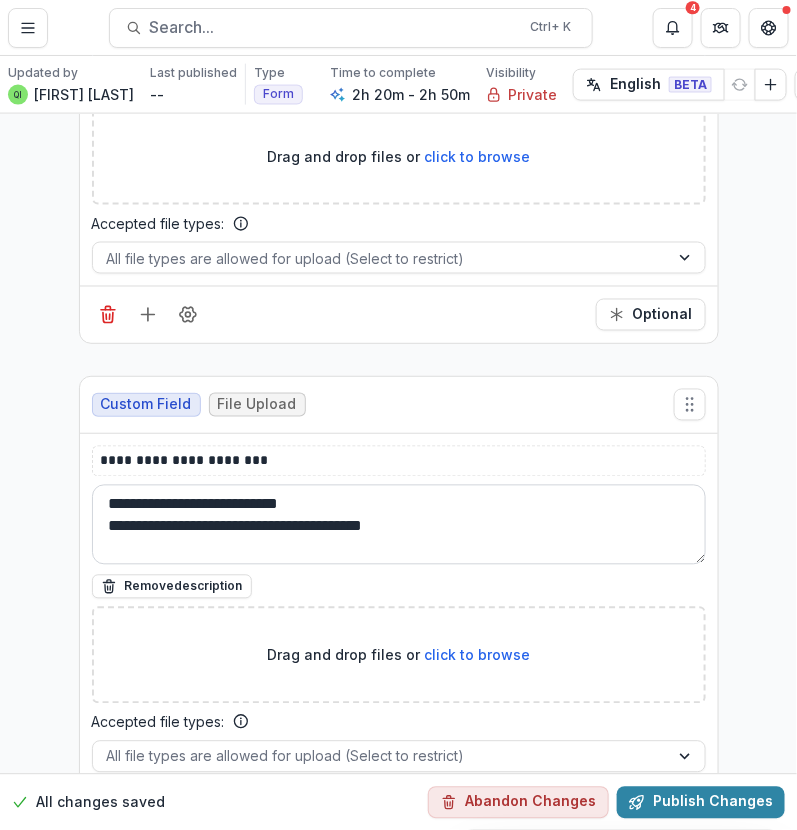click on "**********" at bounding box center [399, 525] 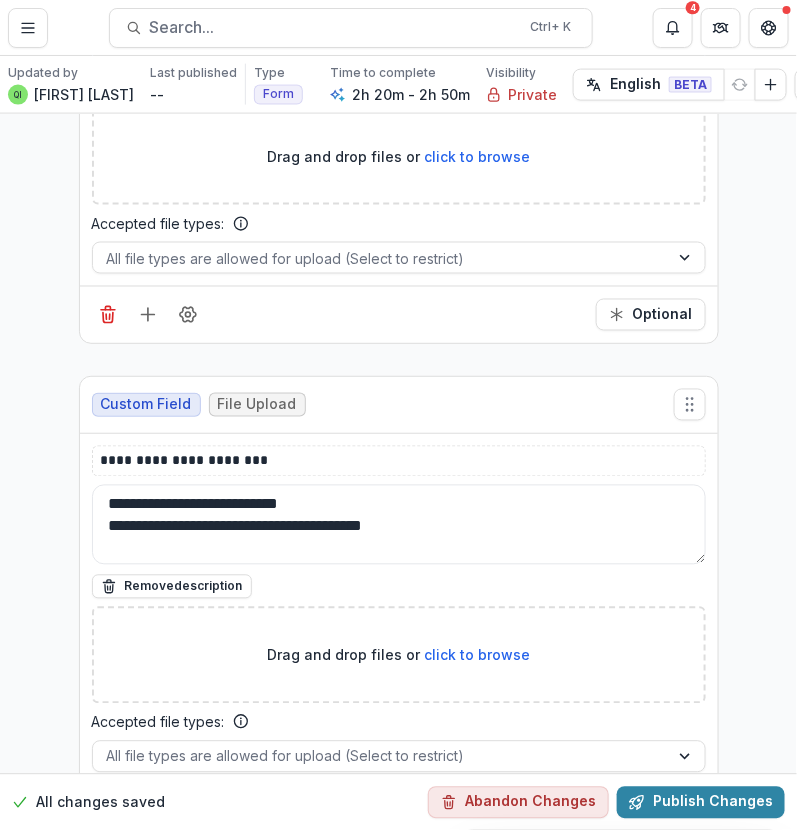 drag, startPoint x: 486, startPoint y: 436, endPoint x: 83, endPoint y: 407, distance: 404.04208 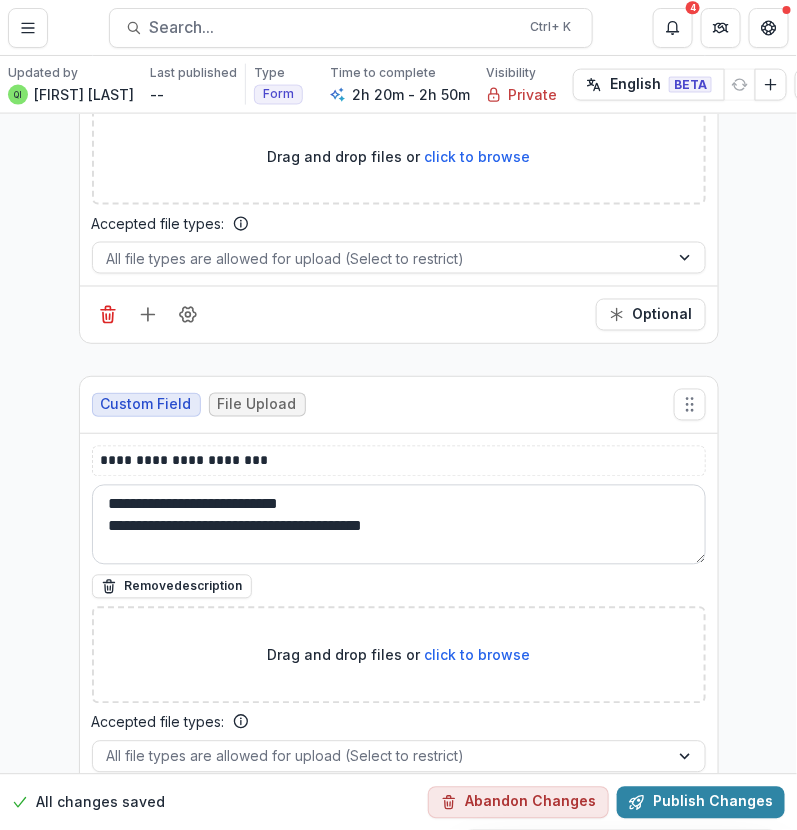 click on "**********" at bounding box center [399, 525] 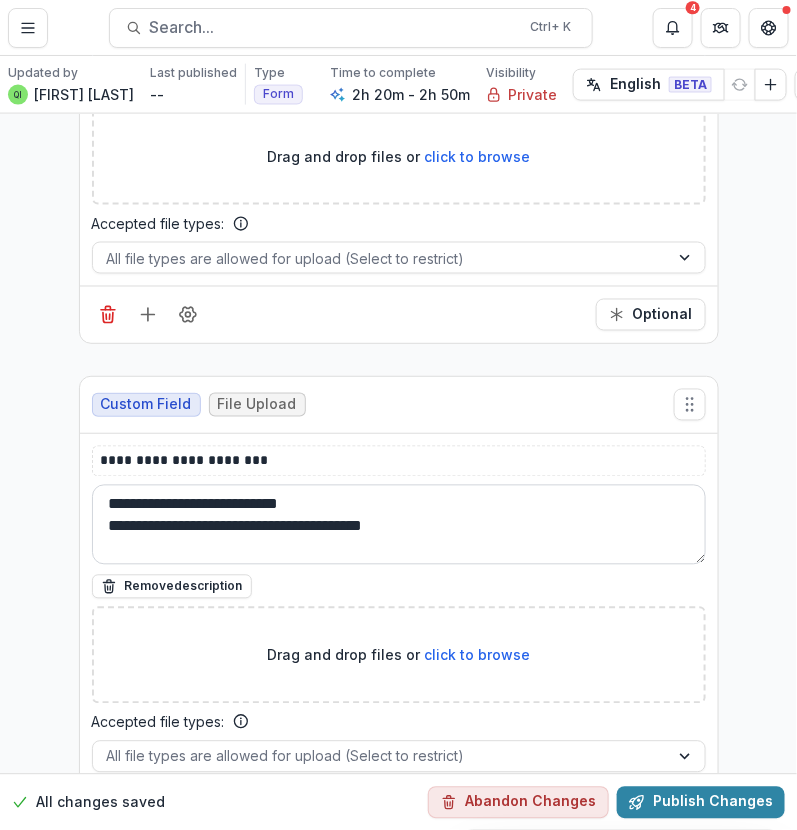 paste on "**********" 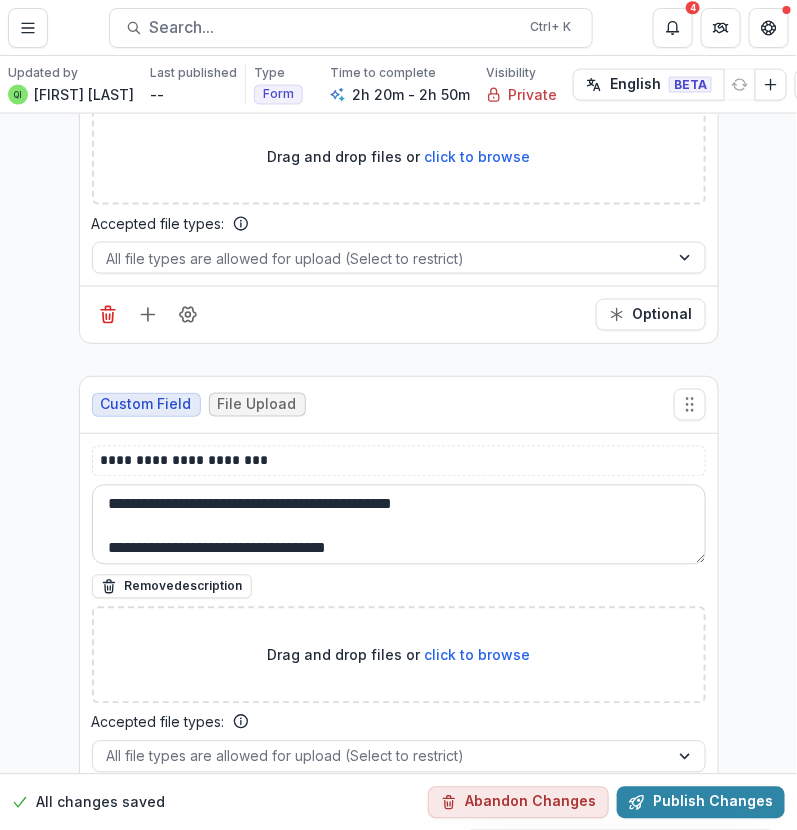 click on "**********" at bounding box center (399, 525) 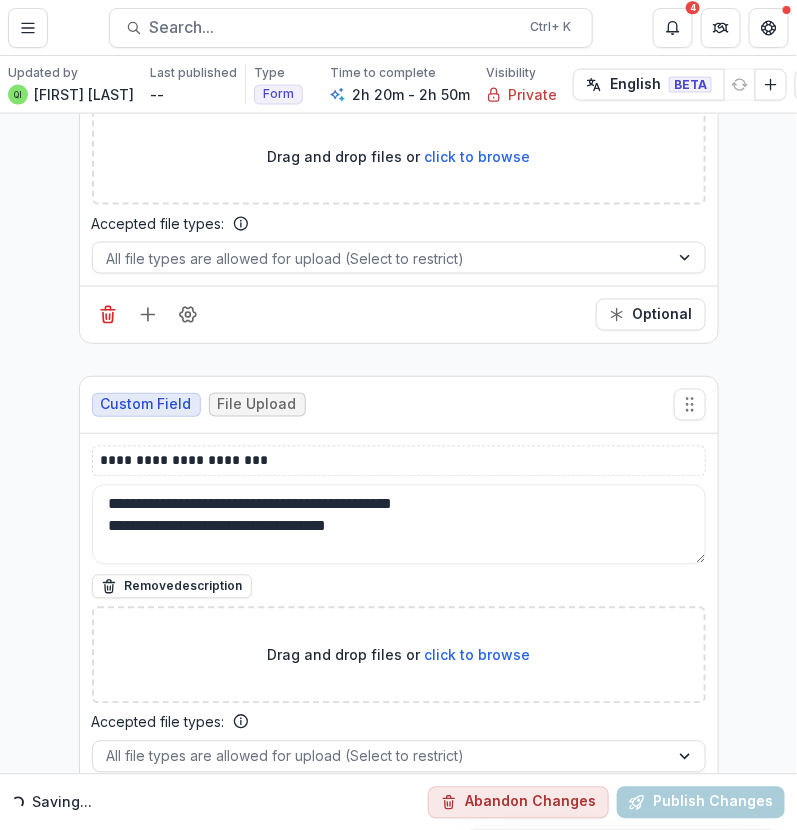 type on "**********" 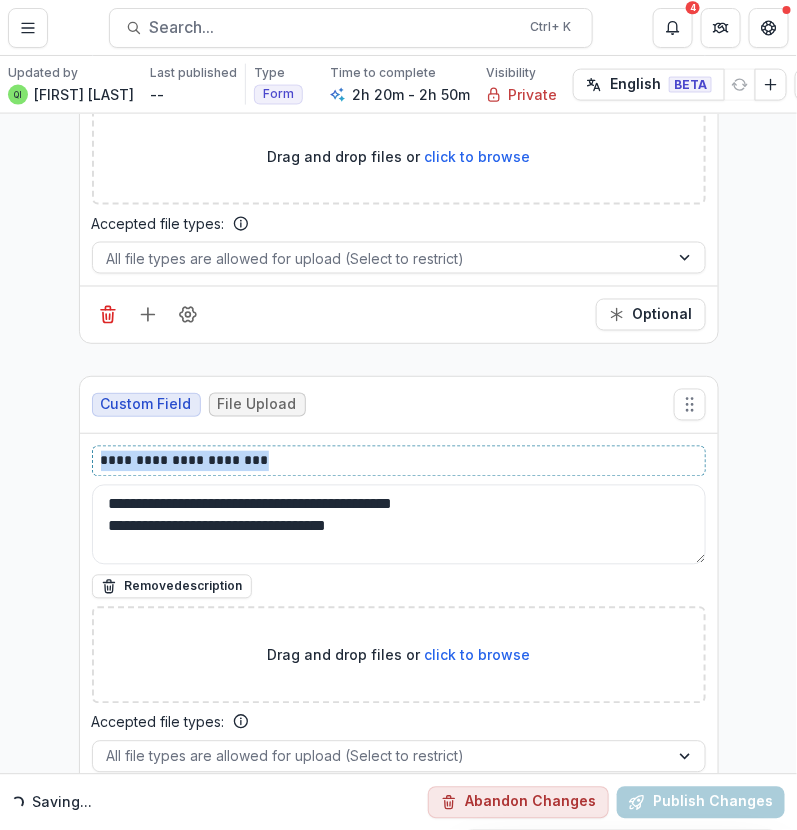 drag, startPoint x: 316, startPoint y: 358, endPoint x: -2, endPoint y: 367, distance: 318.12732 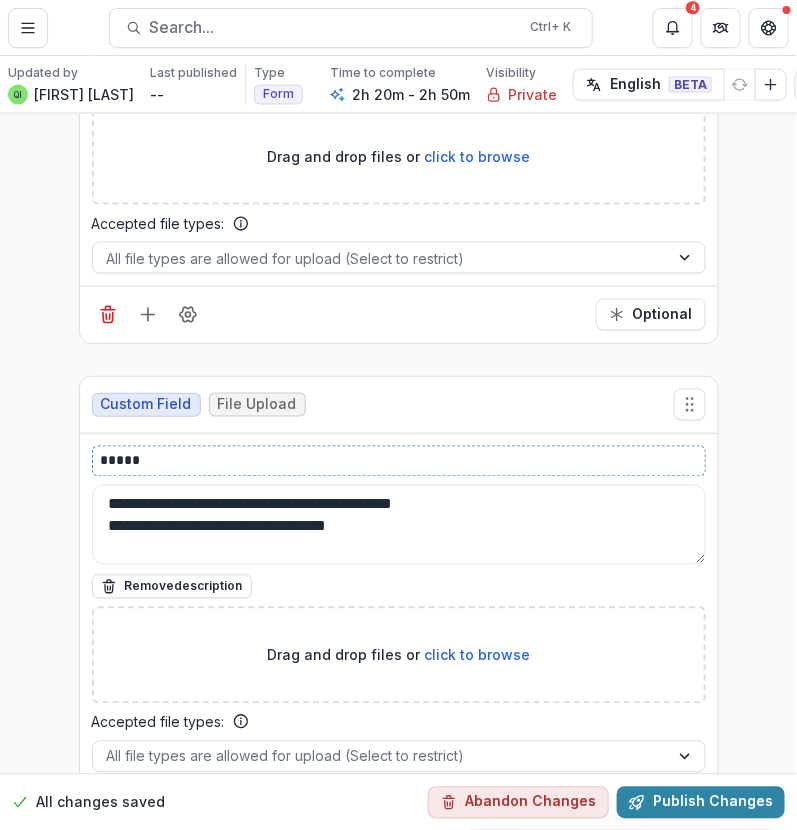 click on "*****" at bounding box center [399, 461] 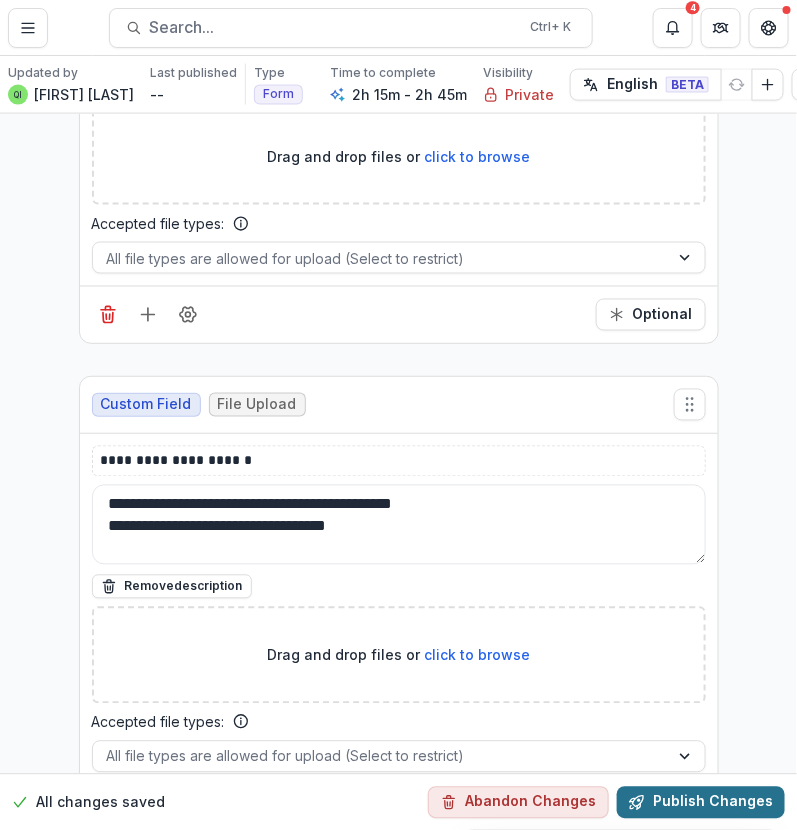 click on "Publish Changes" at bounding box center (701, 802) 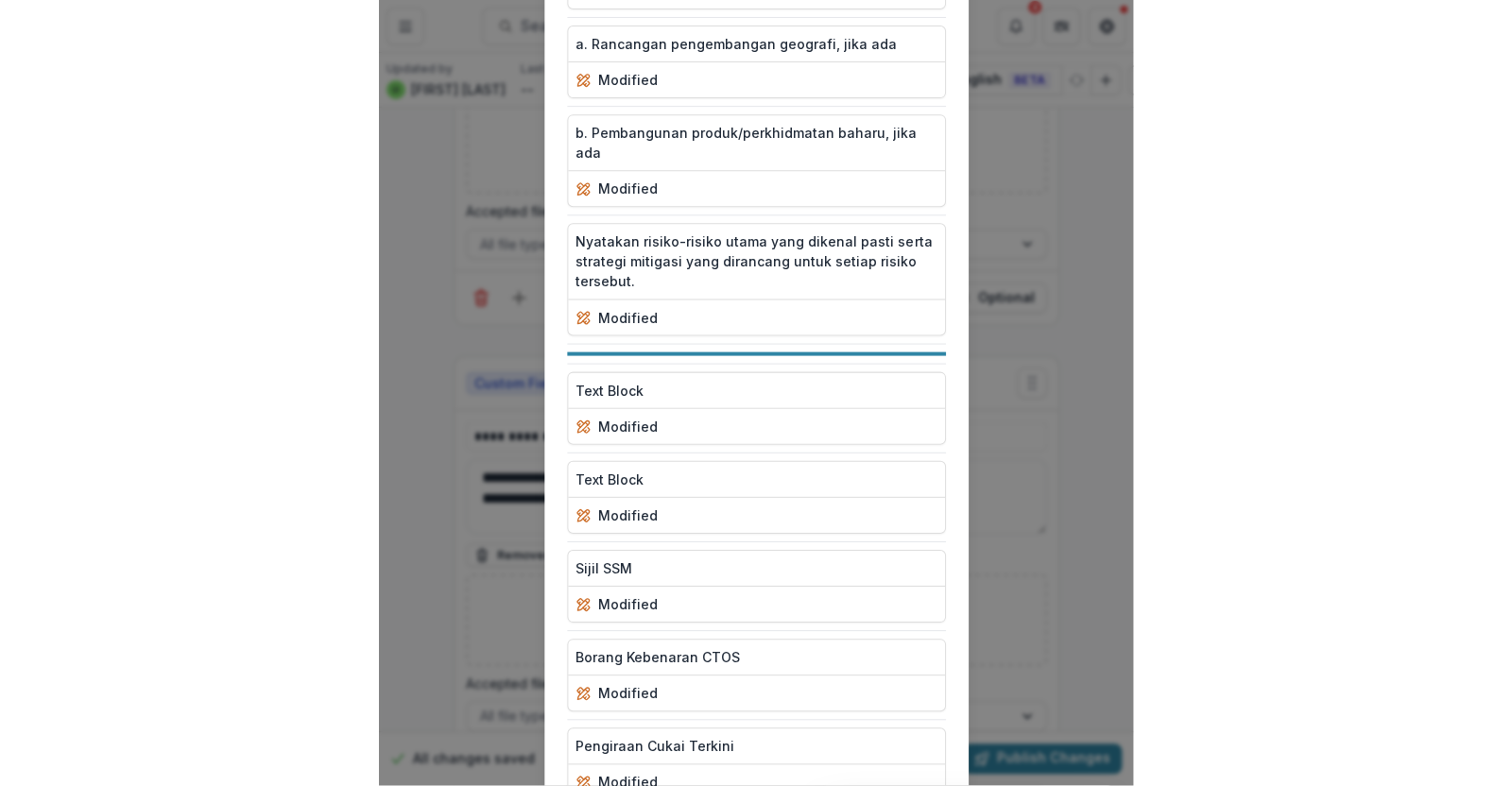 scroll, scrollTop: 5898, scrollLeft: 0, axis: vertical 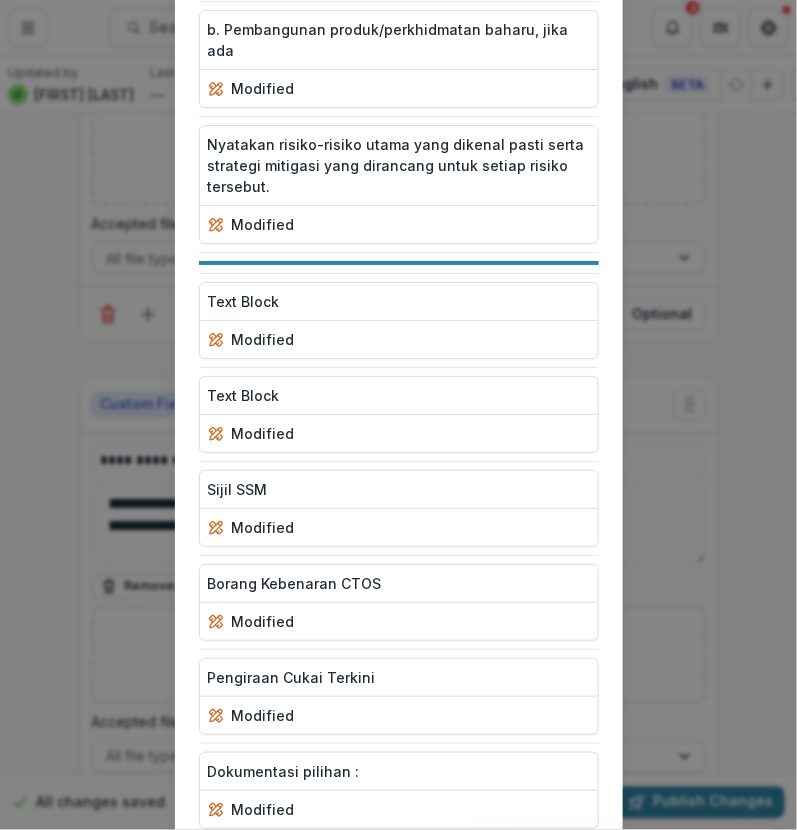 click 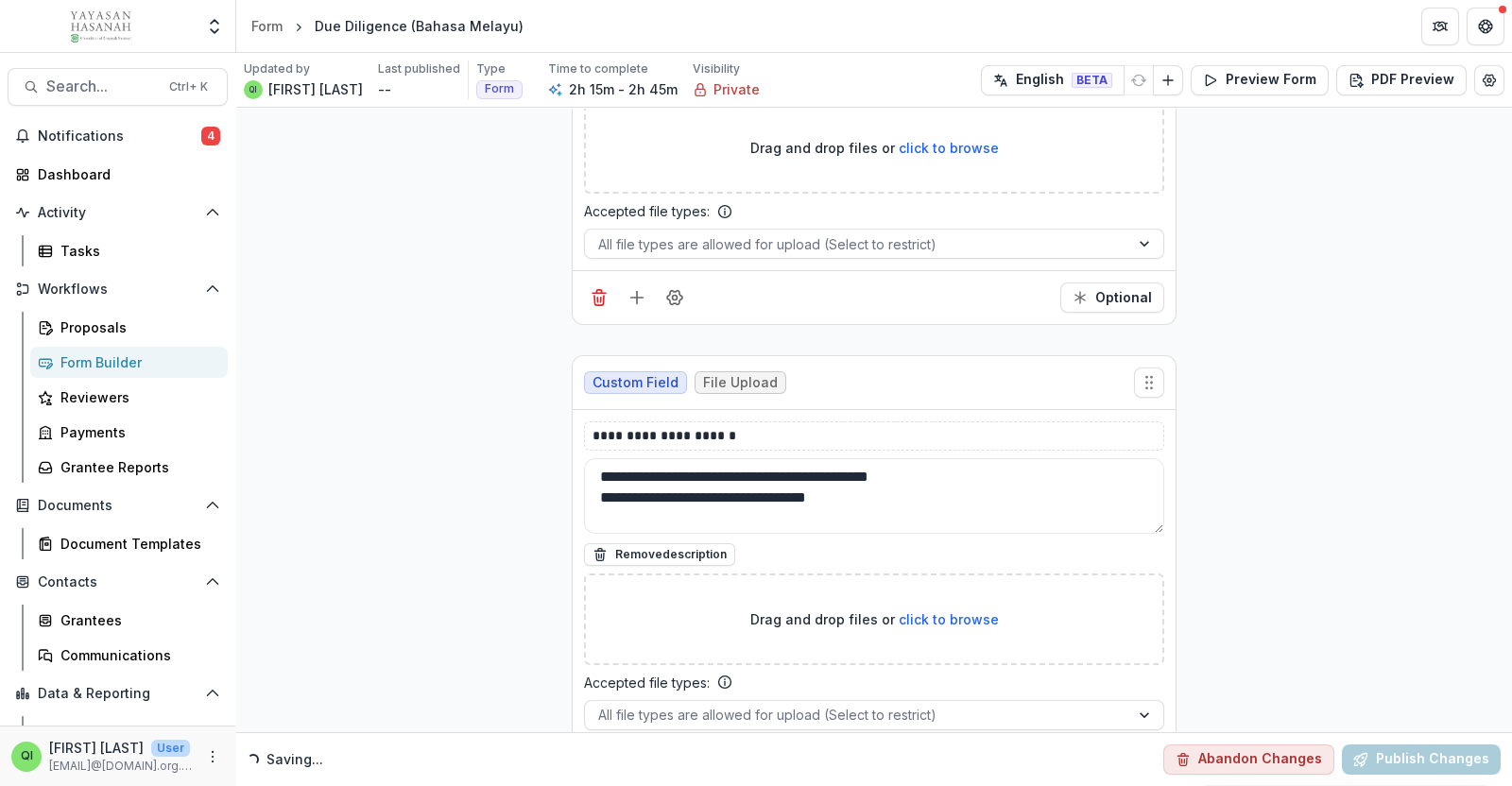 scroll, scrollTop: 5896, scrollLeft: 0, axis: vertical 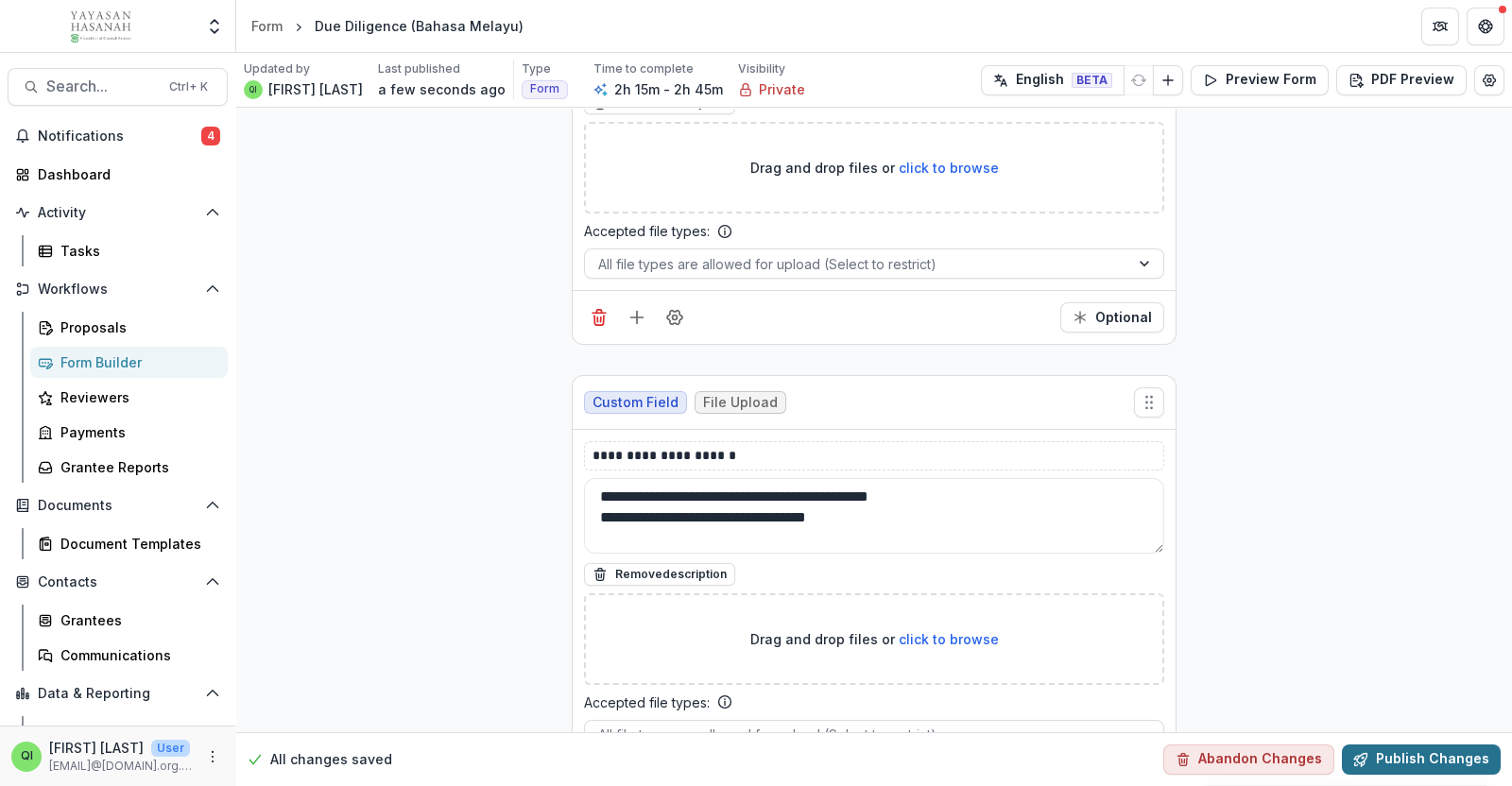 click on "Publish Changes" at bounding box center (1421, 760) 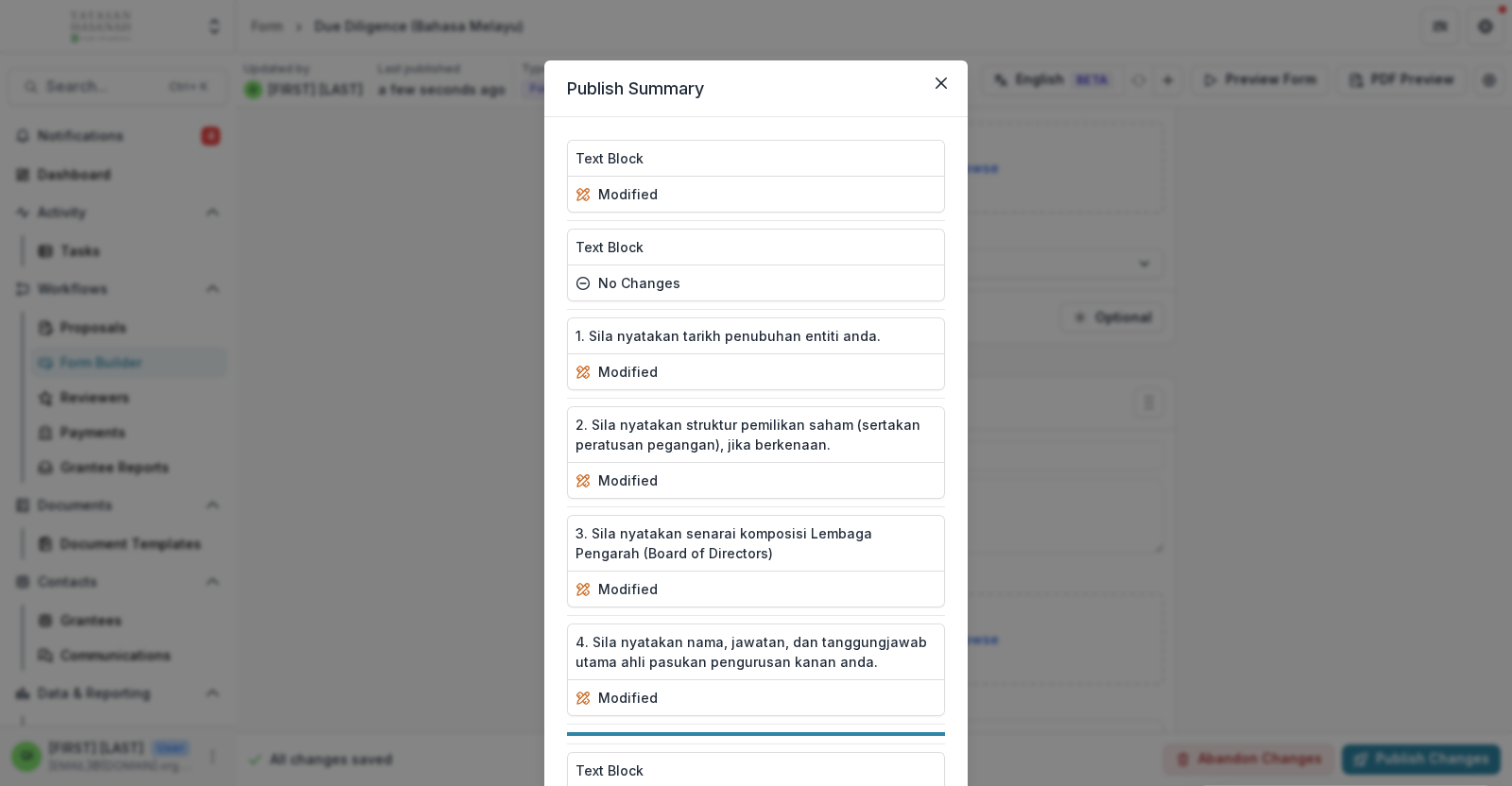 click on "Publish Summary Text Block modified Text Block no changes 1. Sila nyatakan tarikh penubuhan entiti anda. modified 2. Sila nyatakan struktur pemilikan saham (sertakan peratusan pegangan), jika berkenaan. modified 3. Sila nyatakan senarai komposisi Lembaga Pengarah (Board of Directors) modified 4. Sila nyatakan nama, jawatan, dan tanggungjawab utama ahli pasukan pengurusan kanan anda. modified Text Block no changes Text Block modified Apakah kesan semasa terhadap komuniti, alam sekitar atau kumpulan rentan yang terlibat dengan isu ini, dan bagaimana kesan ini akan menjadi lebih buruk tanpa sebarang campur tangan atau bantuan? modified Apakah punca akar kepada masalah ini, dan bagaimana kumpulan pihak penerima manfaat mengalami beban yang berbeza, sama ada dalam jangka masa pendek atau panjang? modified Sila jumlahkan (quantify) skala impak: Berapa ramai individu, komuniti atau elemen alam sekitar yang sedang terjejas? Apakah unjuran pertumbuhan impak negatif sekiranya tiada penyelesaian yang dilaksanakan? Close" at bounding box center (756, 393) 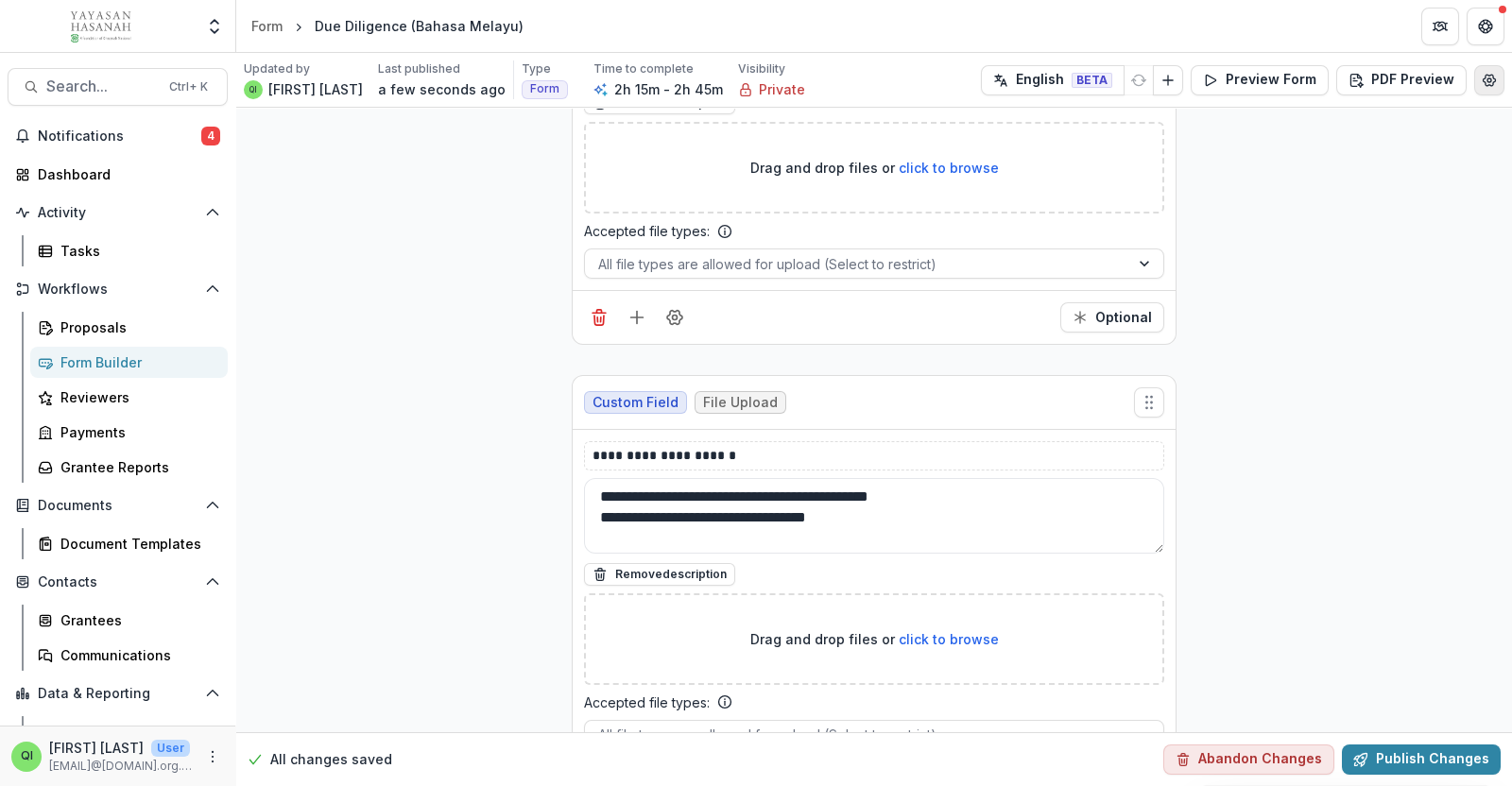 click at bounding box center [1489, 80] 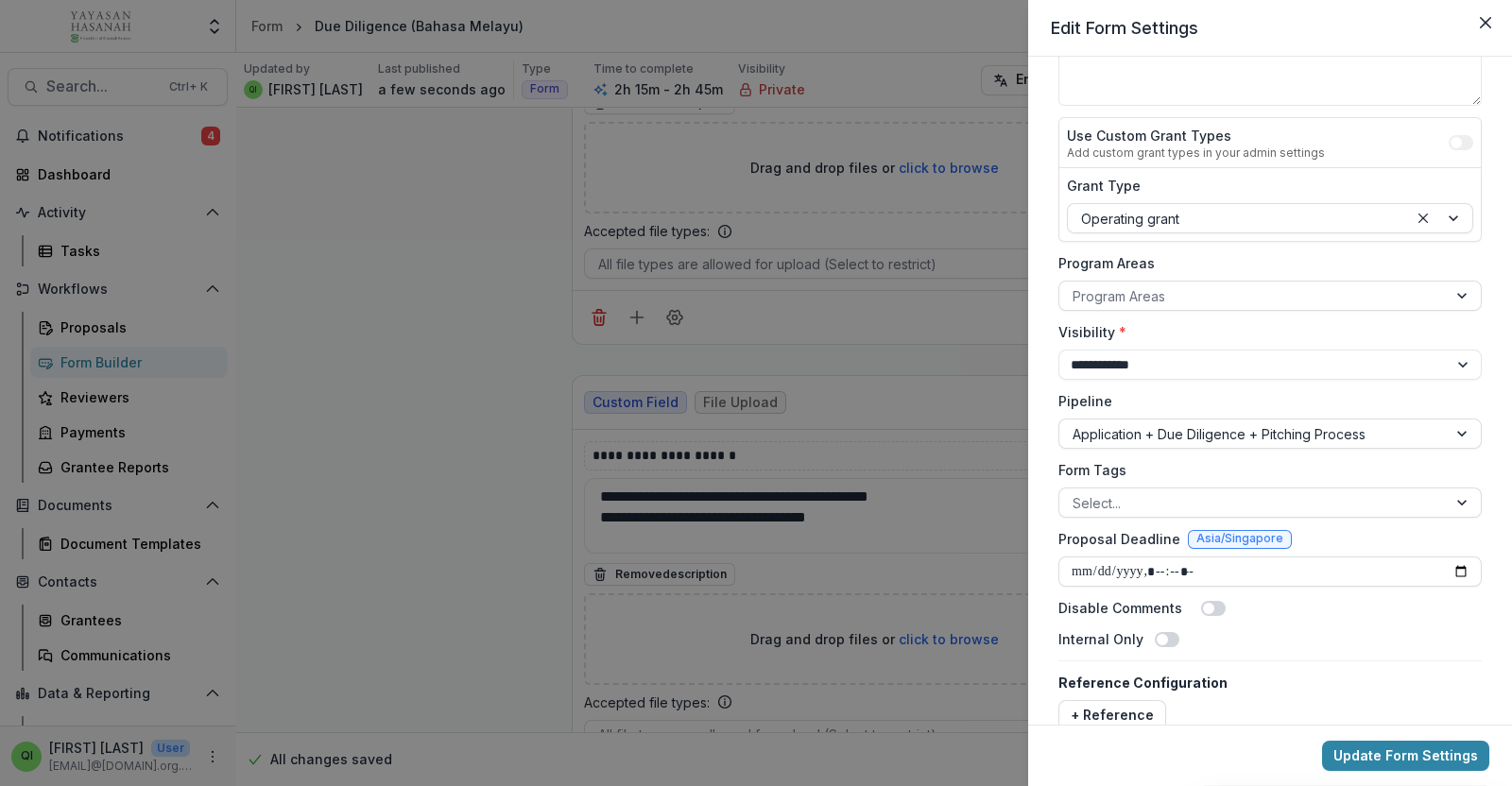 scroll, scrollTop: 187, scrollLeft: 0, axis: vertical 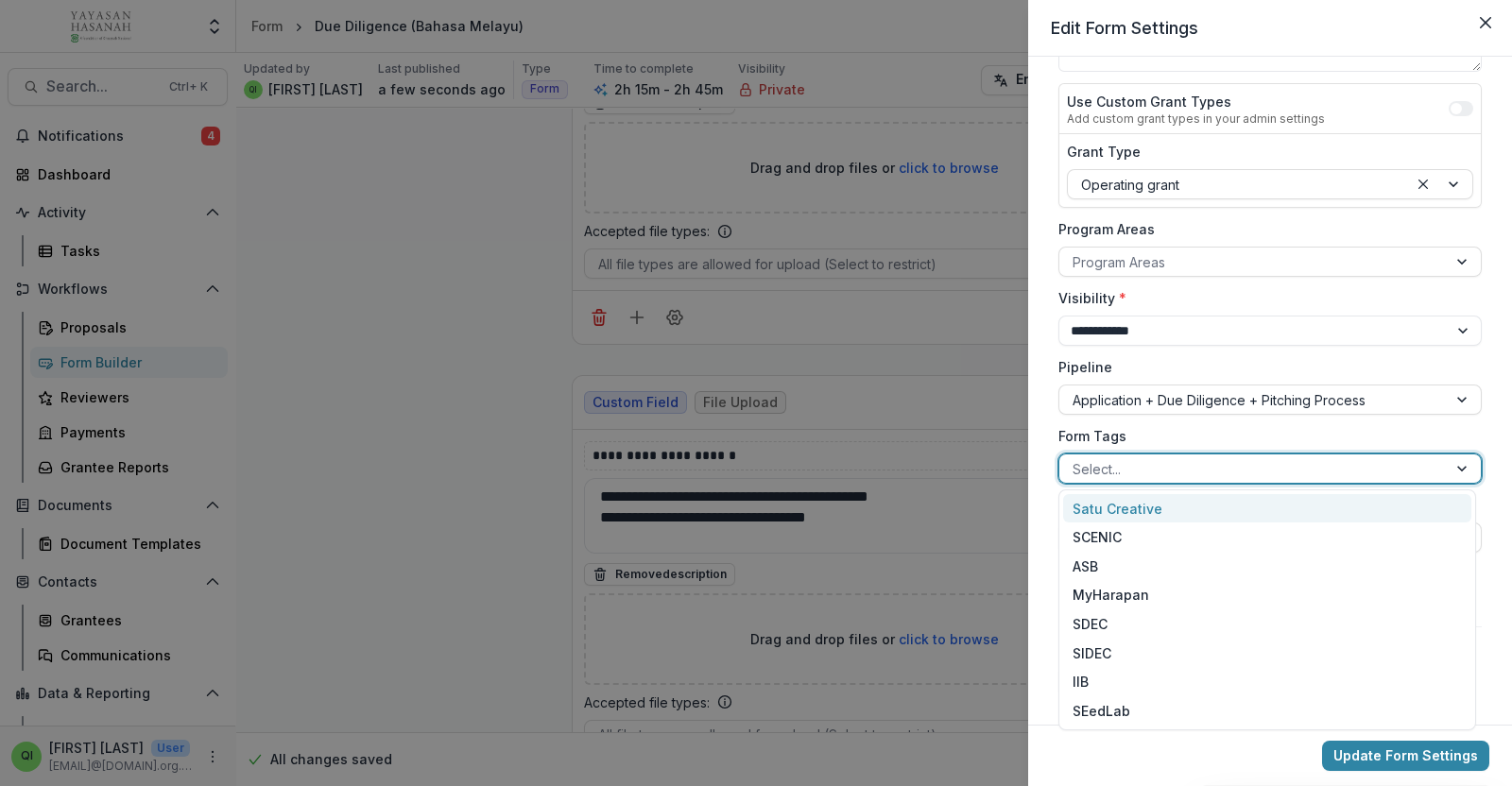click at bounding box center (1253, 469) 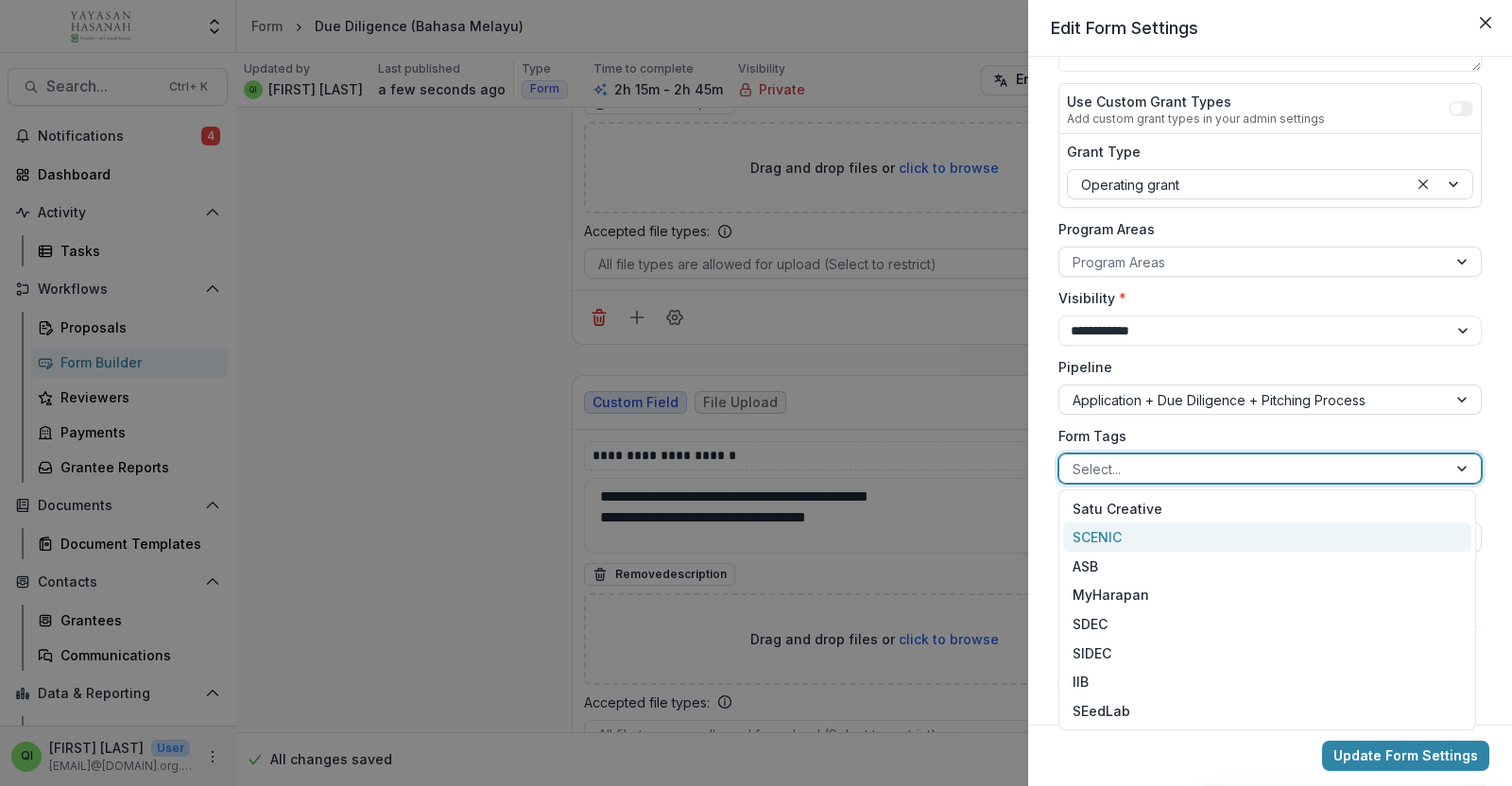 click on "SCENIC" at bounding box center [1267, 537] 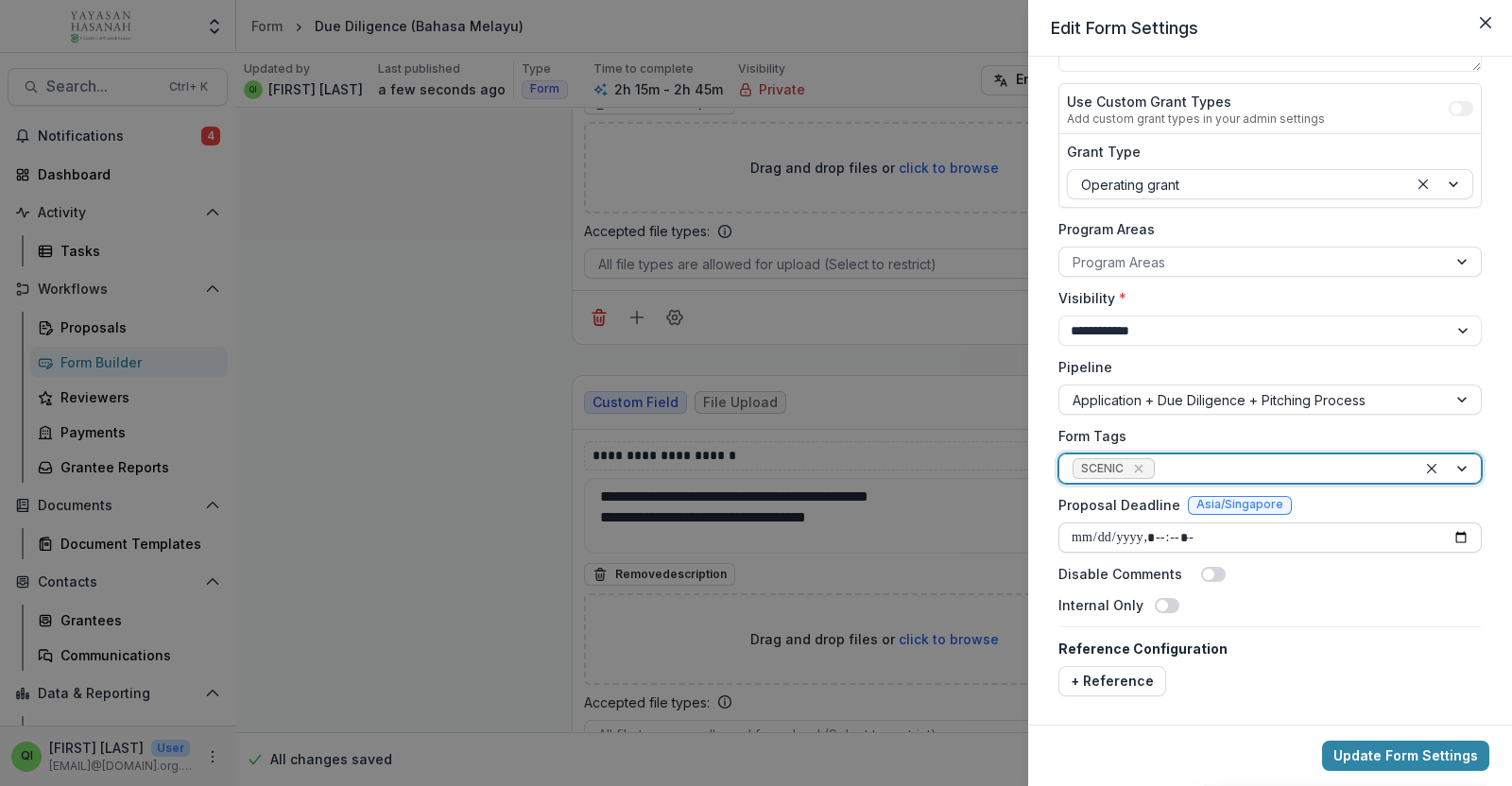 click on "Proposal Deadline" at bounding box center (1270, 538) 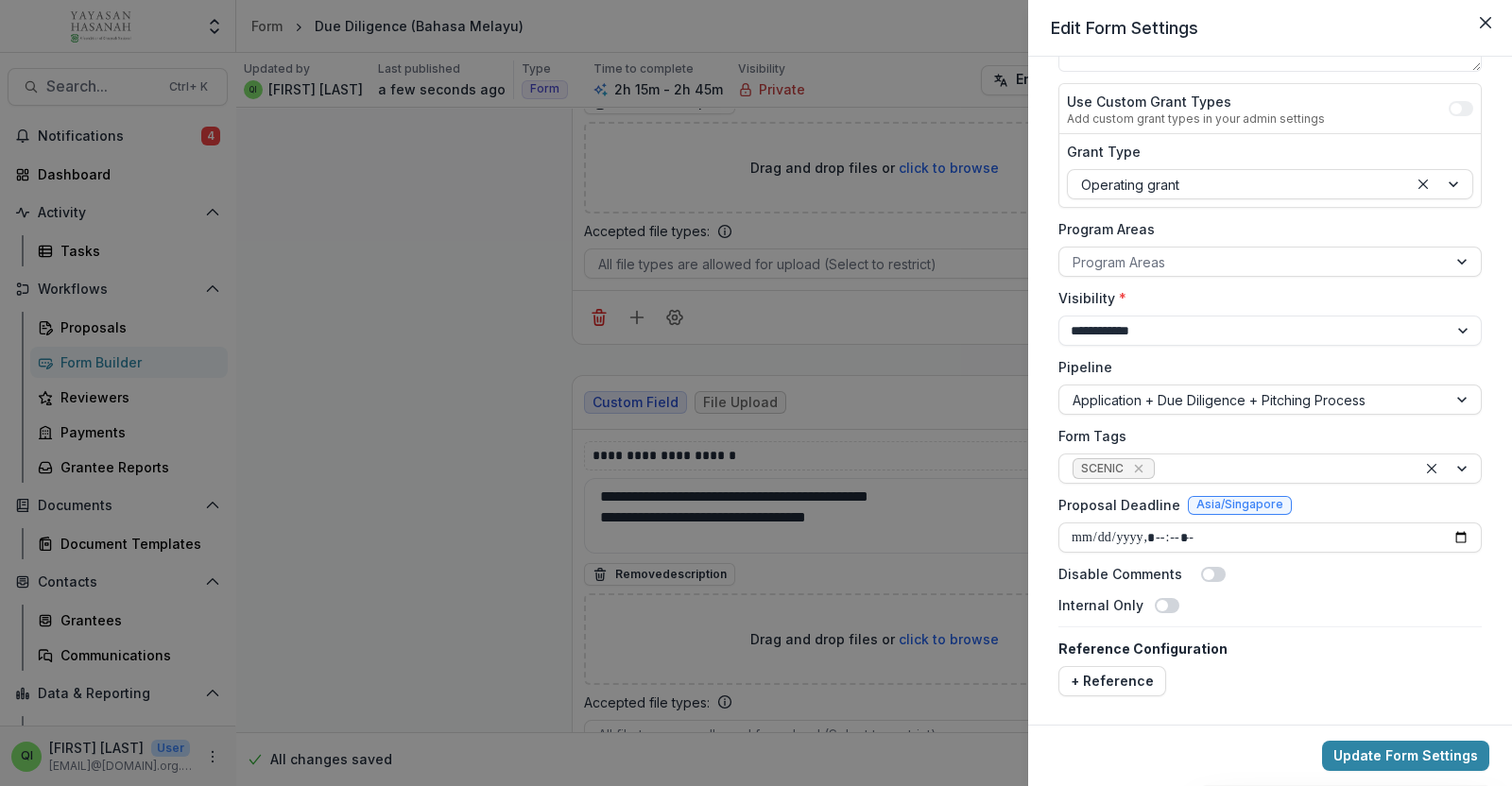 type on "**********" 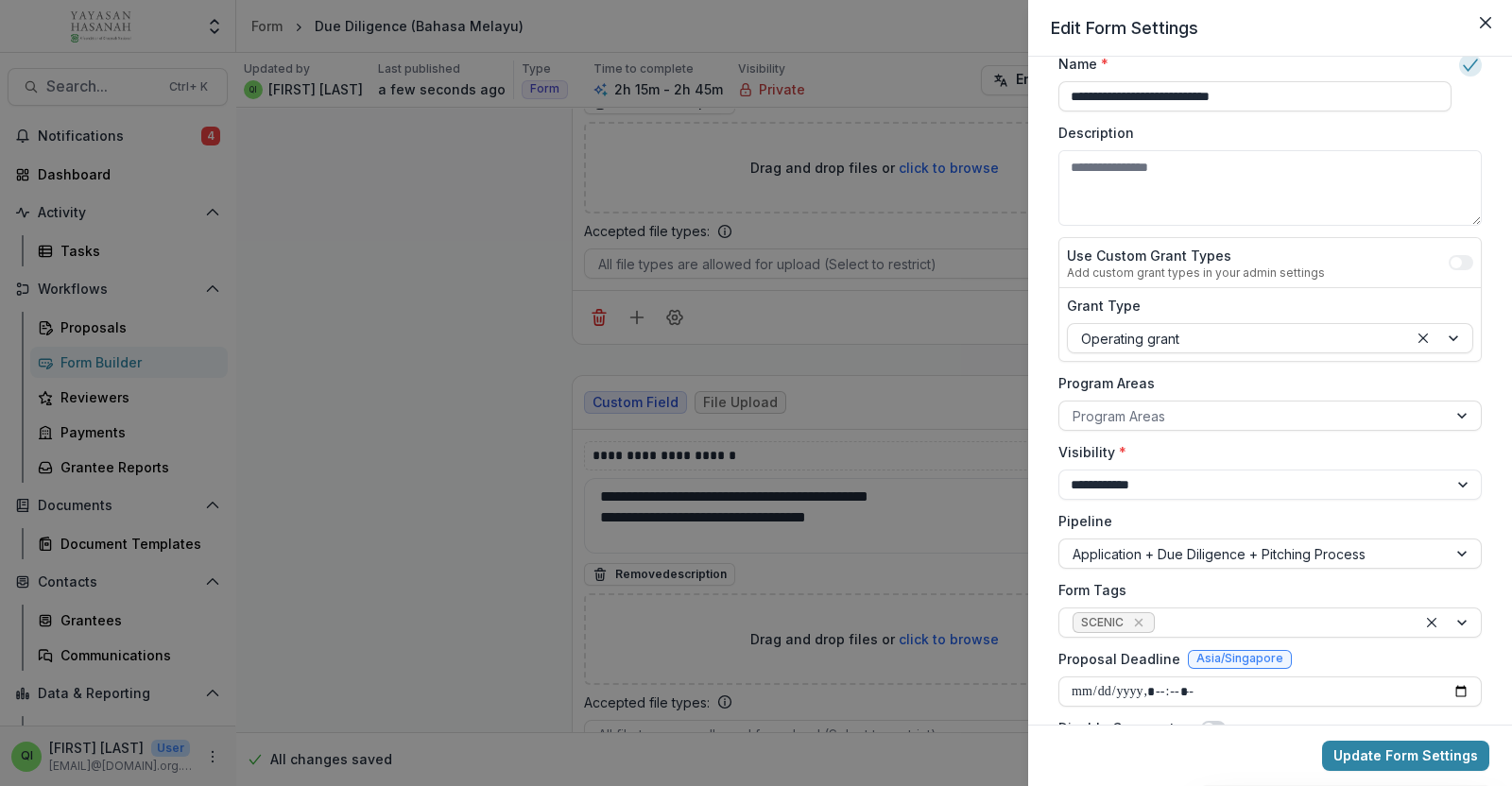 scroll, scrollTop: 0, scrollLeft: 0, axis: both 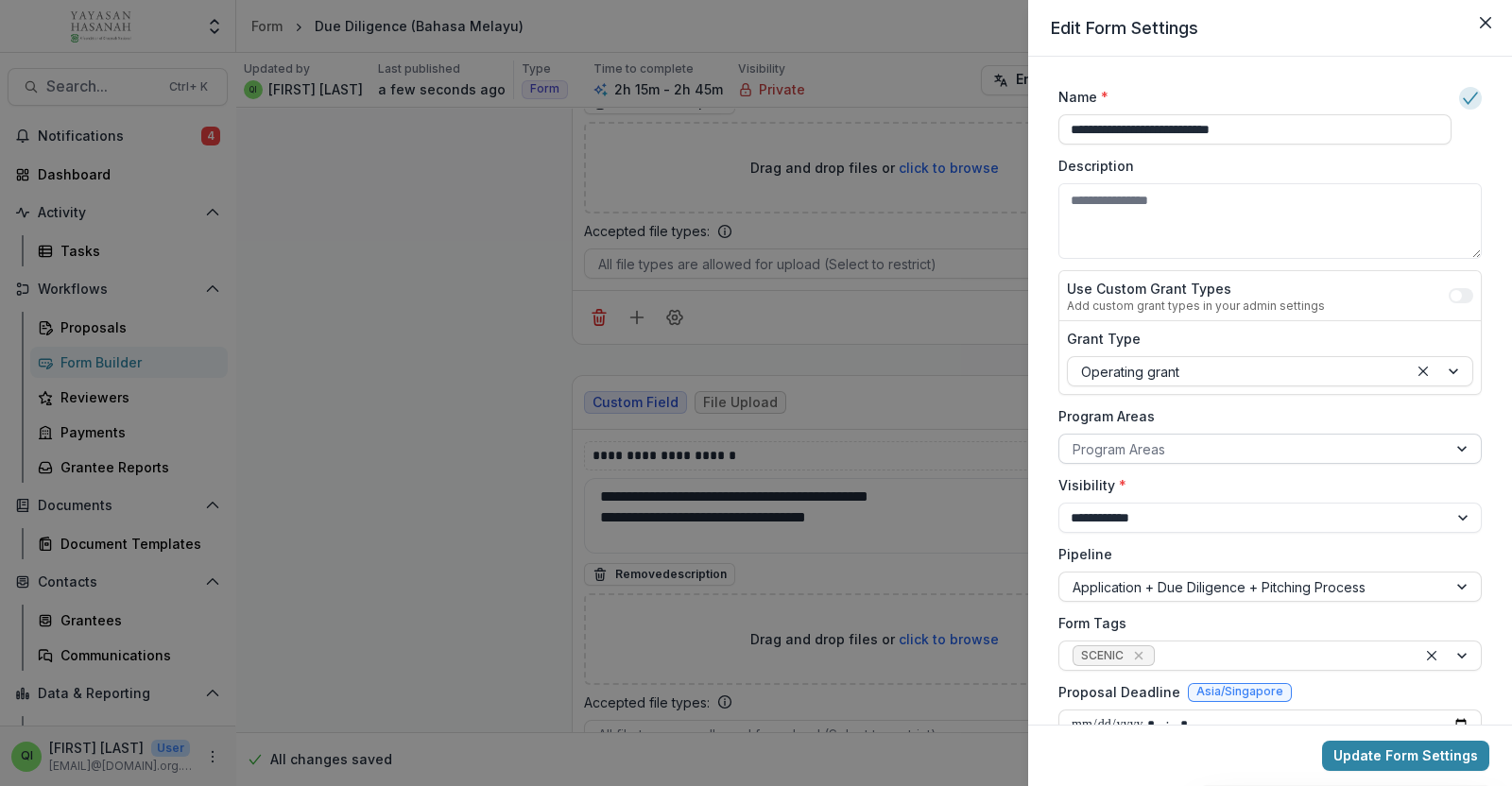 click at bounding box center (1253, 449) 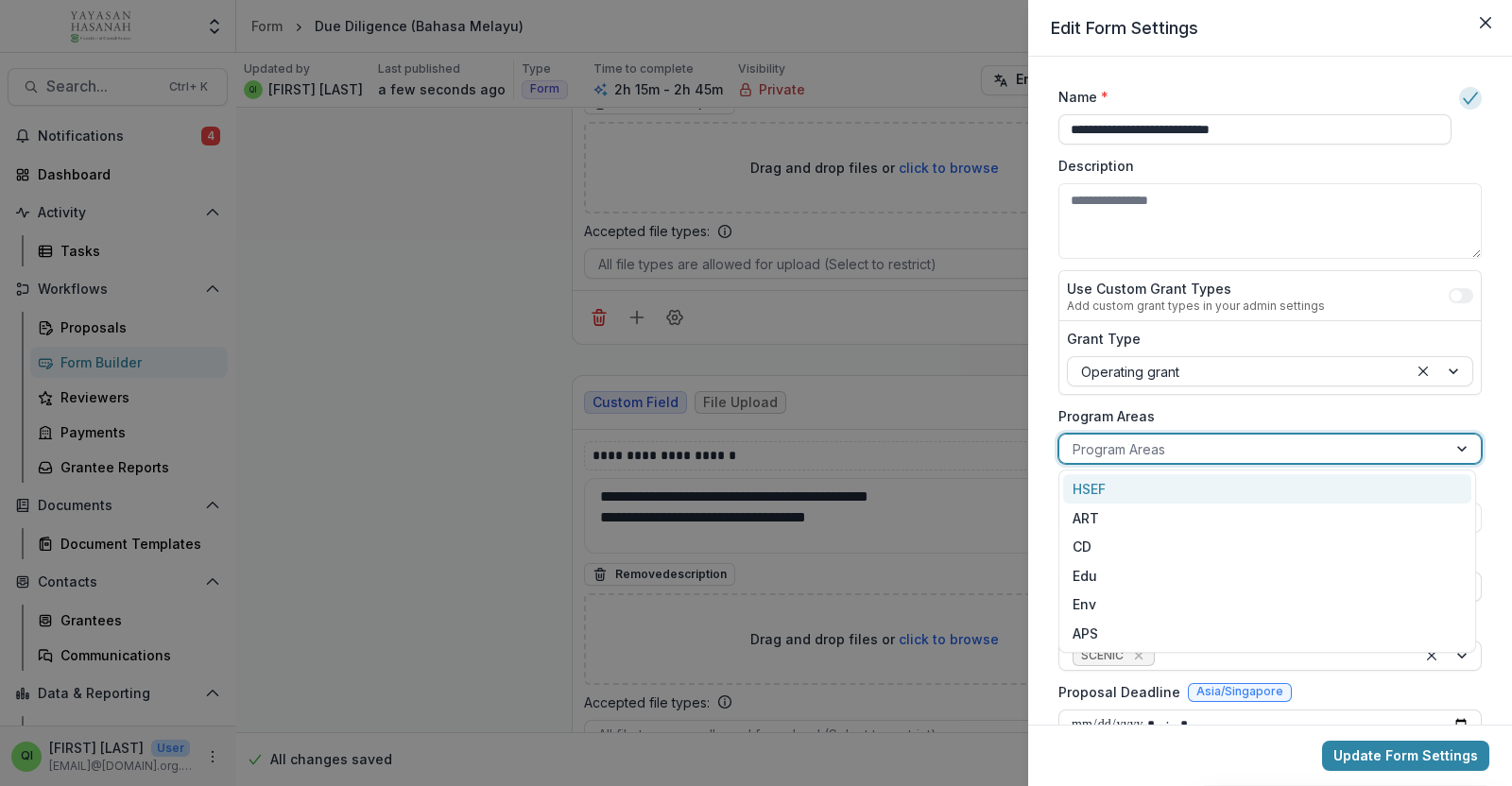 click on "HSEF" at bounding box center (1267, 488) 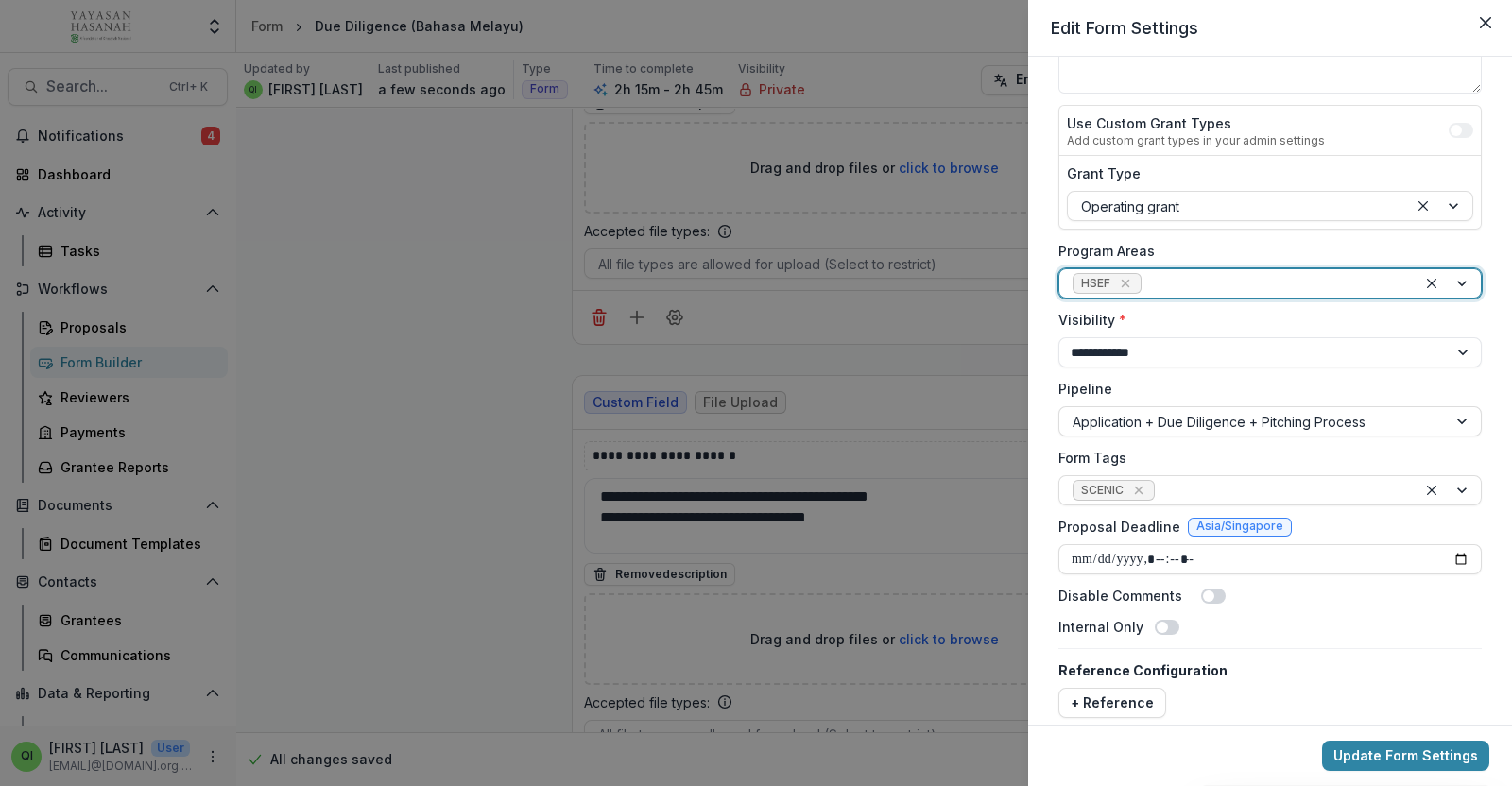 scroll, scrollTop: 187, scrollLeft: 0, axis: vertical 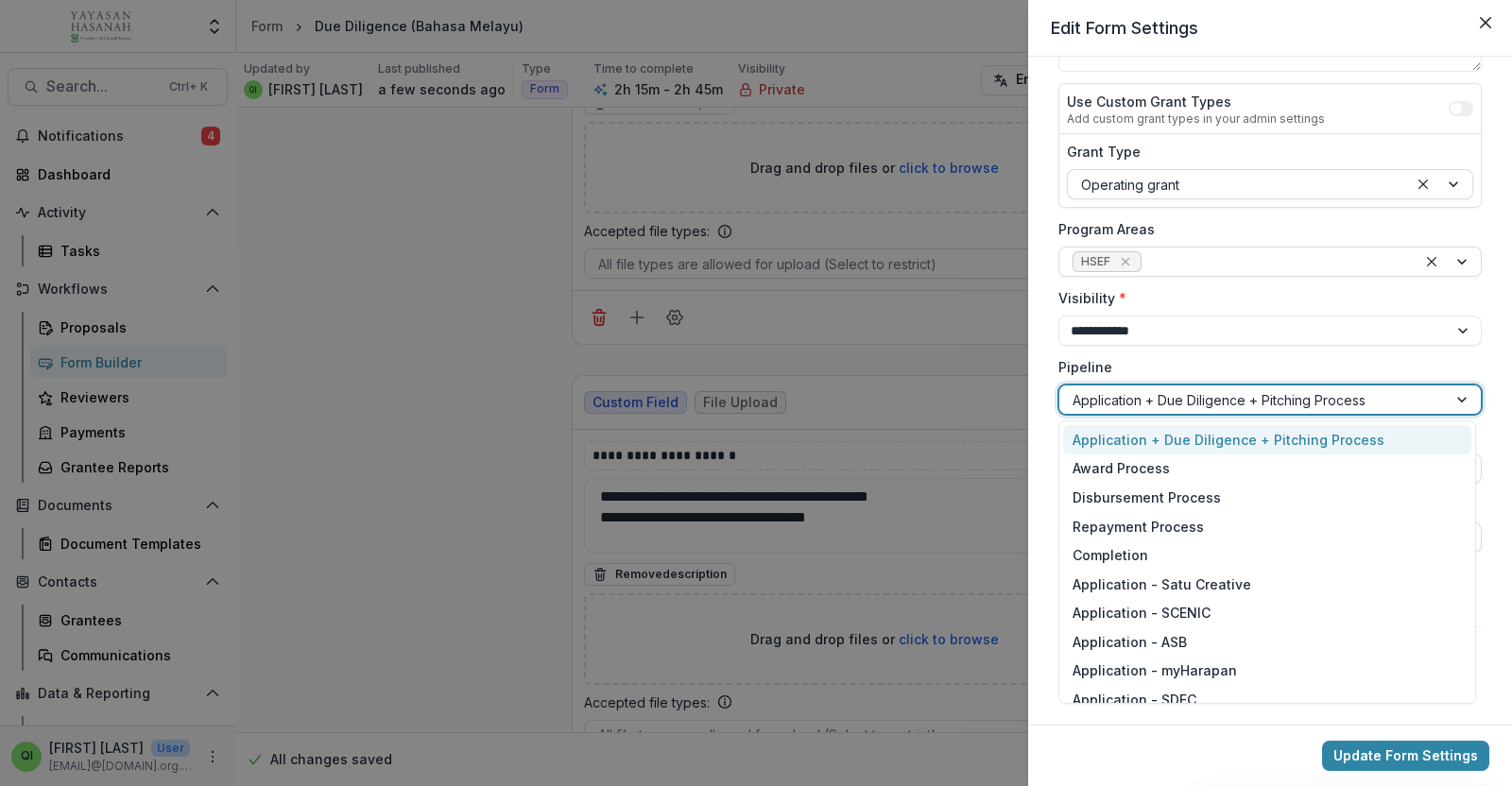 click at bounding box center (1253, 400) 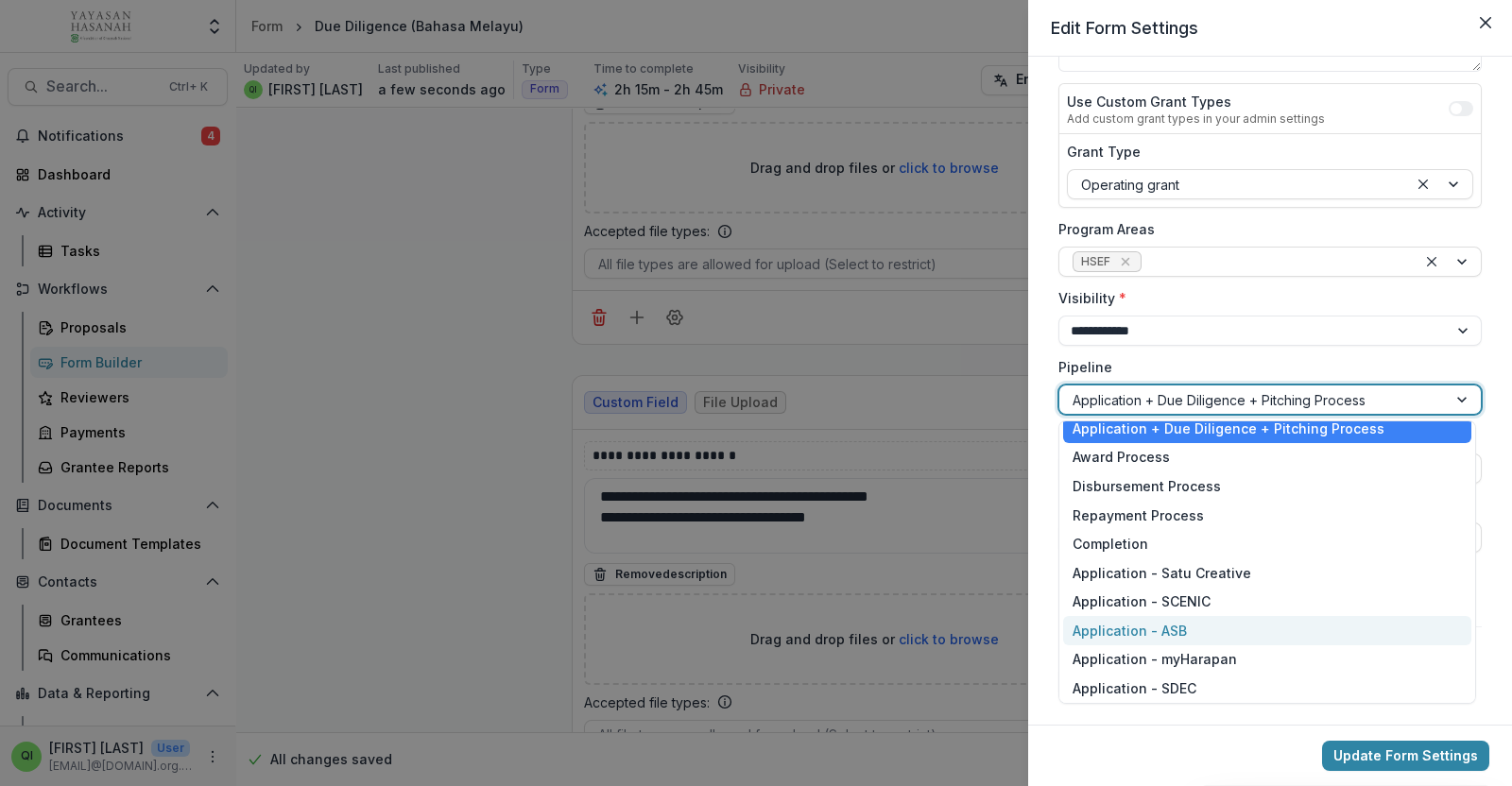 scroll, scrollTop: 0, scrollLeft: 0, axis: both 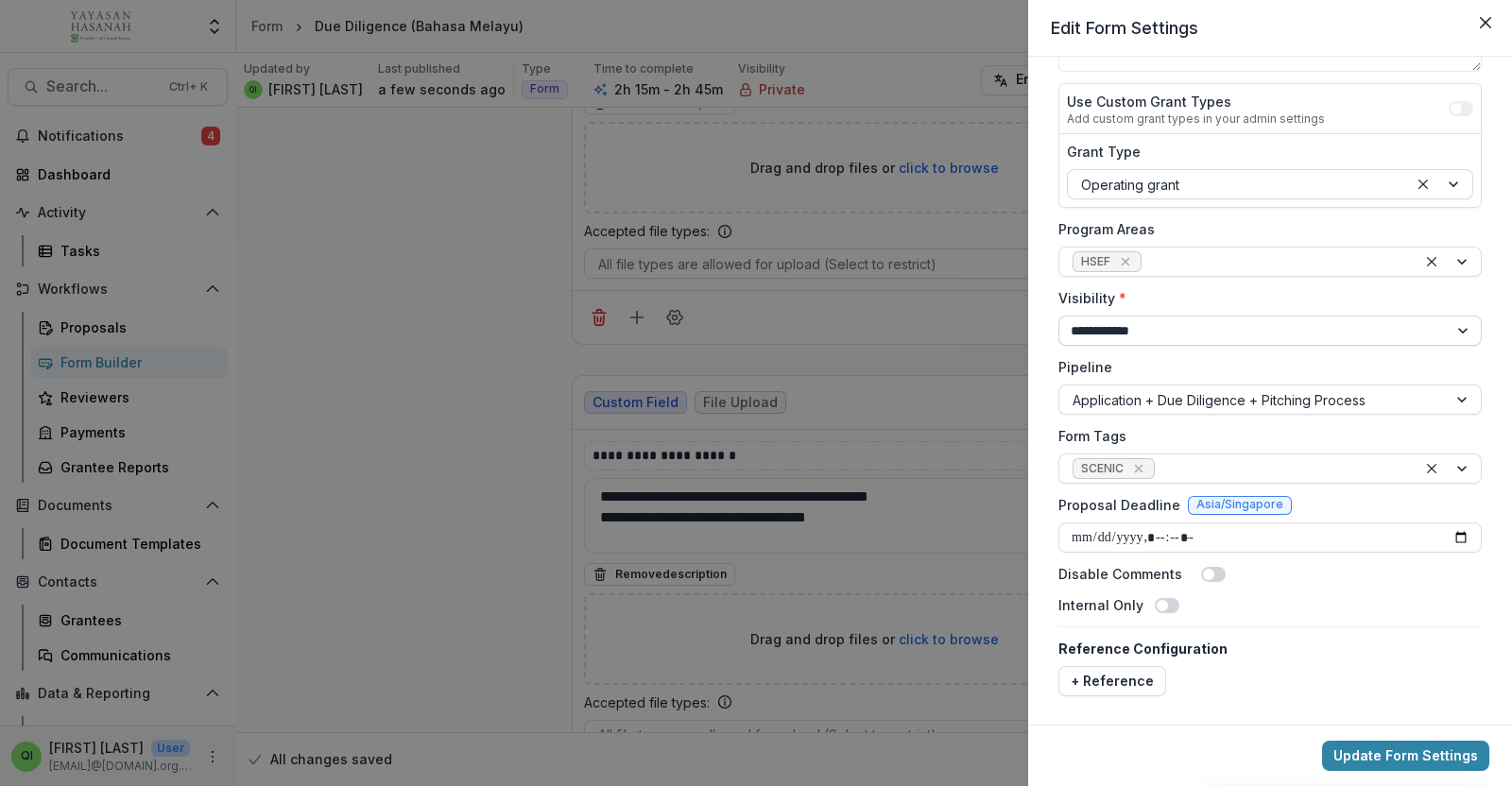 click on "**********" at bounding box center (1270, 331) 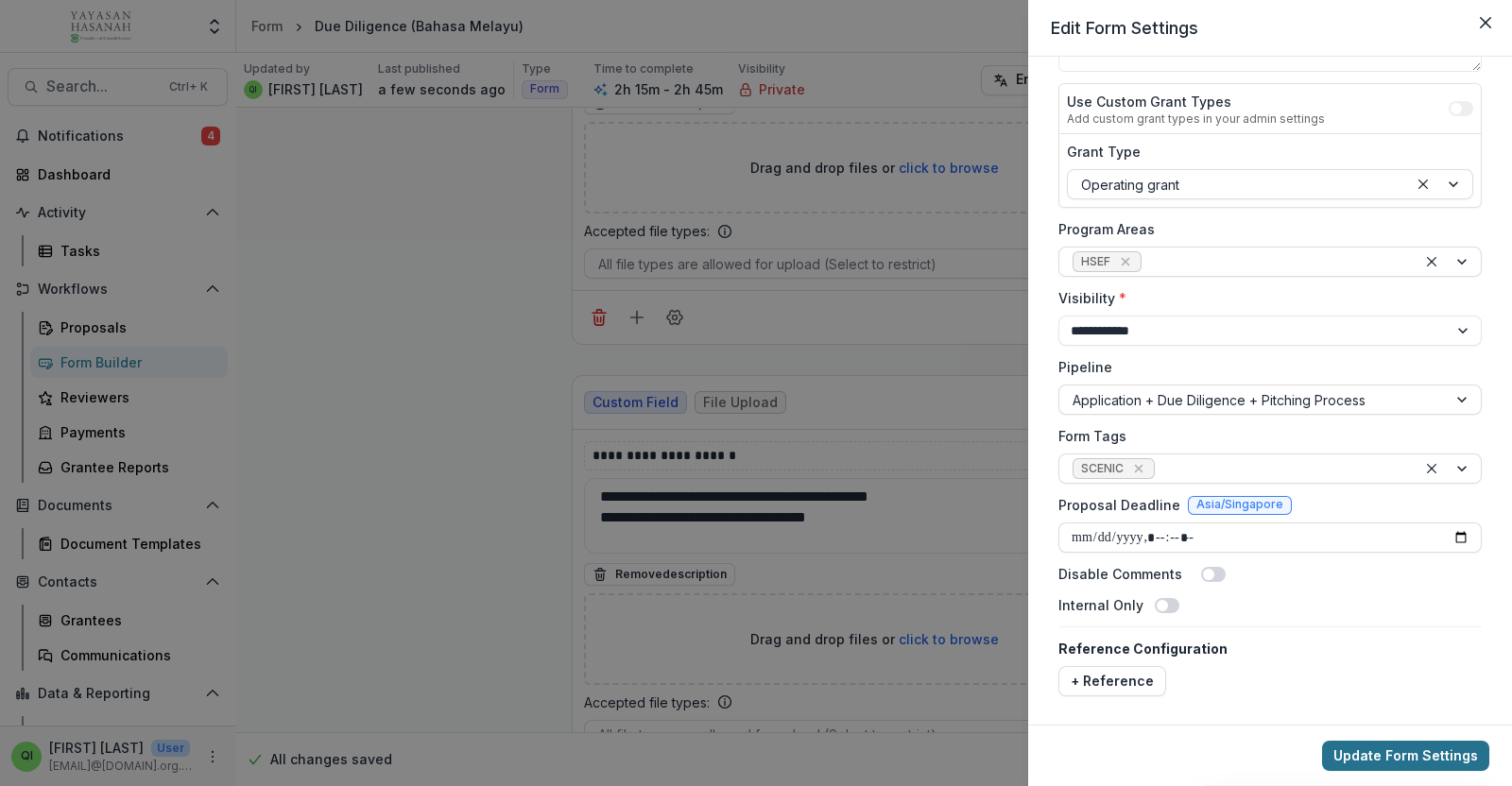 click on "Update Form Settings" at bounding box center [1405, 756] 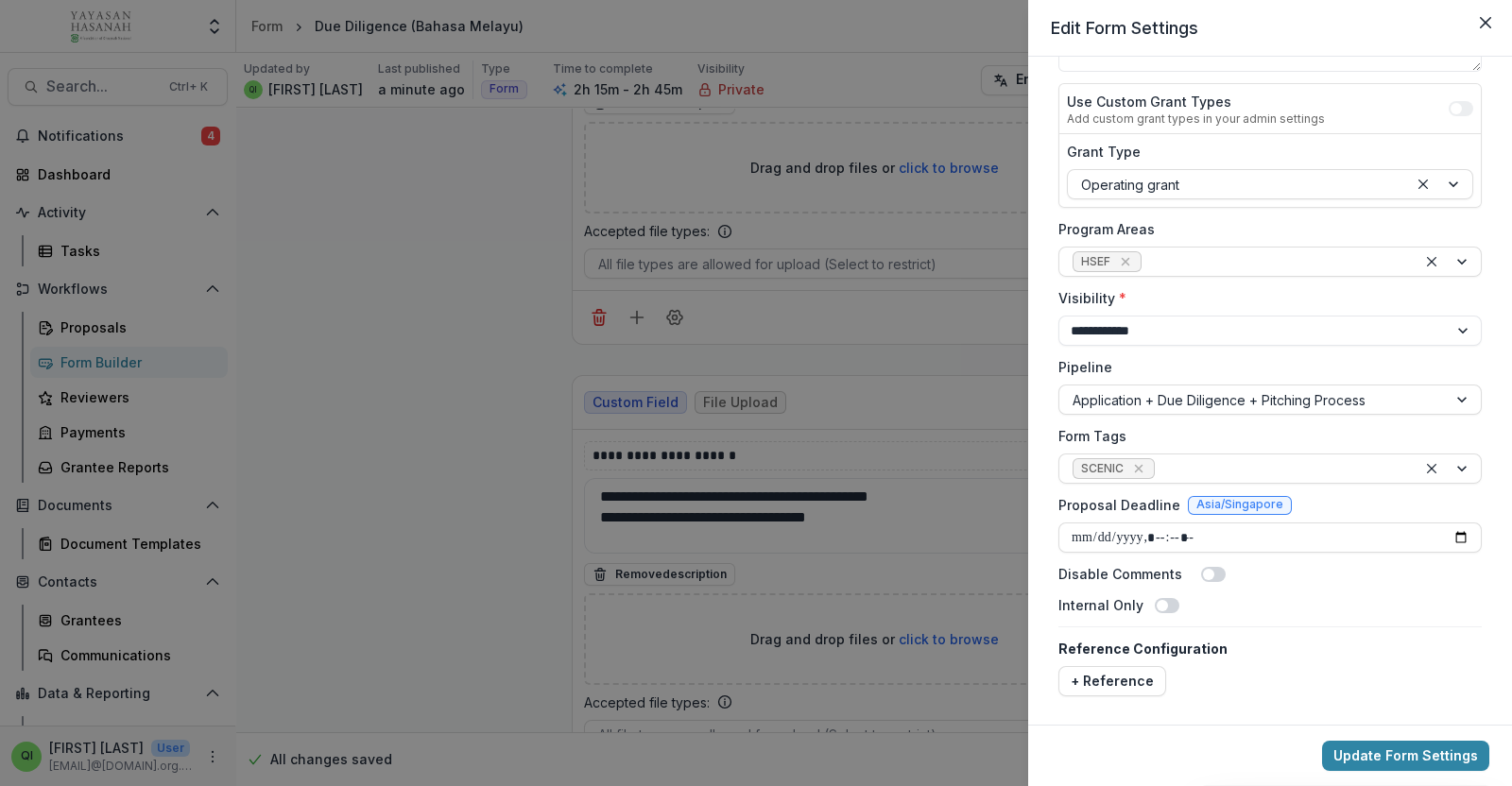 click on "**********" at bounding box center (756, 393) 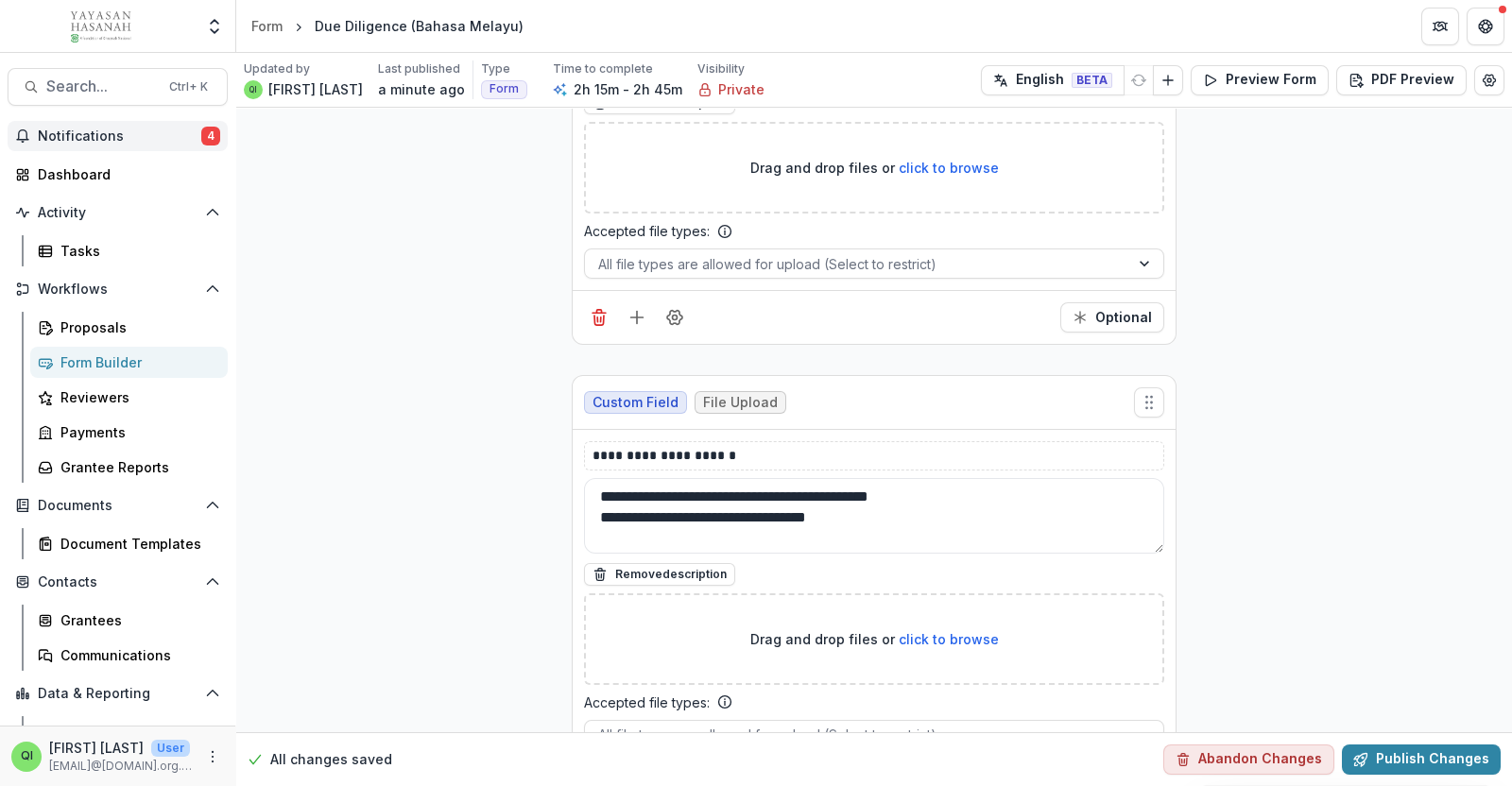 click on "Notifications 4" at bounding box center (117, 136) 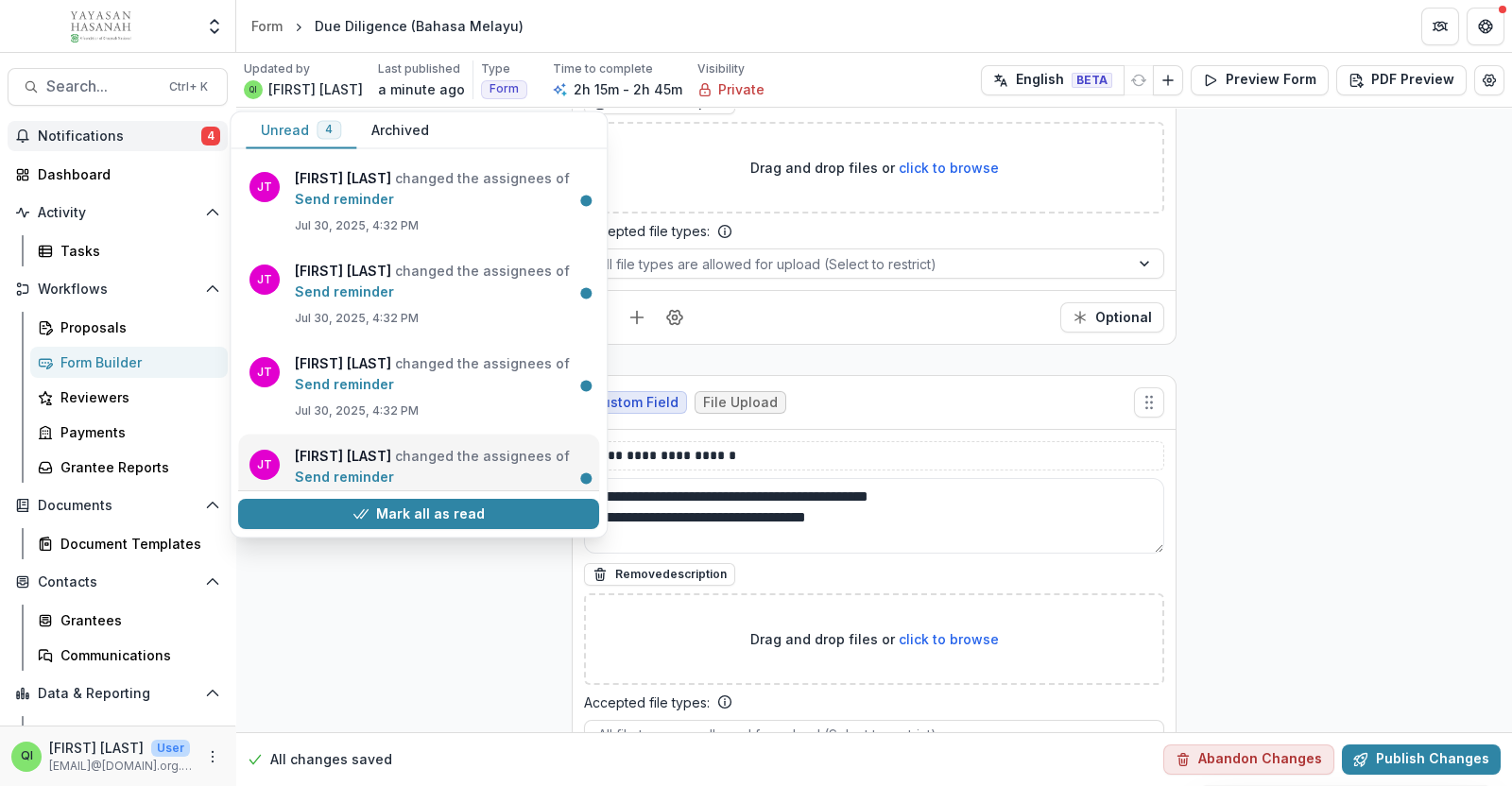 click on "Send reminder" at bounding box center (344, 476) 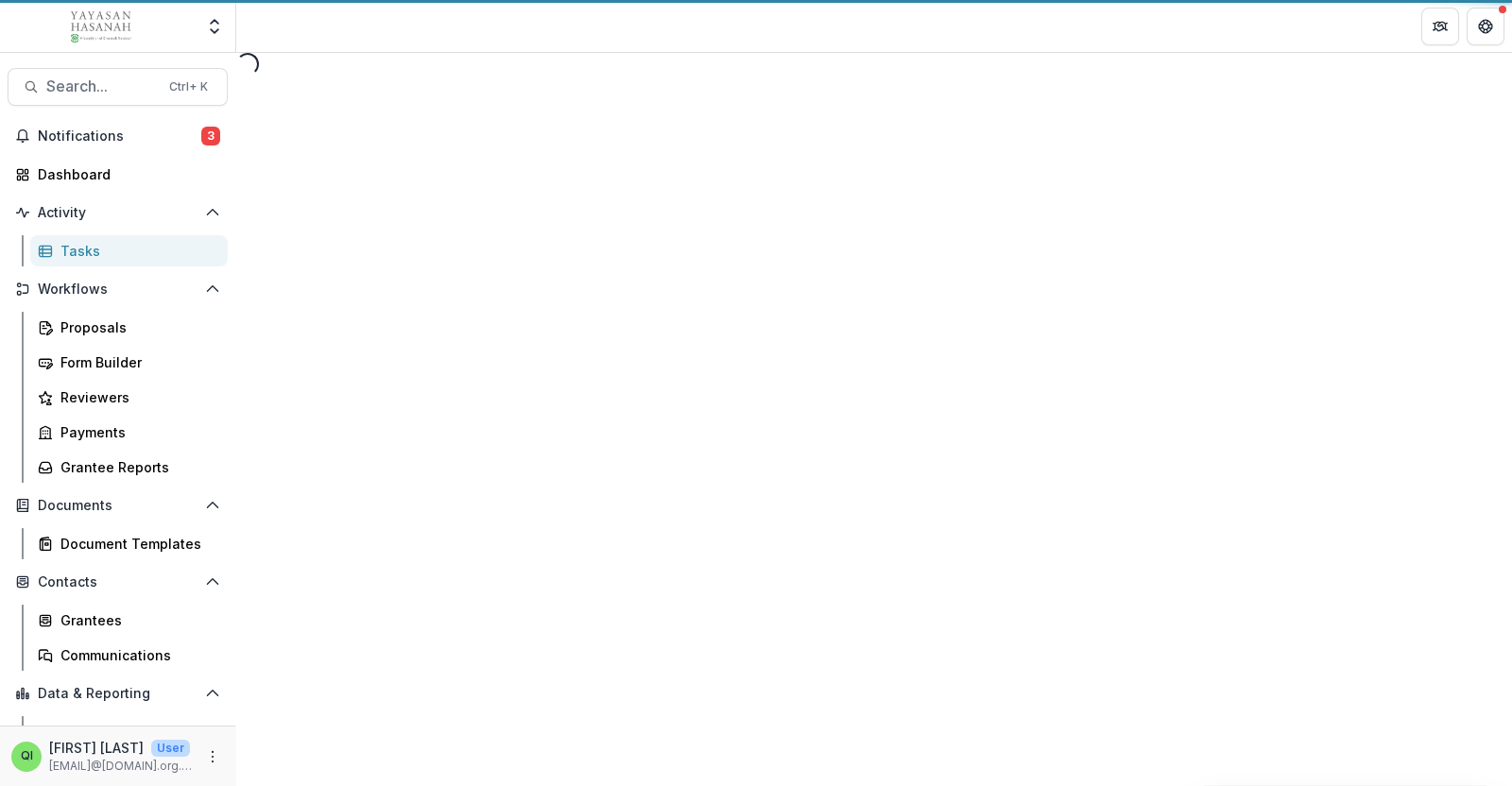 scroll, scrollTop: 0, scrollLeft: 0, axis: both 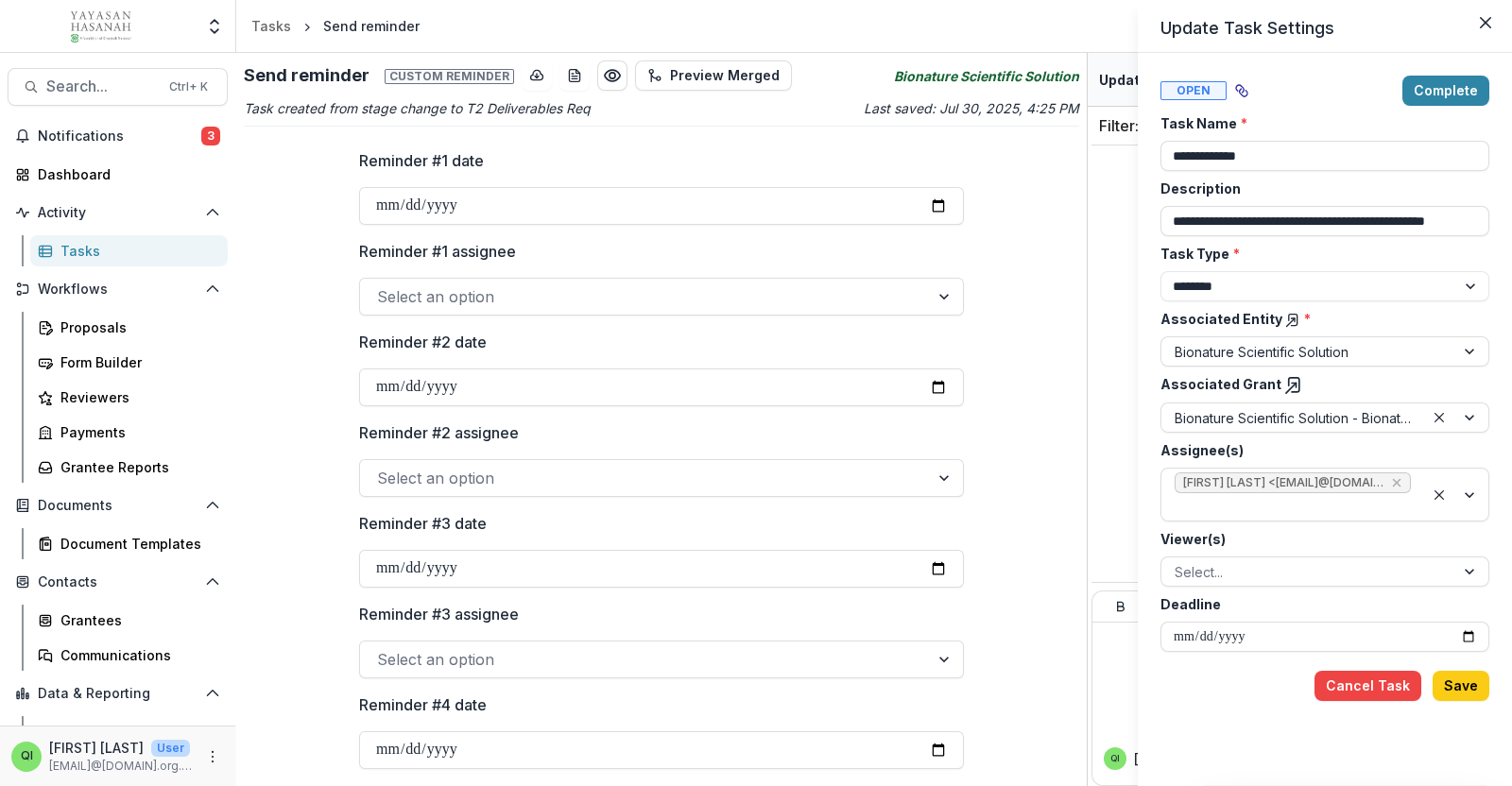 click on "**********" at bounding box center (756, 393) 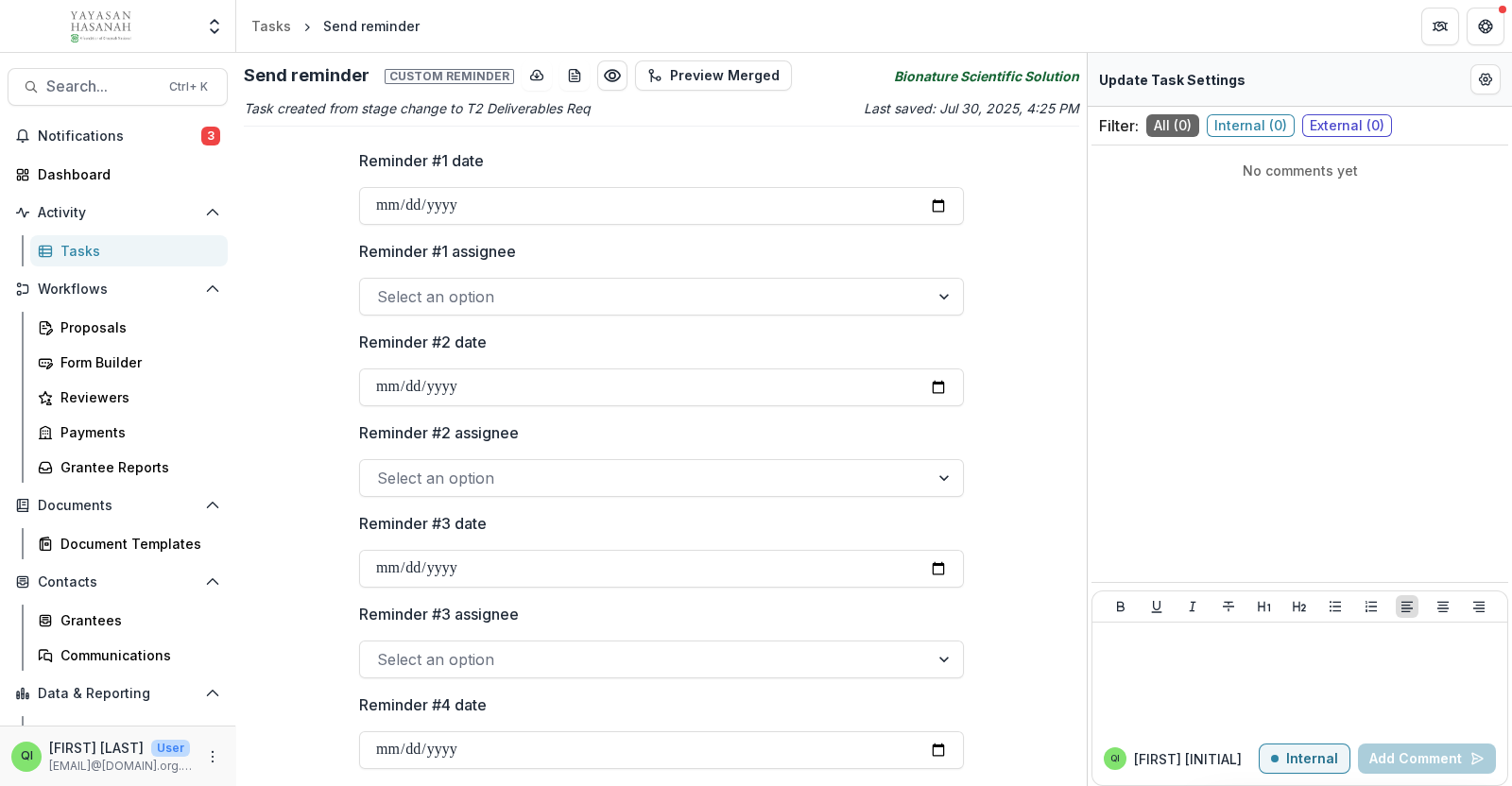 click at bounding box center (644, 297) 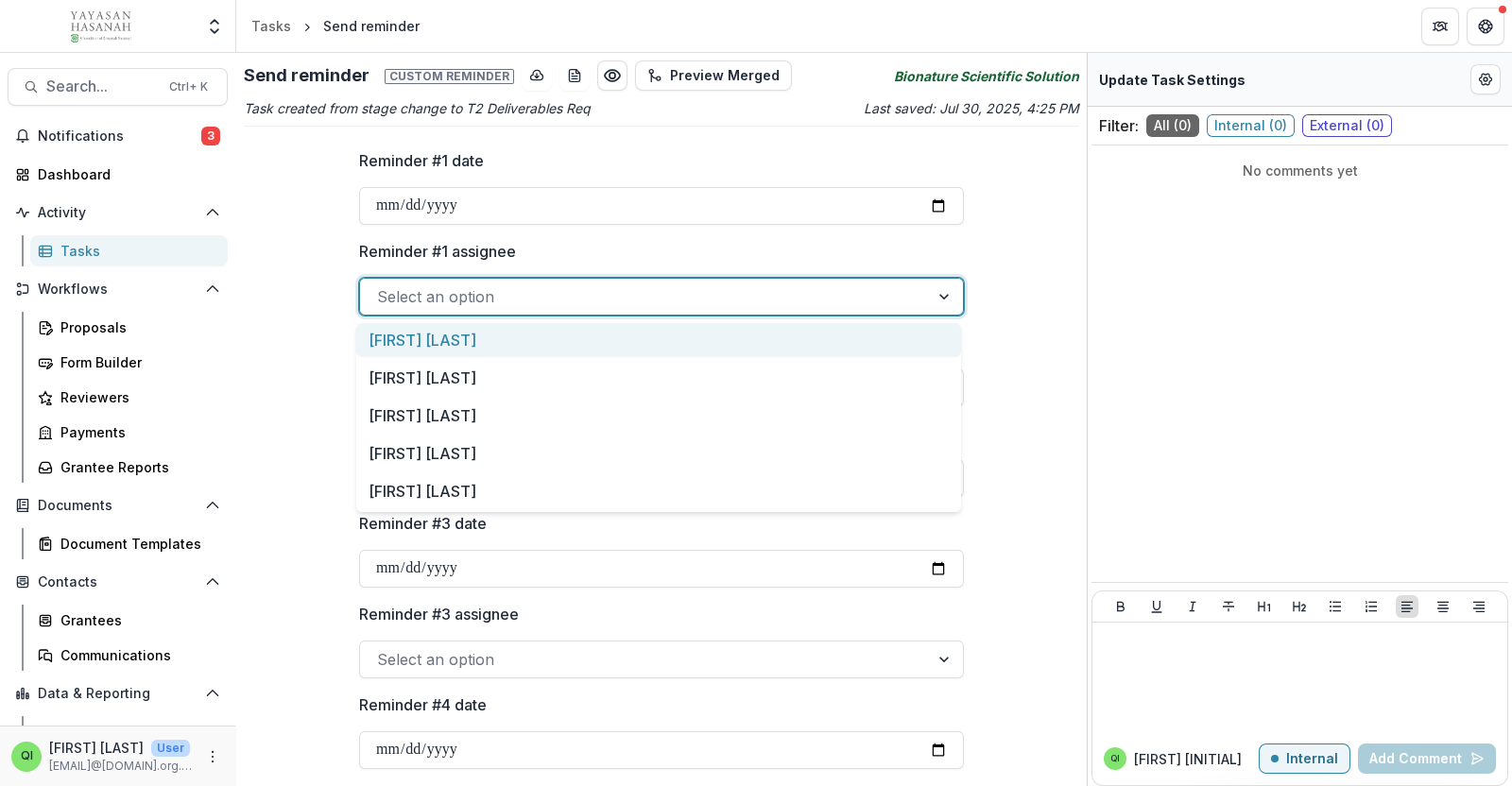 click at bounding box center (644, 297) 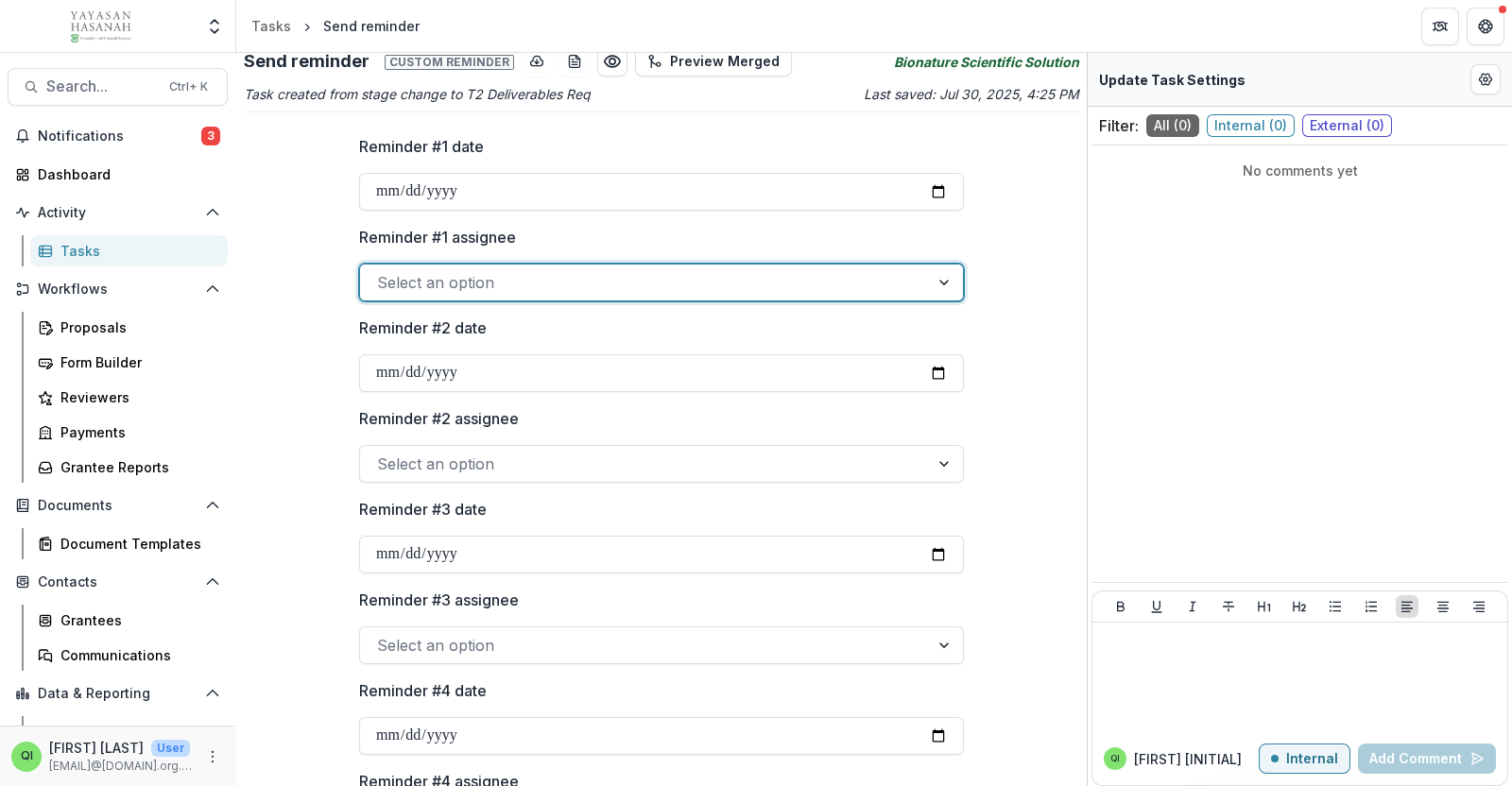 scroll, scrollTop: 0, scrollLeft: 0, axis: both 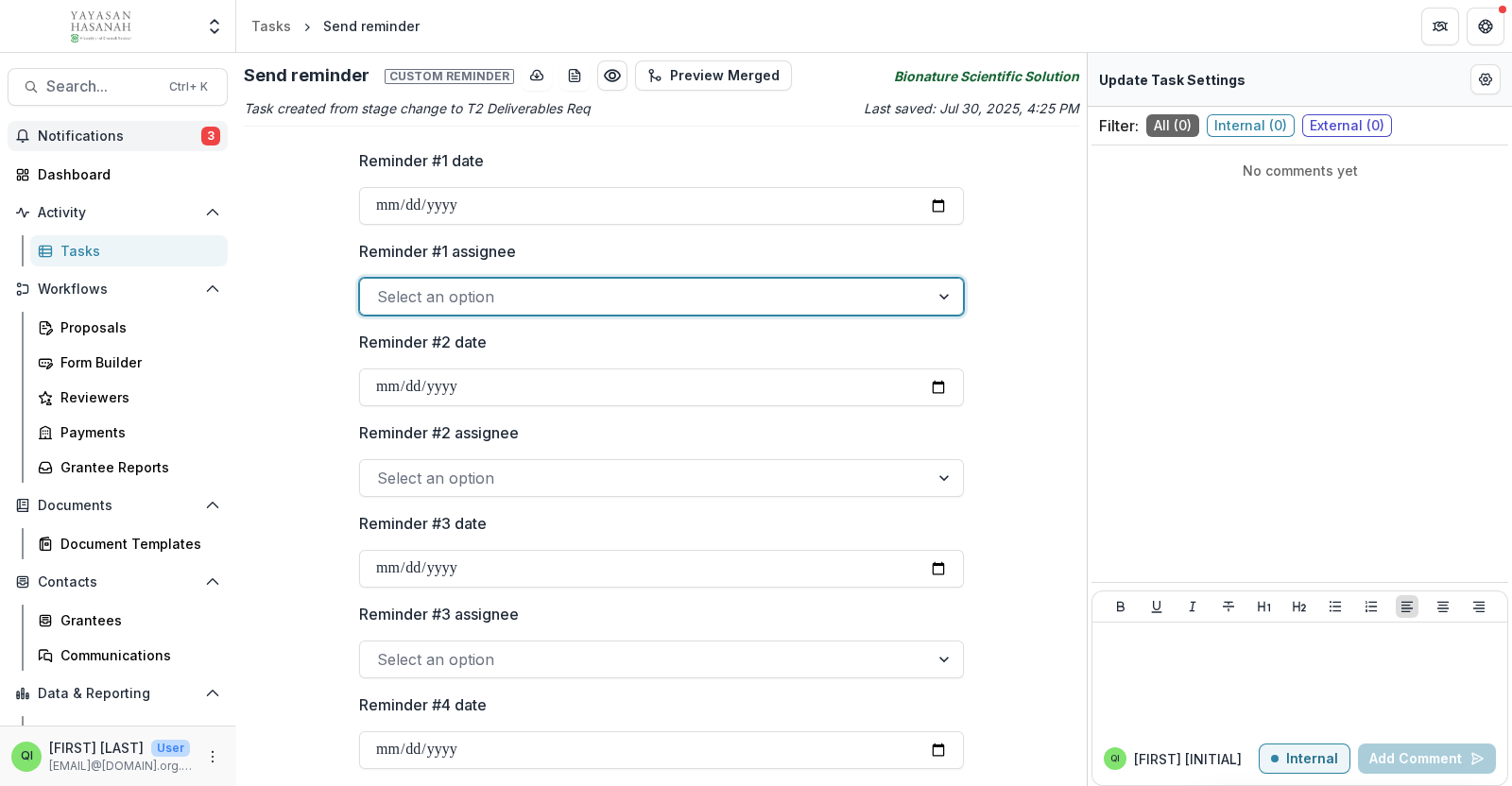 click on "Notifications 3" at bounding box center [117, 136] 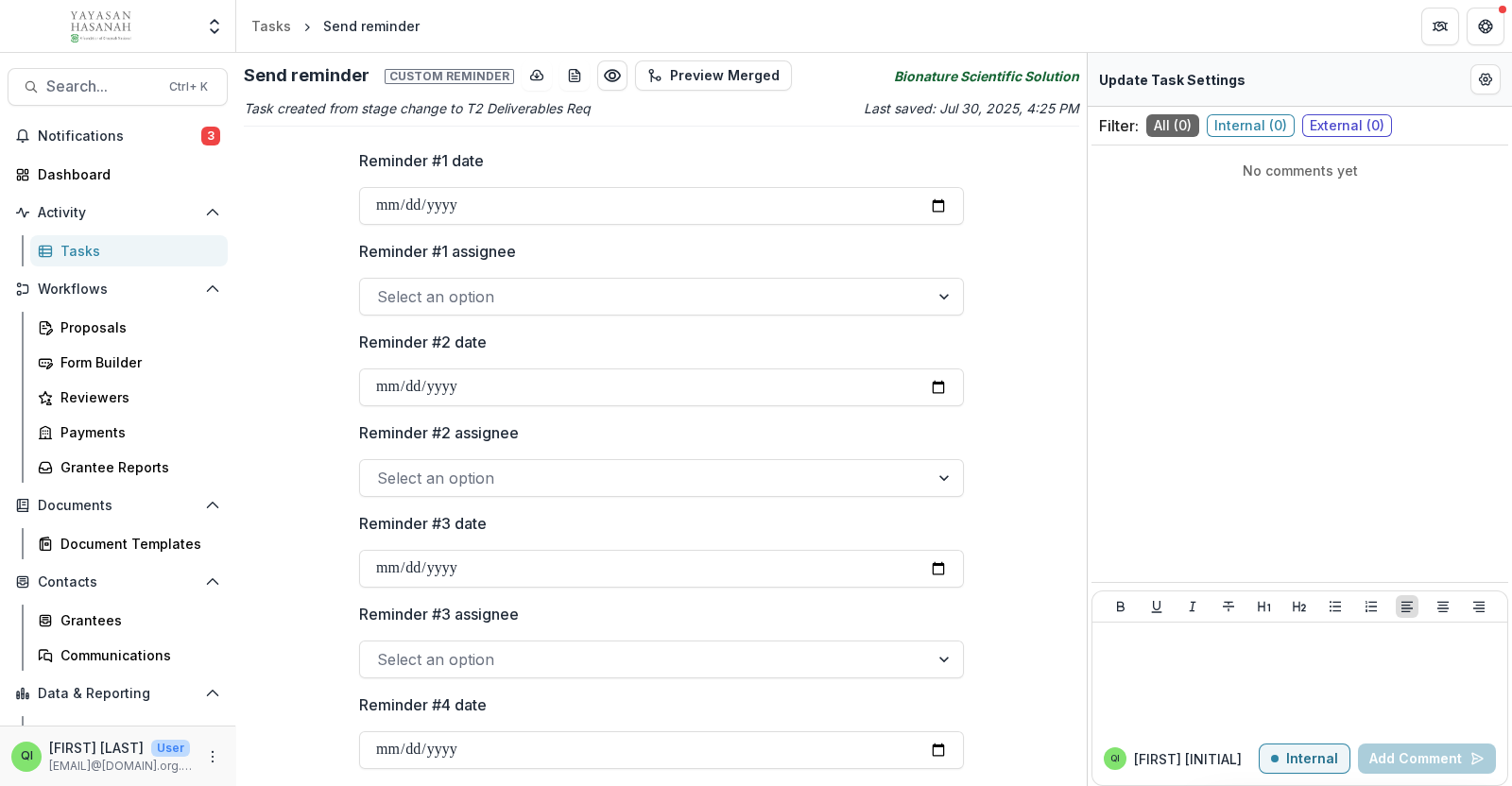 click on "Bionature Scientific Solution" at bounding box center (987, 76) 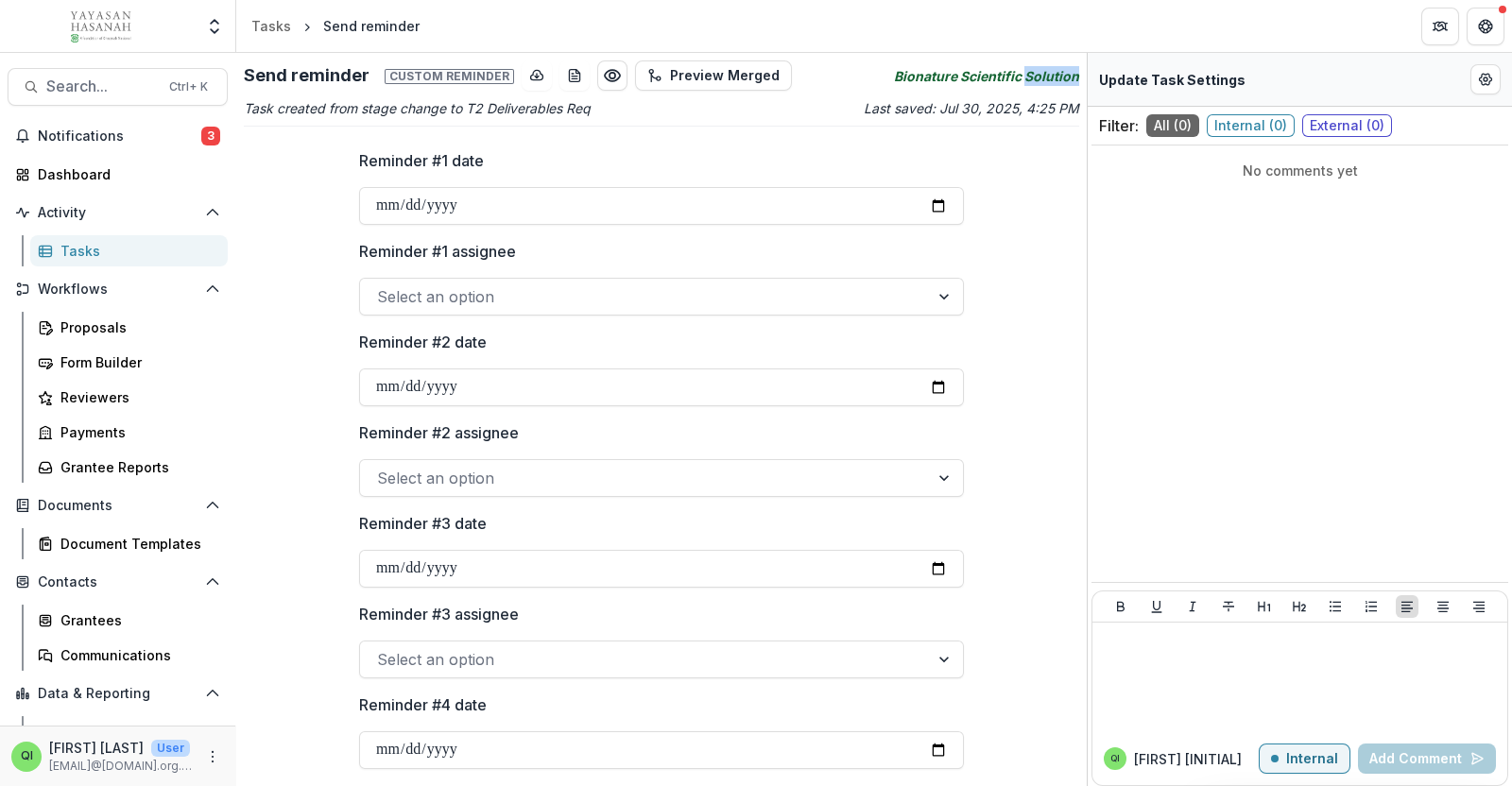 click on "Bionature Scientific Solution" at bounding box center (987, 76) 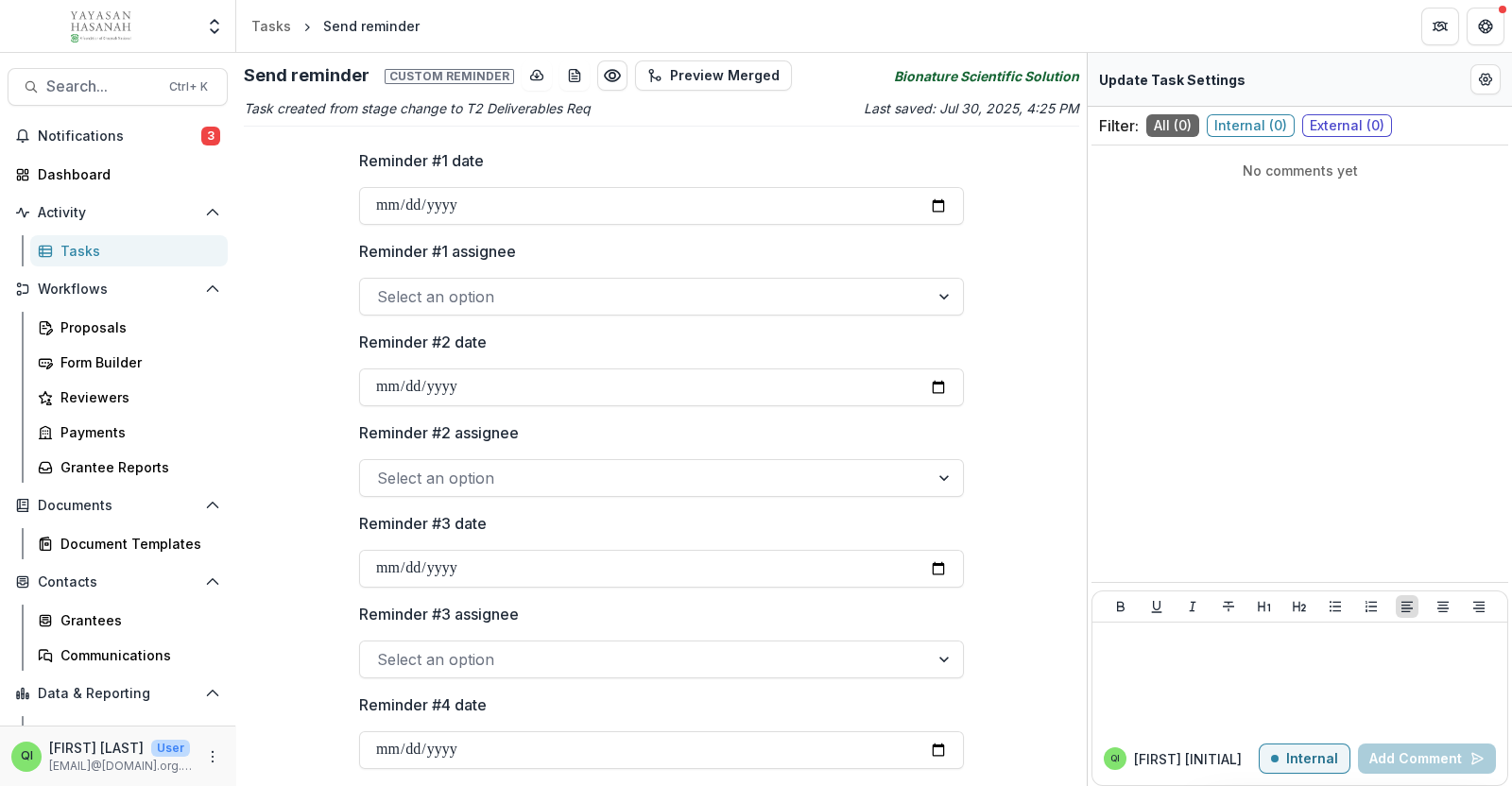 click on "Bionature Scientific Solution" at bounding box center (987, 76) 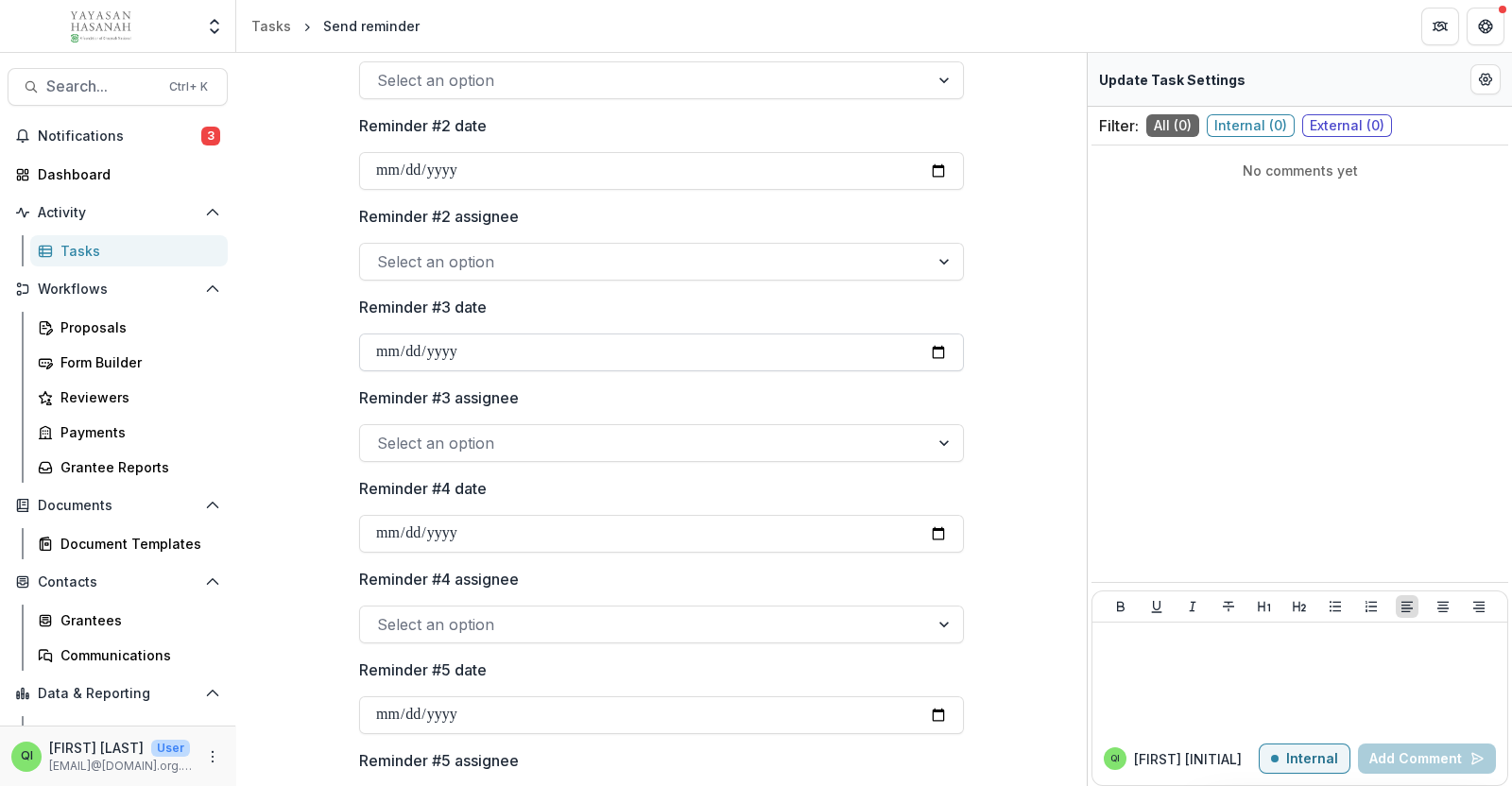 scroll, scrollTop: 473, scrollLeft: 0, axis: vertical 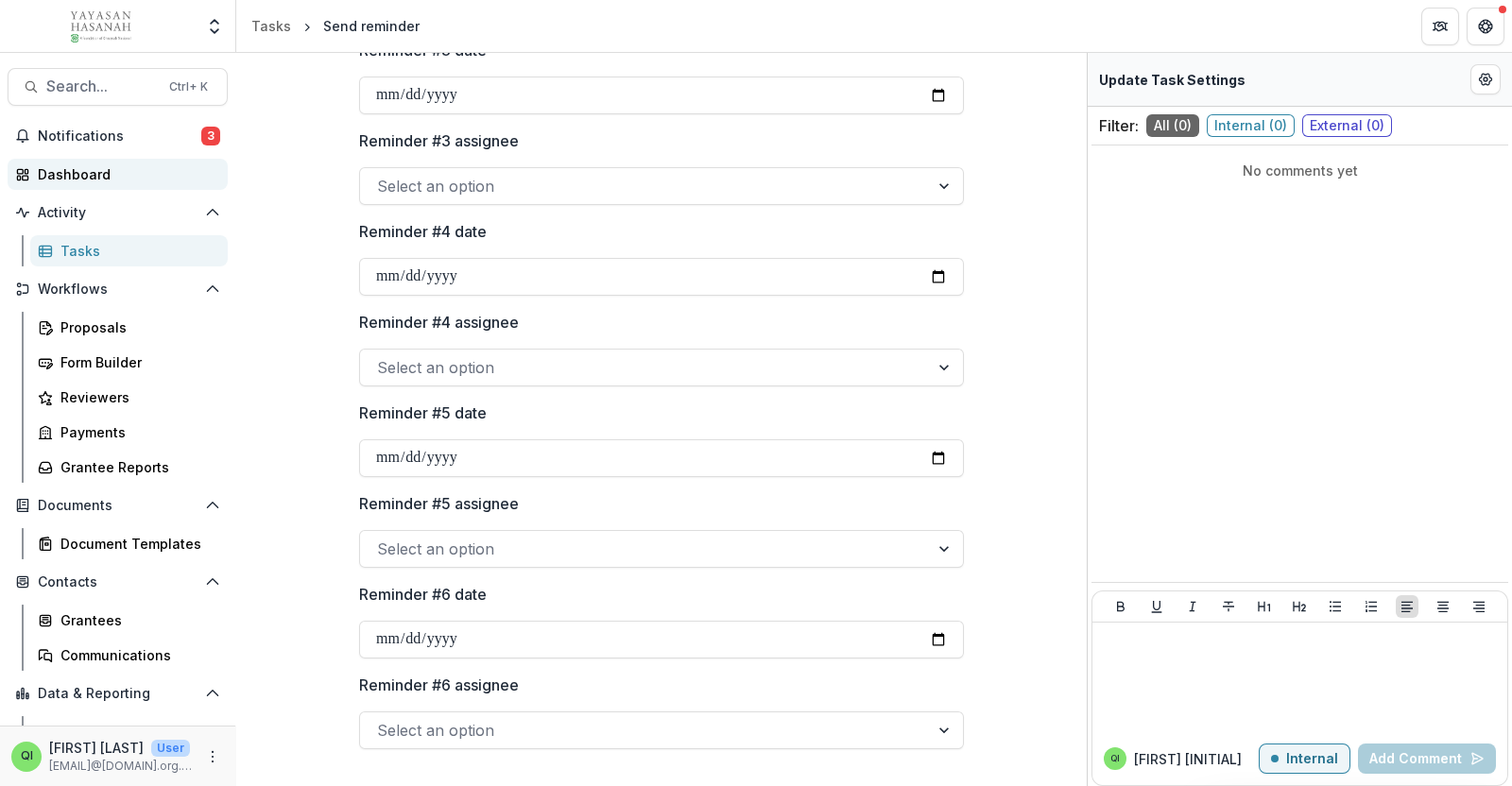 click on "Dashboard" at bounding box center [125, 174] 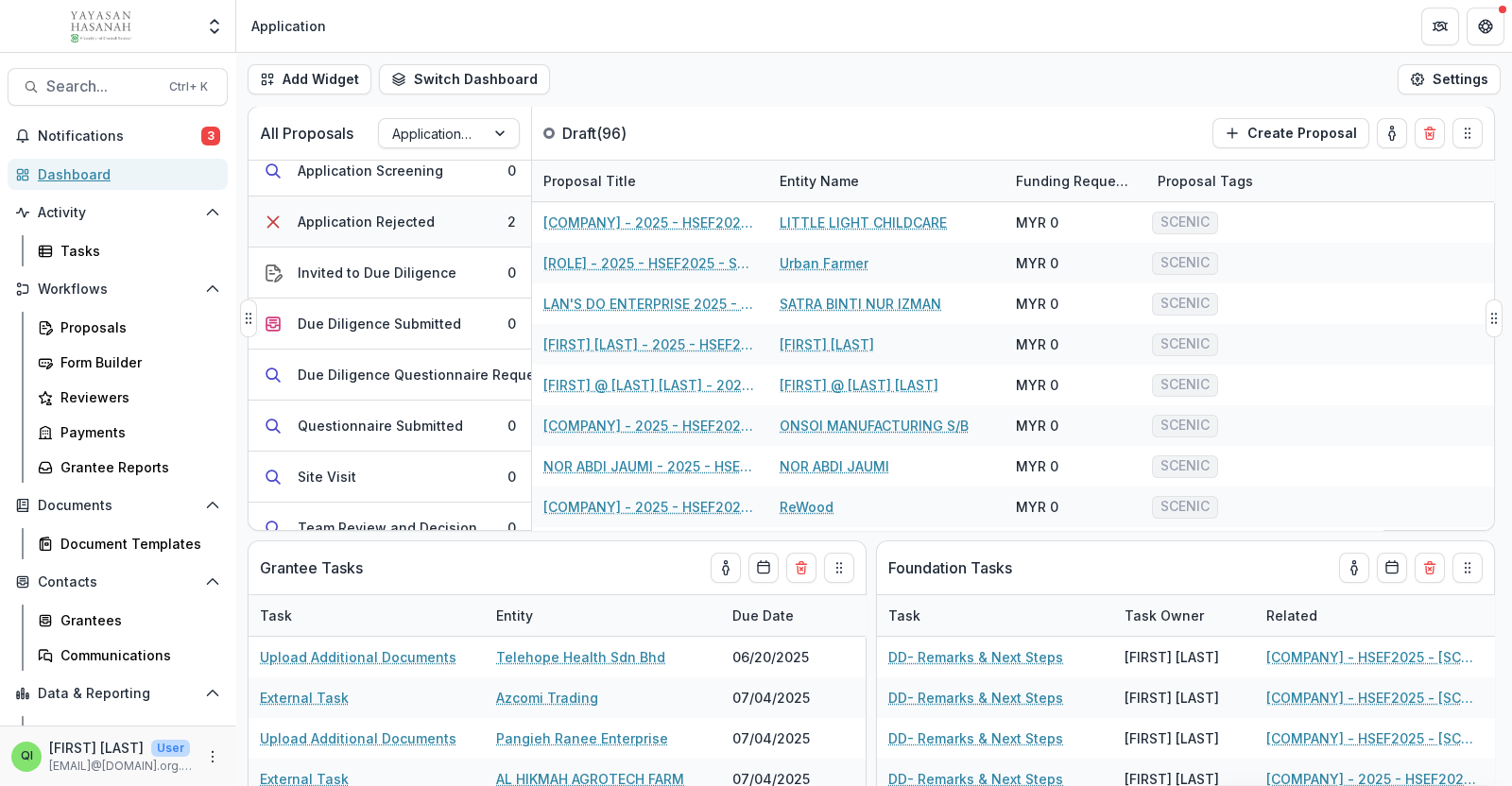 scroll, scrollTop: 0, scrollLeft: 0, axis: both 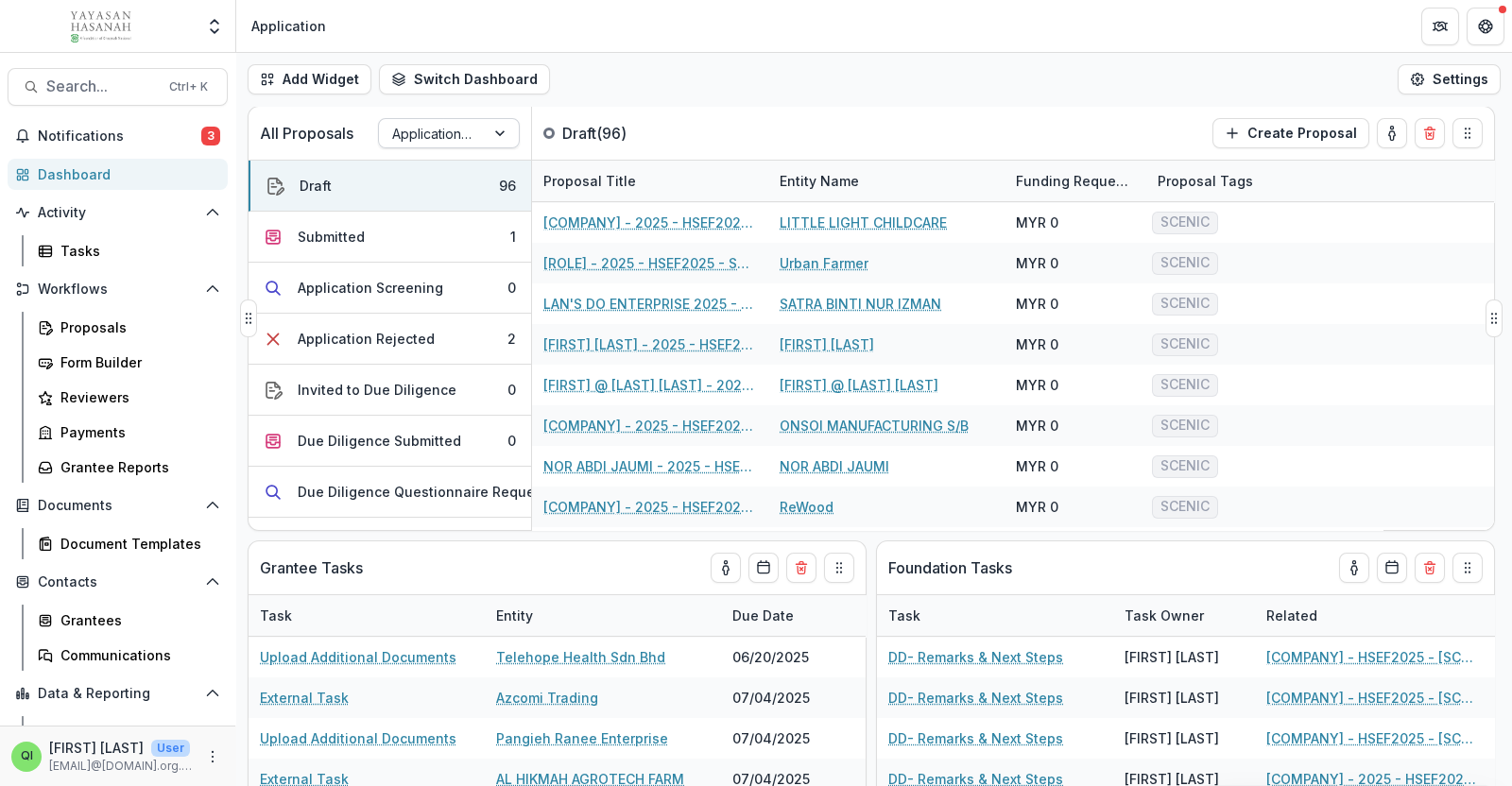 click at bounding box center [432, 133] 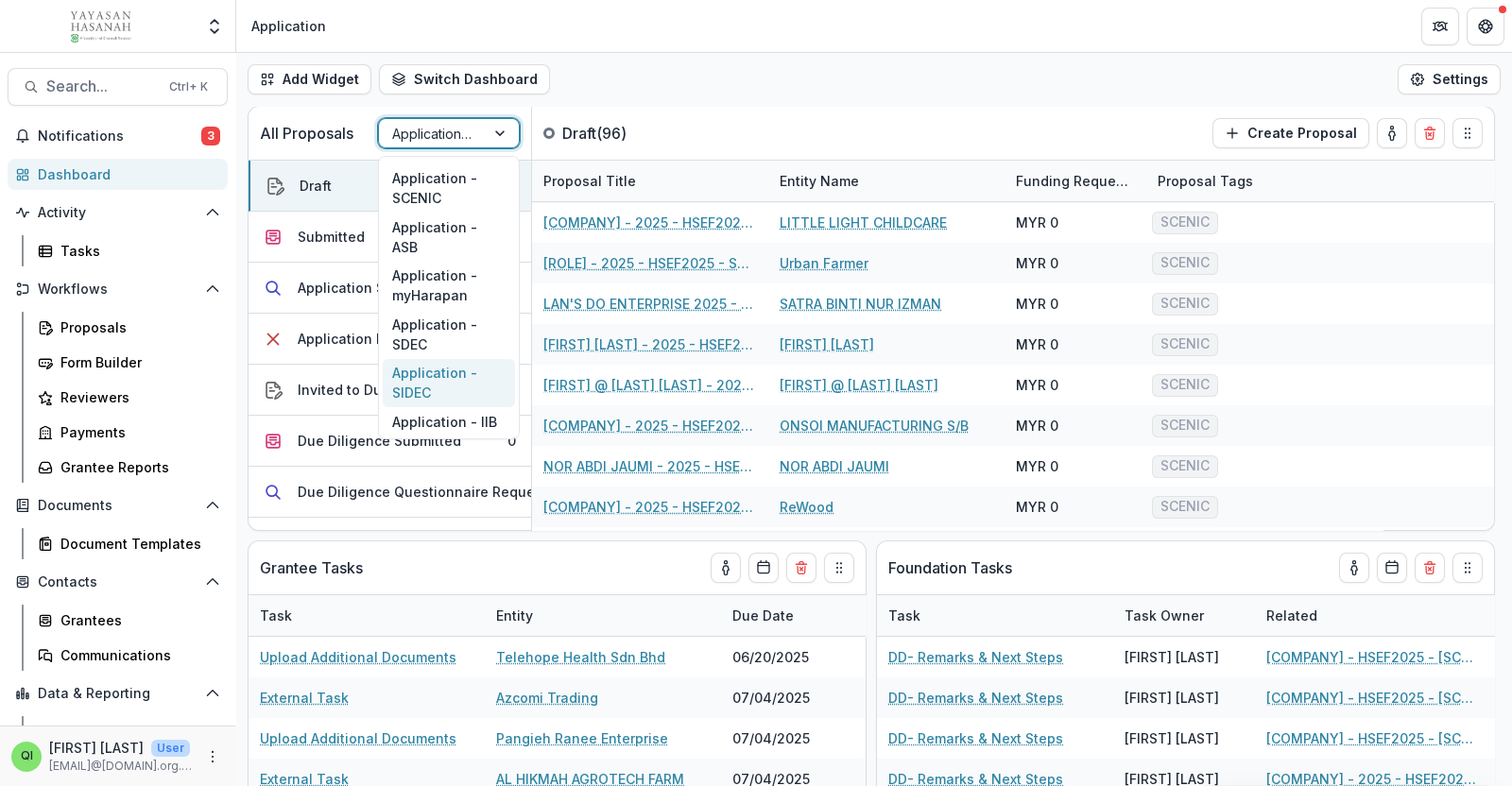 scroll, scrollTop: 235, scrollLeft: 0, axis: vertical 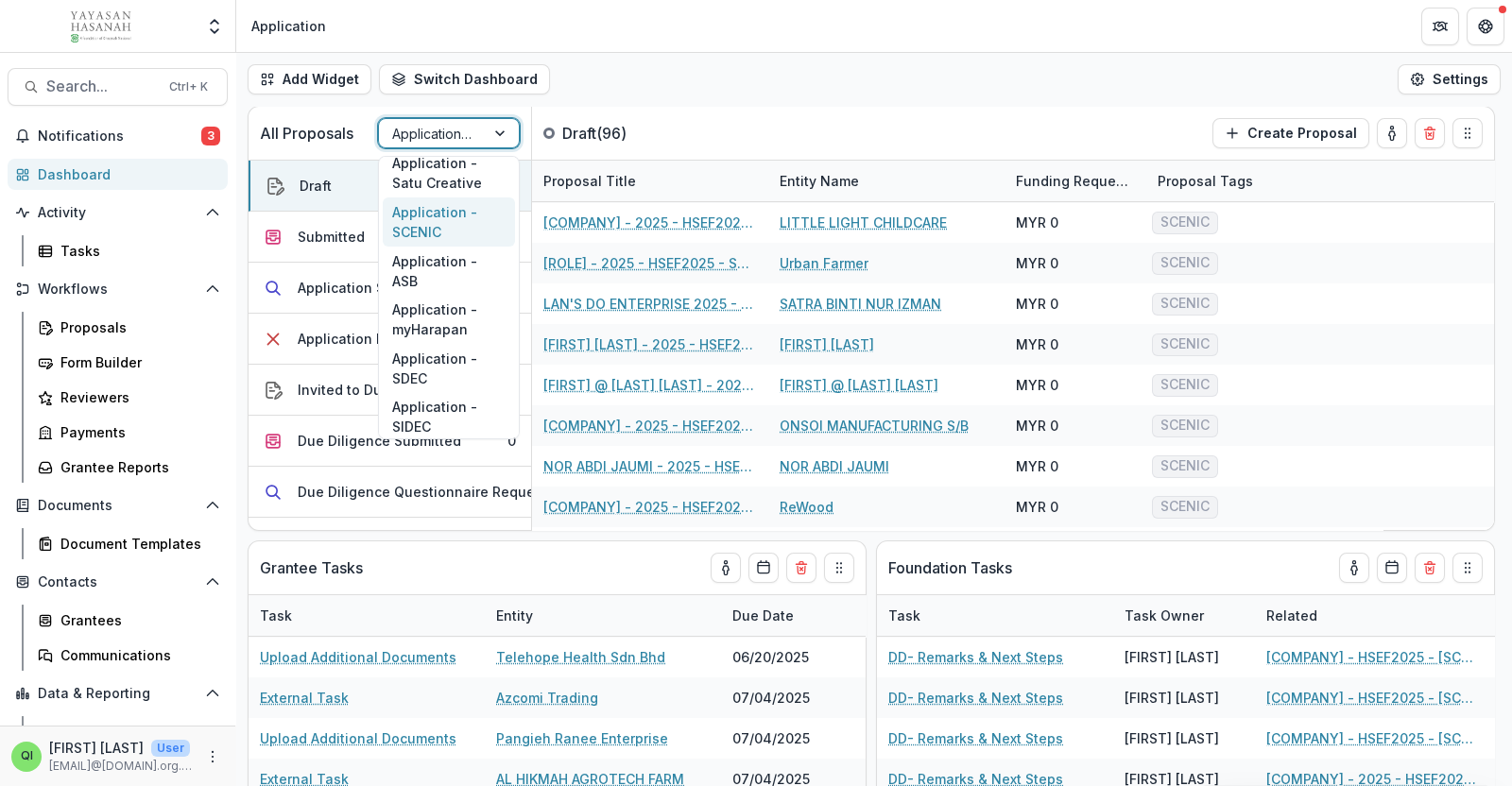 click on "Application - SCENIC" at bounding box center (449, 222) 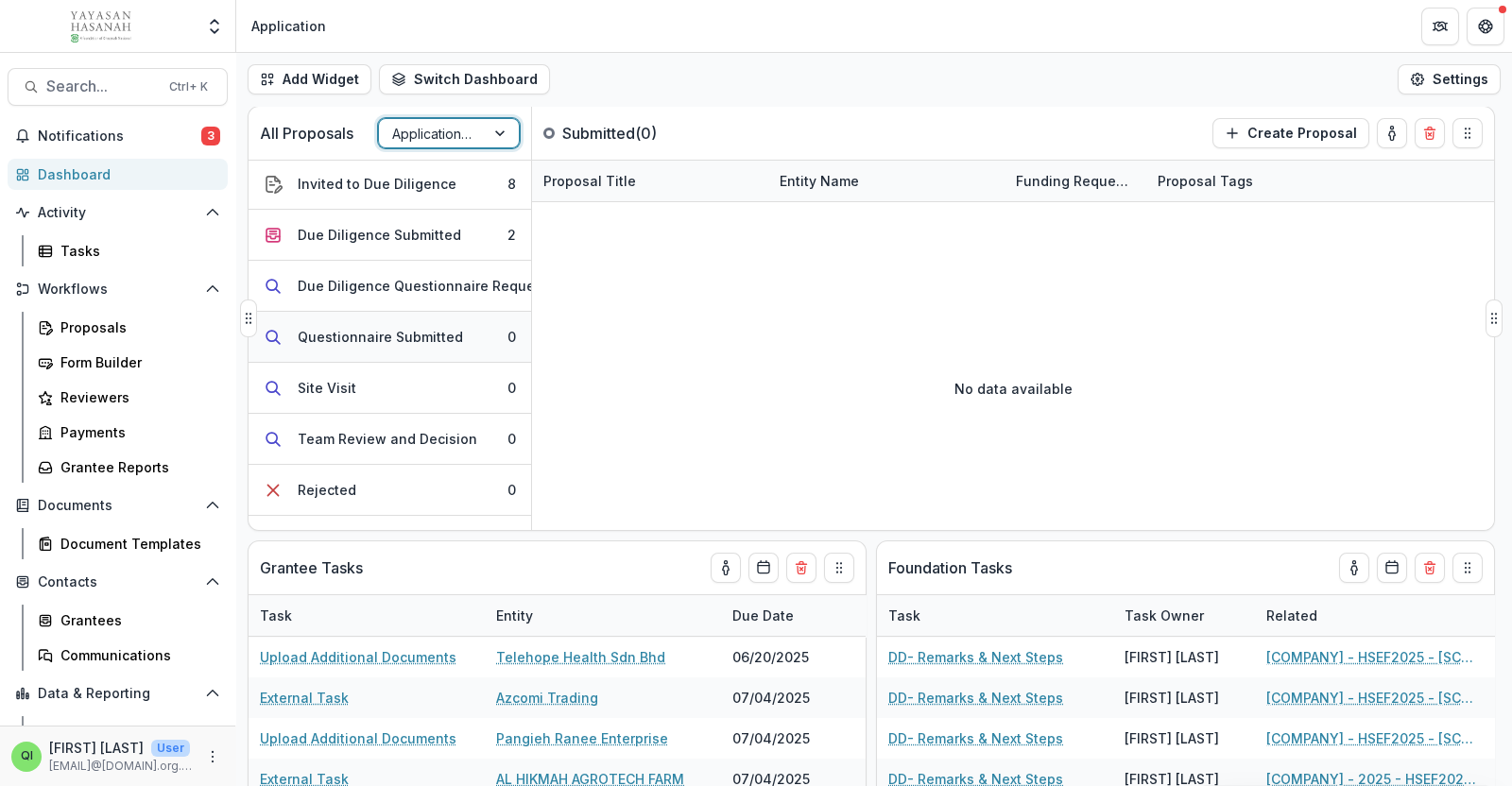 scroll, scrollTop: 117, scrollLeft: 0, axis: vertical 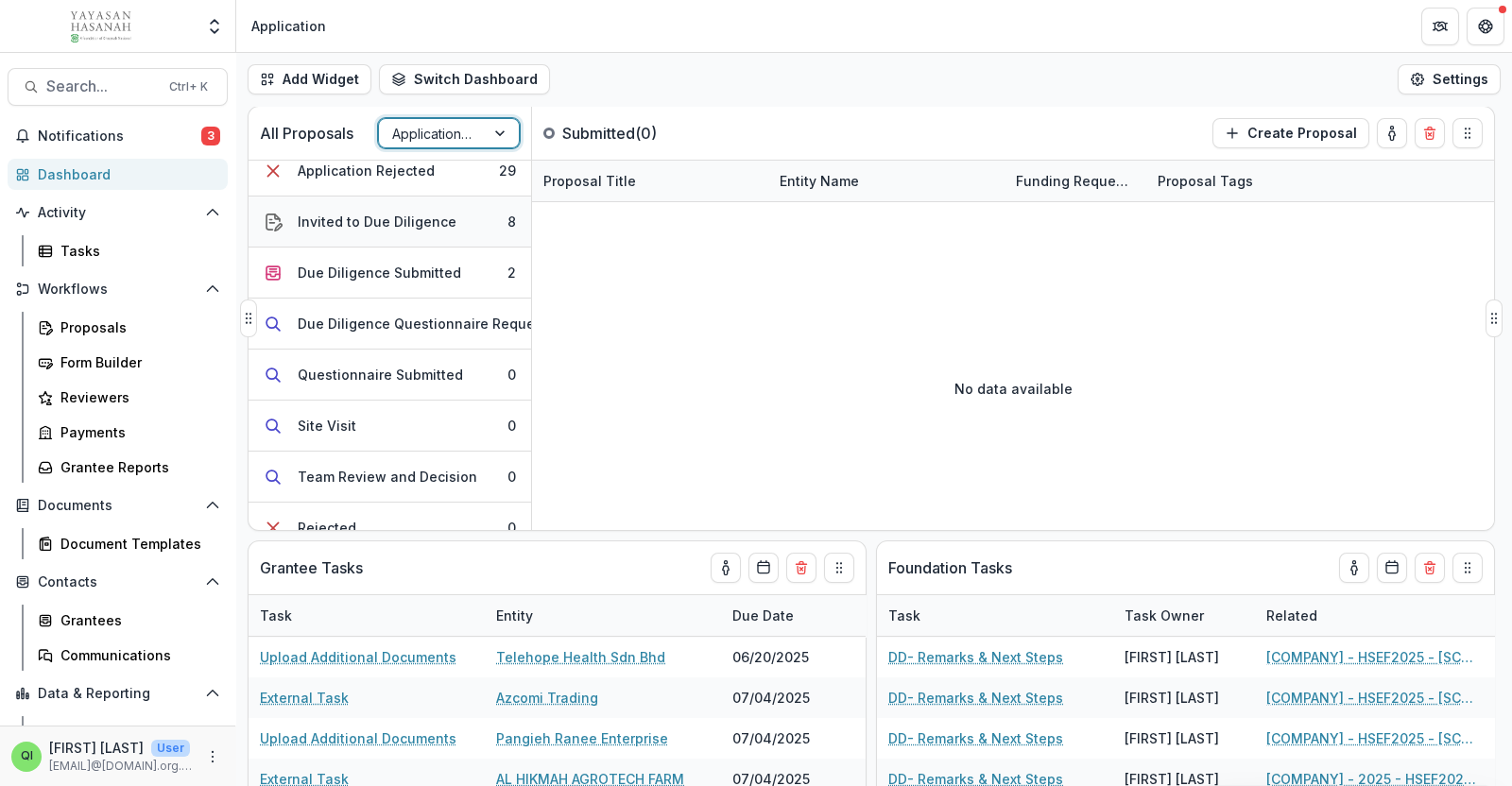 click on "Invited to Due Diligence" at bounding box center (377, 221) 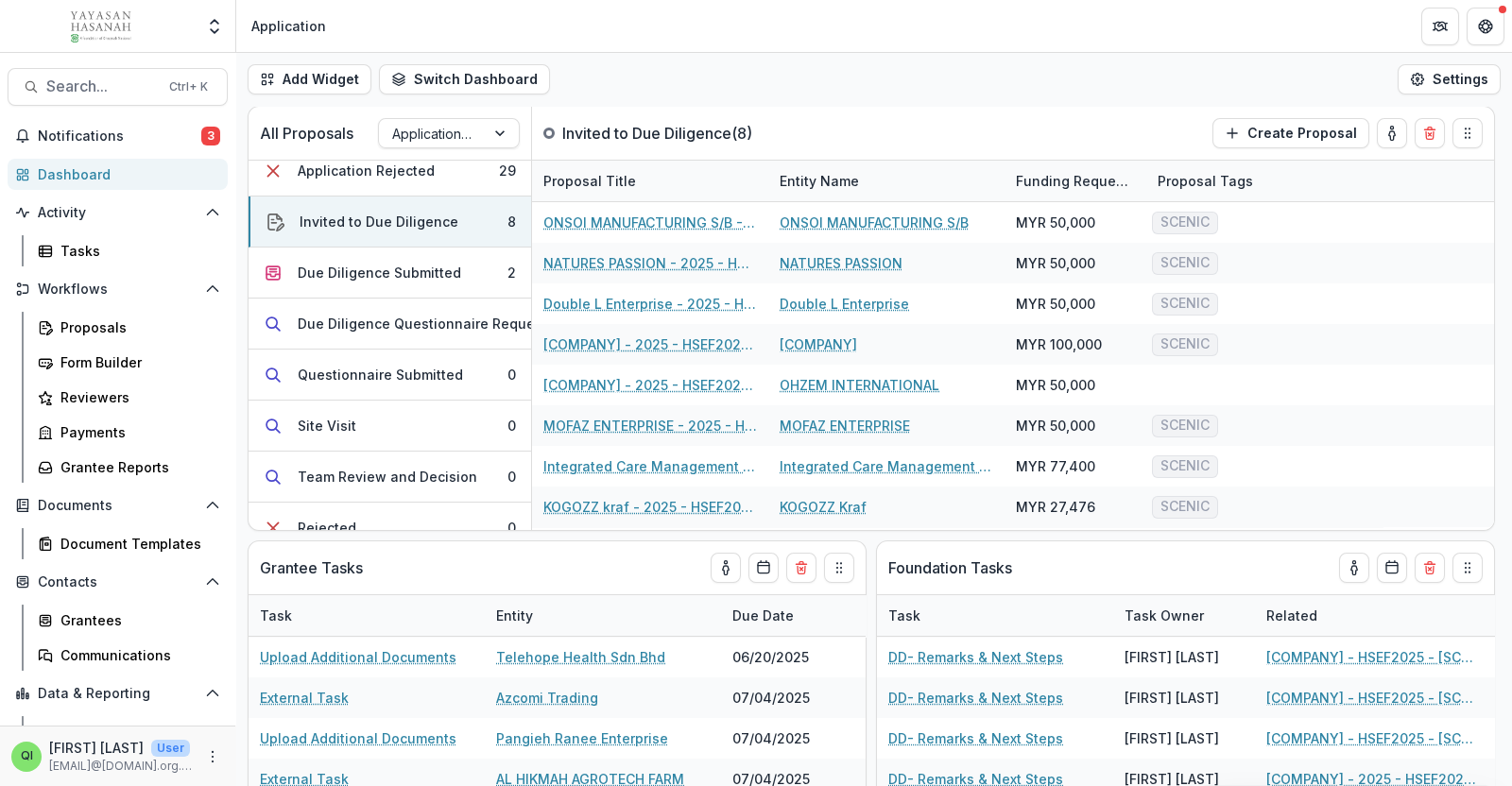 scroll, scrollTop: 0, scrollLeft: 0, axis: both 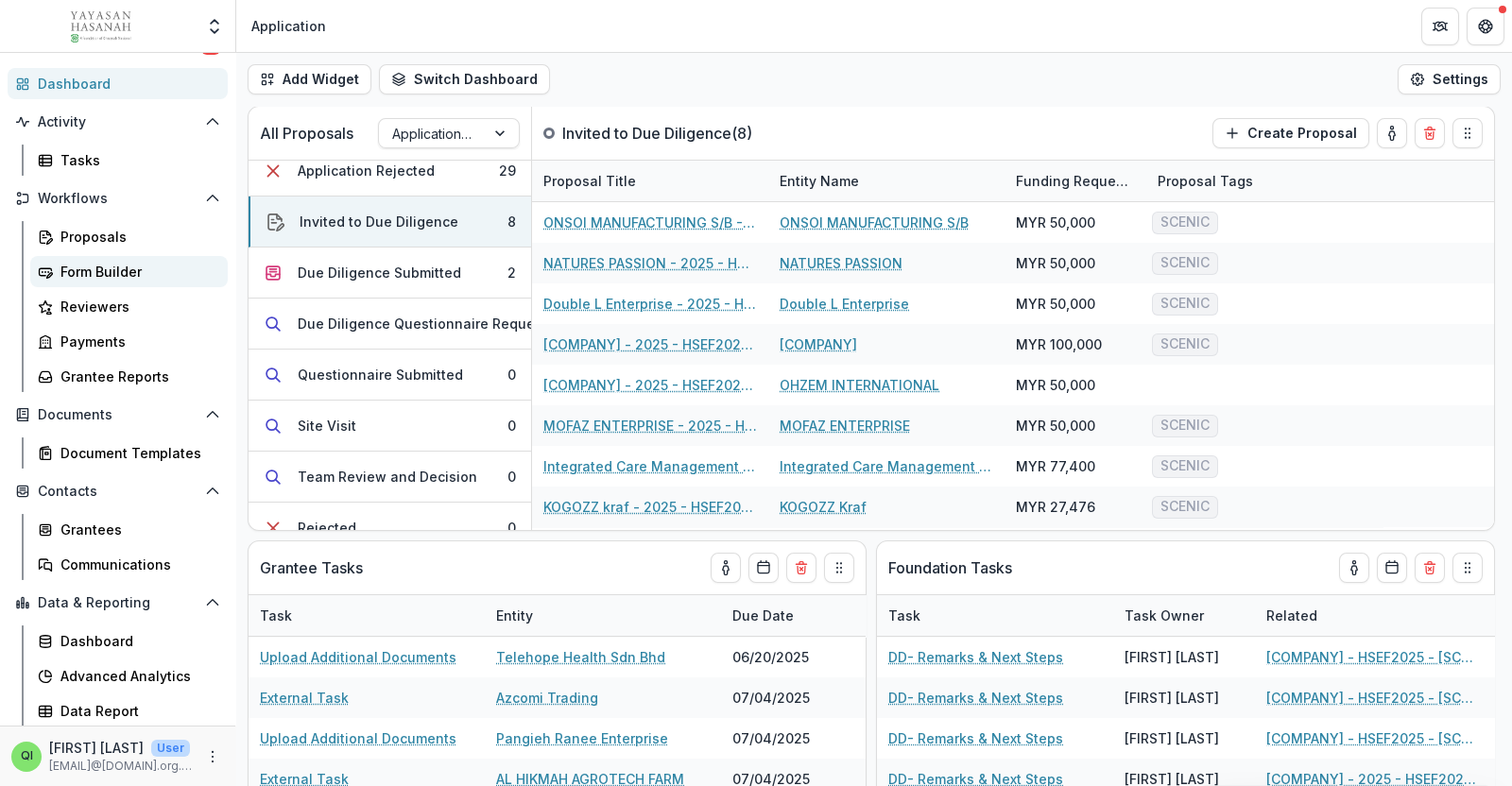 click on "Form Builder" at bounding box center [136, 271] 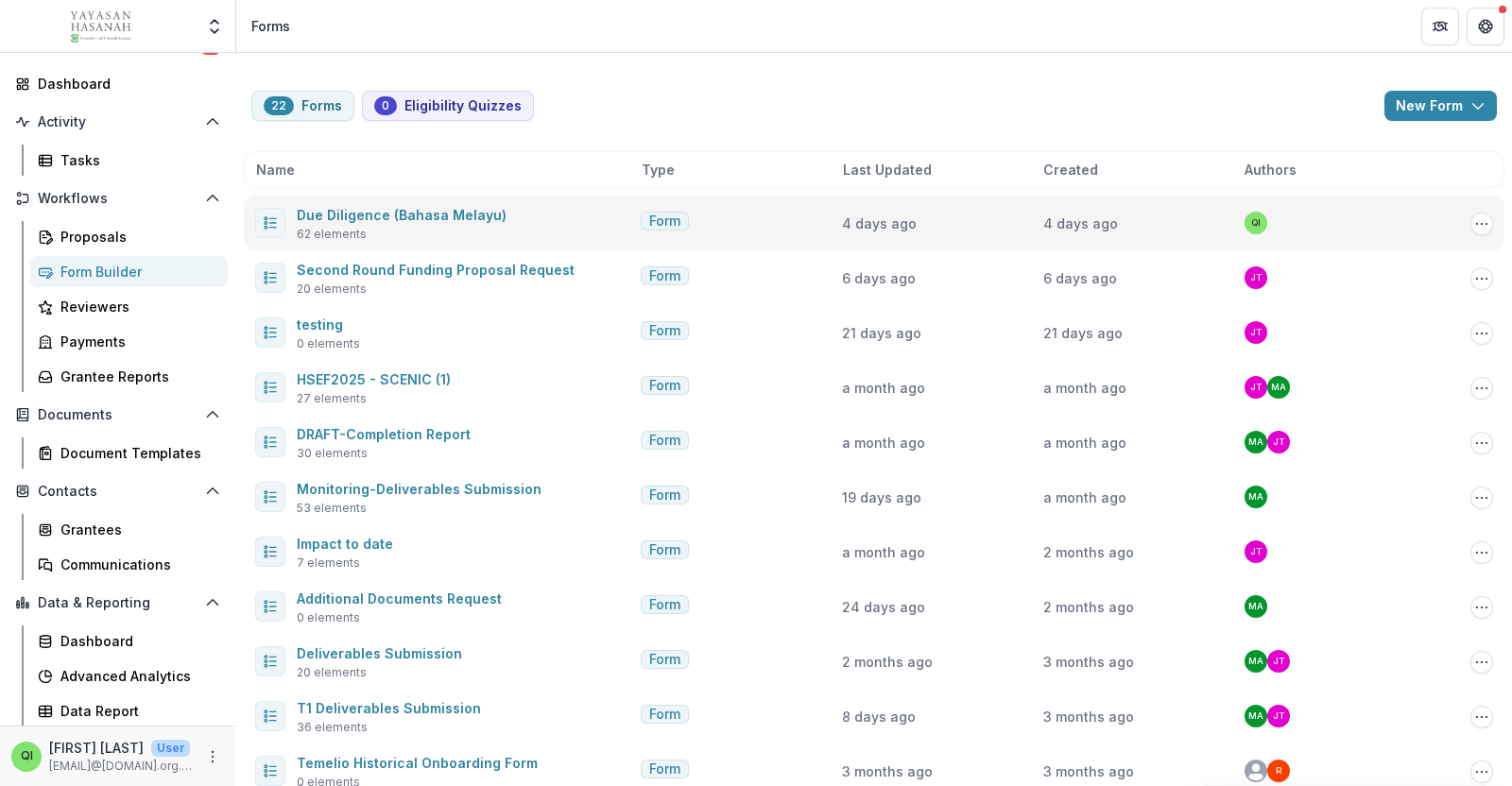 click on "Due Diligence (Bahasa Melayu) 62   elements" at bounding box center (444, 223) 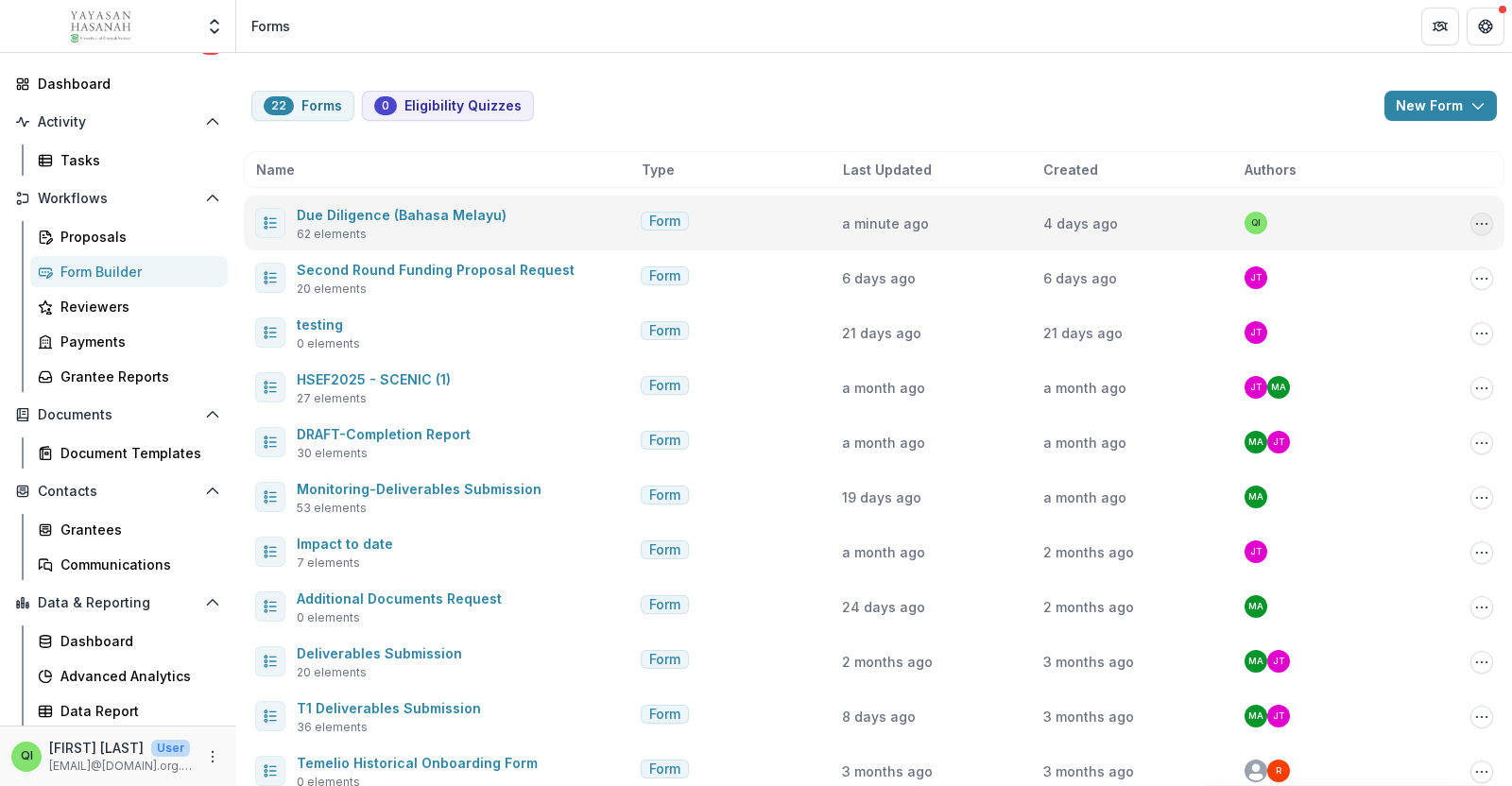 click 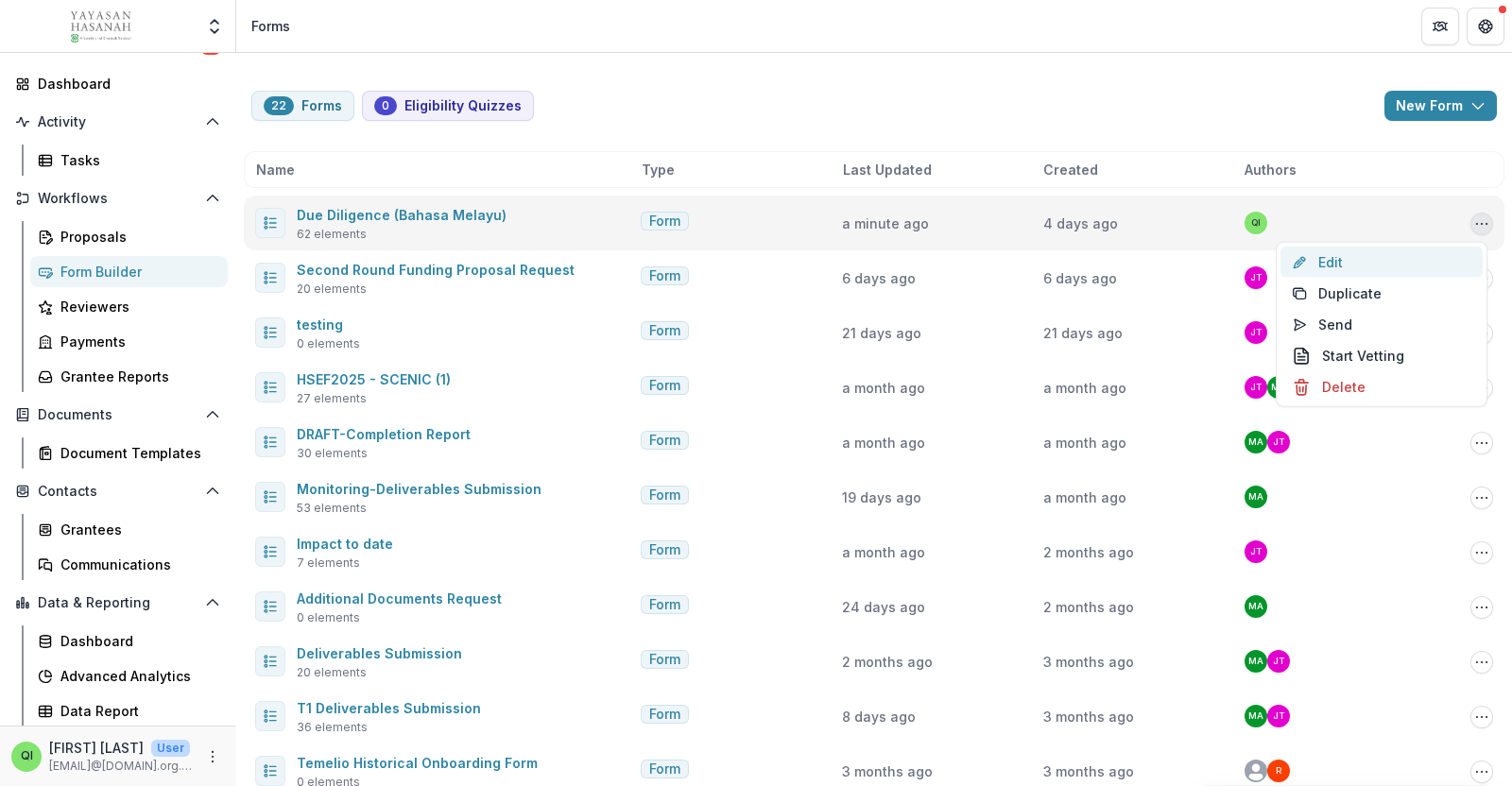 click on "Edit" at bounding box center (1382, 262) 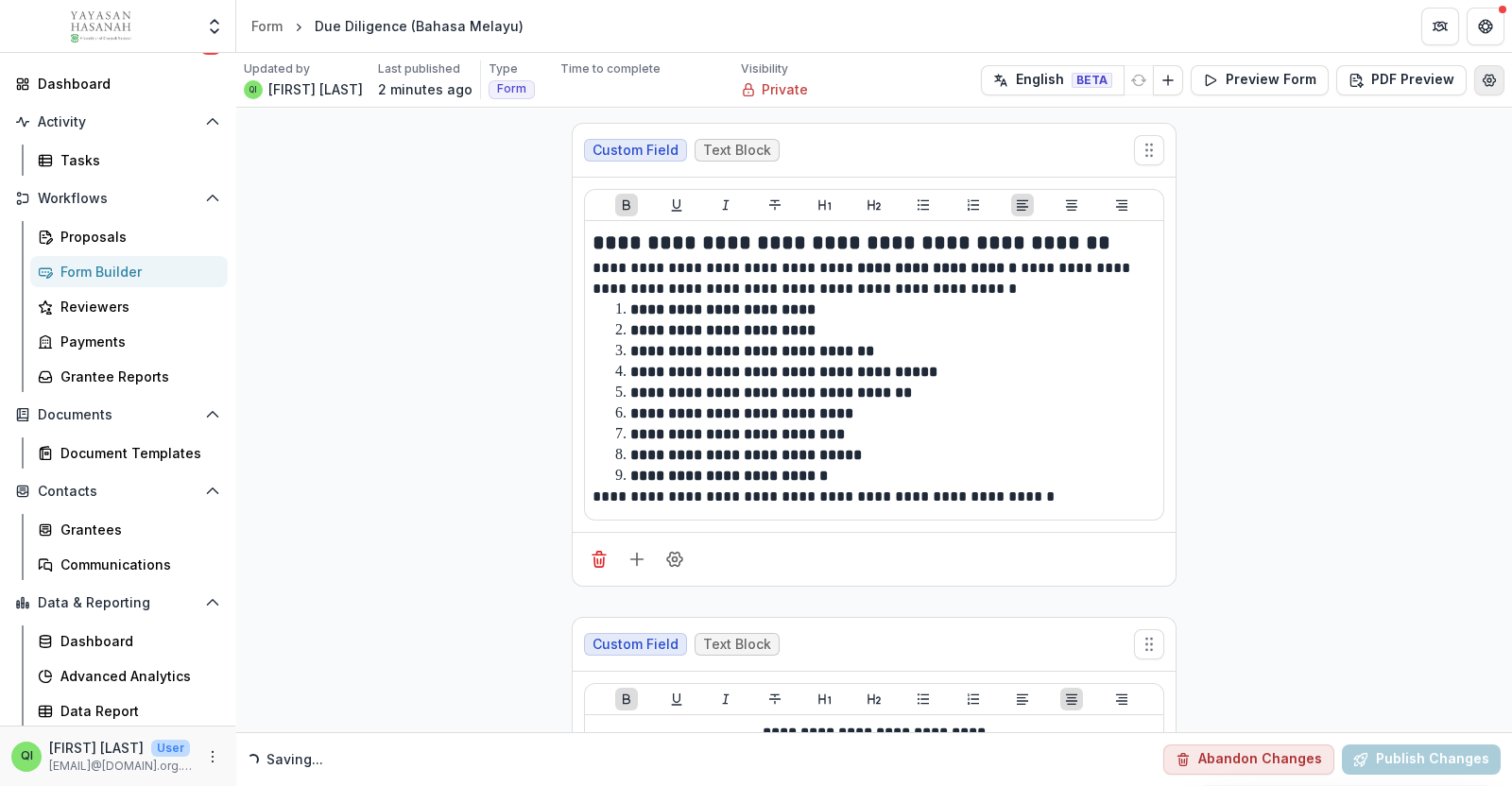 click at bounding box center [1489, 80] 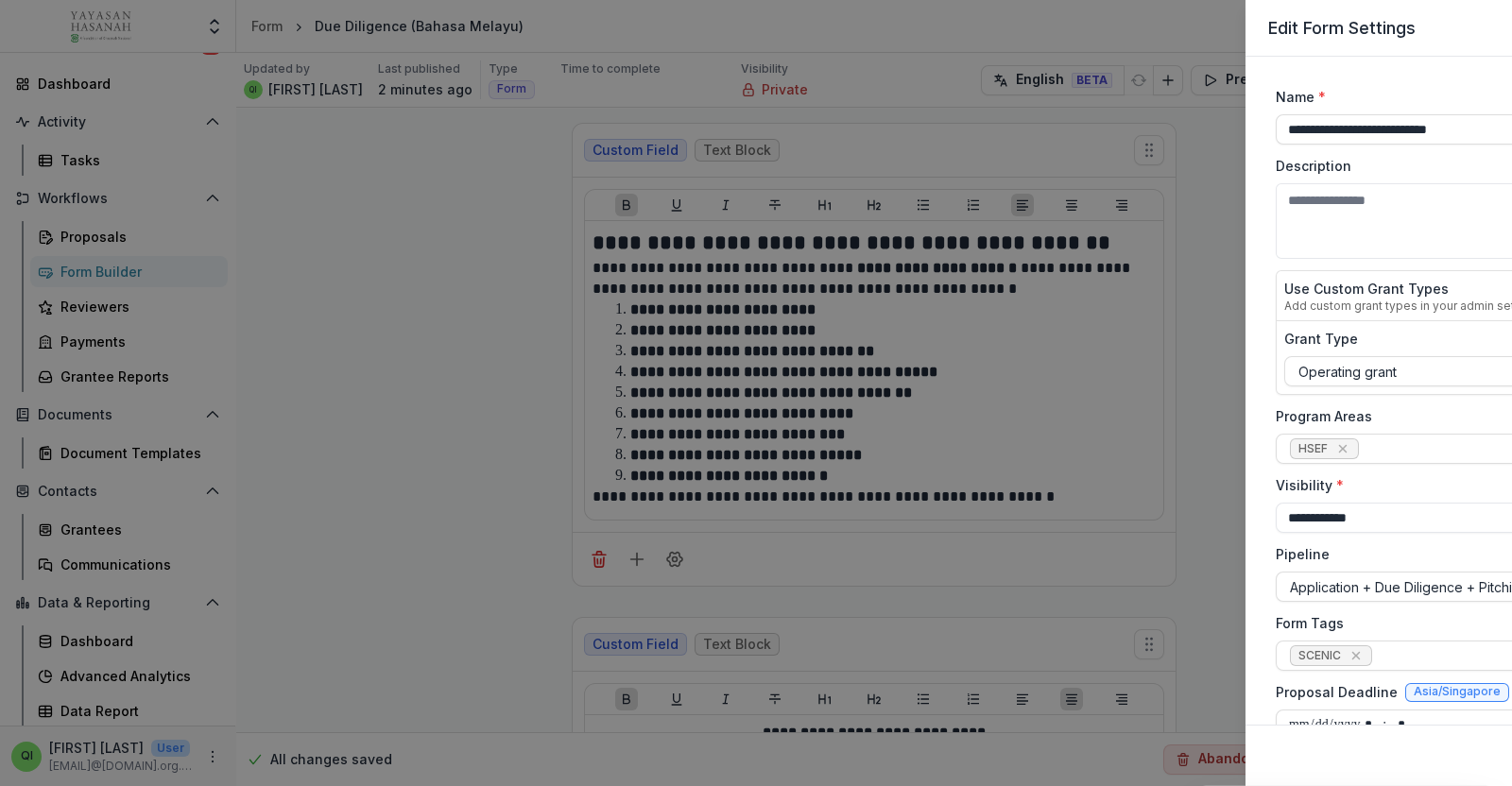 click on "Name *" at bounding box center [1467, 96] 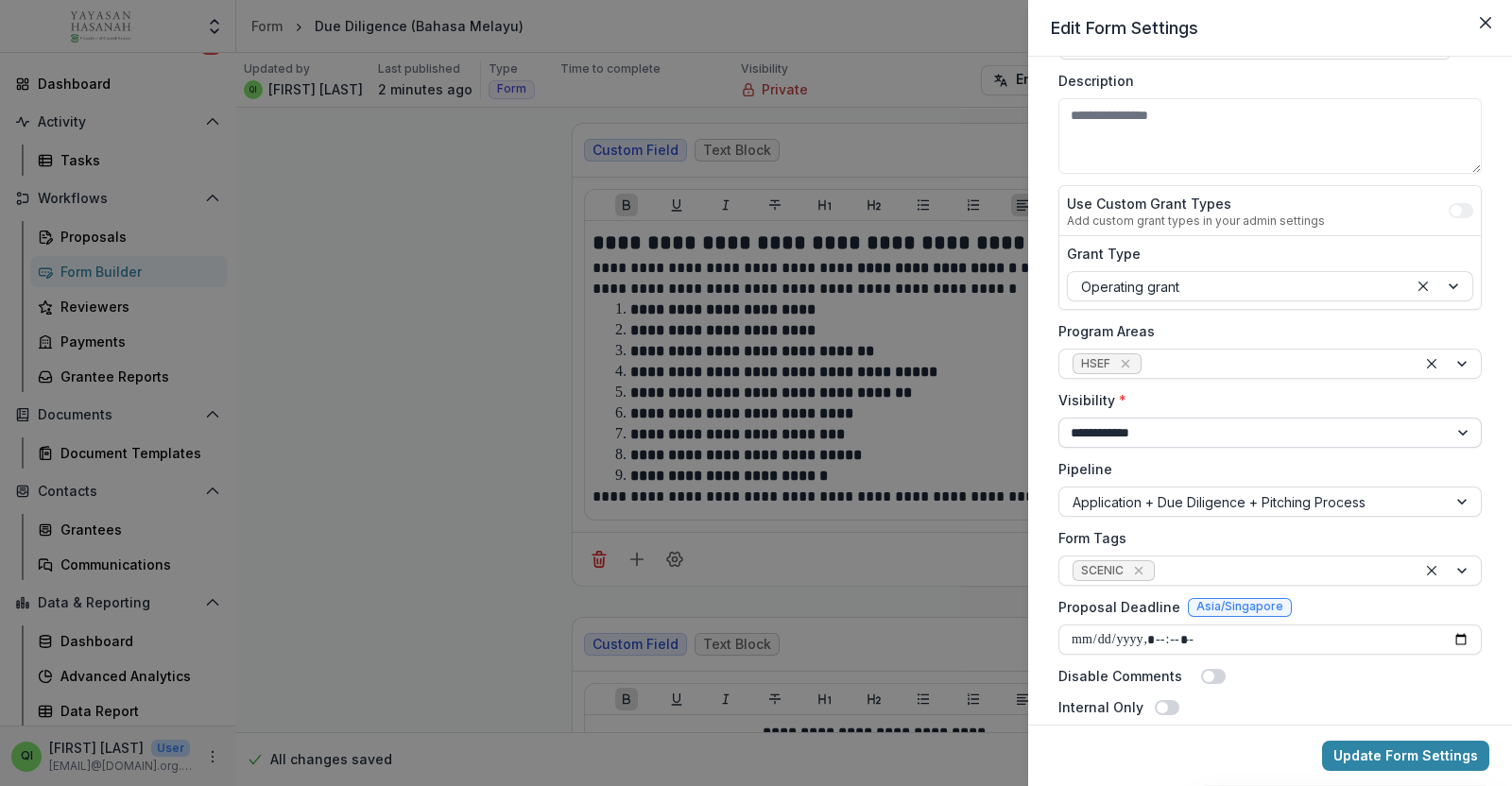 scroll, scrollTop: 117, scrollLeft: 0, axis: vertical 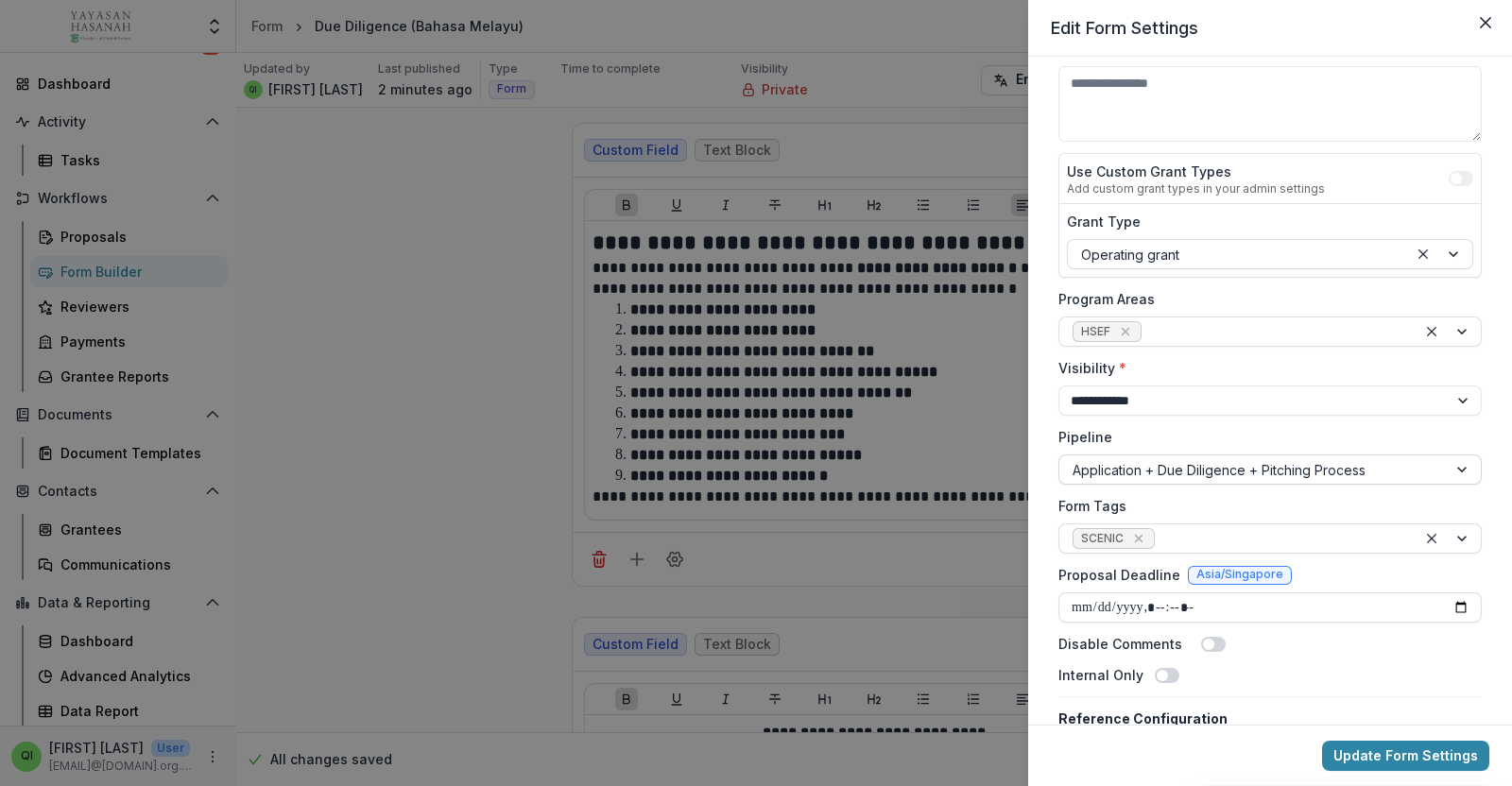 click at bounding box center (1253, 470) 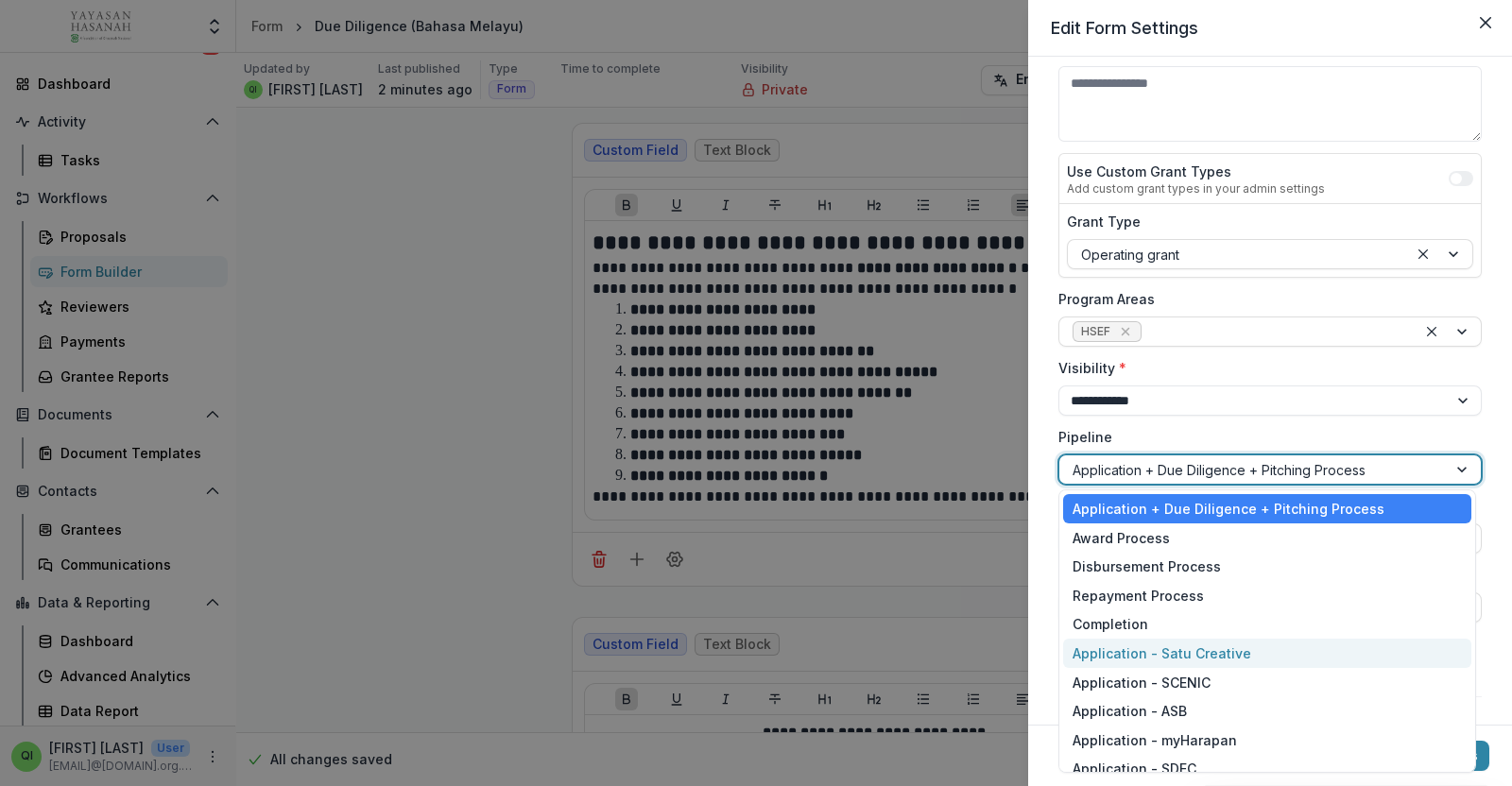 scroll, scrollTop: 117, scrollLeft: 0, axis: vertical 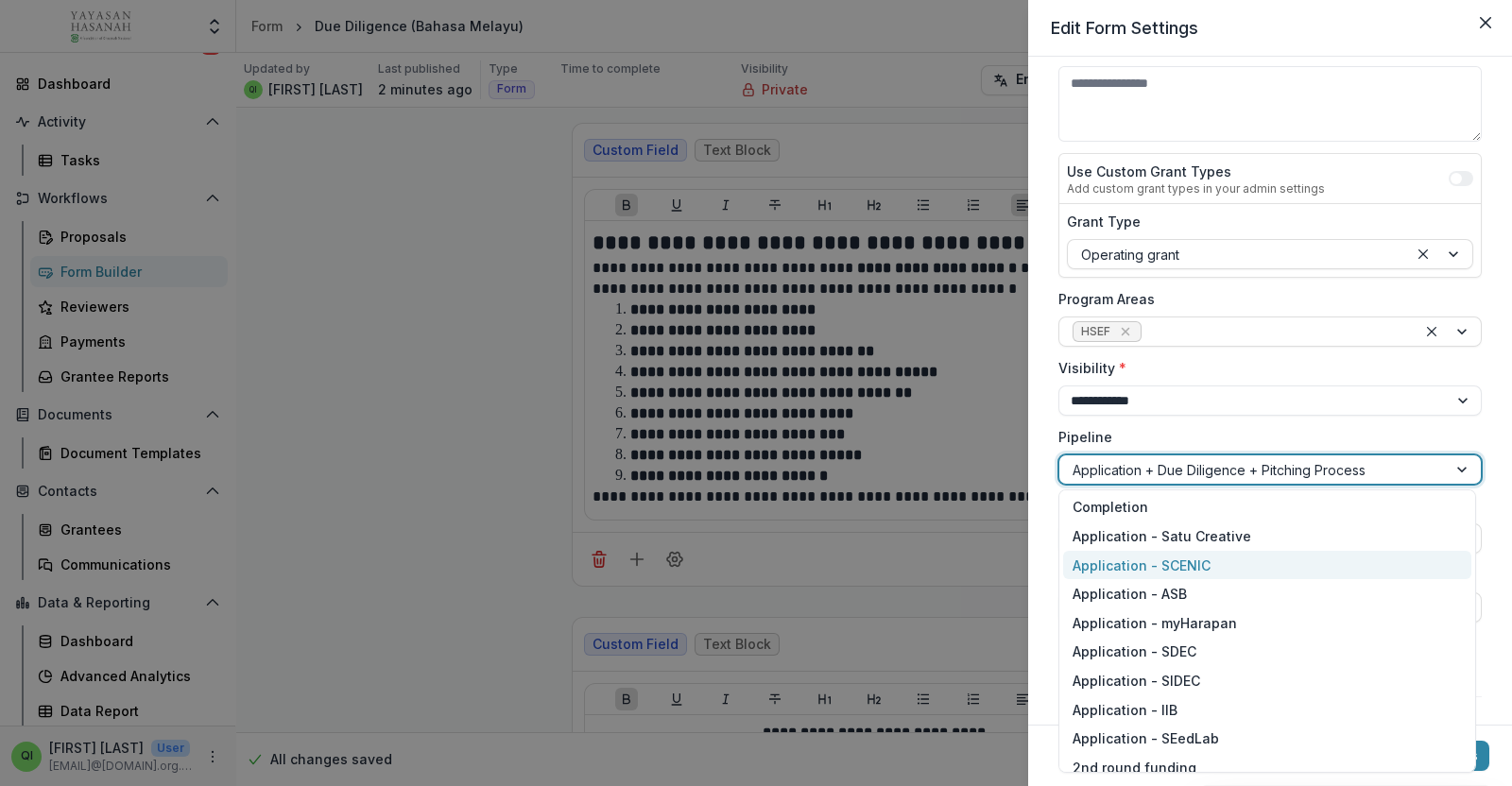 click on "Application - SCENIC" at bounding box center (1267, 565) 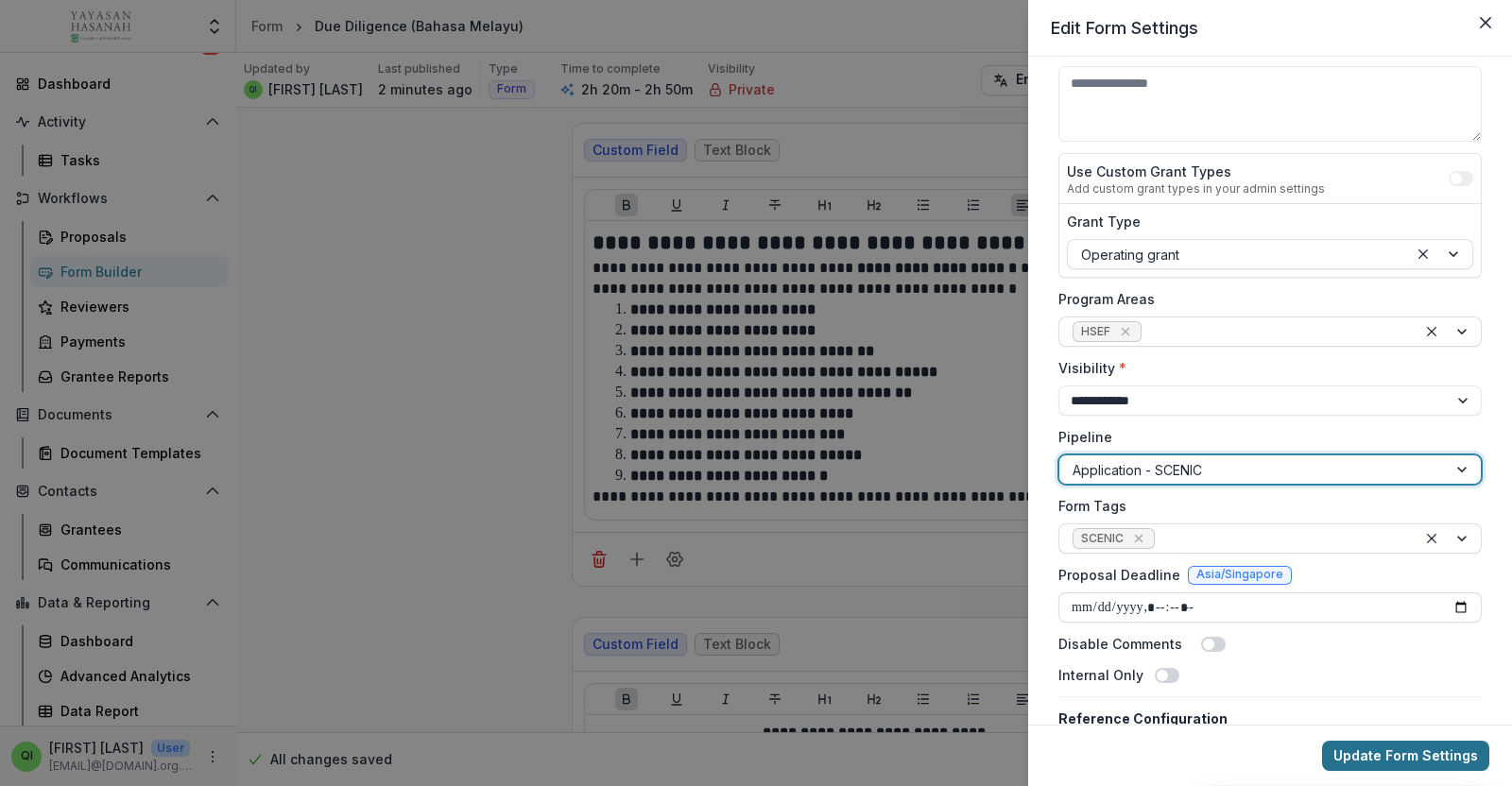 click on "Update Form Settings" at bounding box center [1405, 756] 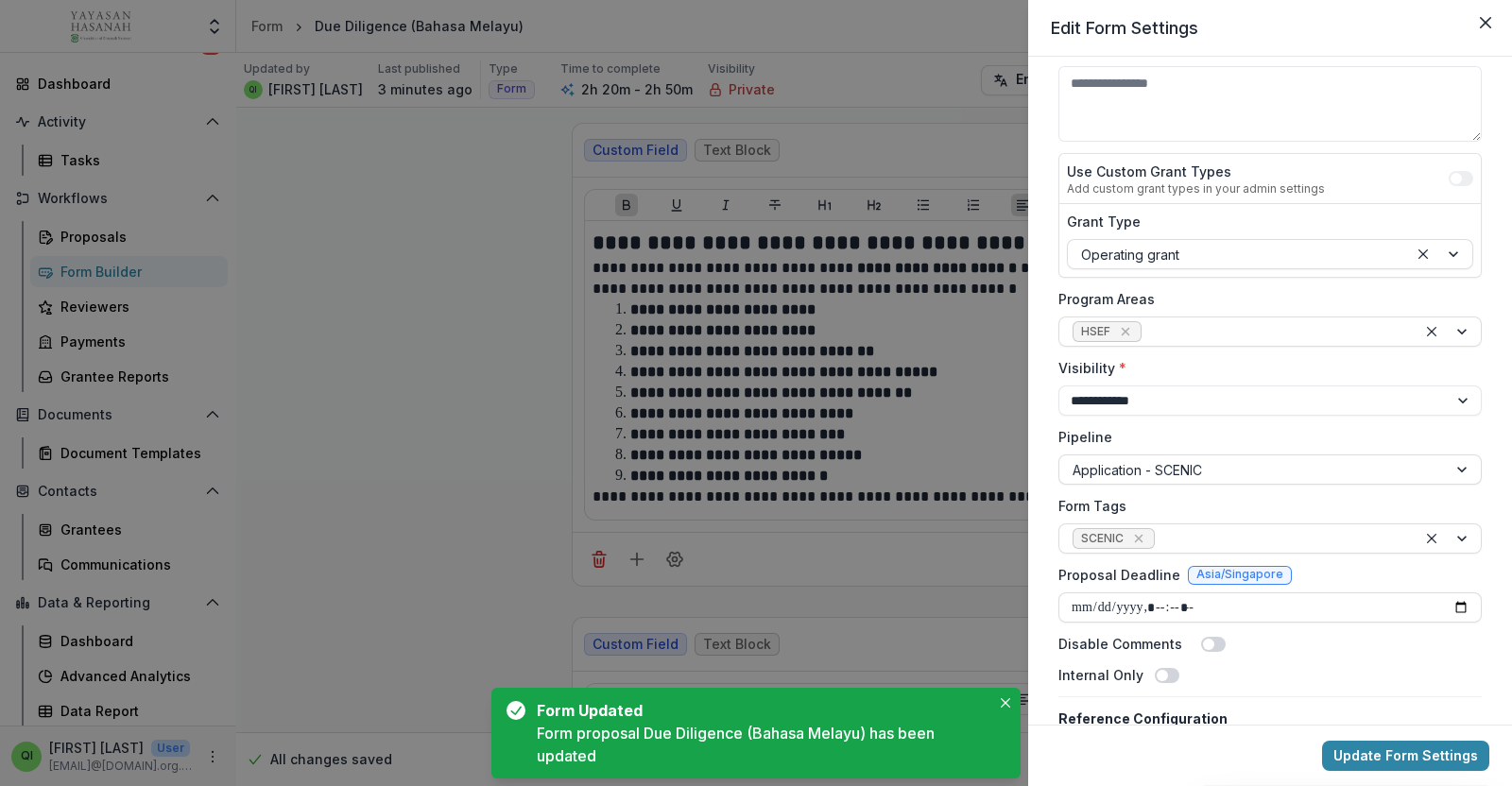 drag, startPoint x: 522, startPoint y: 301, endPoint x: 652, endPoint y: 287, distance: 130.75167 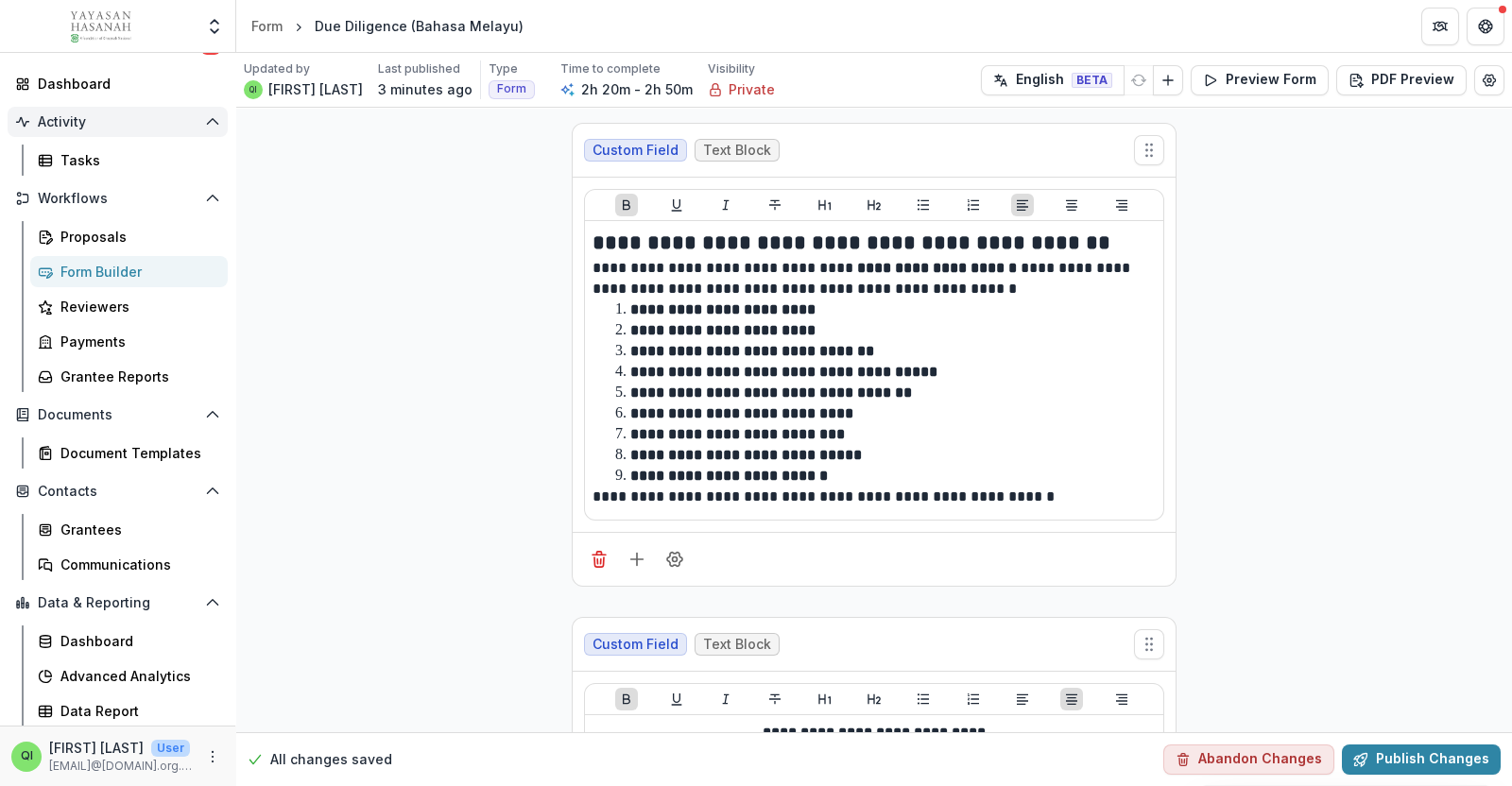 scroll, scrollTop: 0, scrollLeft: 0, axis: both 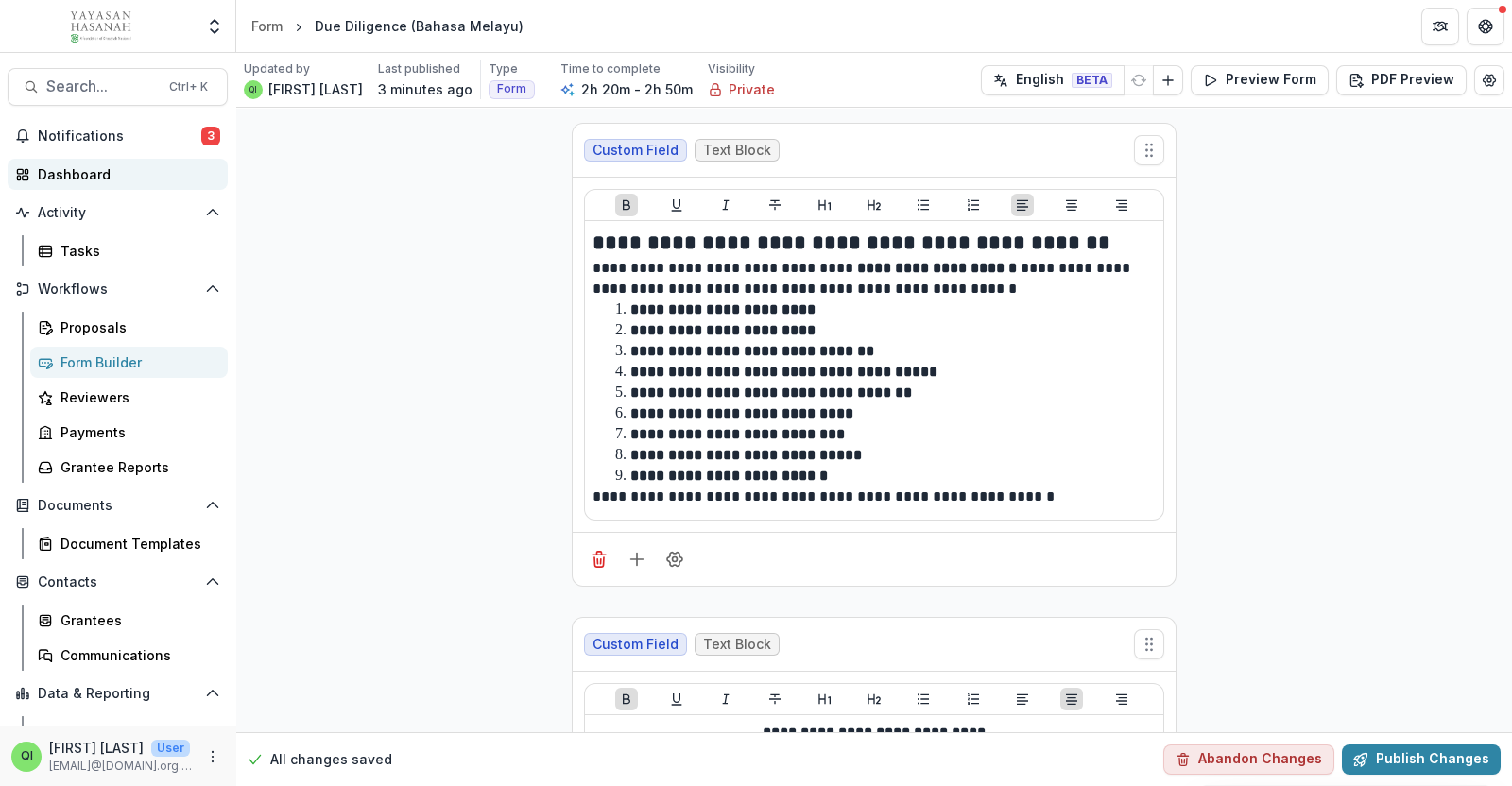 click on "Dashboard" at bounding box center (125, 174) 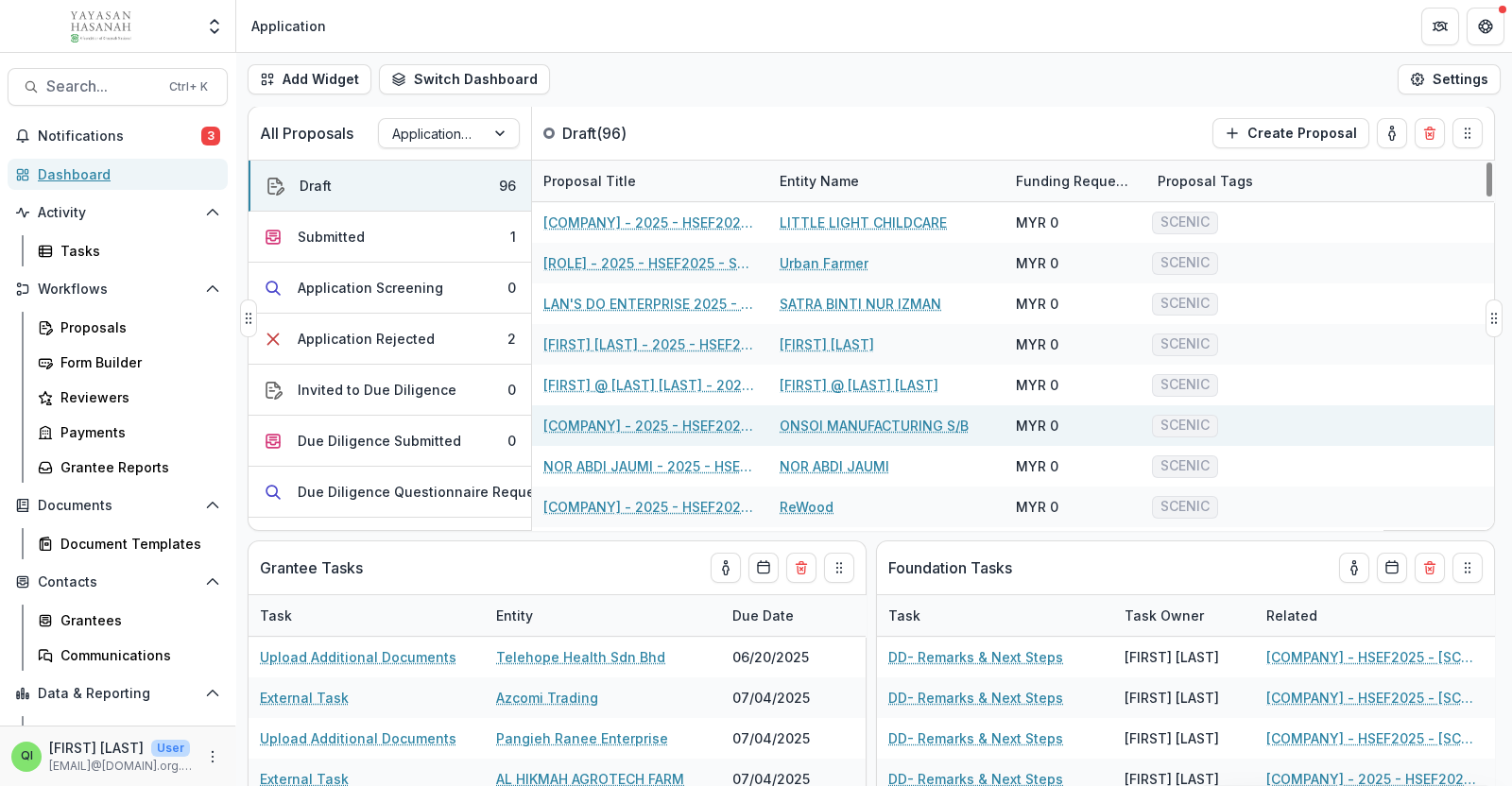 scroll, scrollTop: 117, scrollLeft: 0, axis: vertical 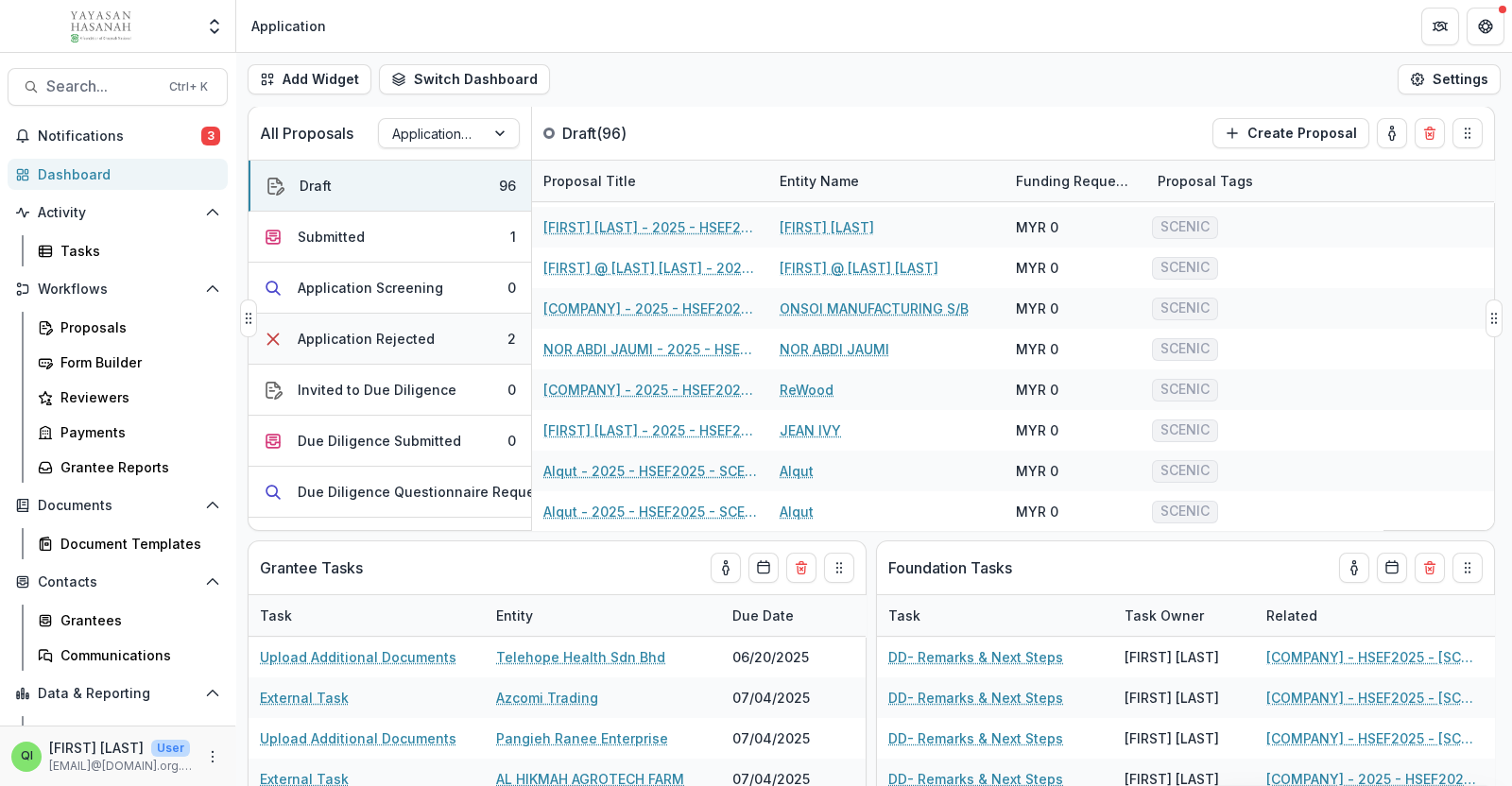 click on "Application Rejected 2" at bounding box center [389, 339] 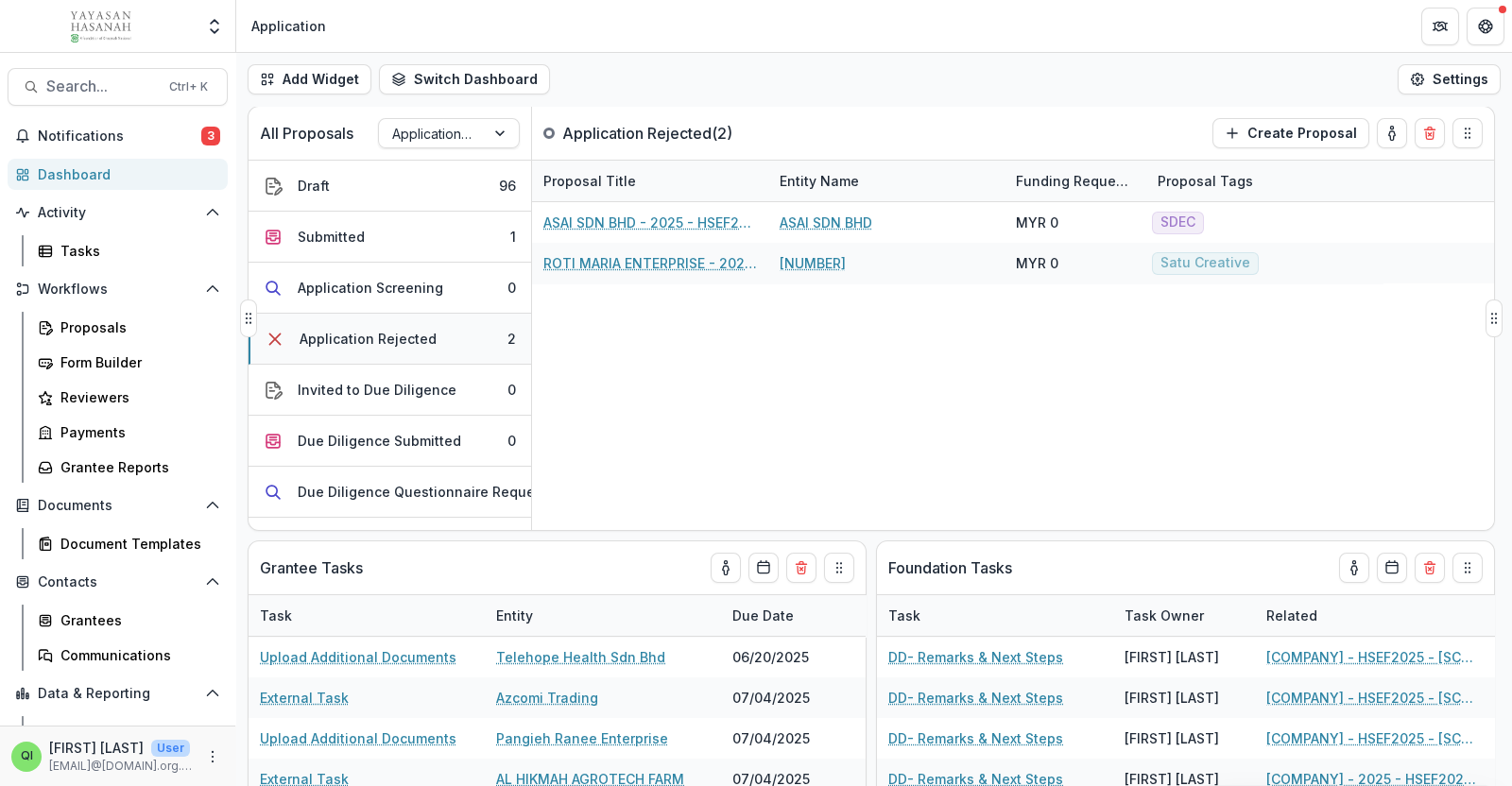 scroll, scrollTop: 0, scrollLeft: 0, axis: both 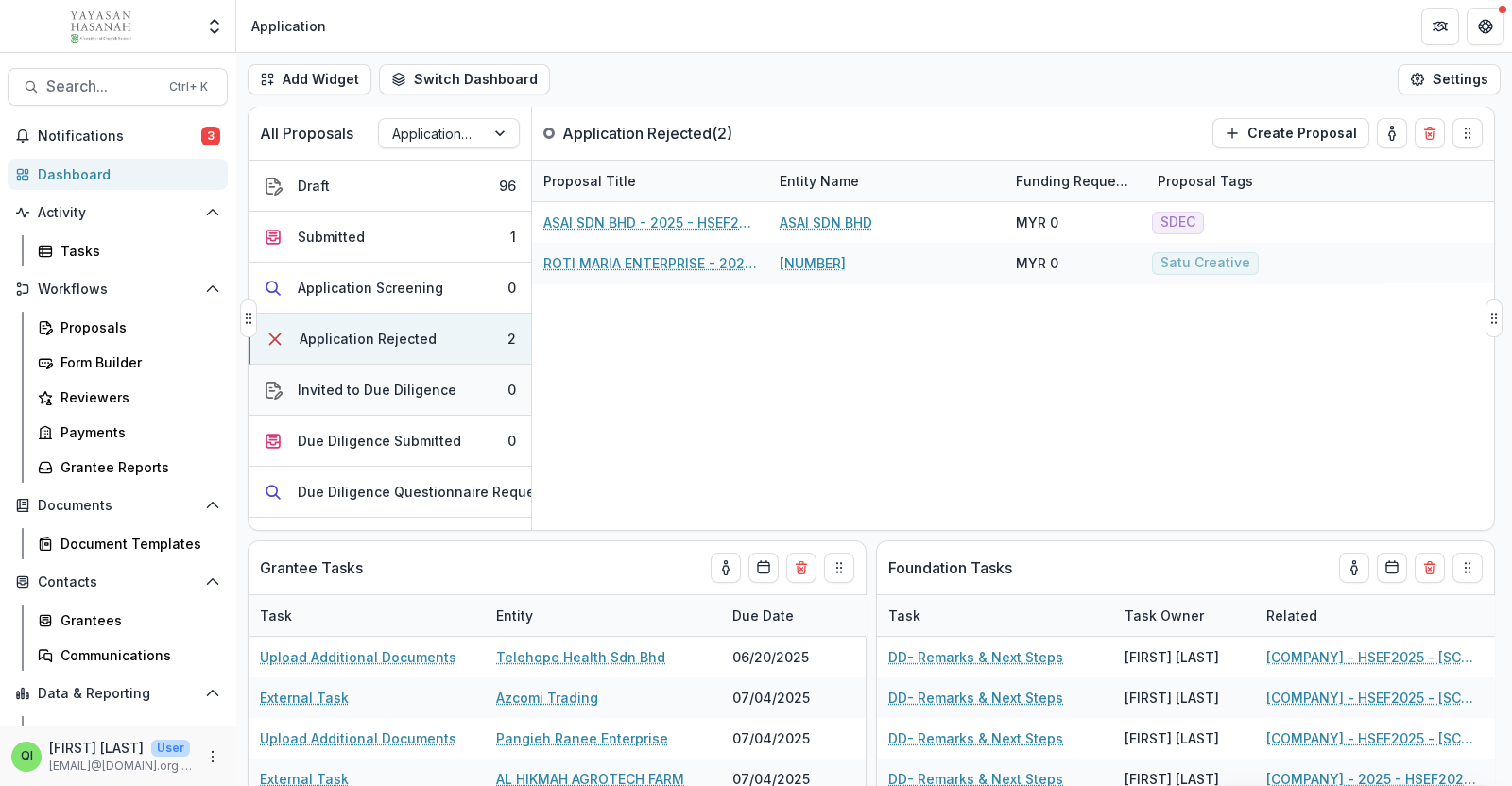 click on "Invited to Due Diligence" at bounding box center [377, 389] 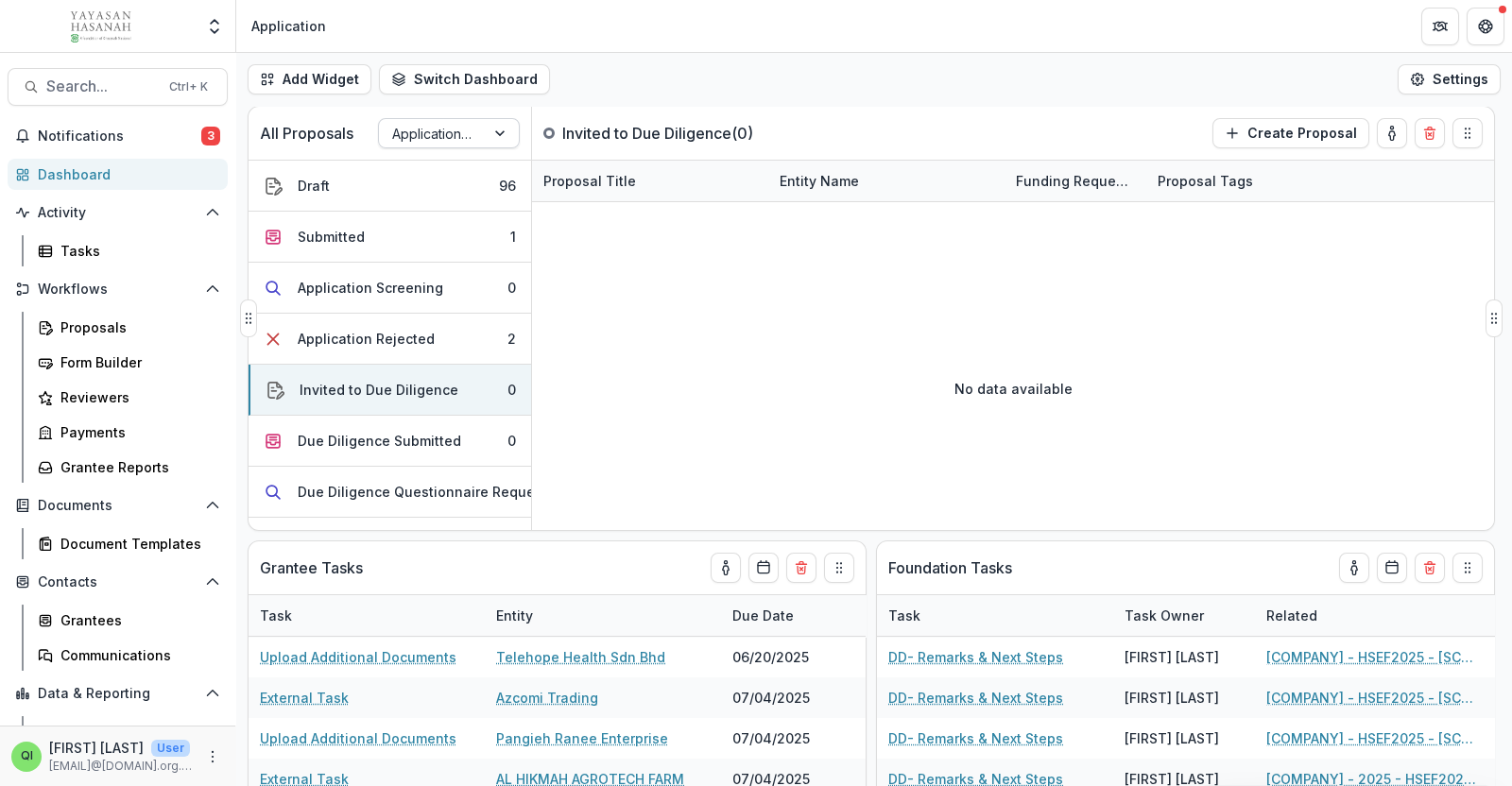click at bounding box center (432, 133) 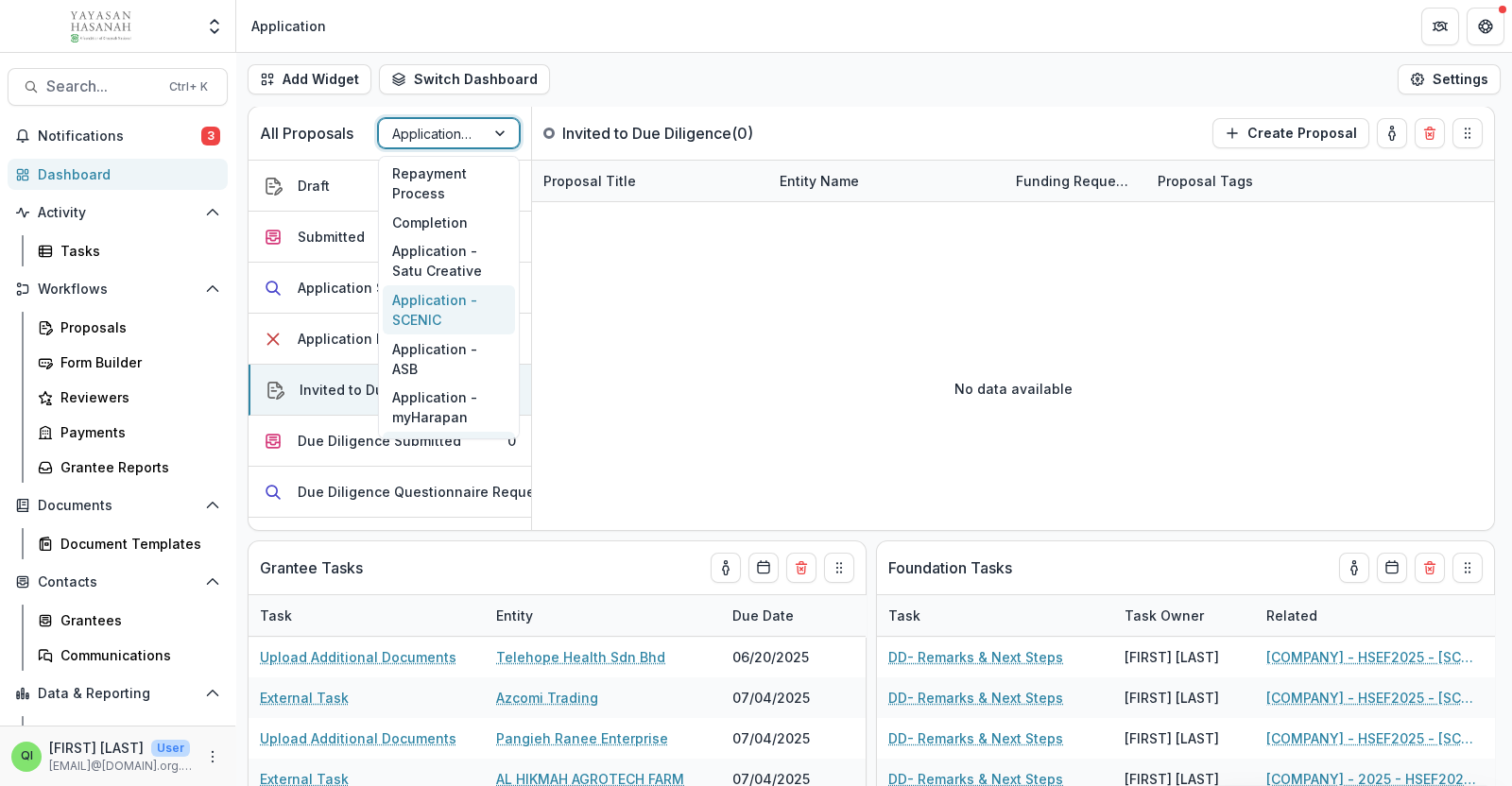 scroll, scrollTop: 235, scrollLeft: 0, axis: vertical 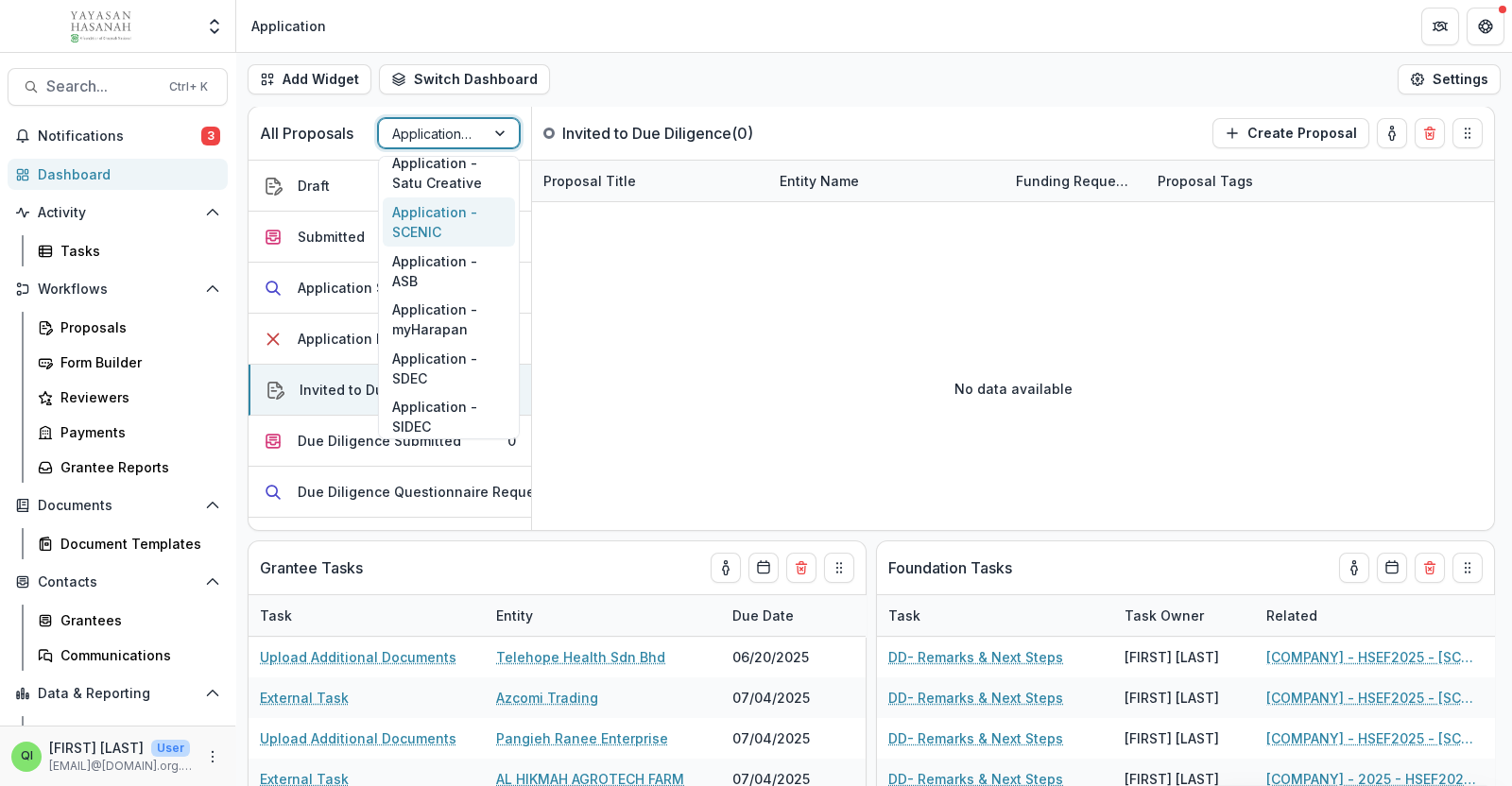 click on "Application - SCENIC" at bounding box center [449, 222] 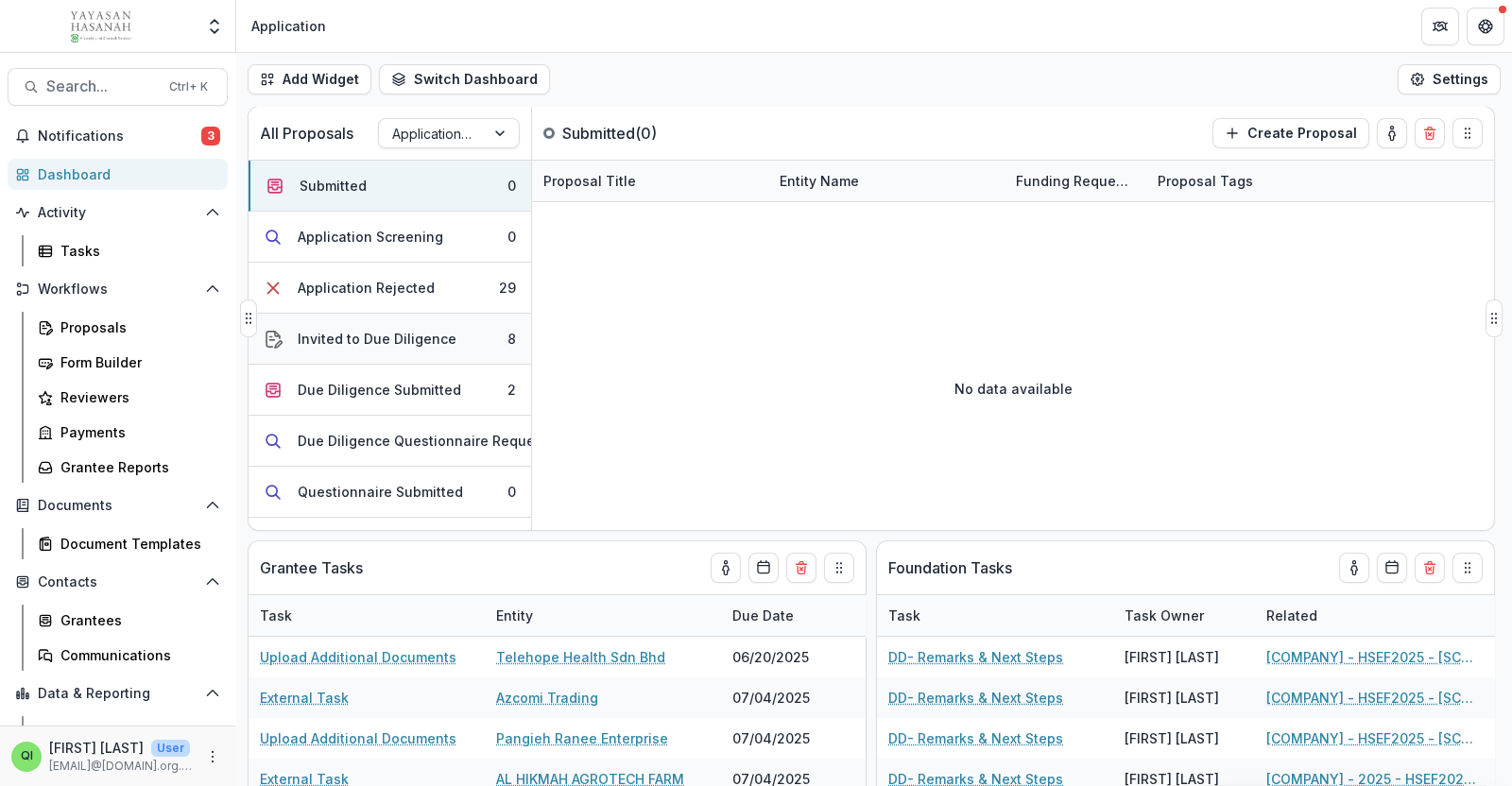 click on "Invited to Due Diligence 8" at bounding box center [389, 339] 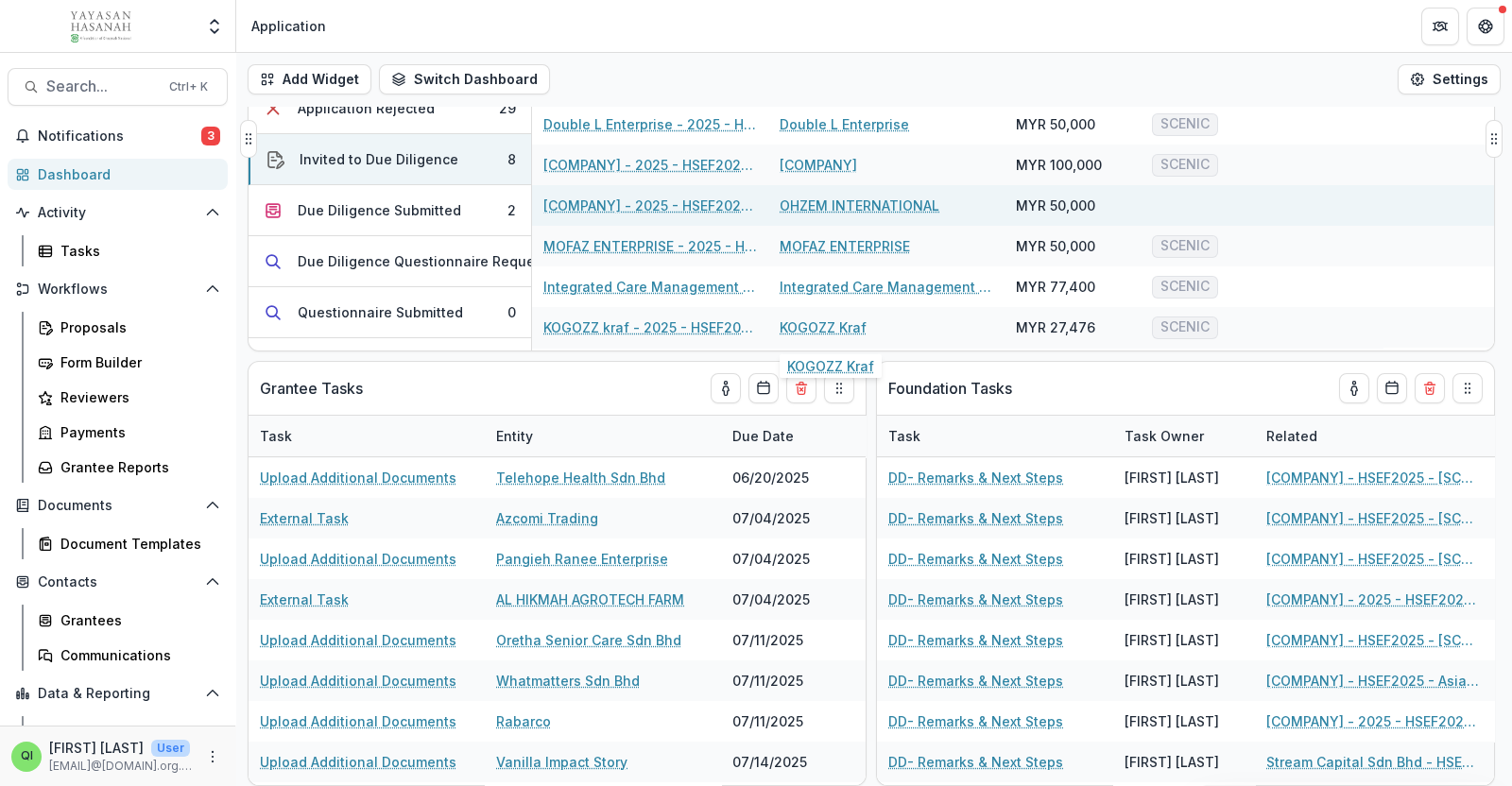 scroll, scrollTop: 61, scrollLeft: 0, axis: vertical 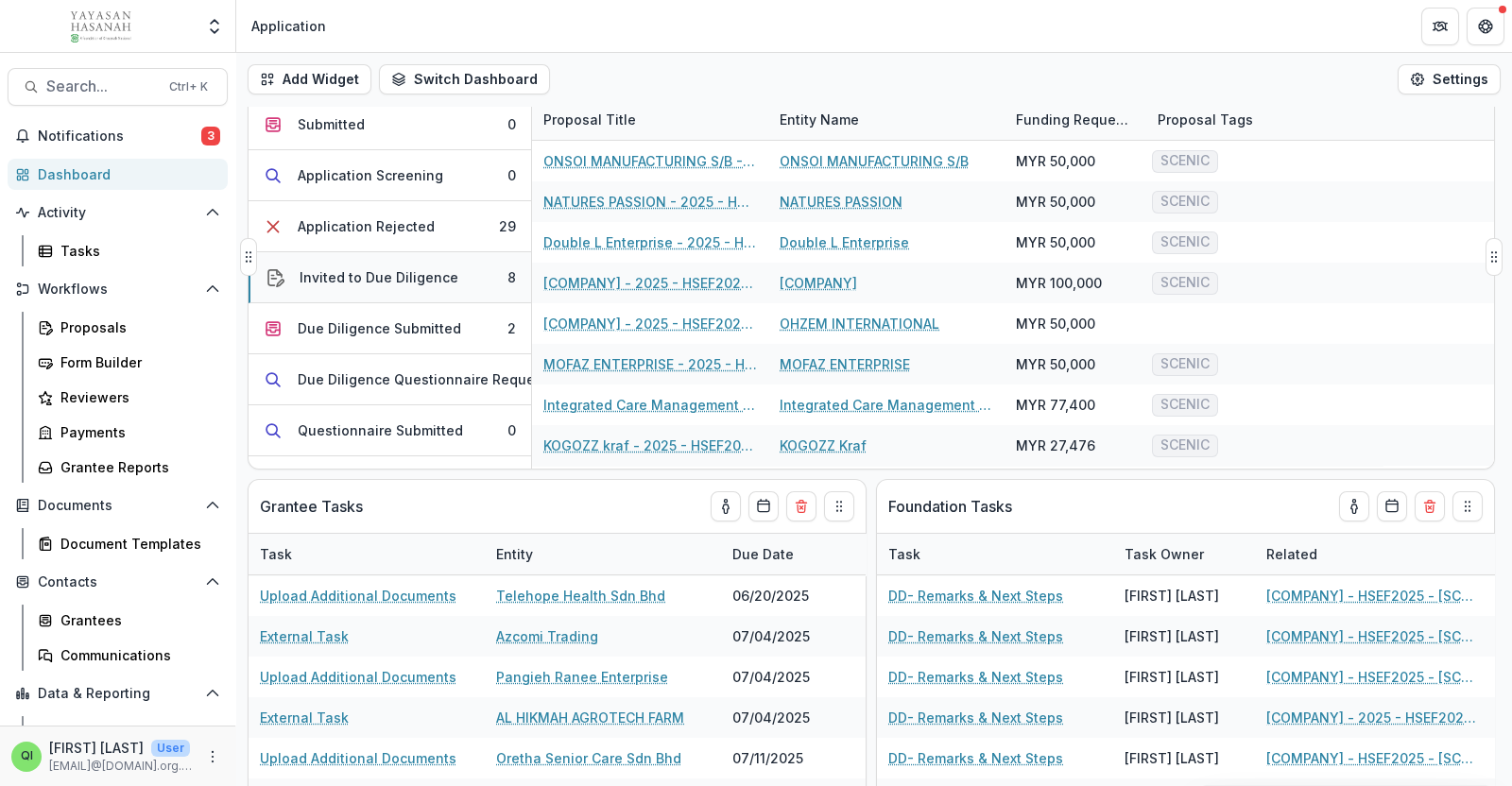 click on "Invited to Due Diligence" at bounding box center (379, 277) 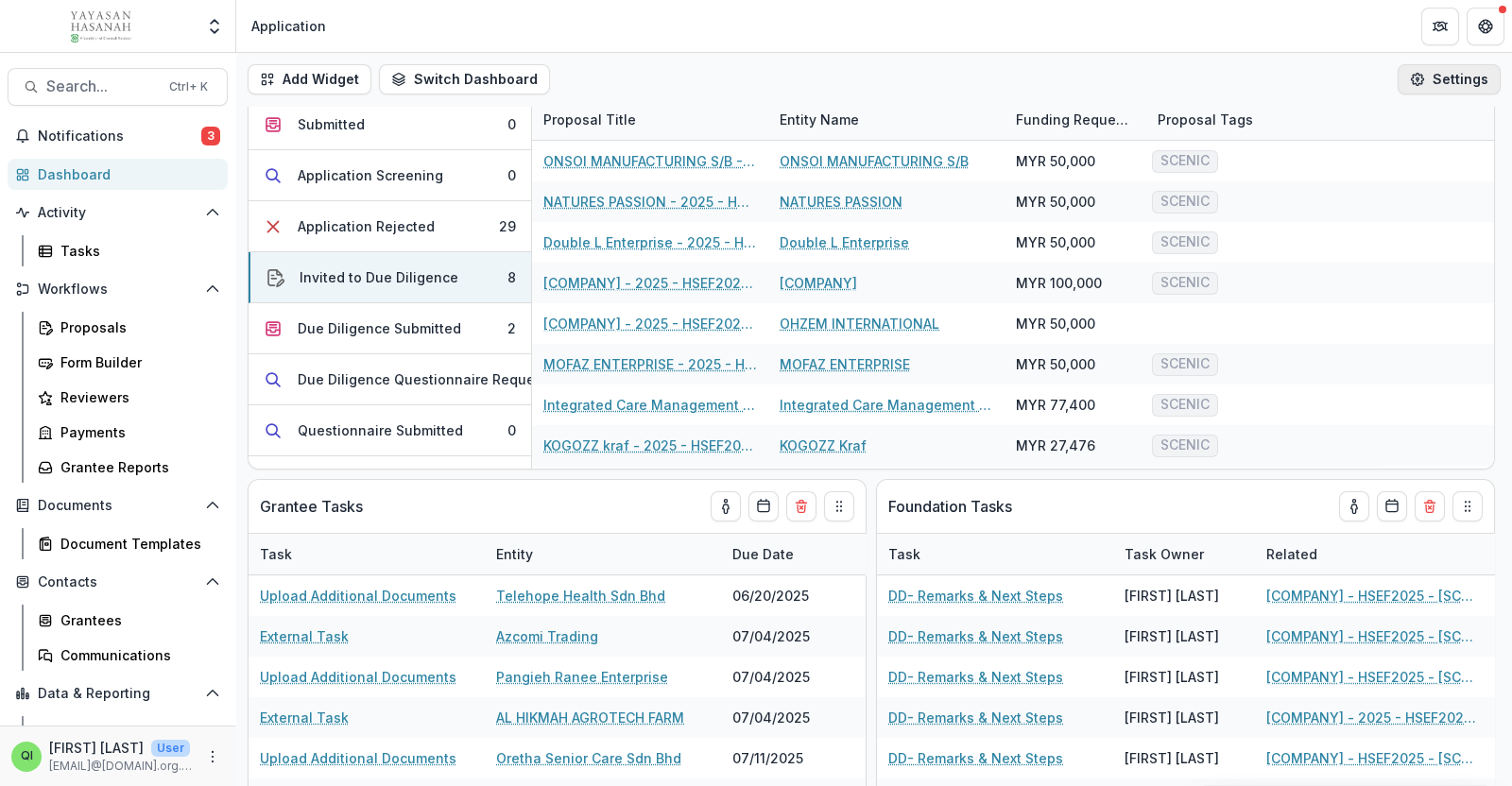 click on "Settings" at bounding box center [1449, 79] 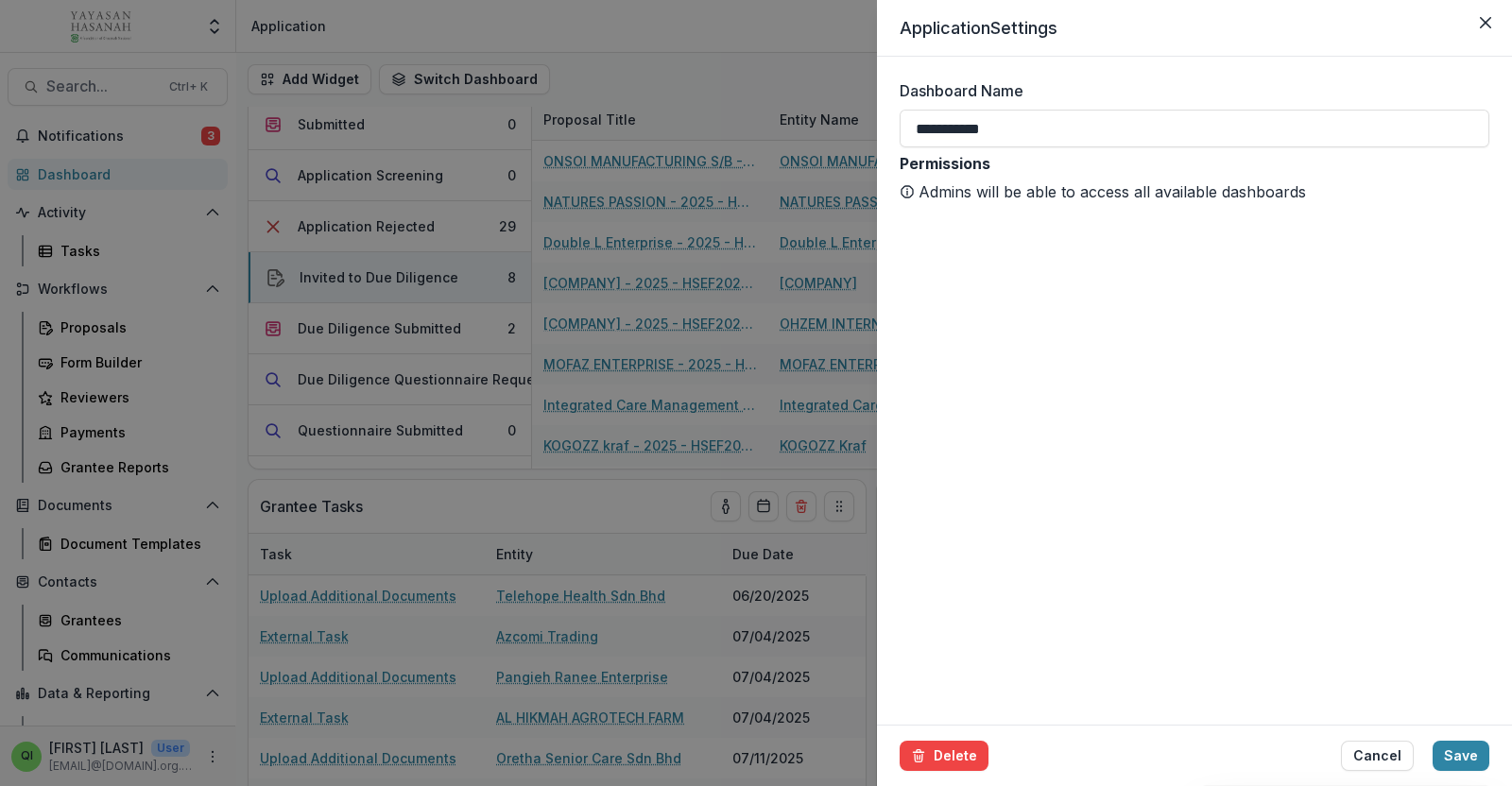 click on "**********" at bounding box center (756, 393) 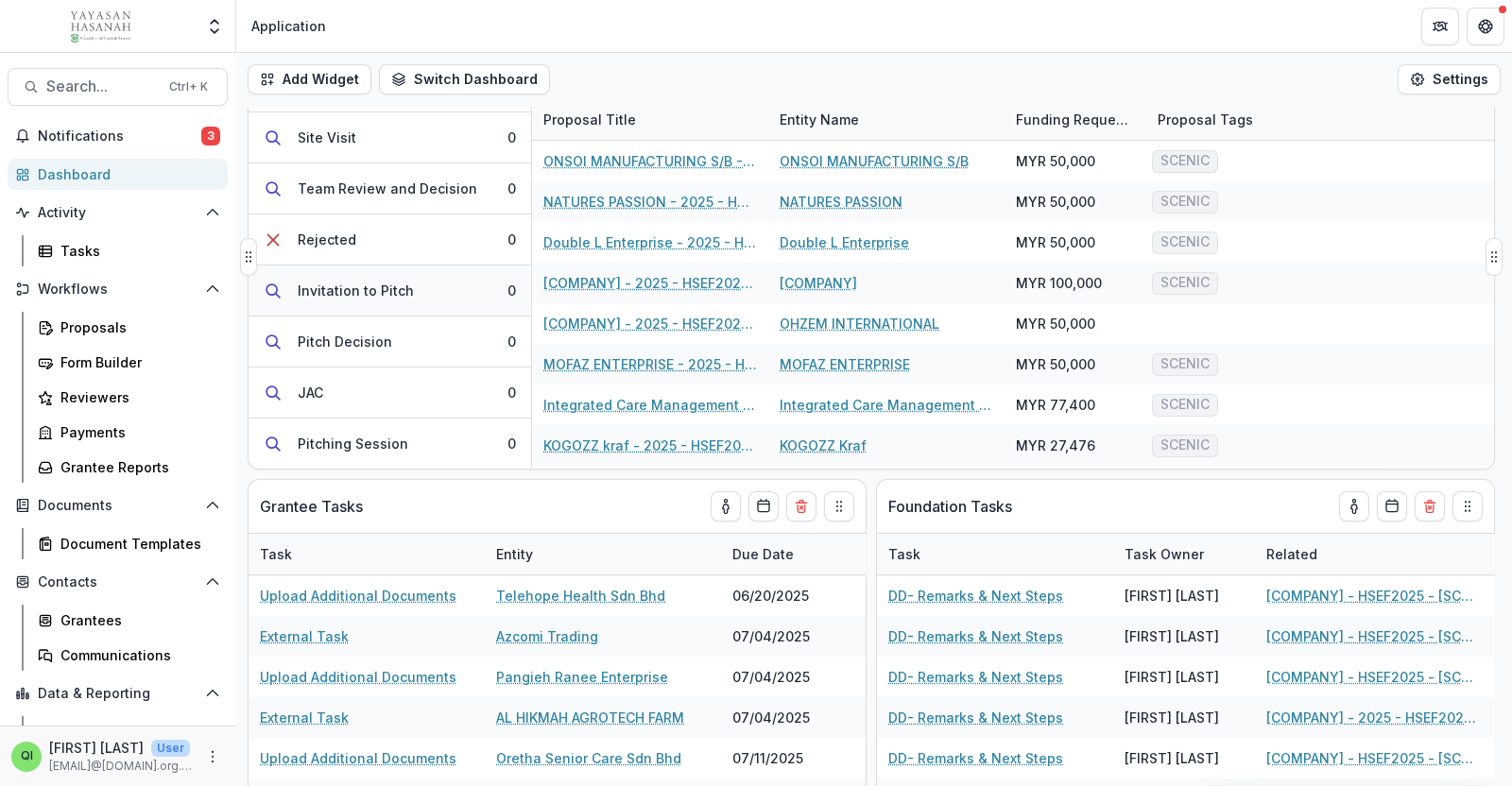 scroll, scrollTop: 359, scrollLeft: 0, axis: vertical 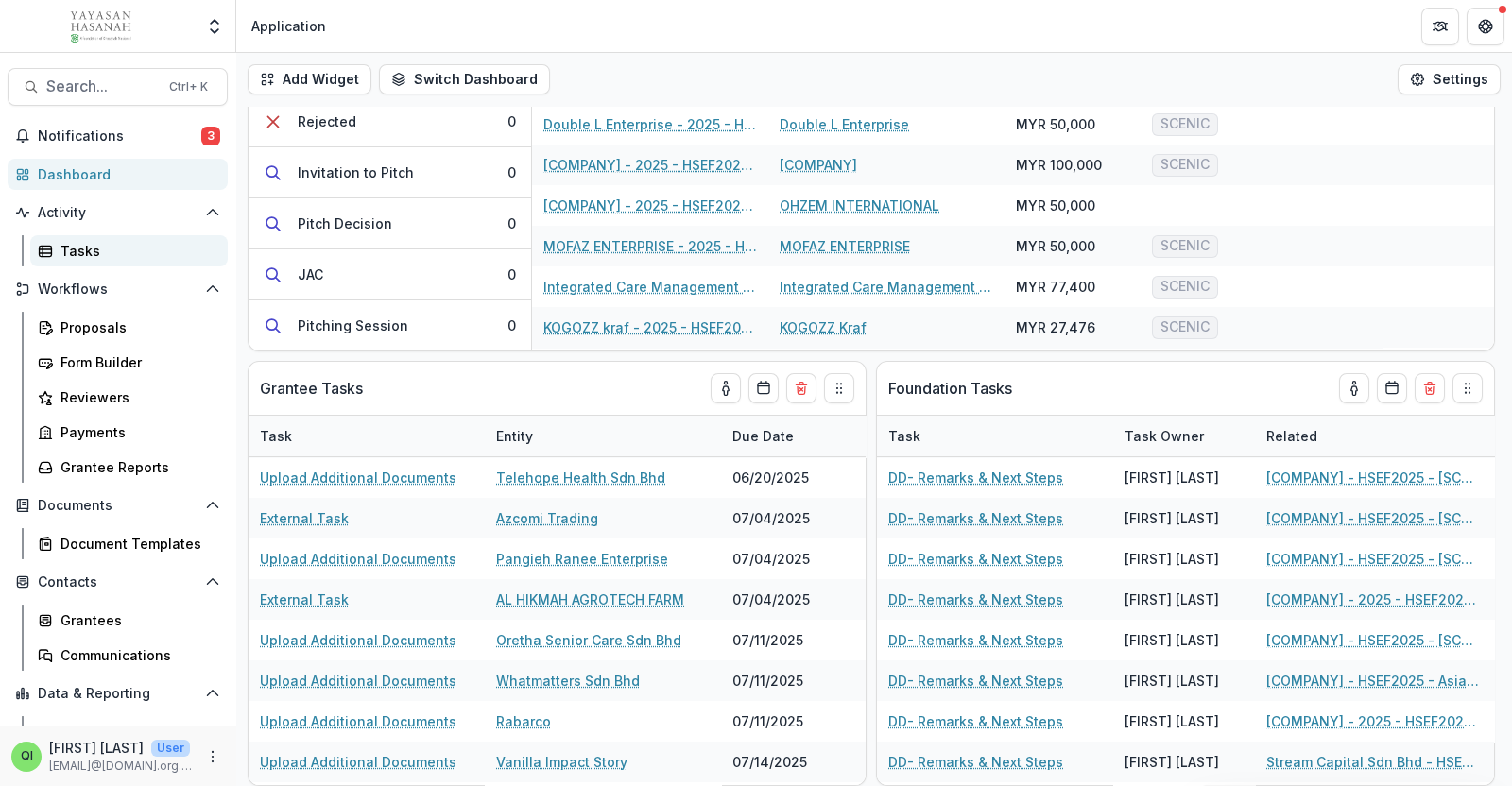 click on "Tasks" at bounding box center [136, 250] 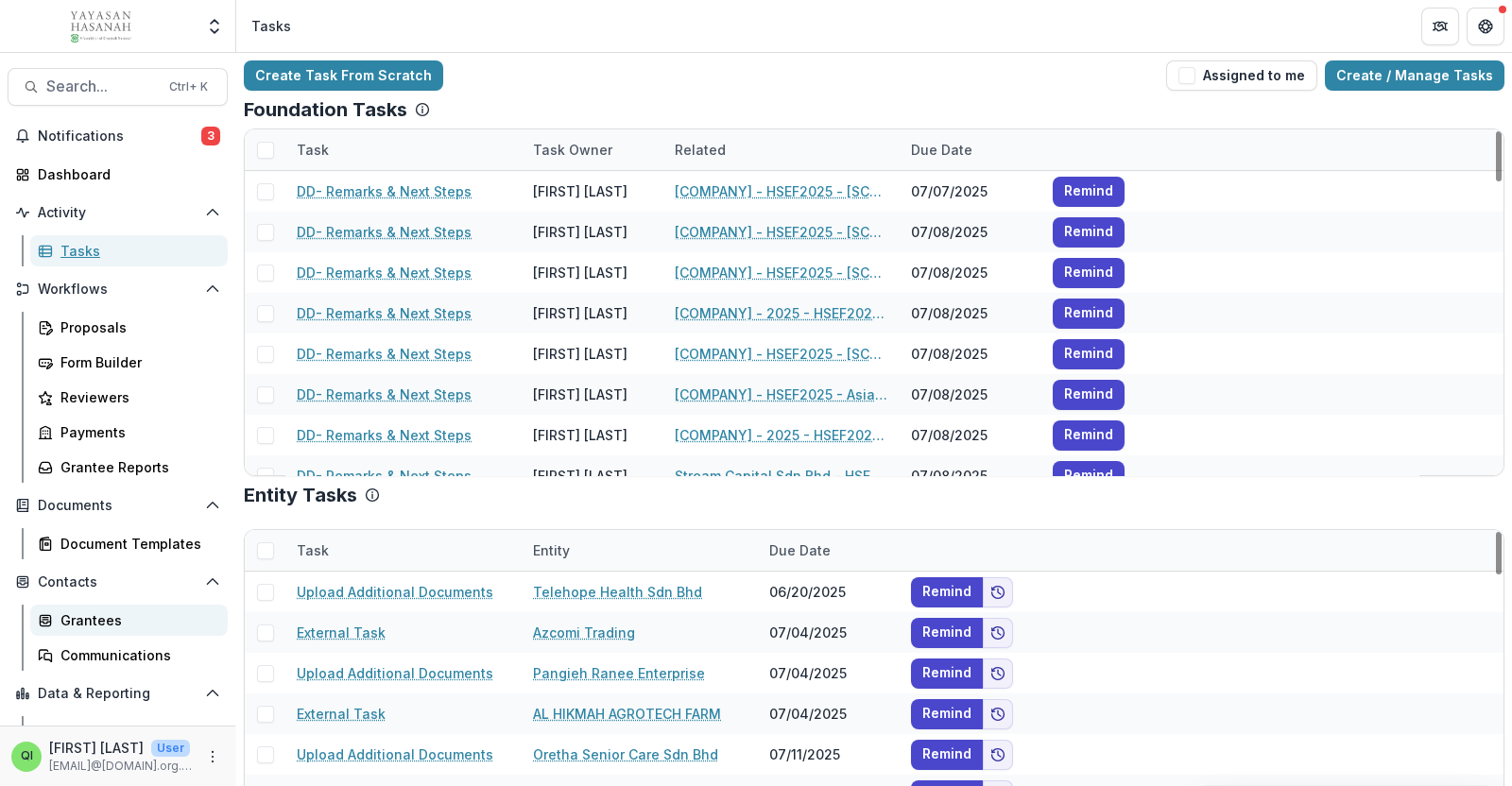 scroll, scrollTop: 91, scrollLeft: 0, axis: vertical 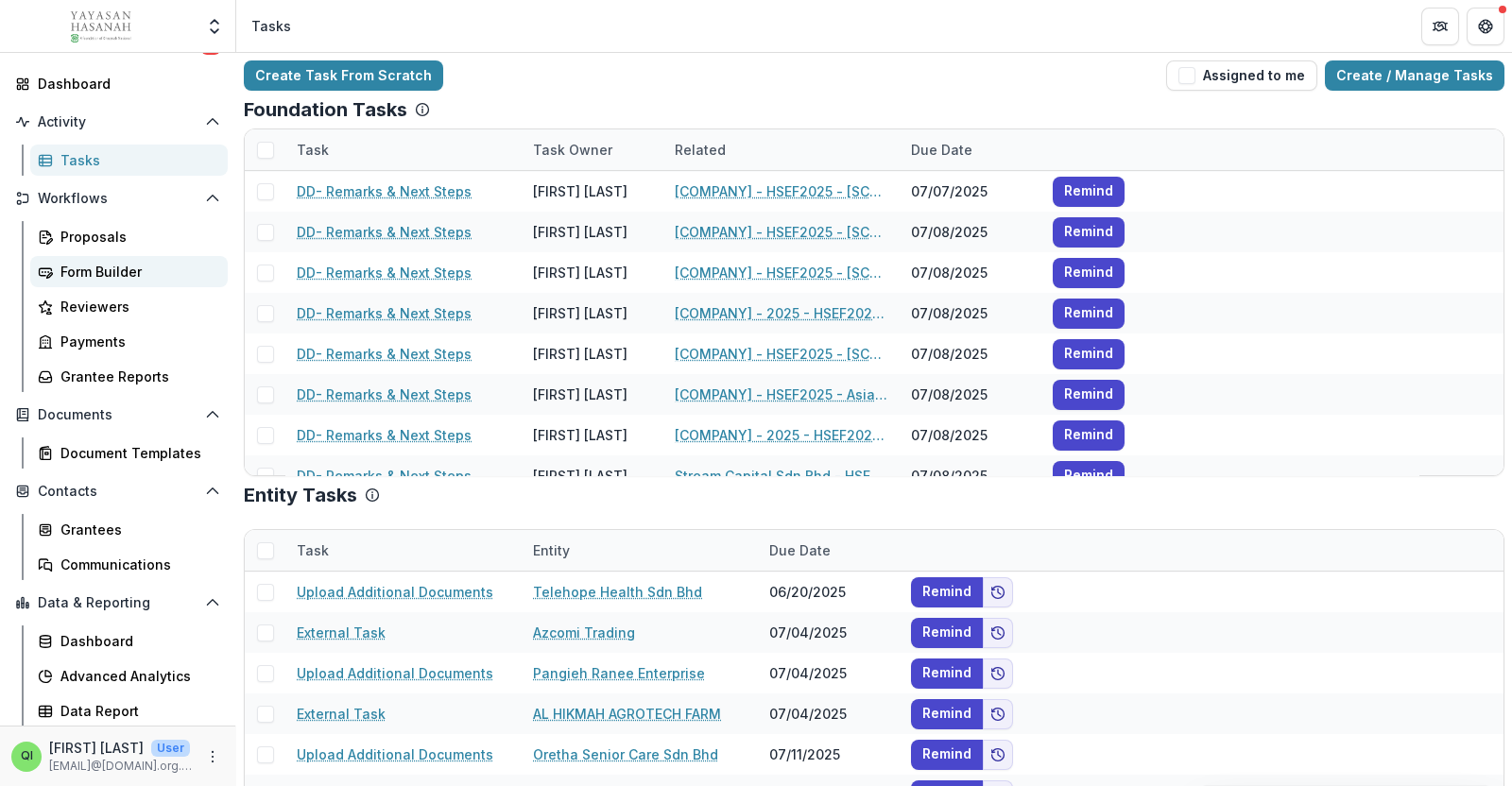 click on "Form Builder" at bounding box center (129, 271) 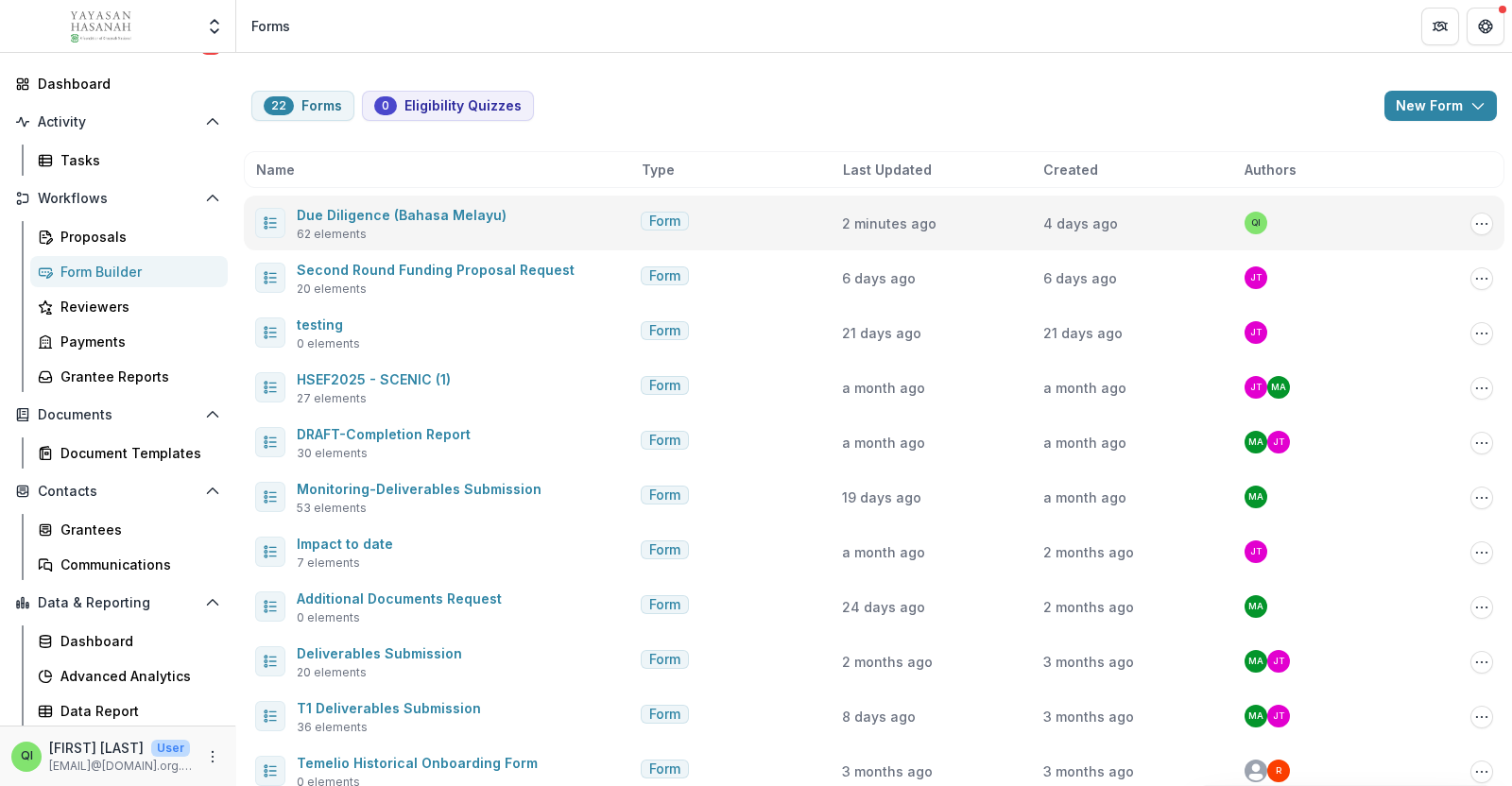 click on "Due Diligence (Bahasa Melayu) 62   elements Form 2 minutes ago 4 days ago QI Edit Duplicate Send Start Vetting Delete" at bounding box center [874, 223] 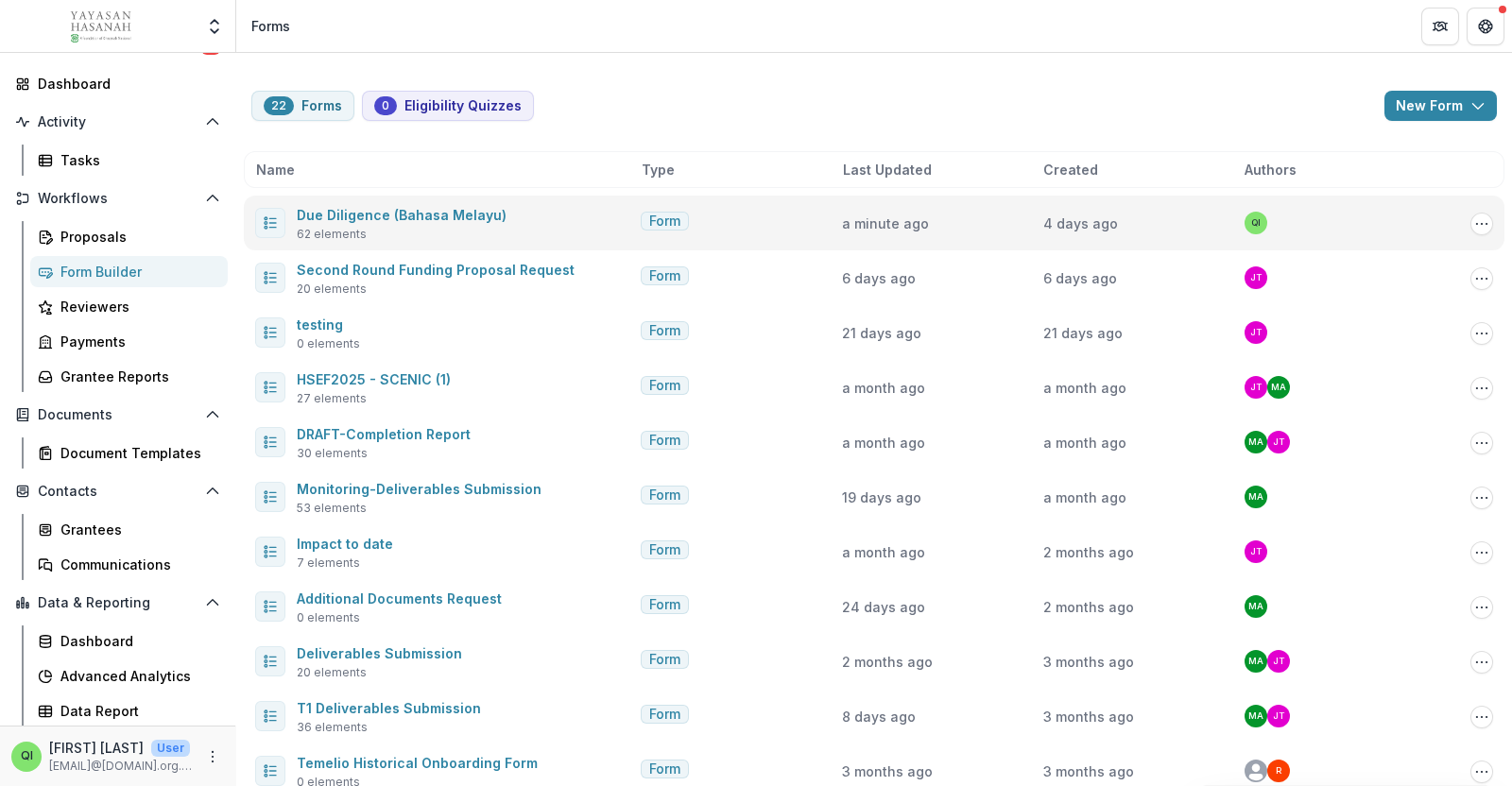 click on "Due Diligence (Bahasa Melayu) 62   elements Form a minute ago 4 days ago QI Edit Duplicate Send Start Vetting Delete" at bounding box center [874, 223] 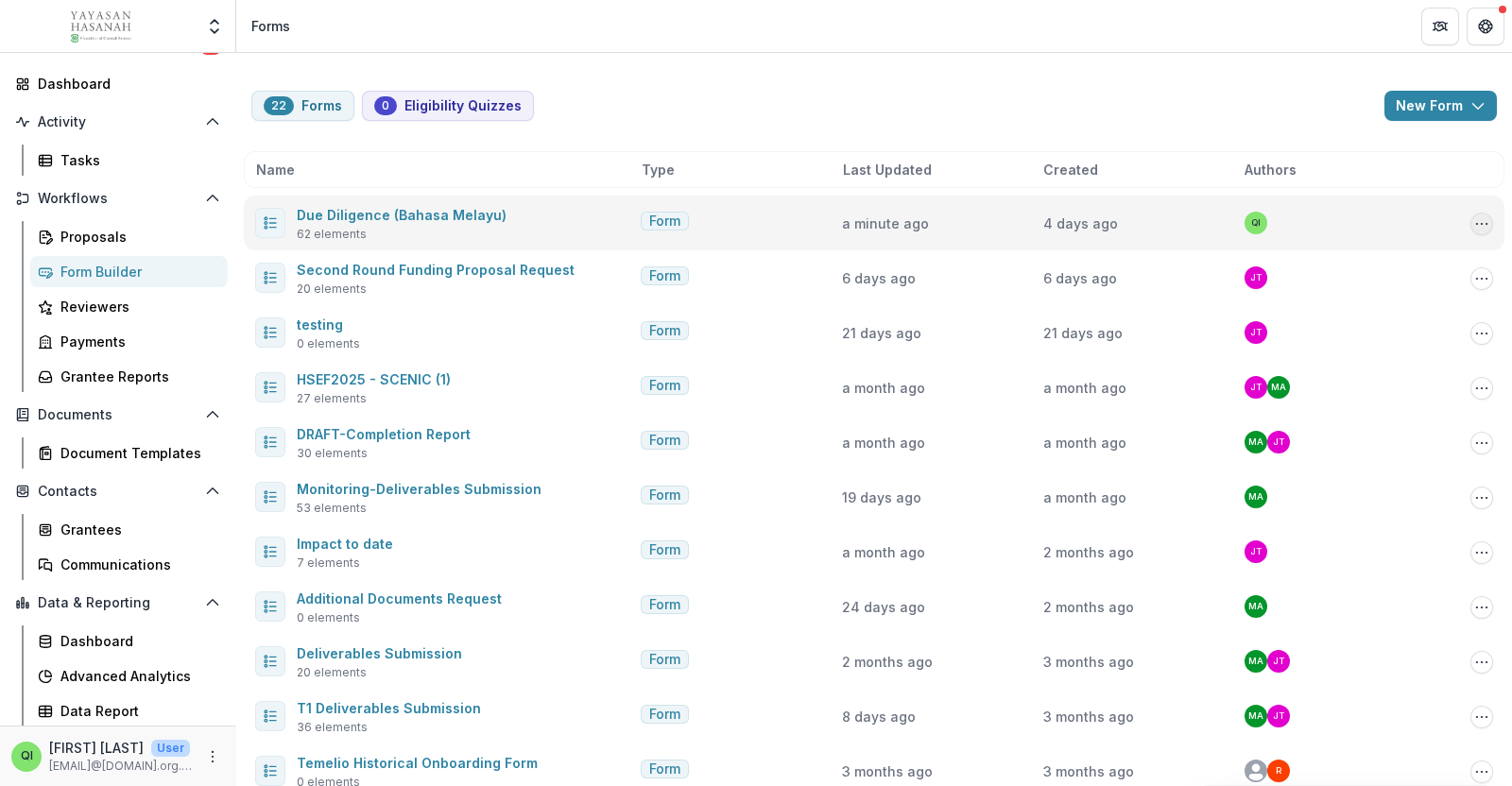 click 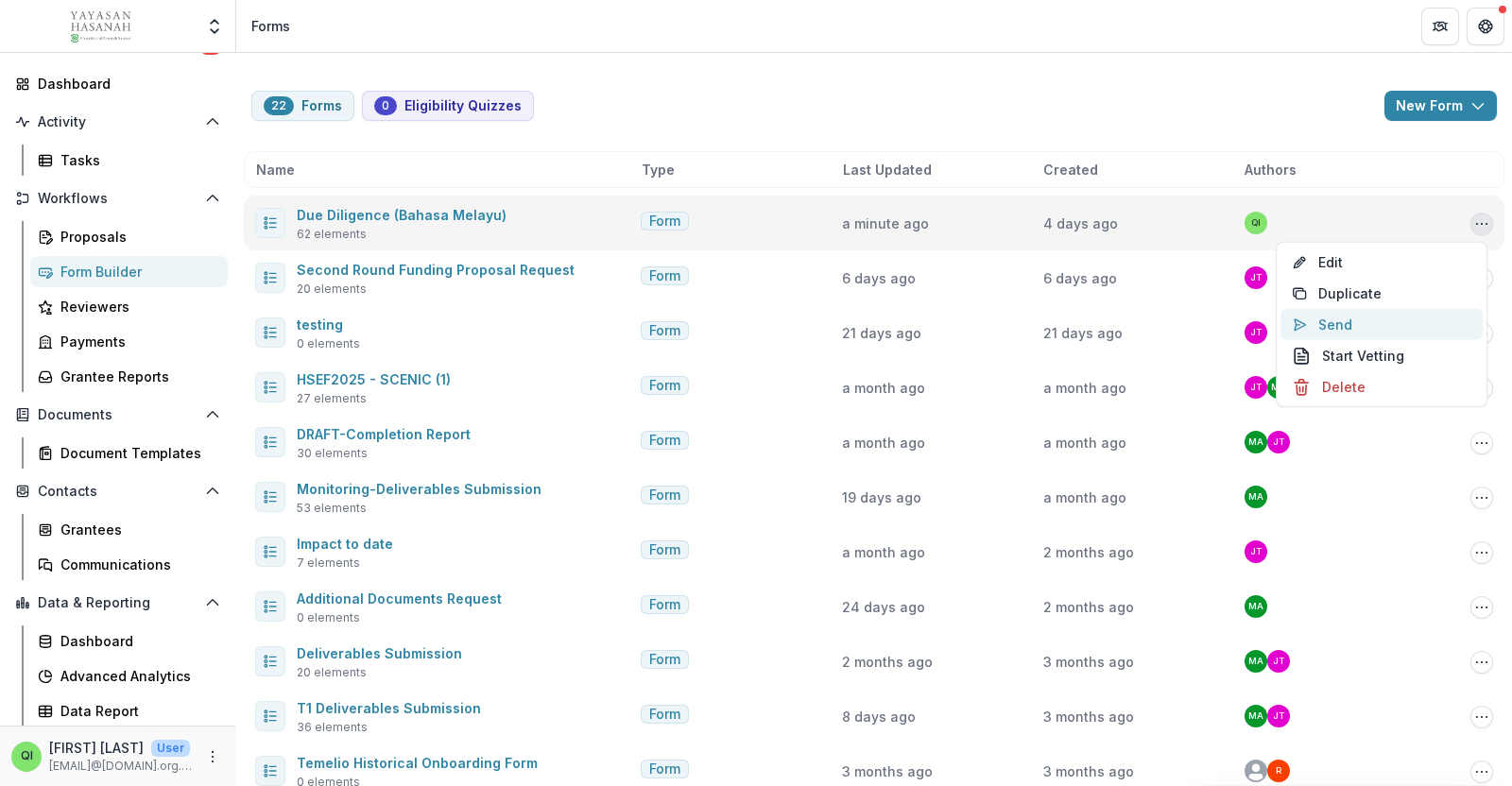click on "Send" at bounding box center (1382, 324) 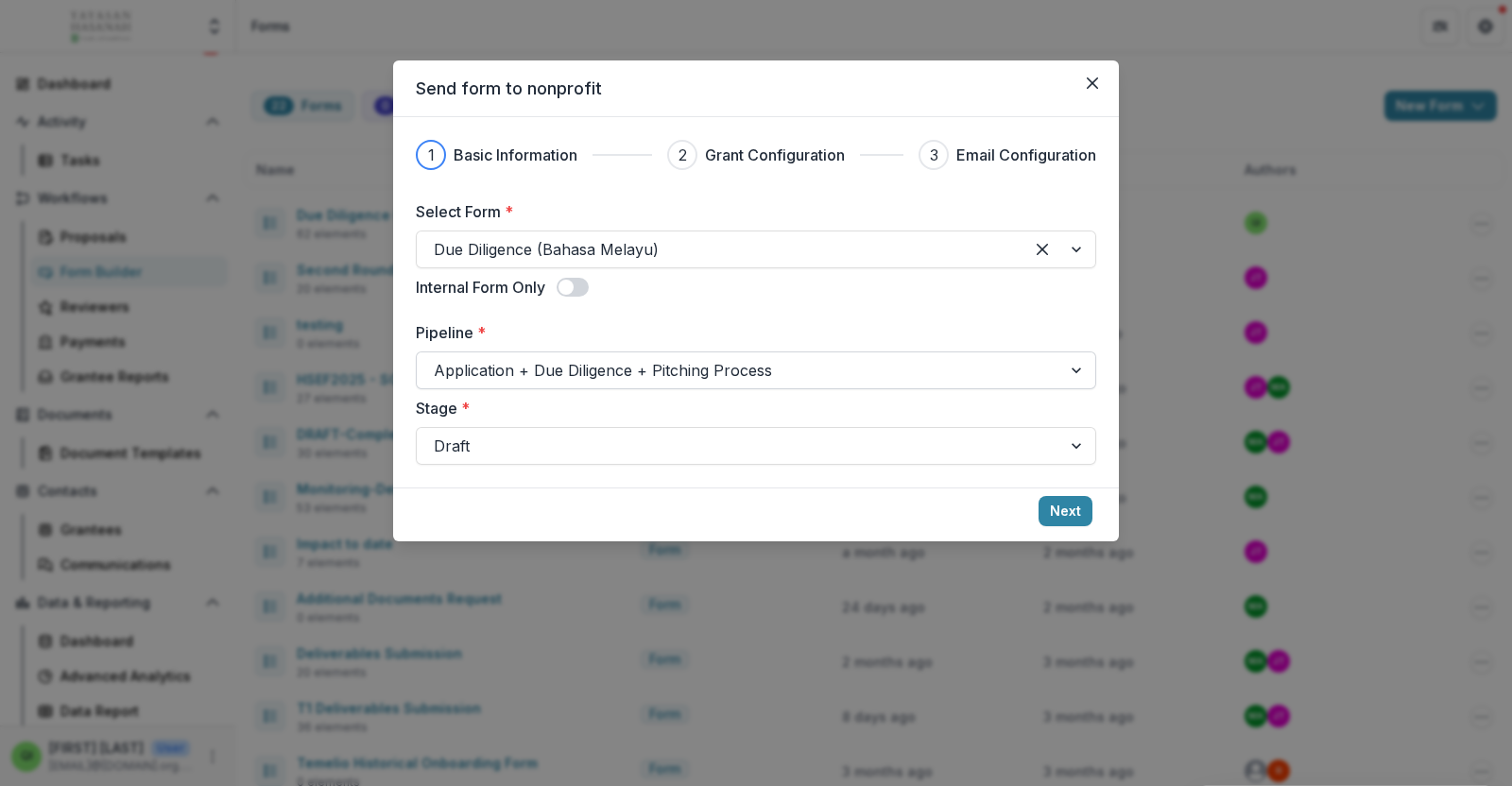 click at bounding box center [739, 370] 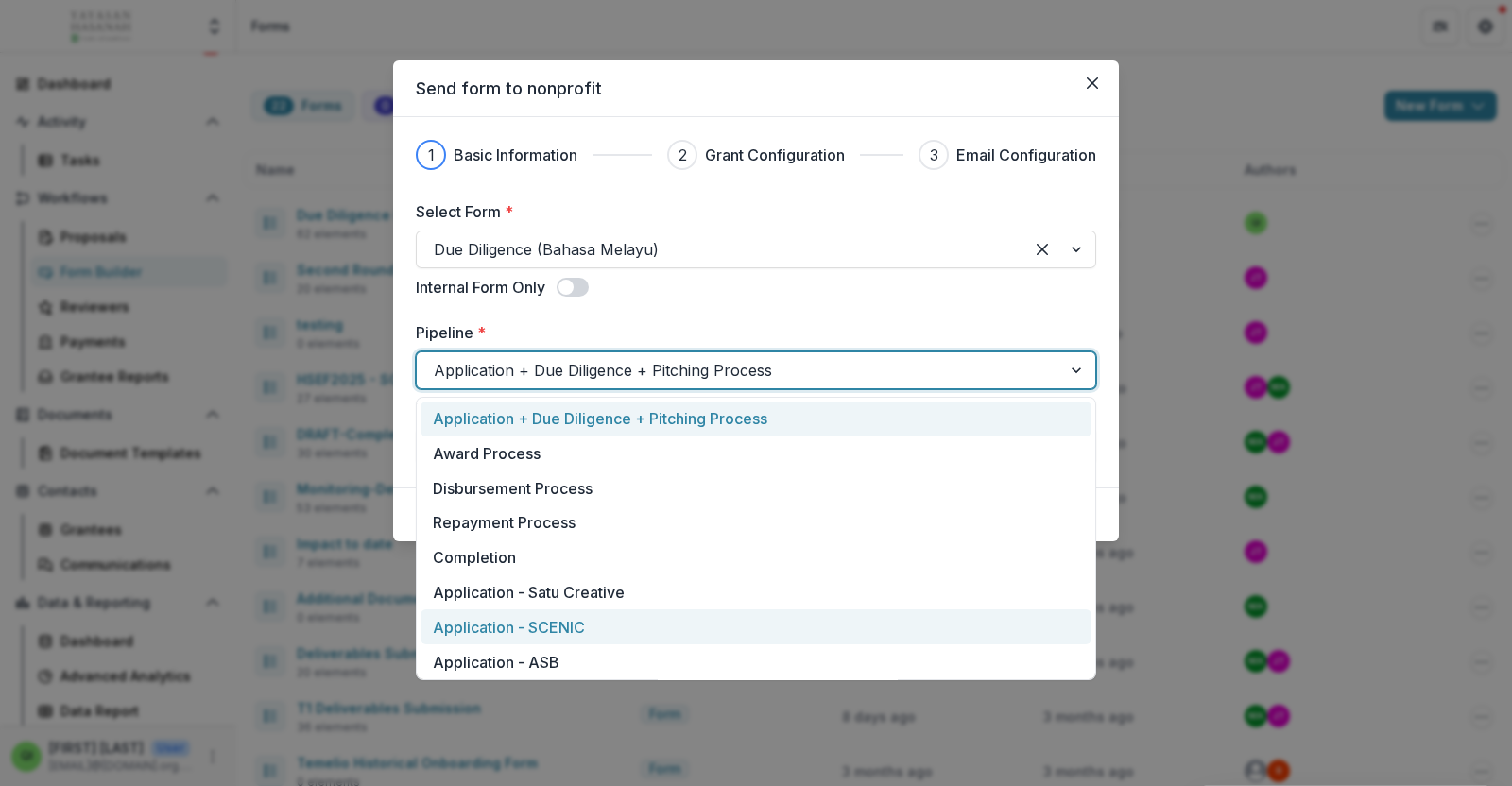 click on "Application - SCENIC" at bounding box center (756, 626) 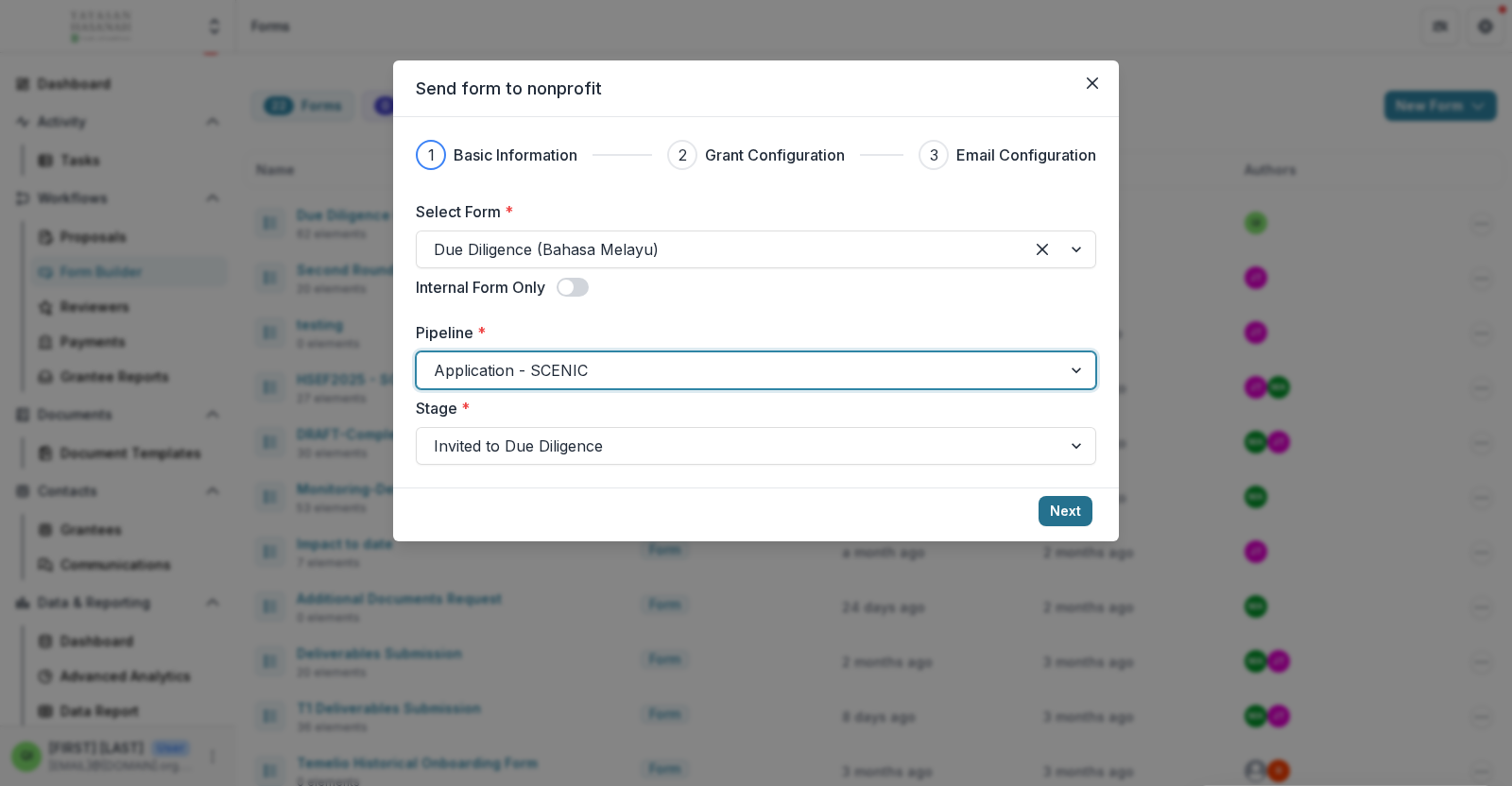 click on "Next" at bounding box center (1065, 511) 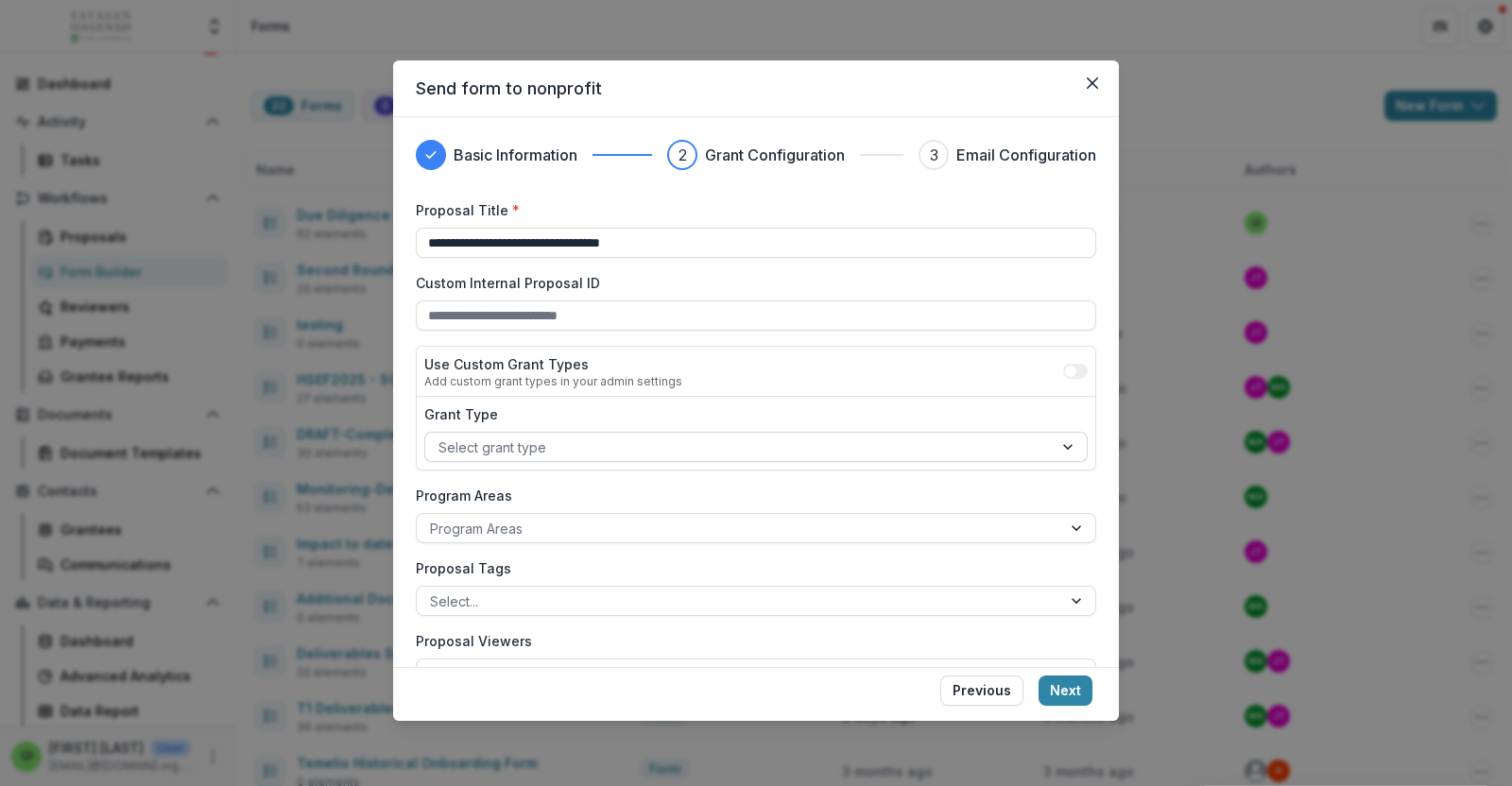 click at bounding box center [739, 447] 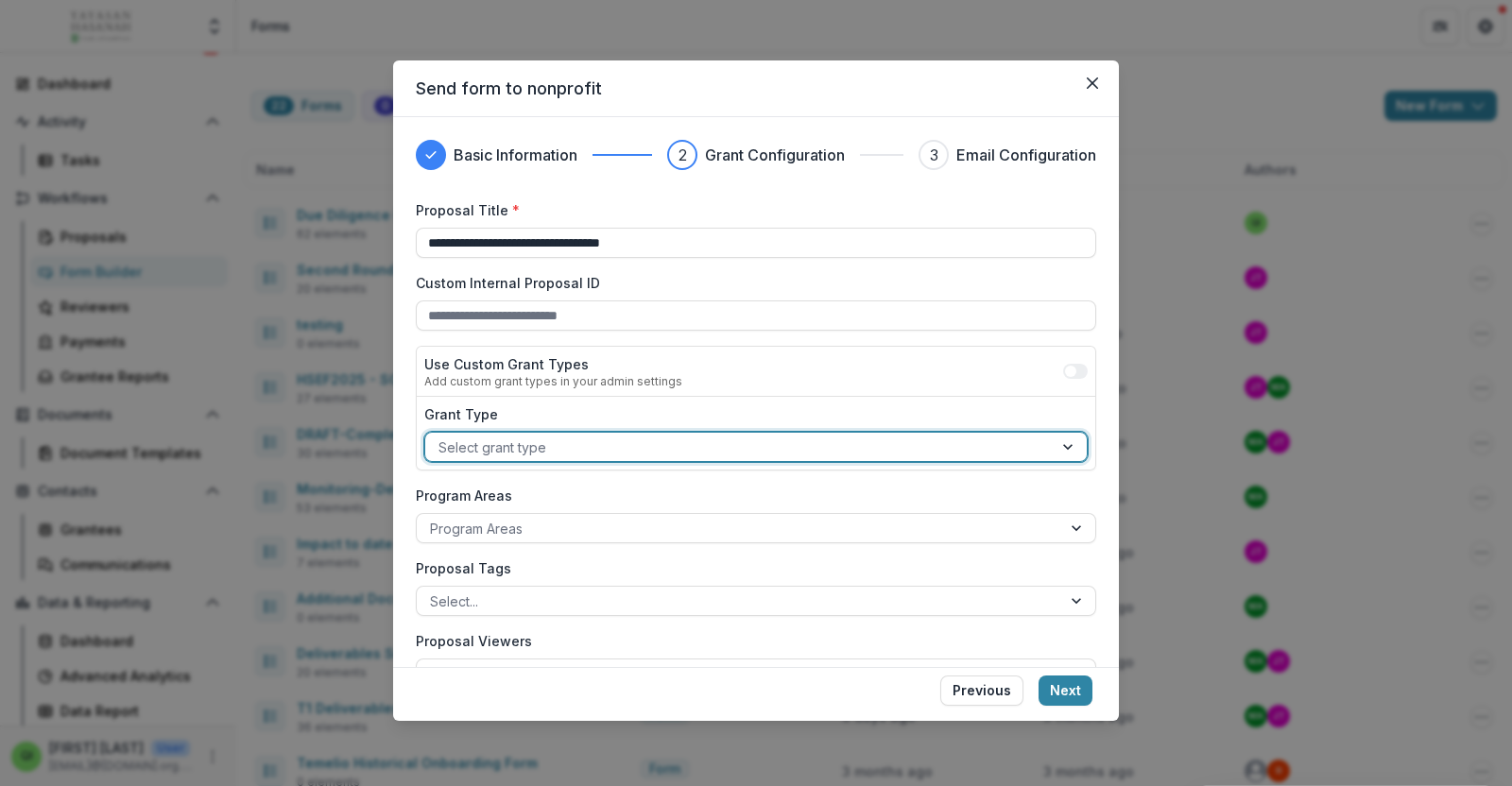 click at bounding box center (739, 447) 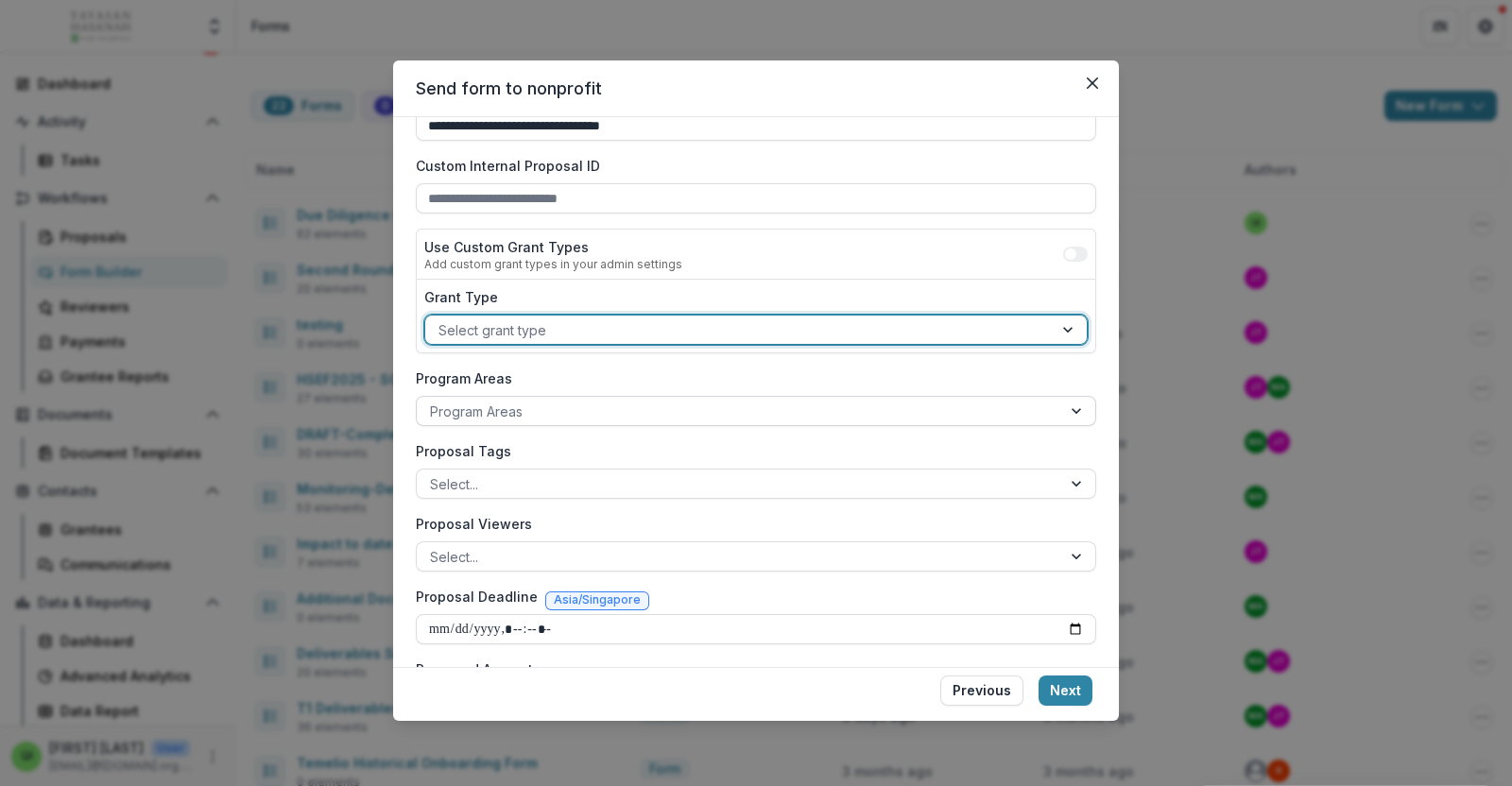 click at bounding box center [739, 411] 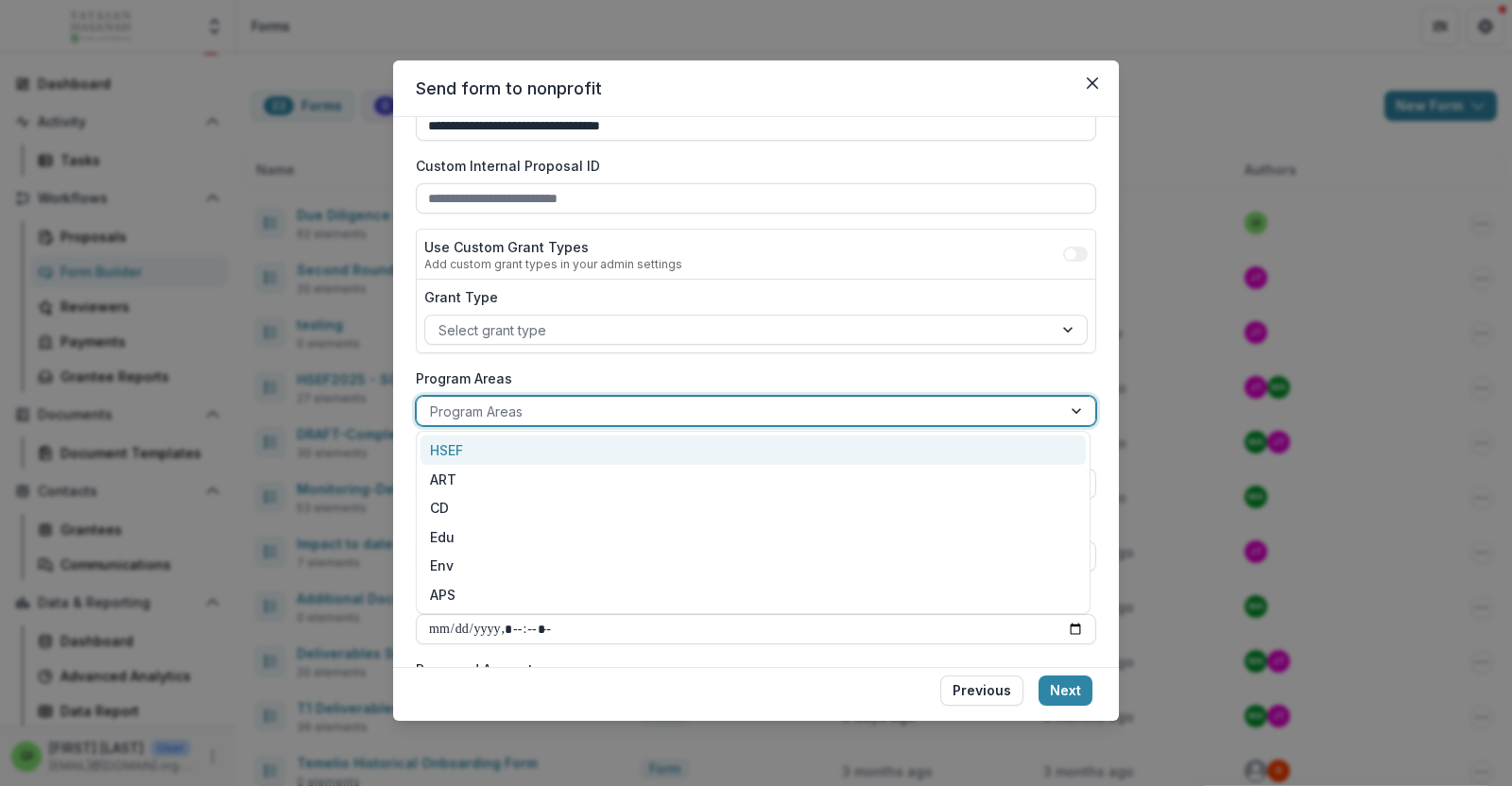click on "HSEF" at bounding box center (753, 450) 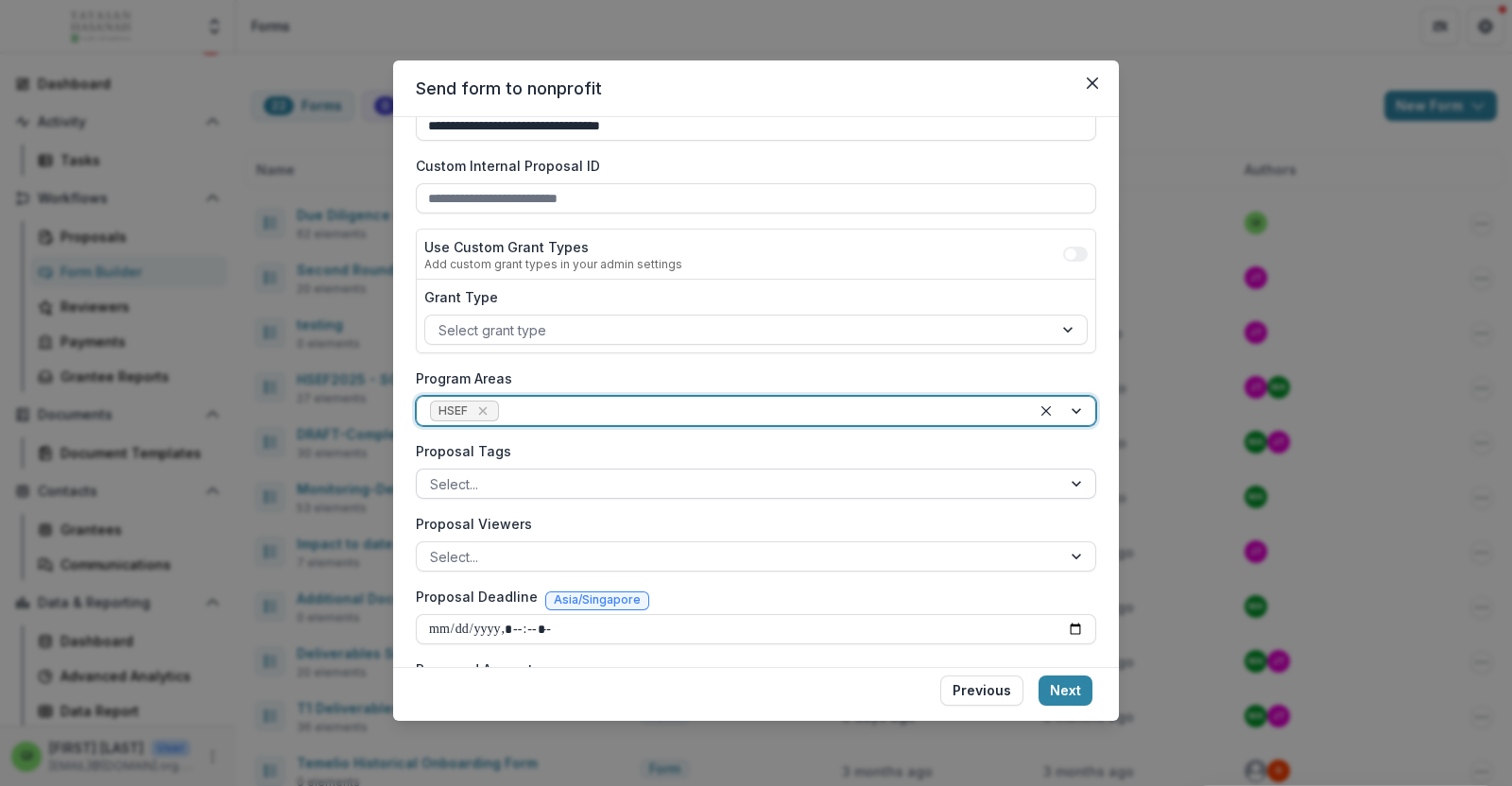 click at bounding box center [739, 484] 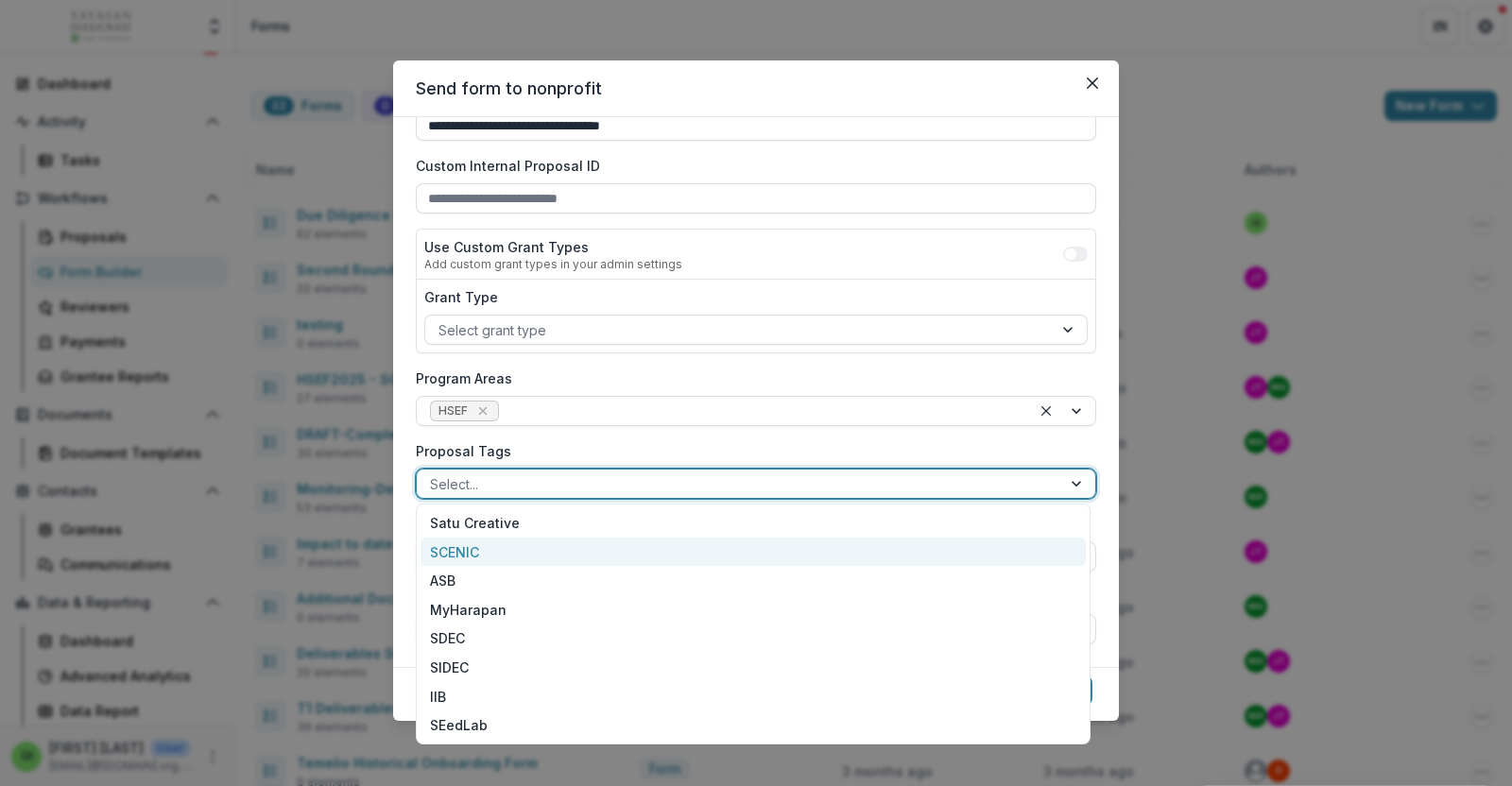 click on "SCENIC" at bounding box center [753, 552] 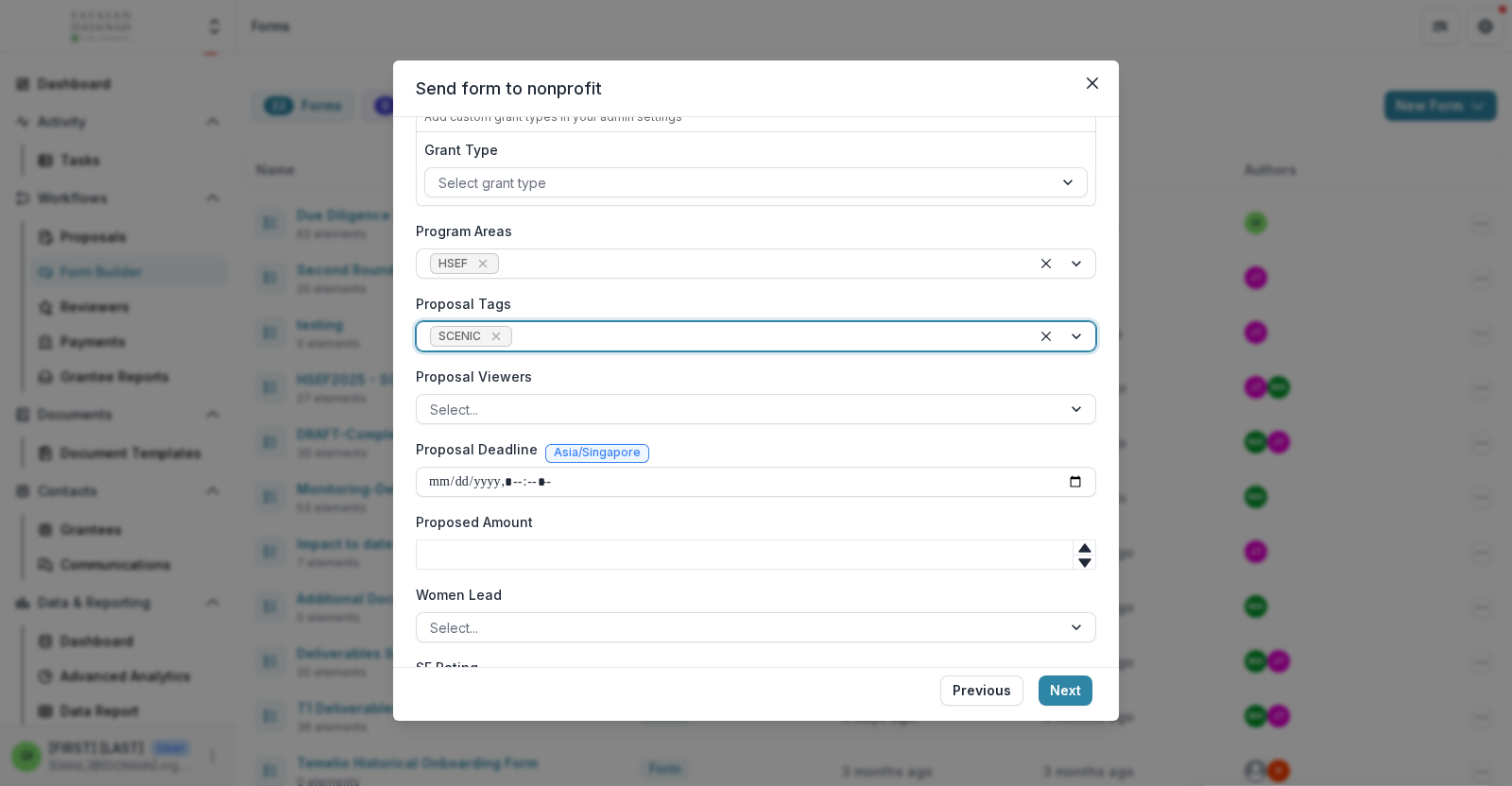 scroll, scrollTop: 354, scrollLeft: 0, axis: vertical 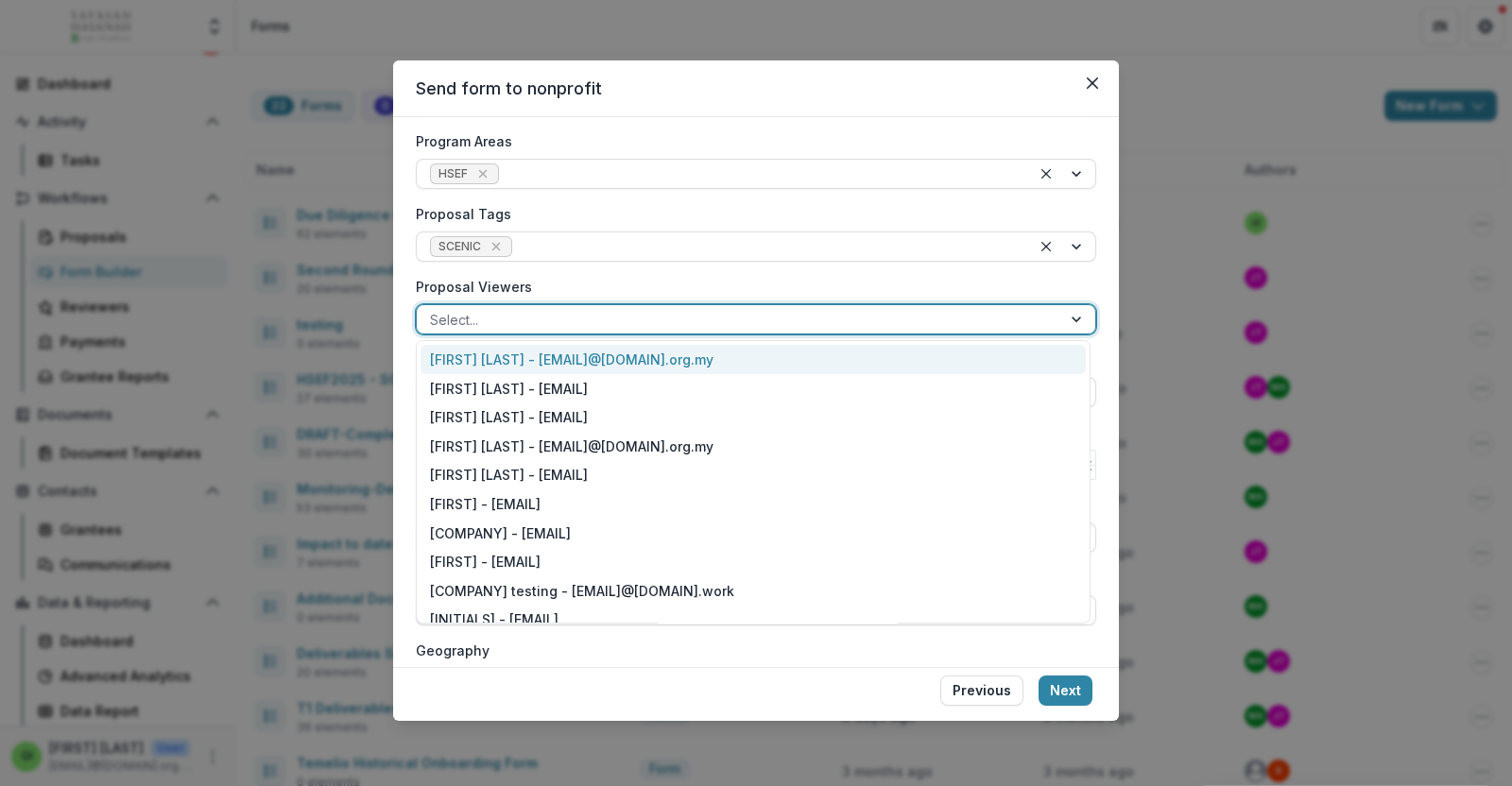 click at bounding box center [739, 319] 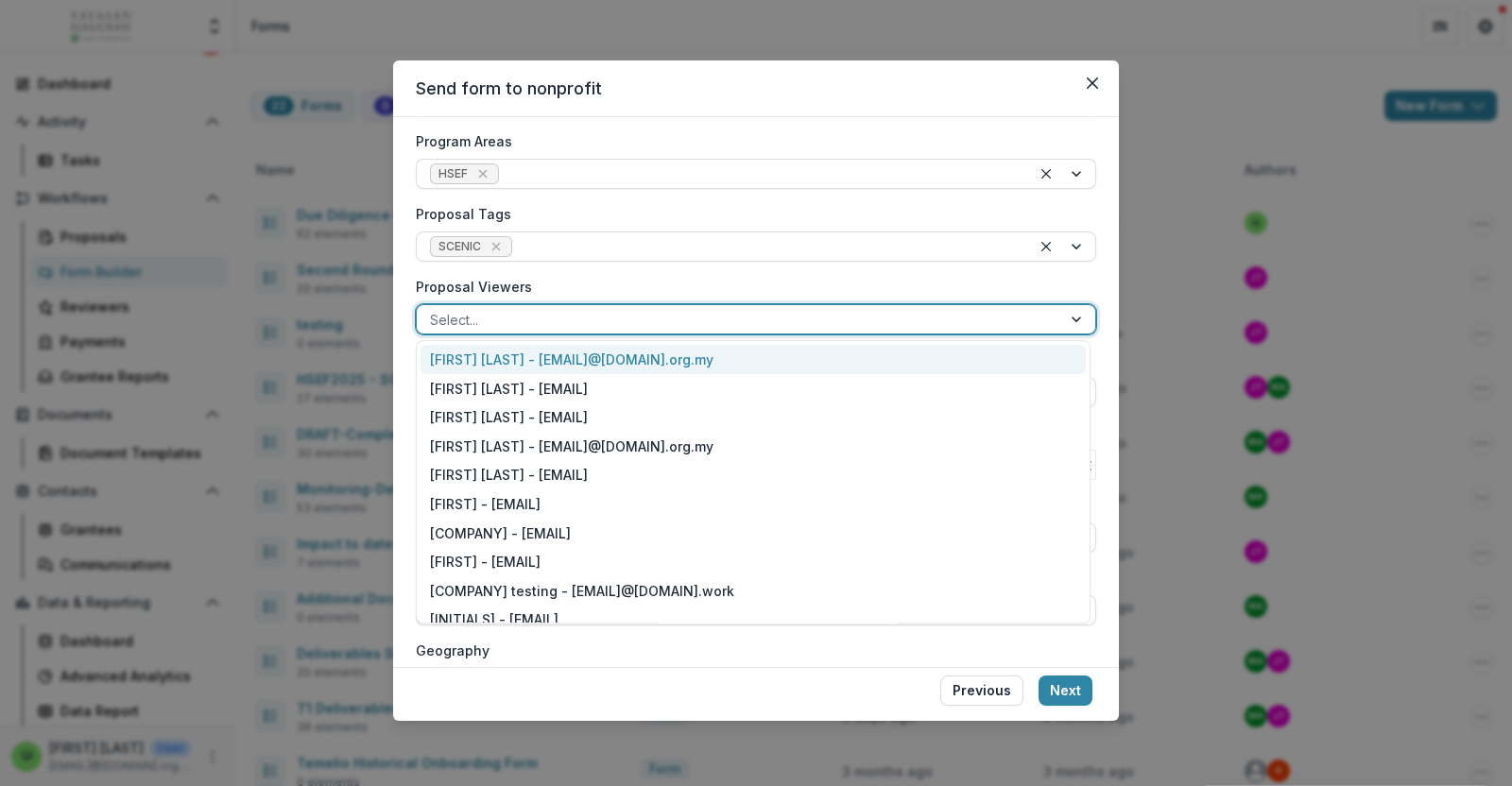 click on "[FIRST] [LAST] - [EMAIL]@[DOMAIN].org.my" at bounding box center [753, 359] 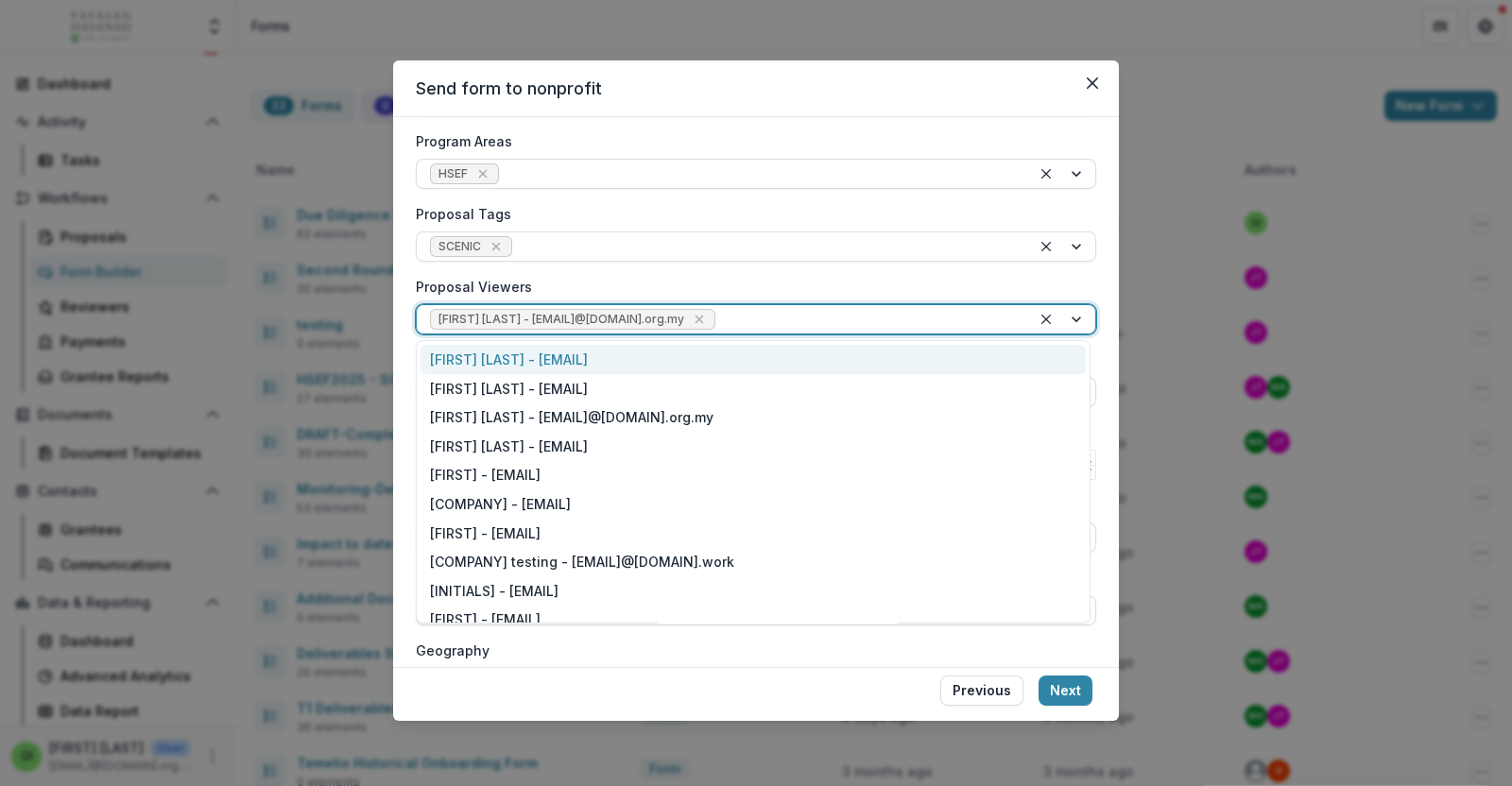 click at bounding box center (1063, 319) 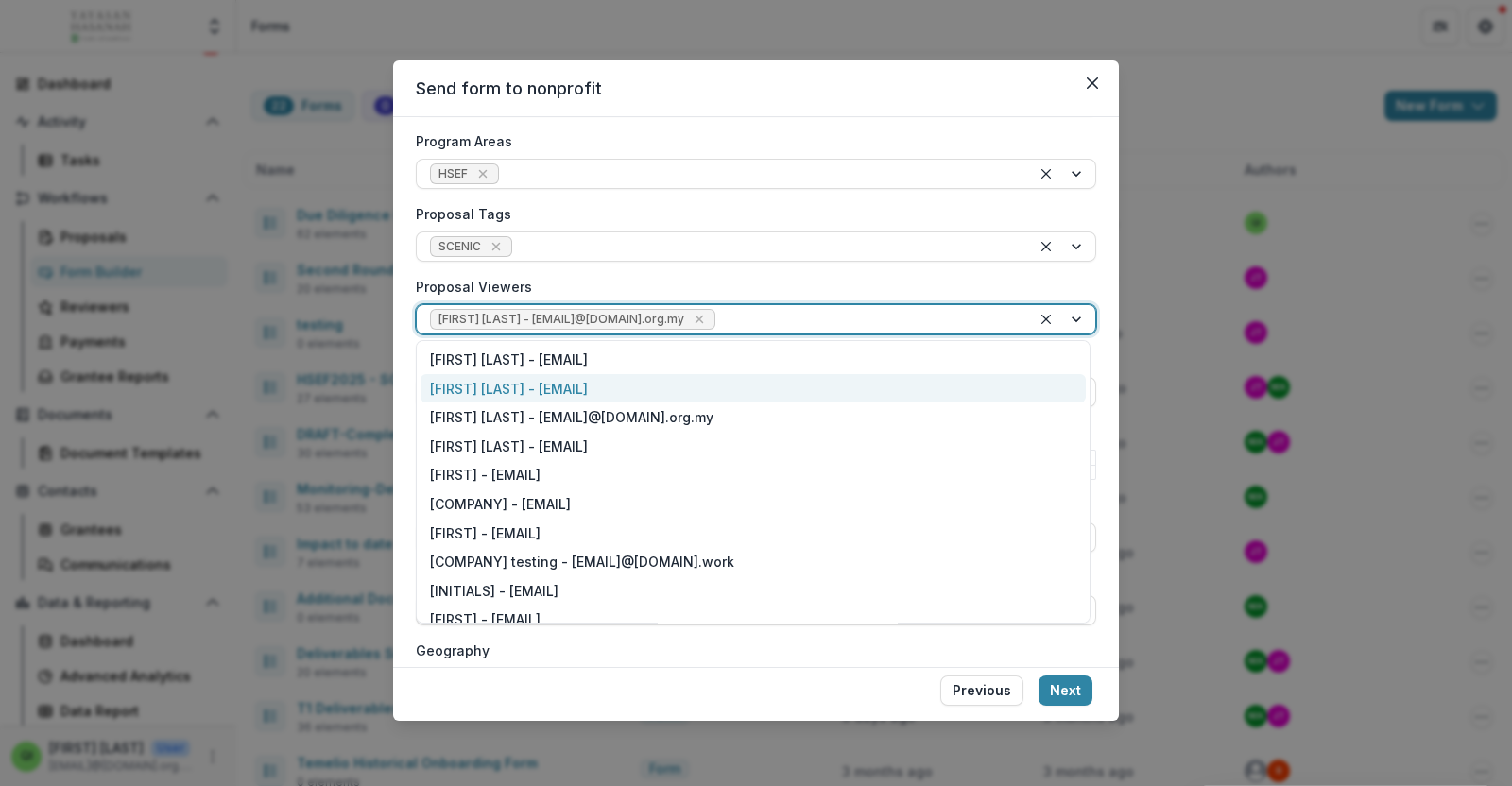 click on "[FIRST] [LAST] - [EMAIL]" at bounding box center [753, 388] 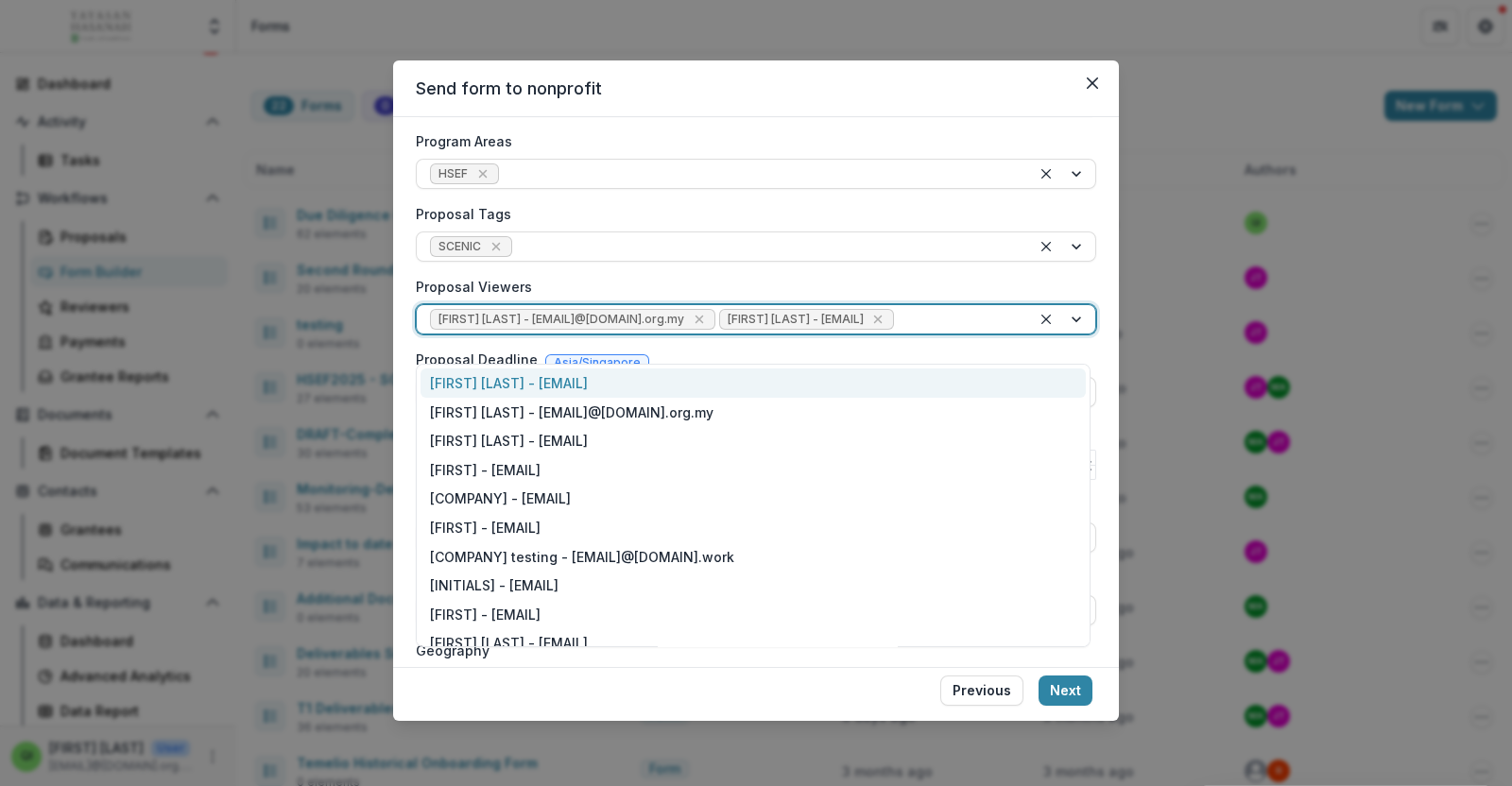 click at bounding box center (1063, 319) 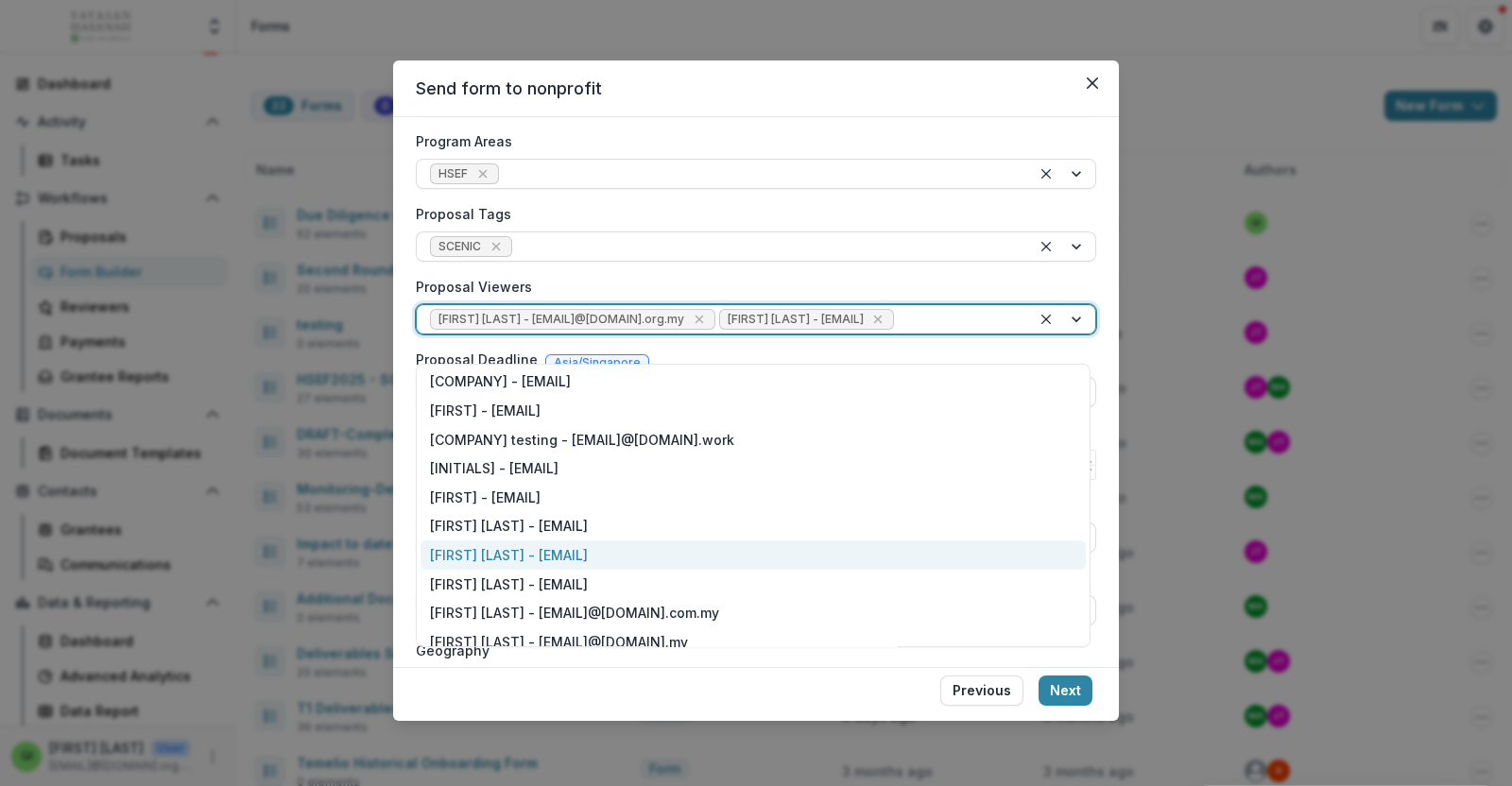 scroll, scrollTop: 235, scrollLeft: 0, axis: vertical 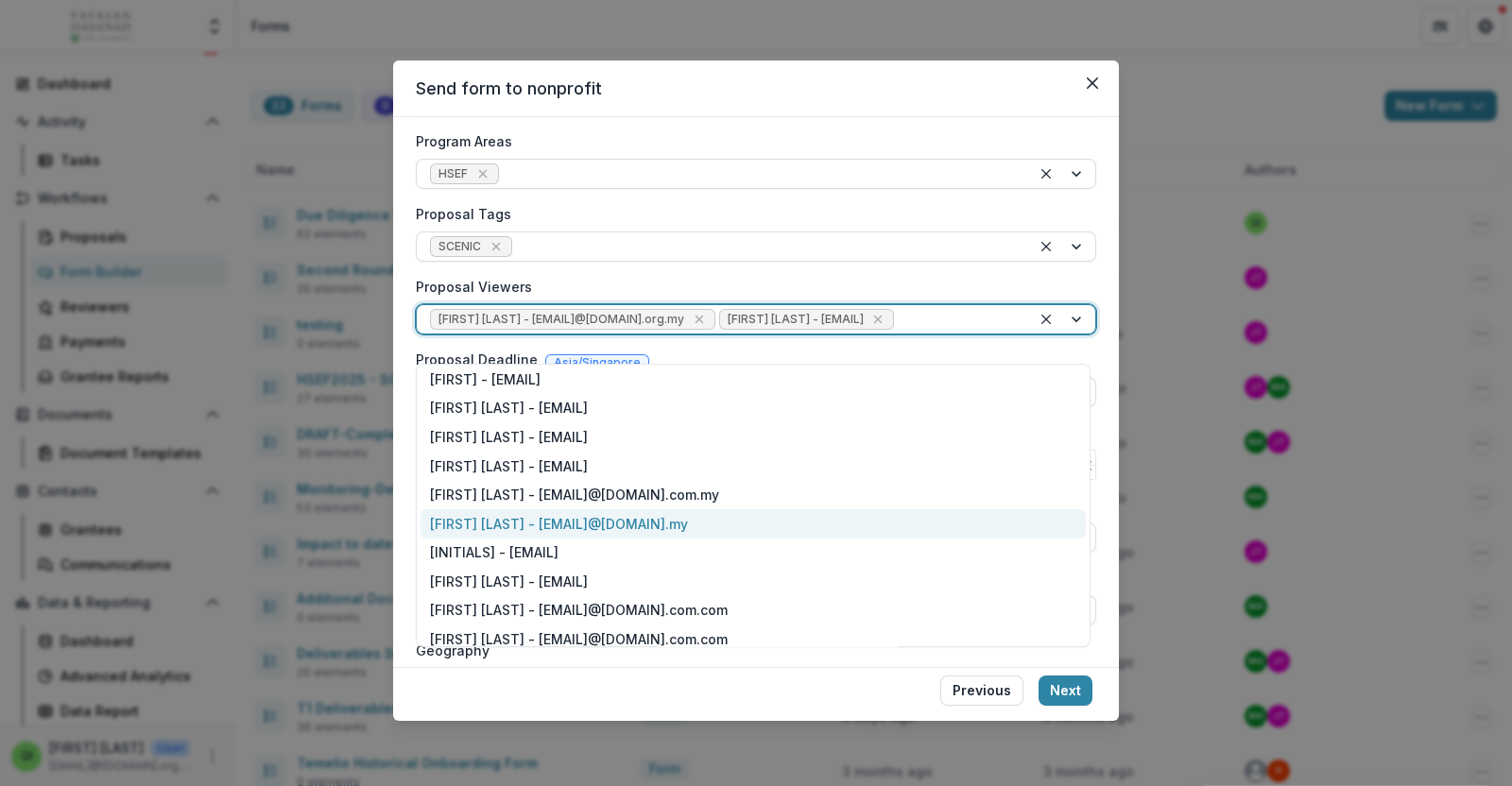 click on "[FIRST] [LAST] - [EMAIL]@[DOMAIN].my" at bounding box center (753, 523) 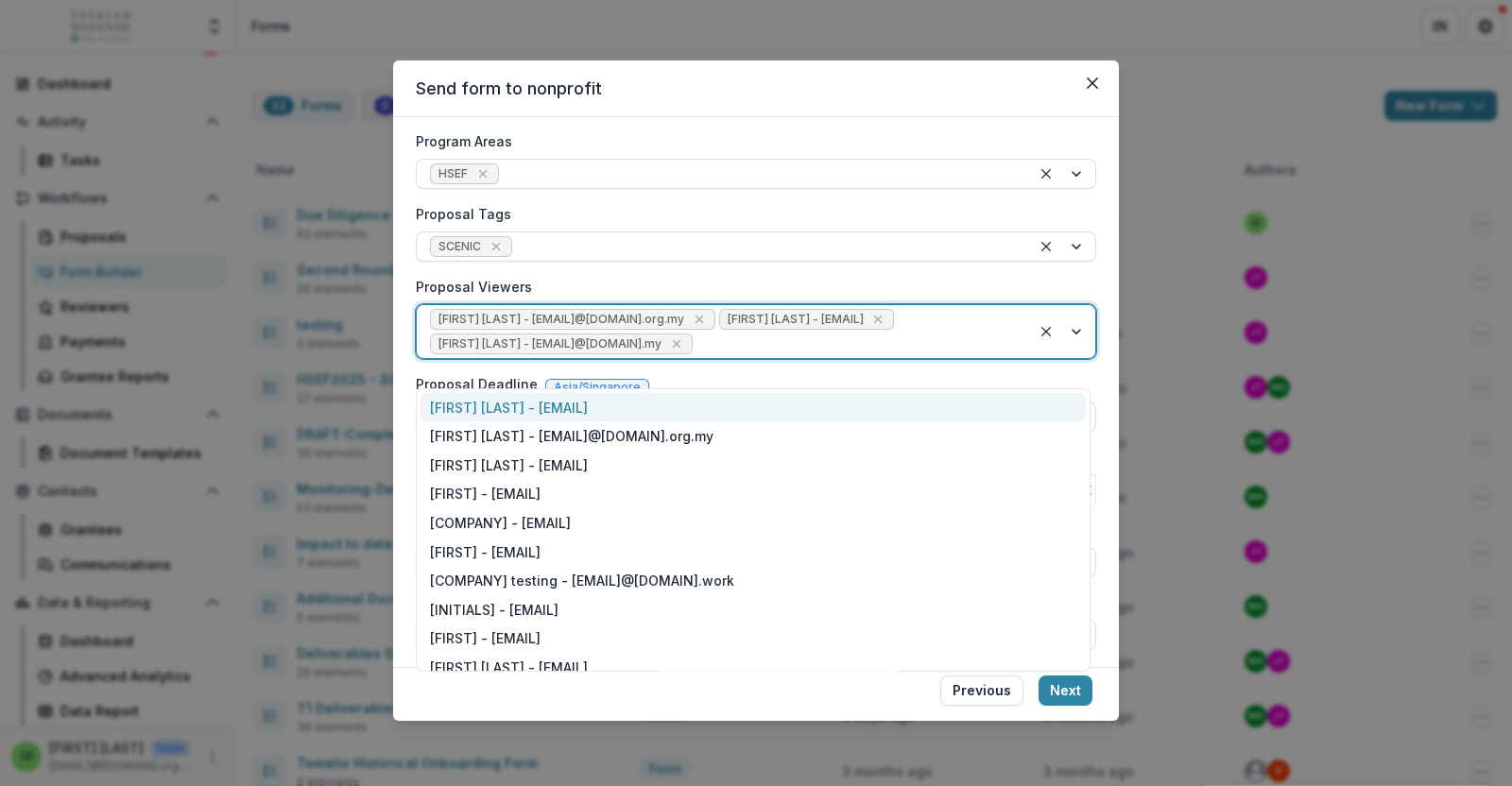 click at bounding box center (1063, 332) 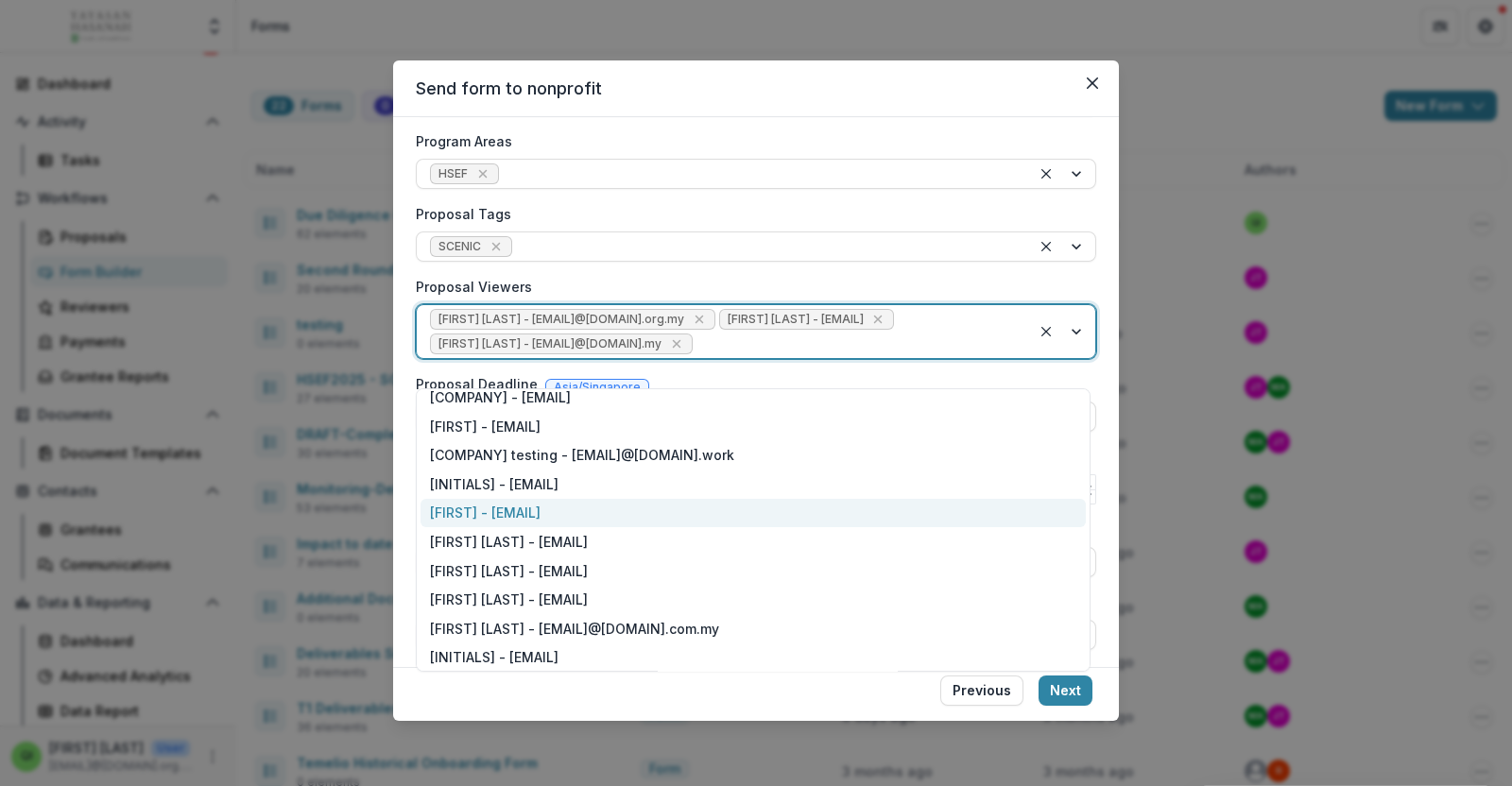 scroll, scrollTop: 235, scrollLeft: 0, axis: vertical 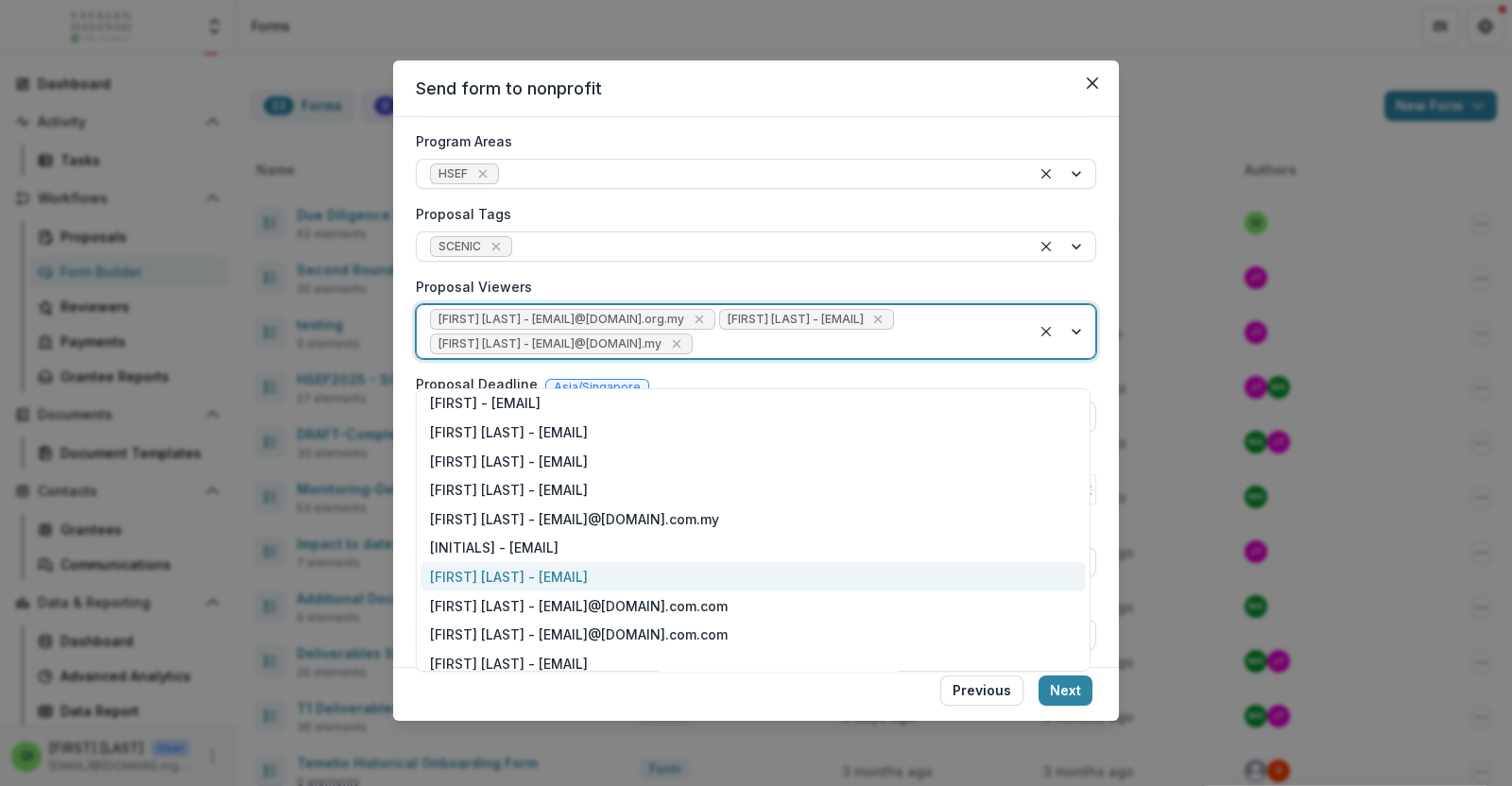 click on "[FIRST] [LAST] - [EMAIL]" at bounding box center (753, 576) 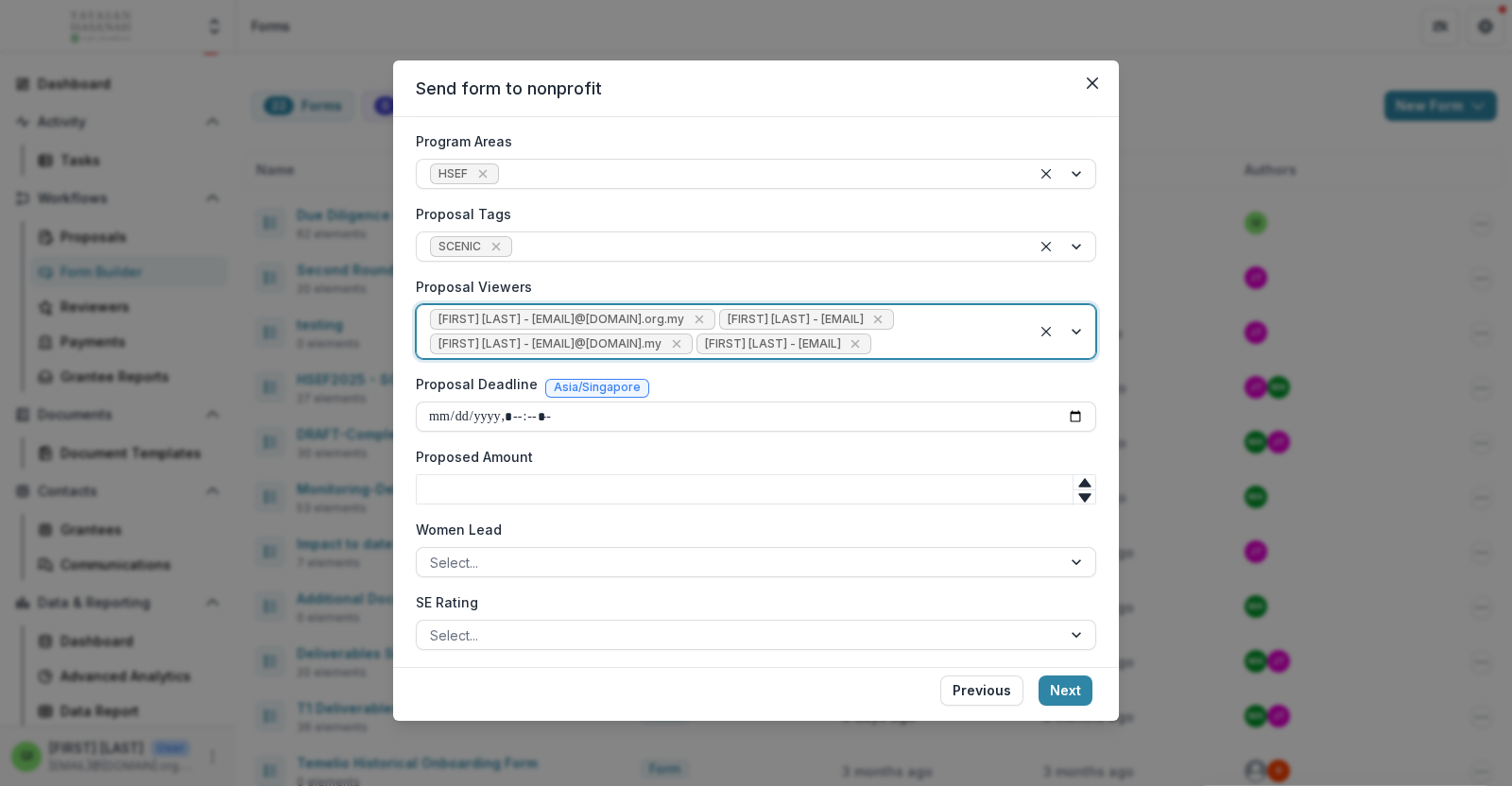 click at bounding box center (1063, 332) 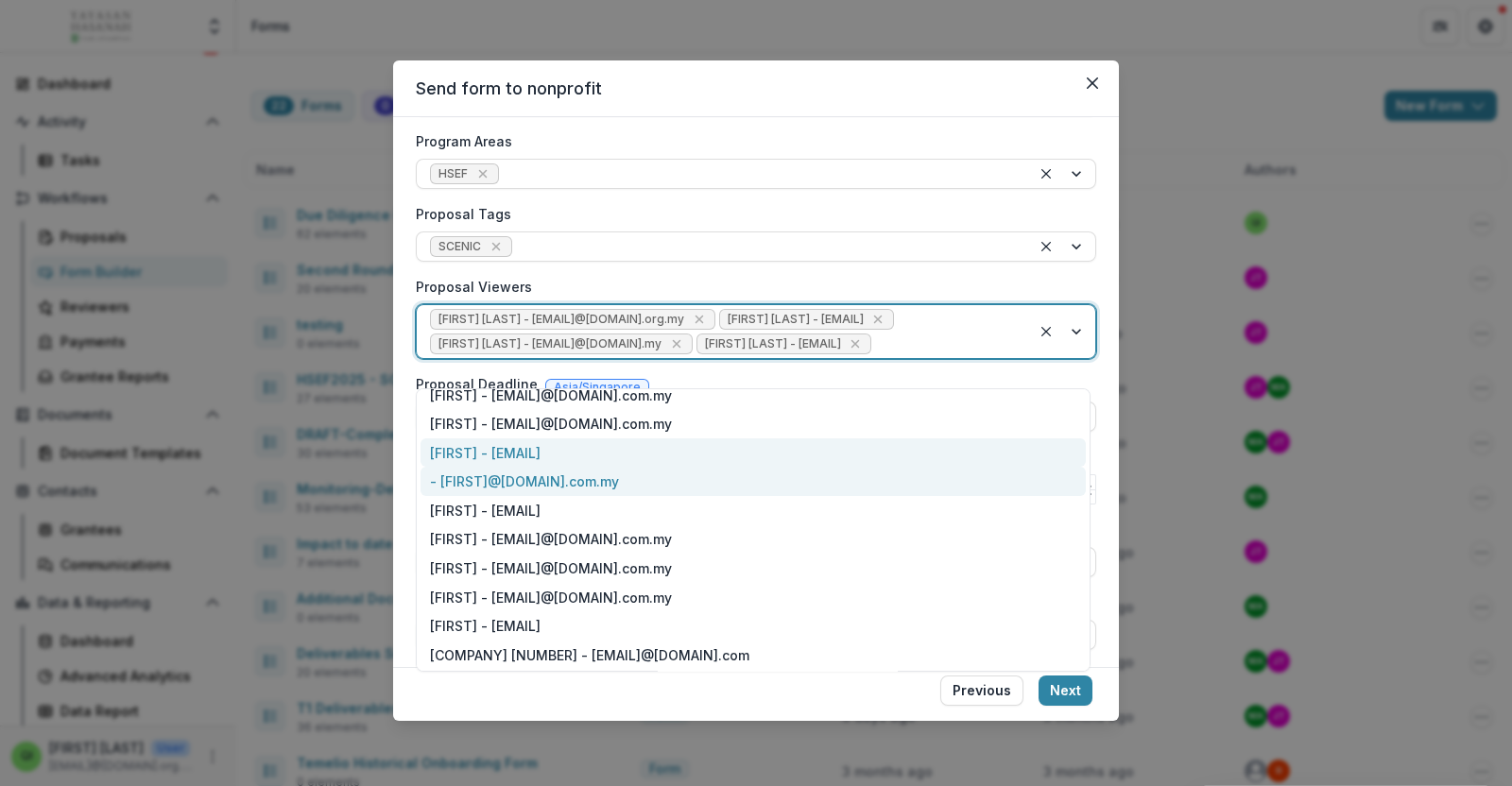 scroll, scrollTop: 621, scrollLeft: 0, axis: vertical 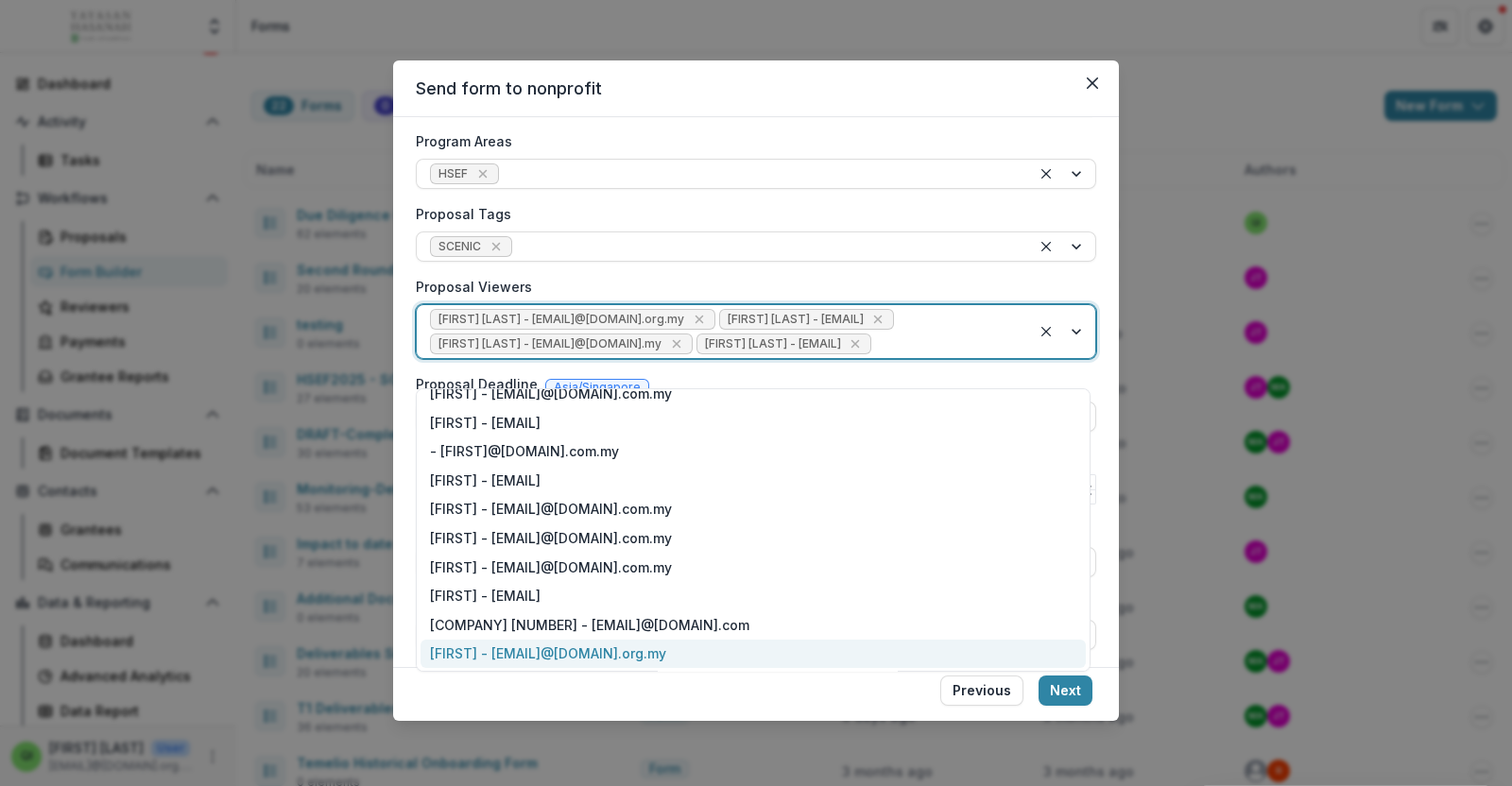 click on "Previous Next" at bounding box center [756, 693] 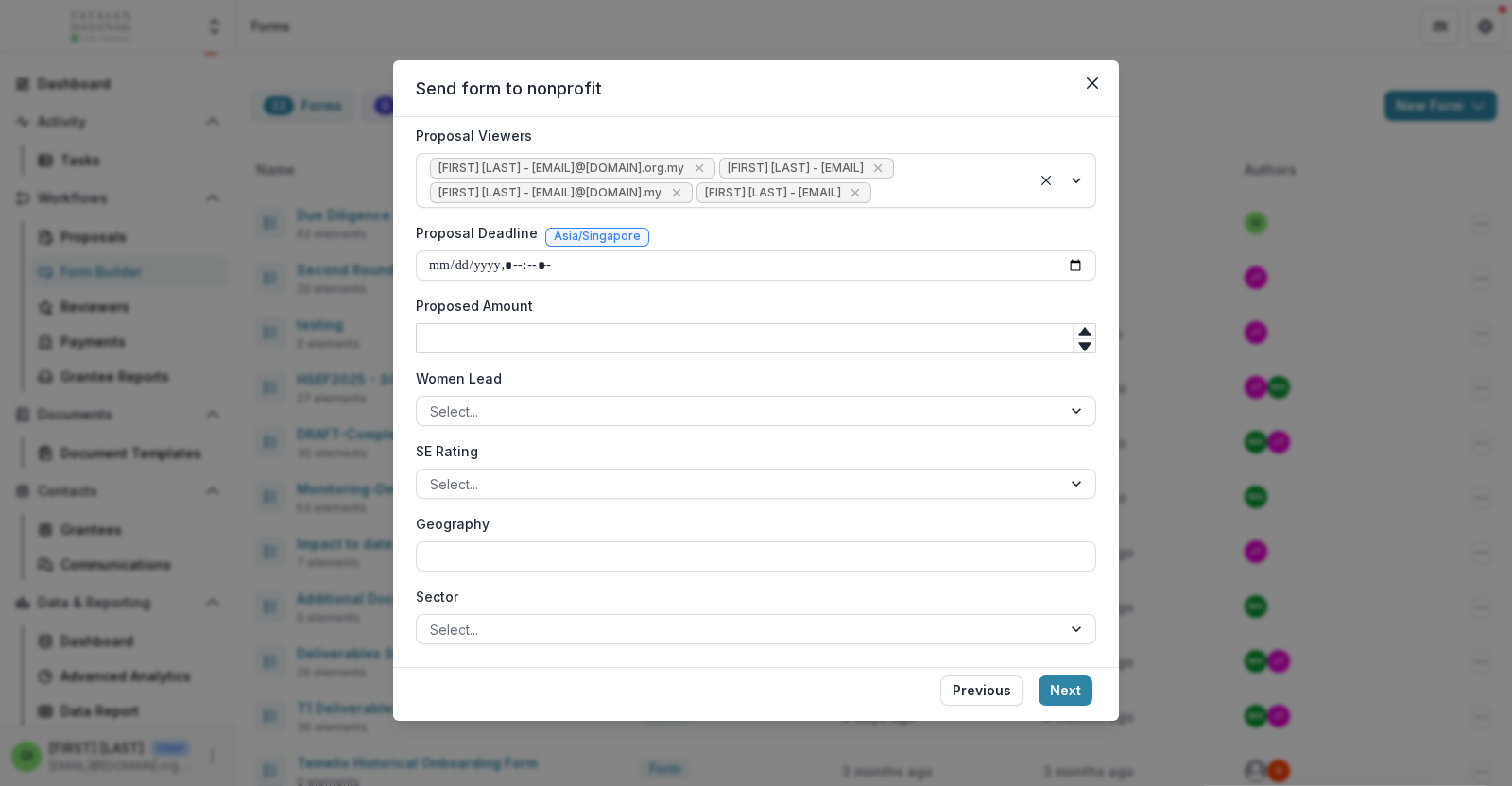 scroll, scrollTop: 408, scrollLeft: 0, axis: vertical 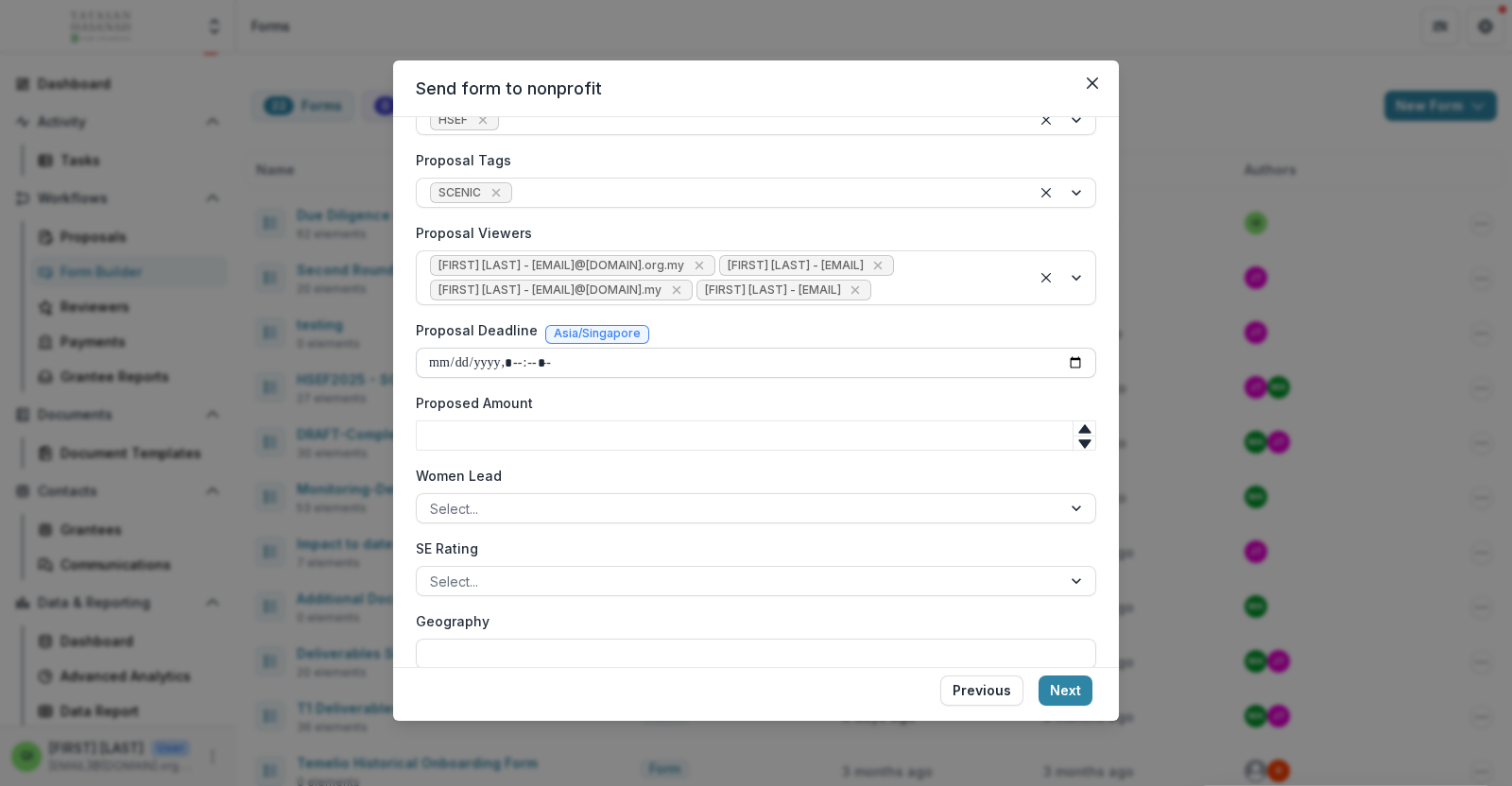 click on "Proposal Deadline" at bounding box center [756, 363] 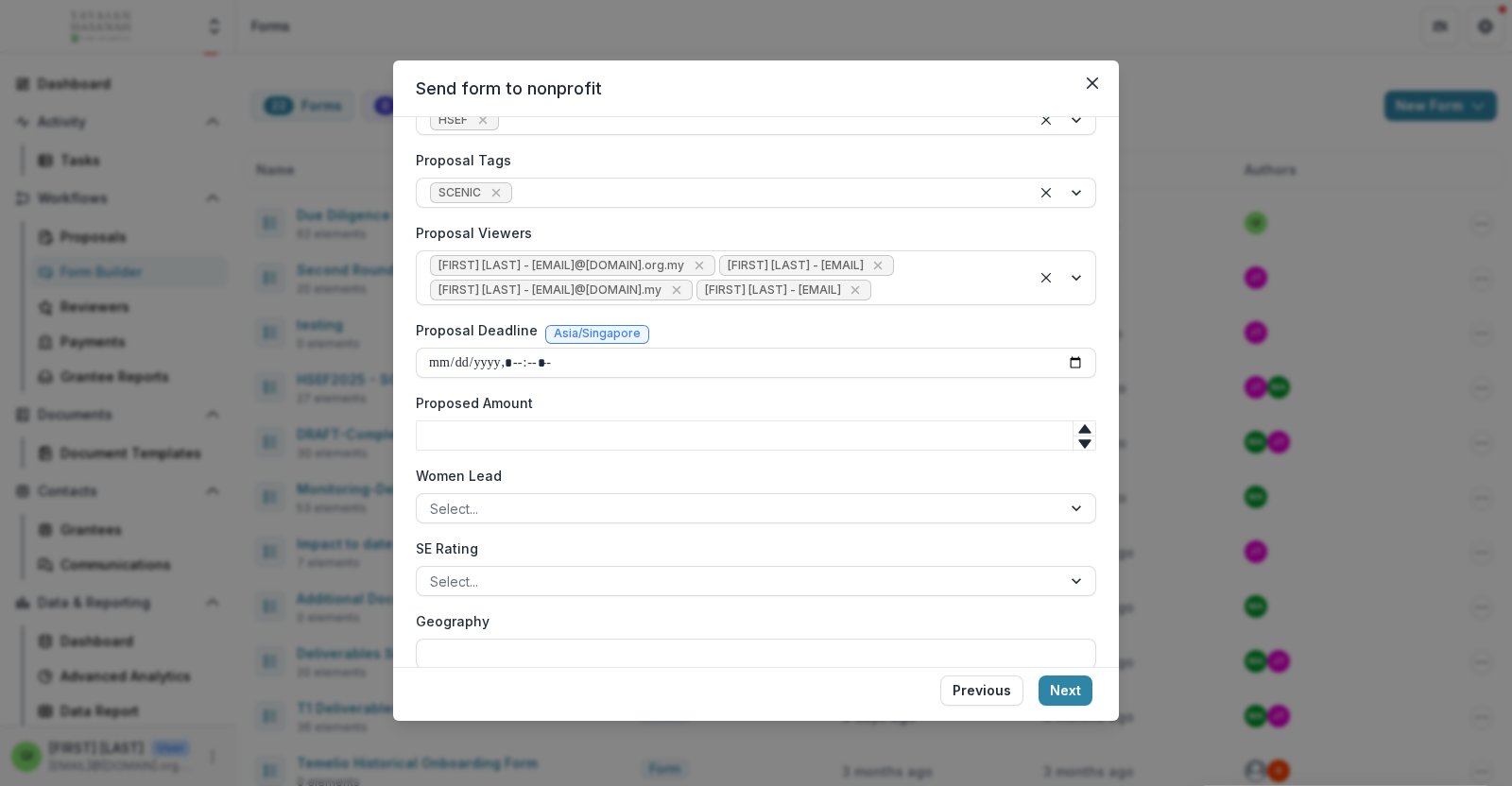type on "**********" 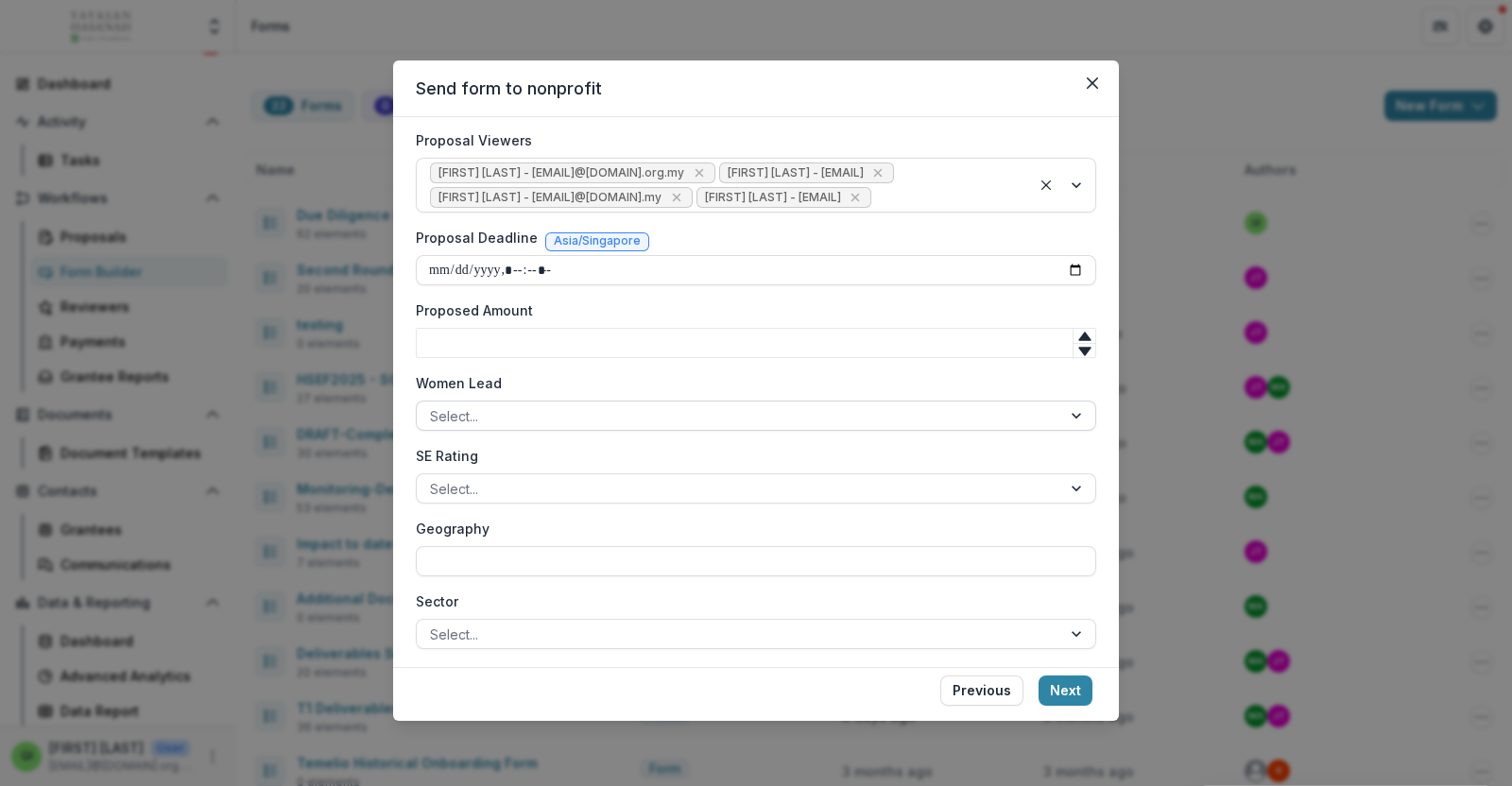 scroll, scrollTop: 526, scrollLeft: 0, axis: vertical 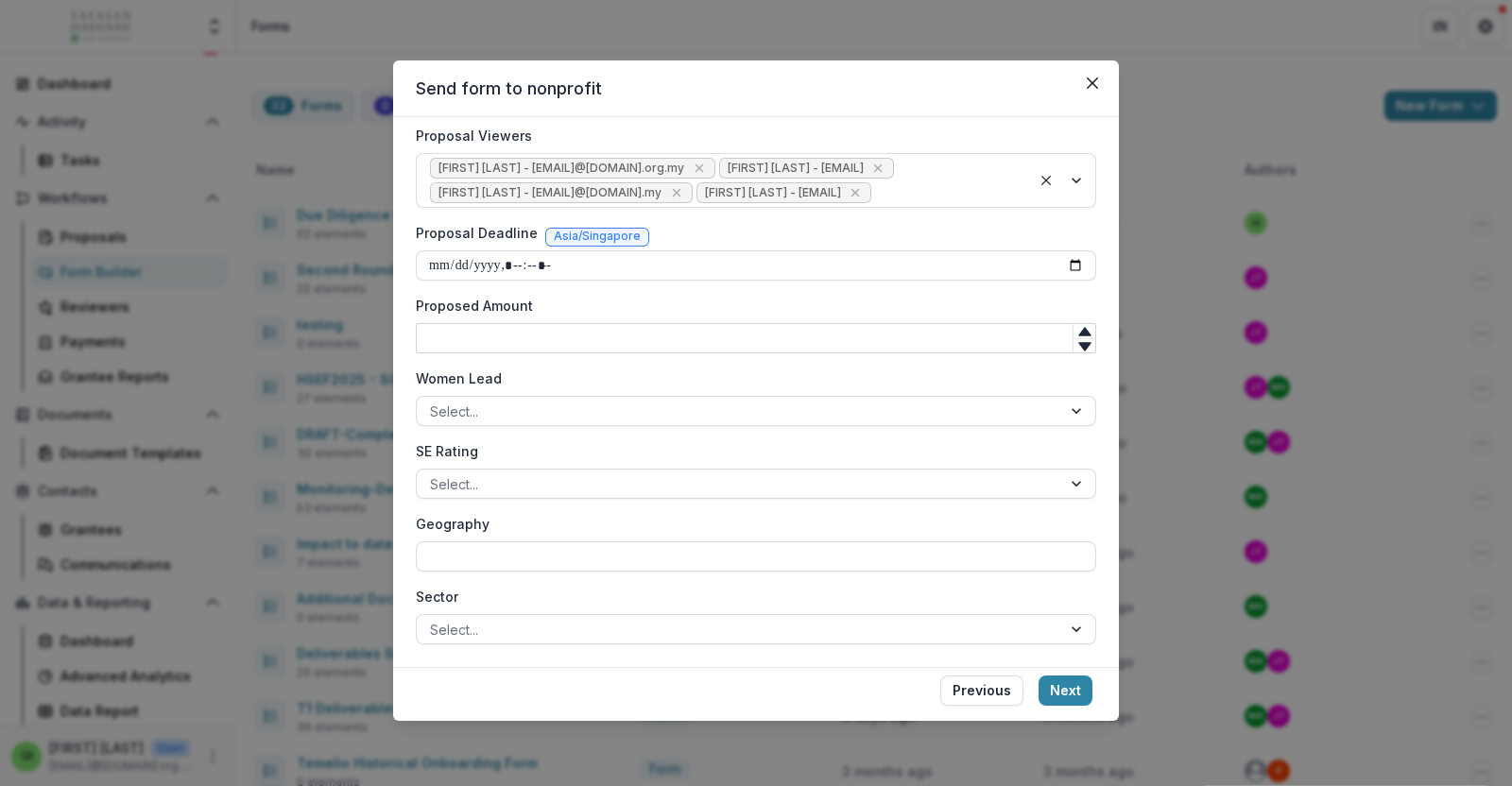 click on "Proposed Amount" at bounding box center [756, 338] 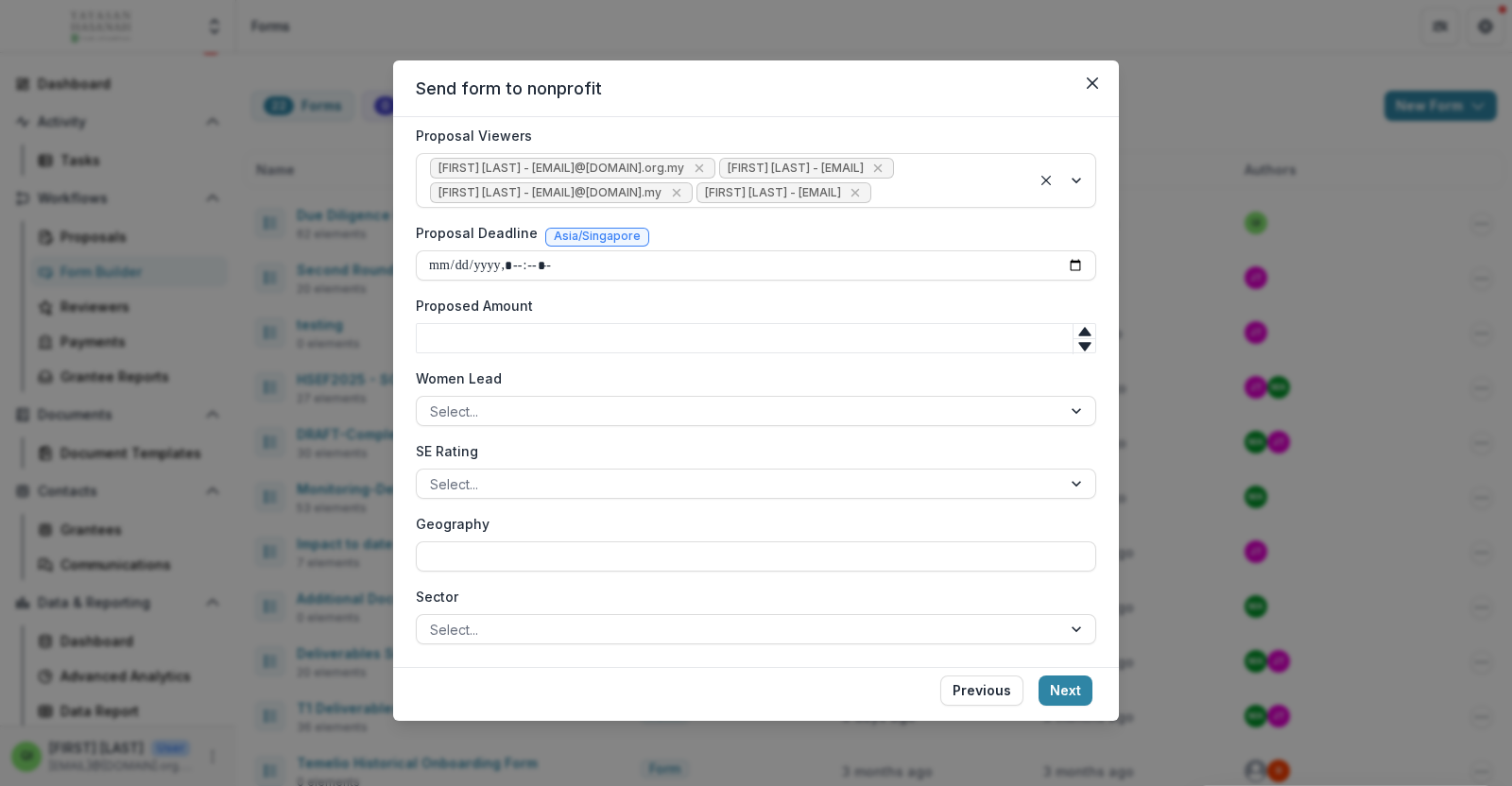 click on "**********" at bounding box center [756, 392] 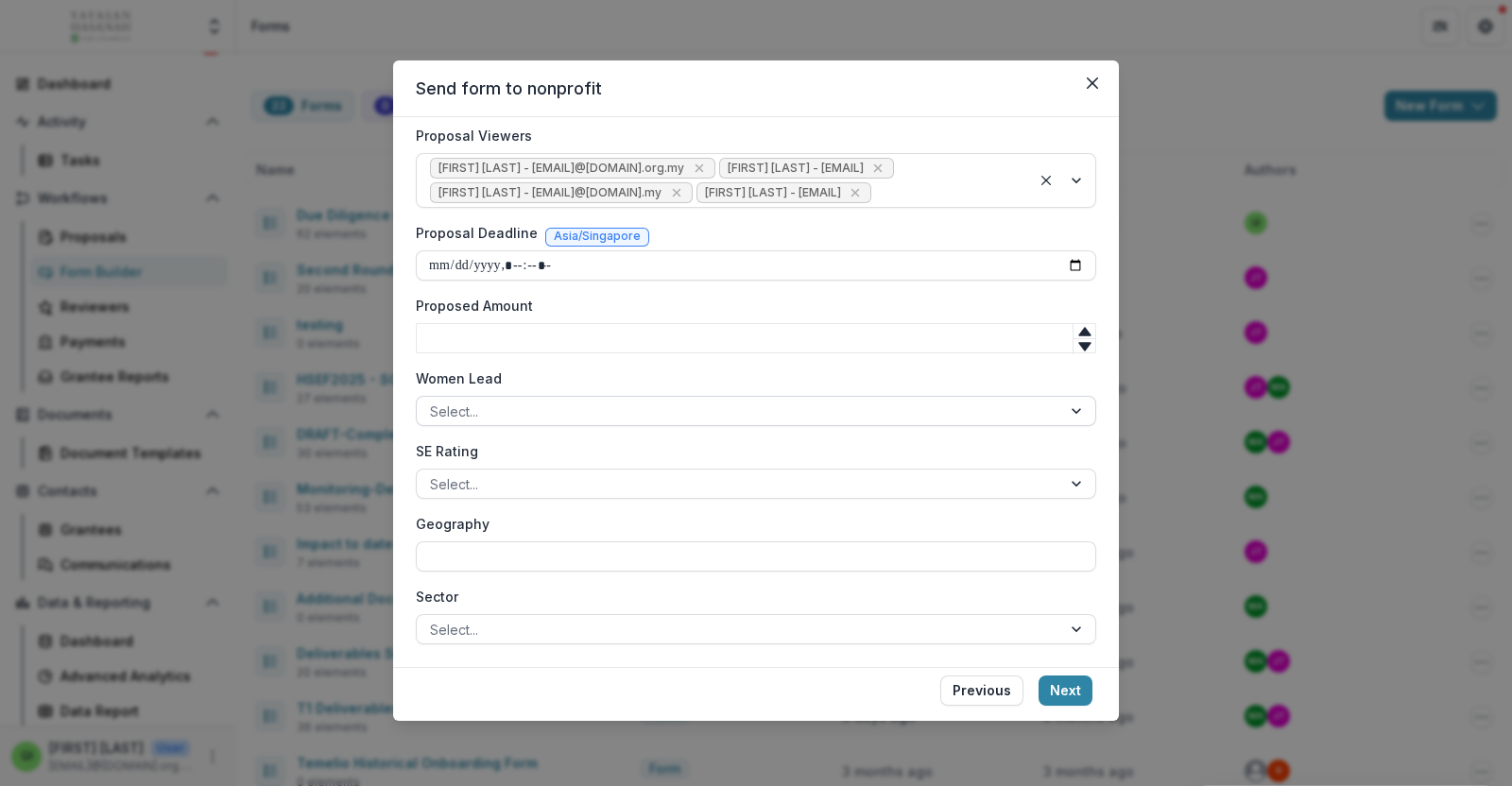click at bounding box center [739, 411] 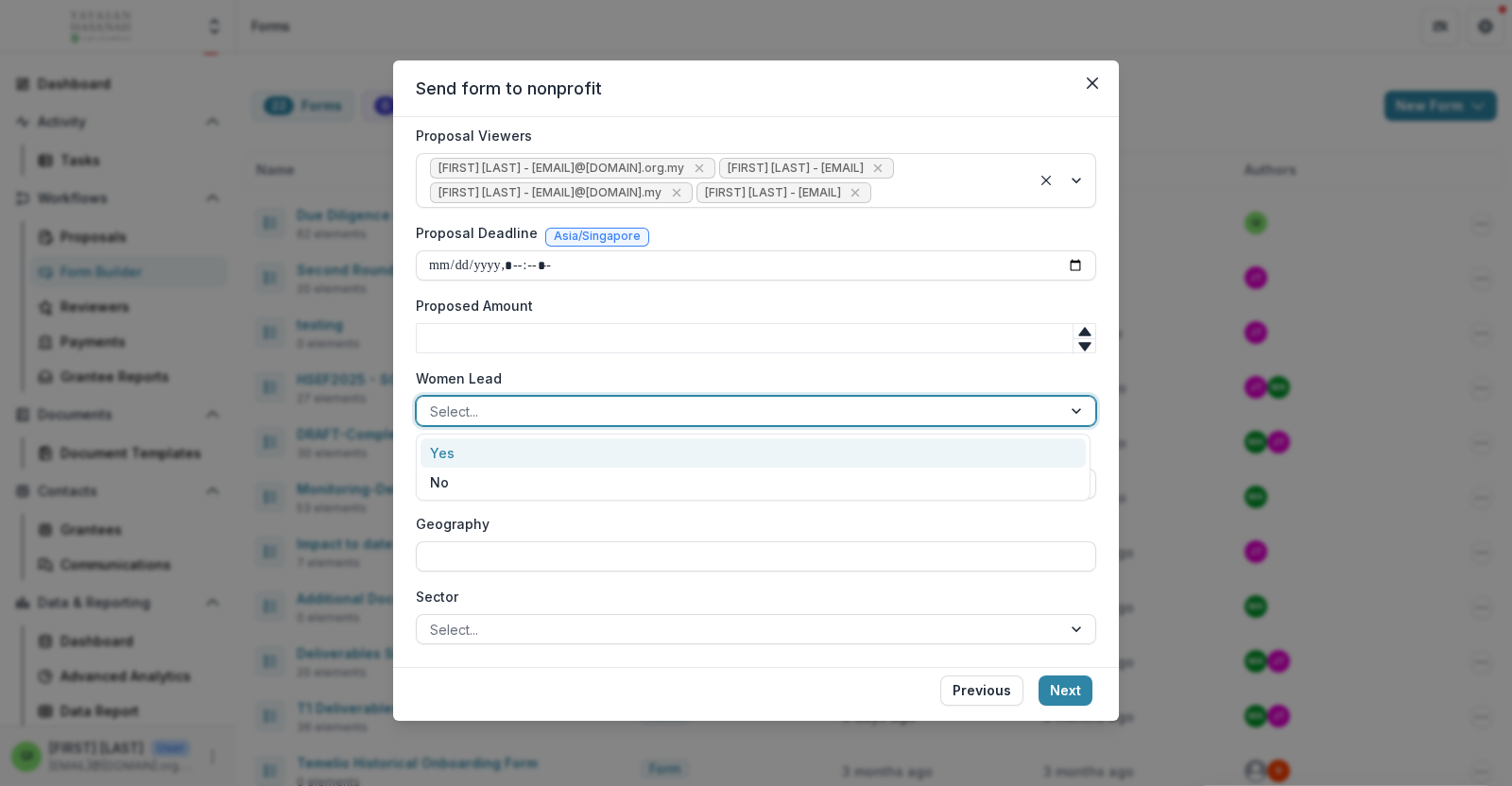 click at bounding box center (739, 411) 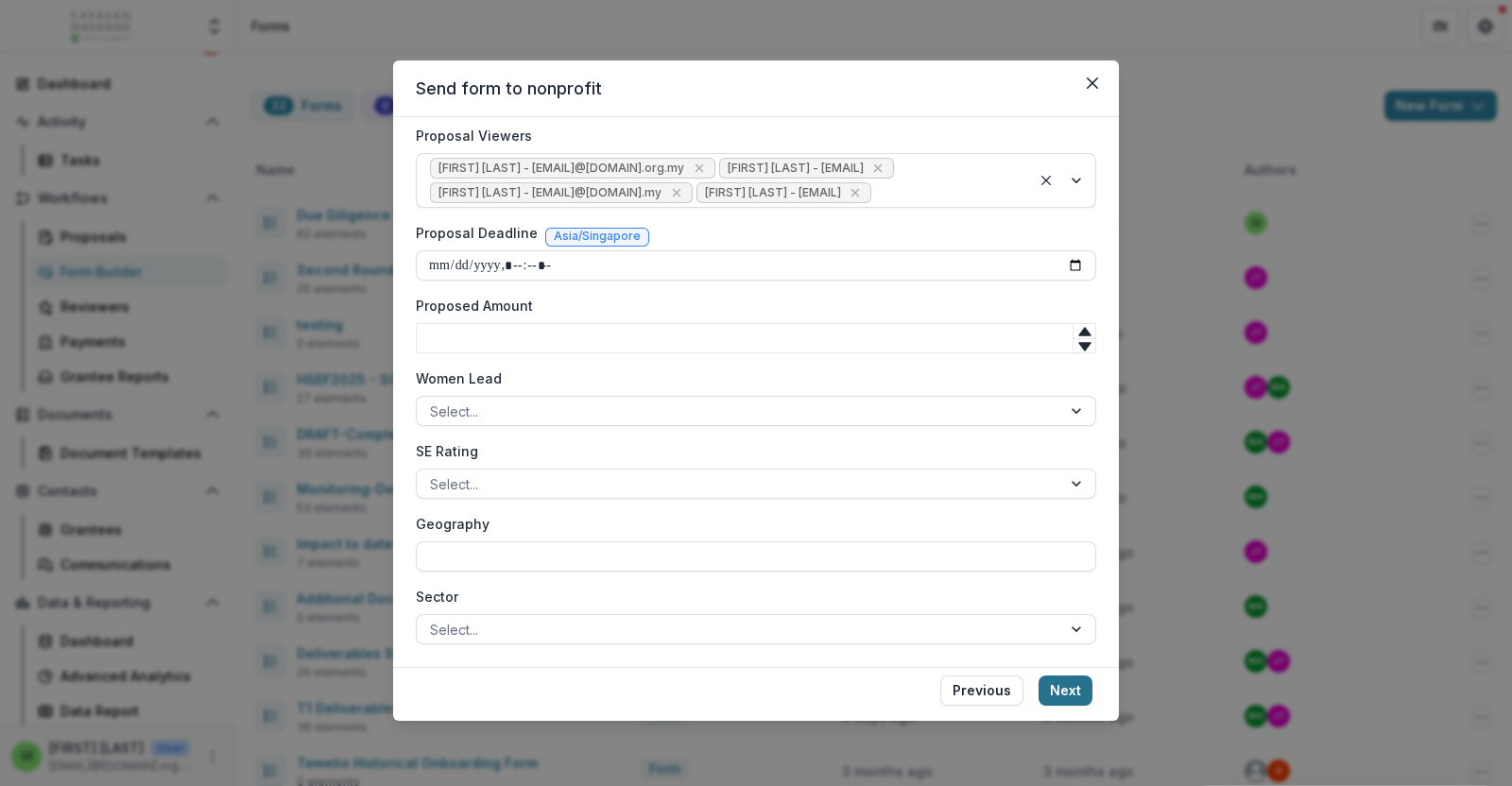 click on "Next" at bounding box center (1065, 691) 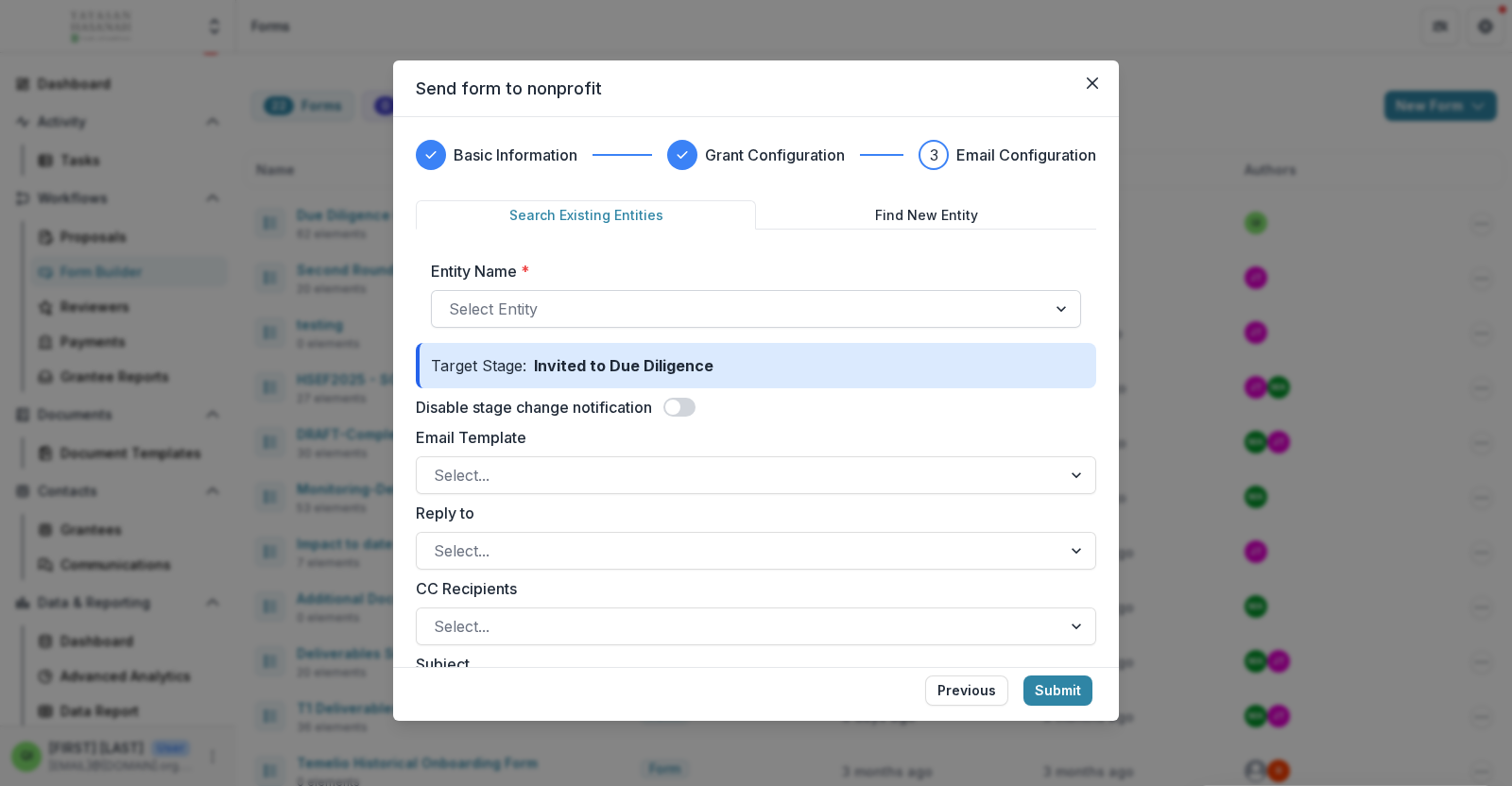 click at bounding box center [739, 309] 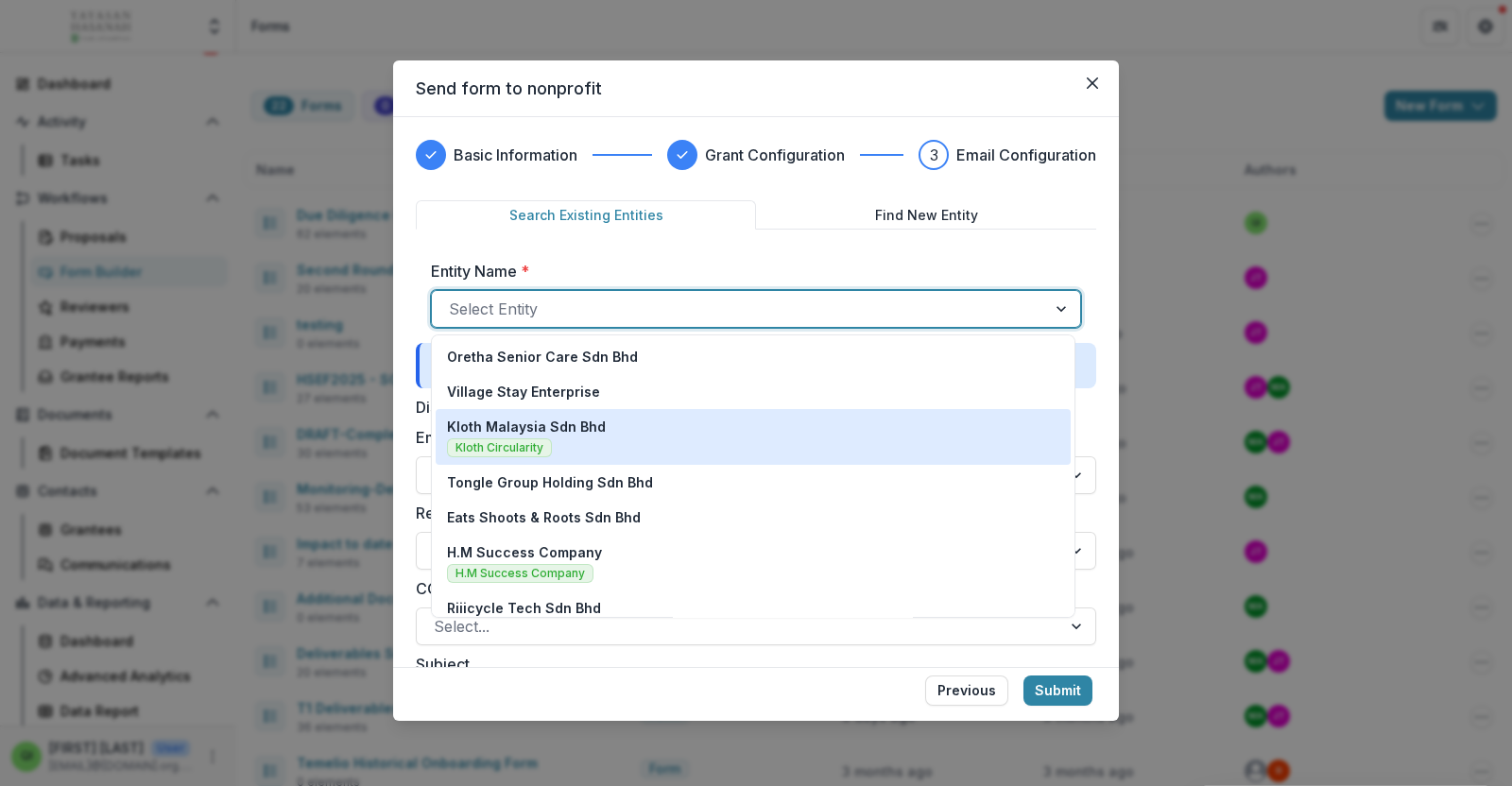 scroll, scrollTop: 0, scrollLeft: 0, axis: both 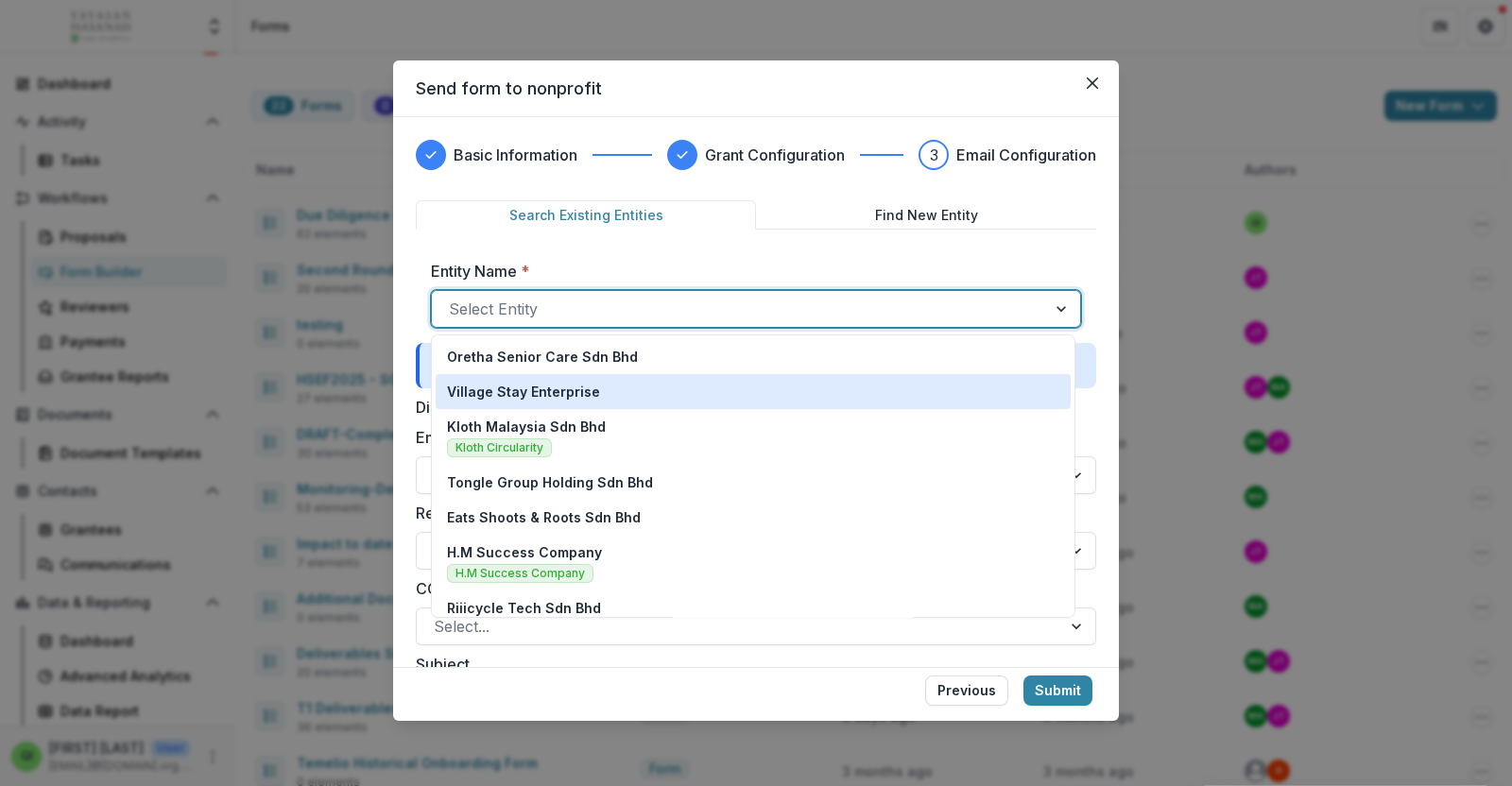 click on "Find New Entity" at bounding box center [926, 214] 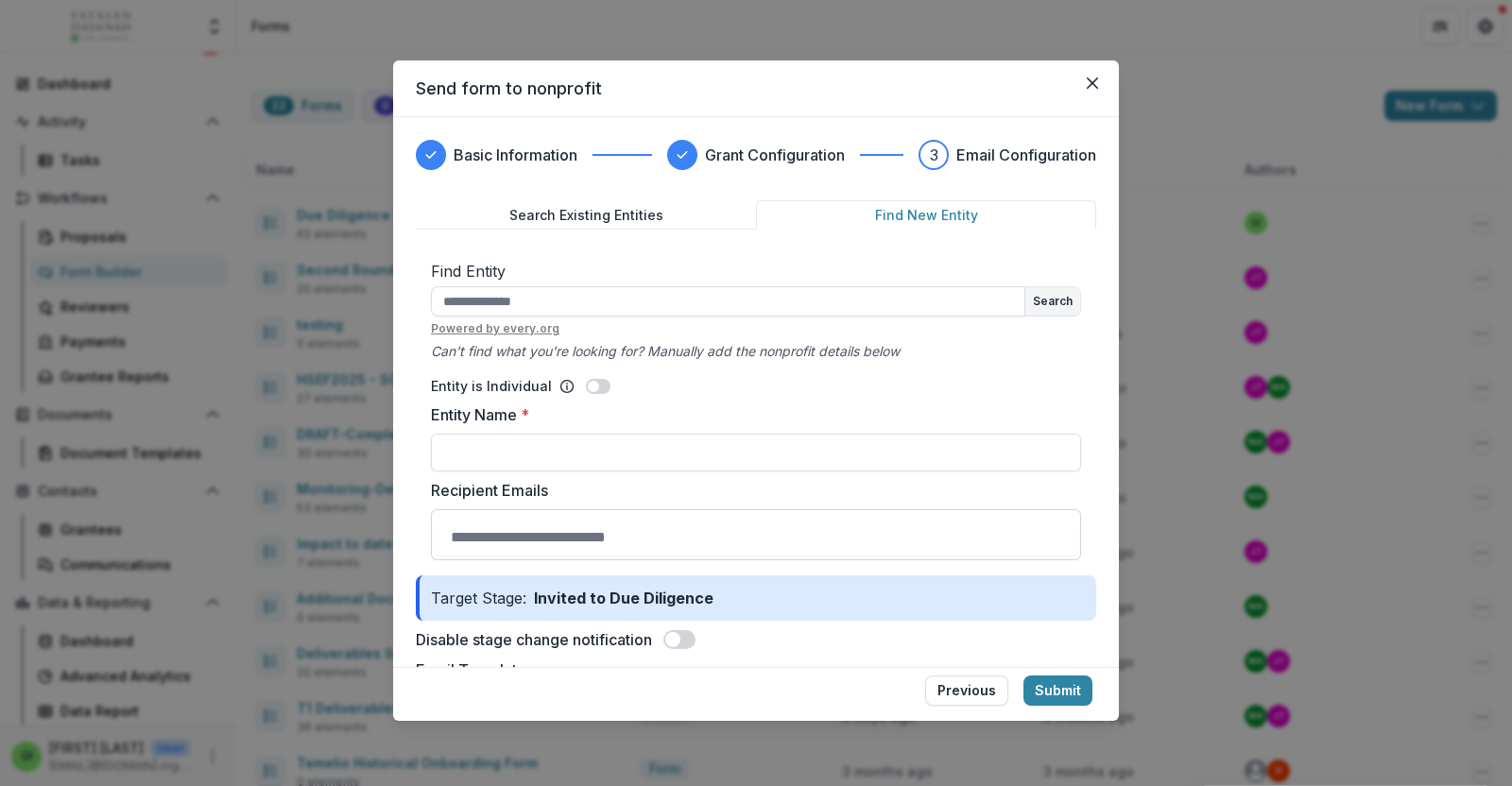 click on "Search Existing Entities" at bounding box center [586, 214] 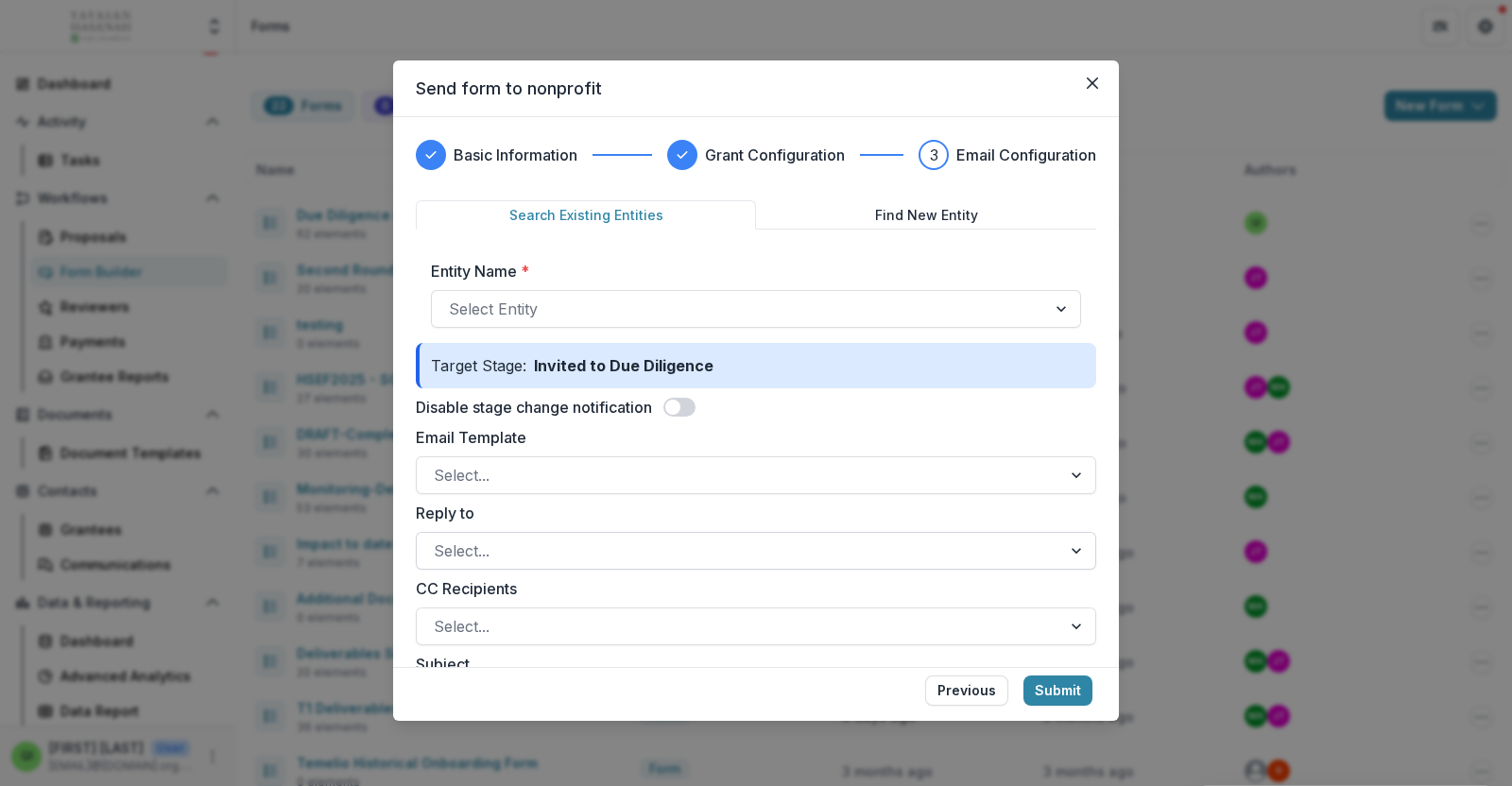 scroll, scrollTop: 235, scrollLeft: 0, axis: vertical 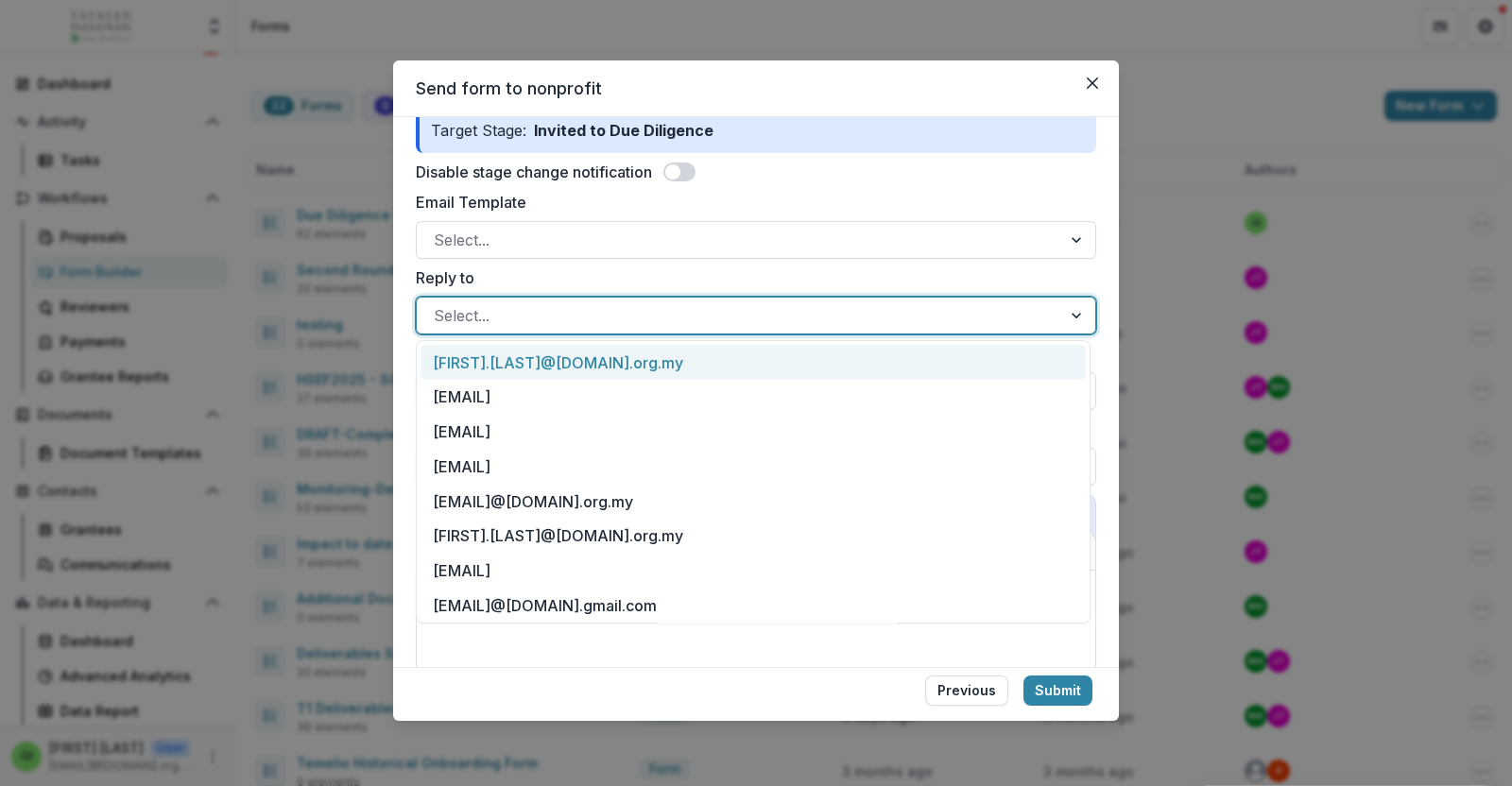 click on "Select..." at bounding box center (739, 316) 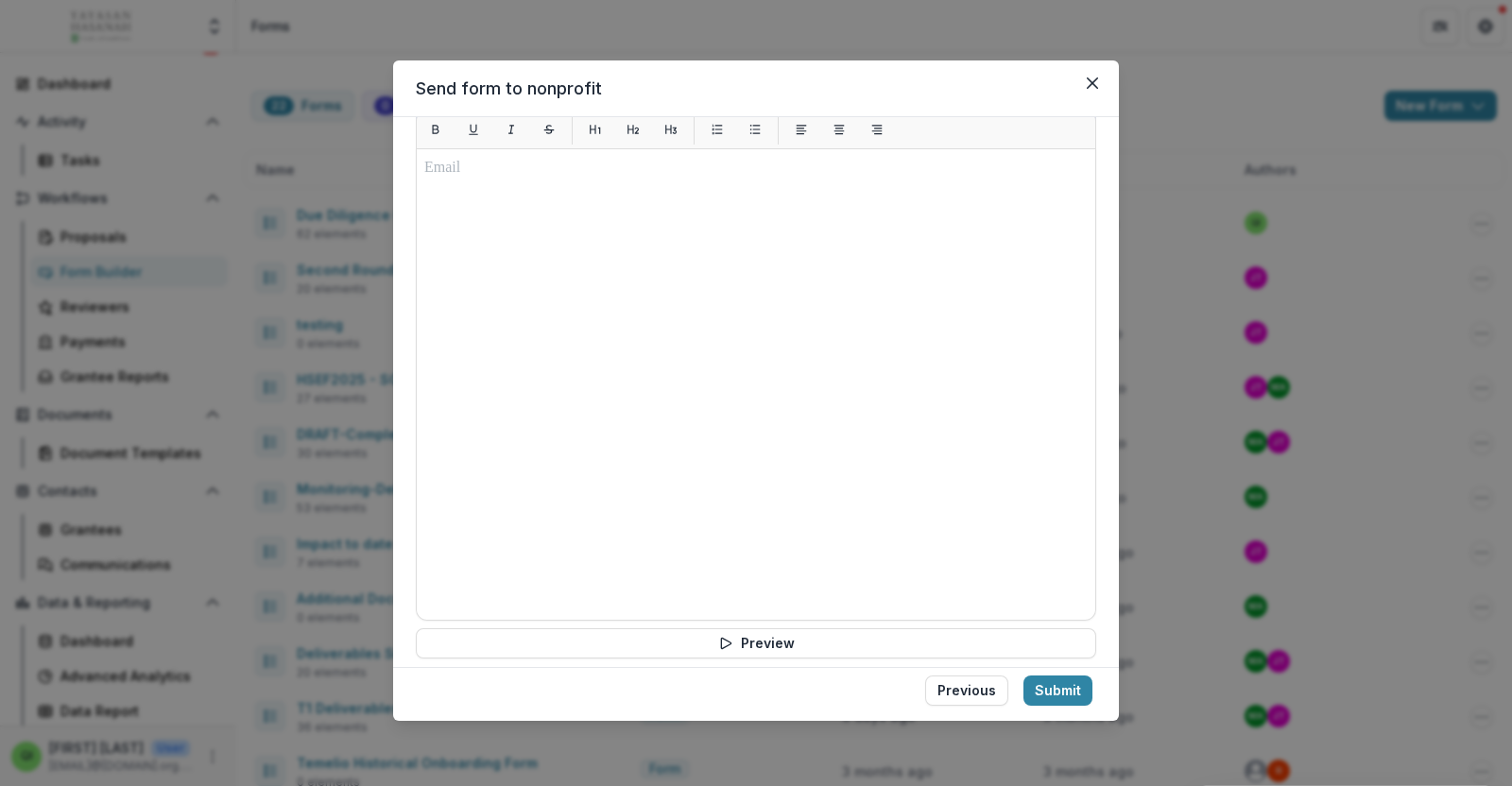scroll, scrollTop: 751, scrollLeft: 0, axis: vertical 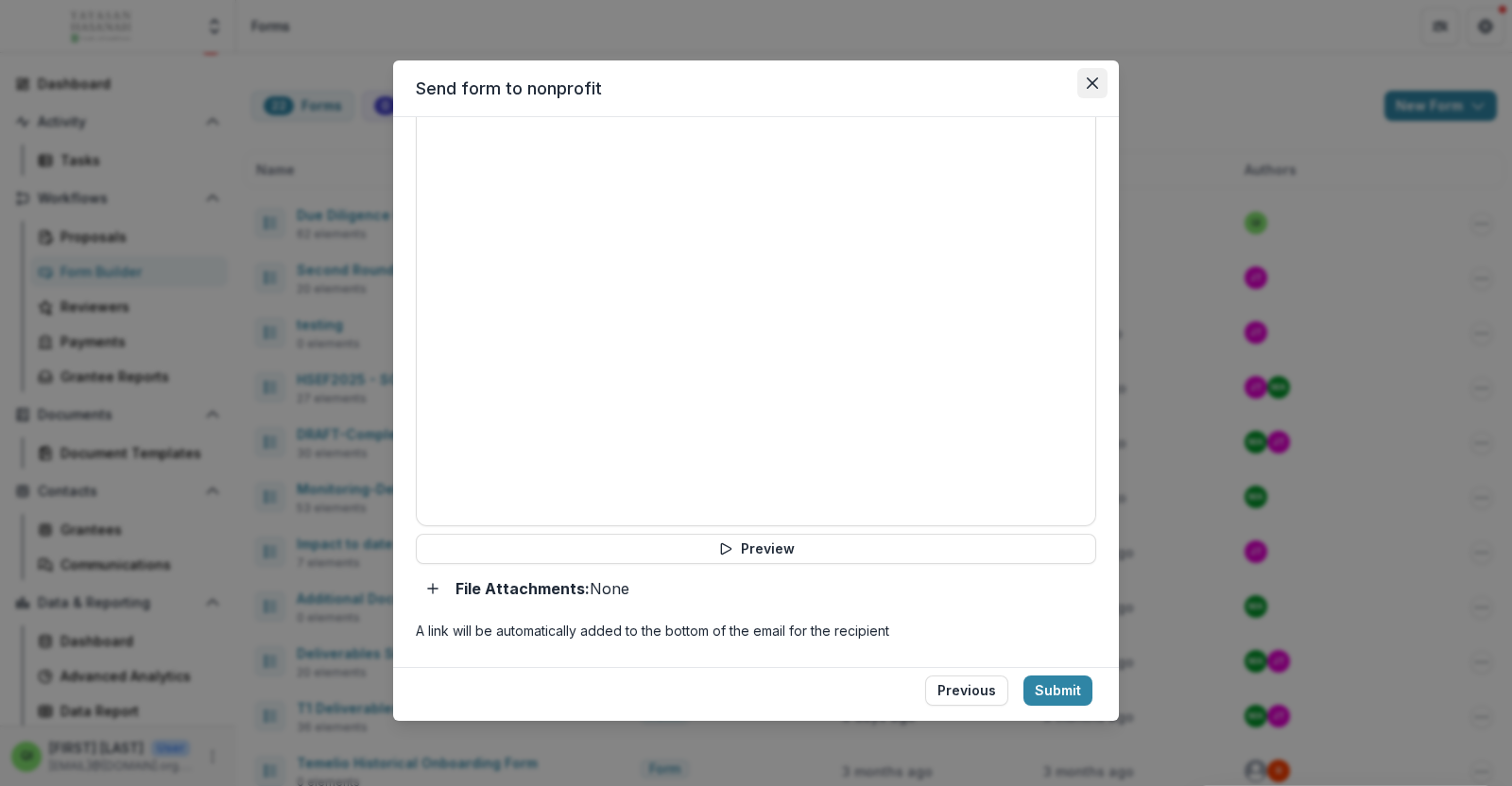 click at bounding box center [1092, 83] 